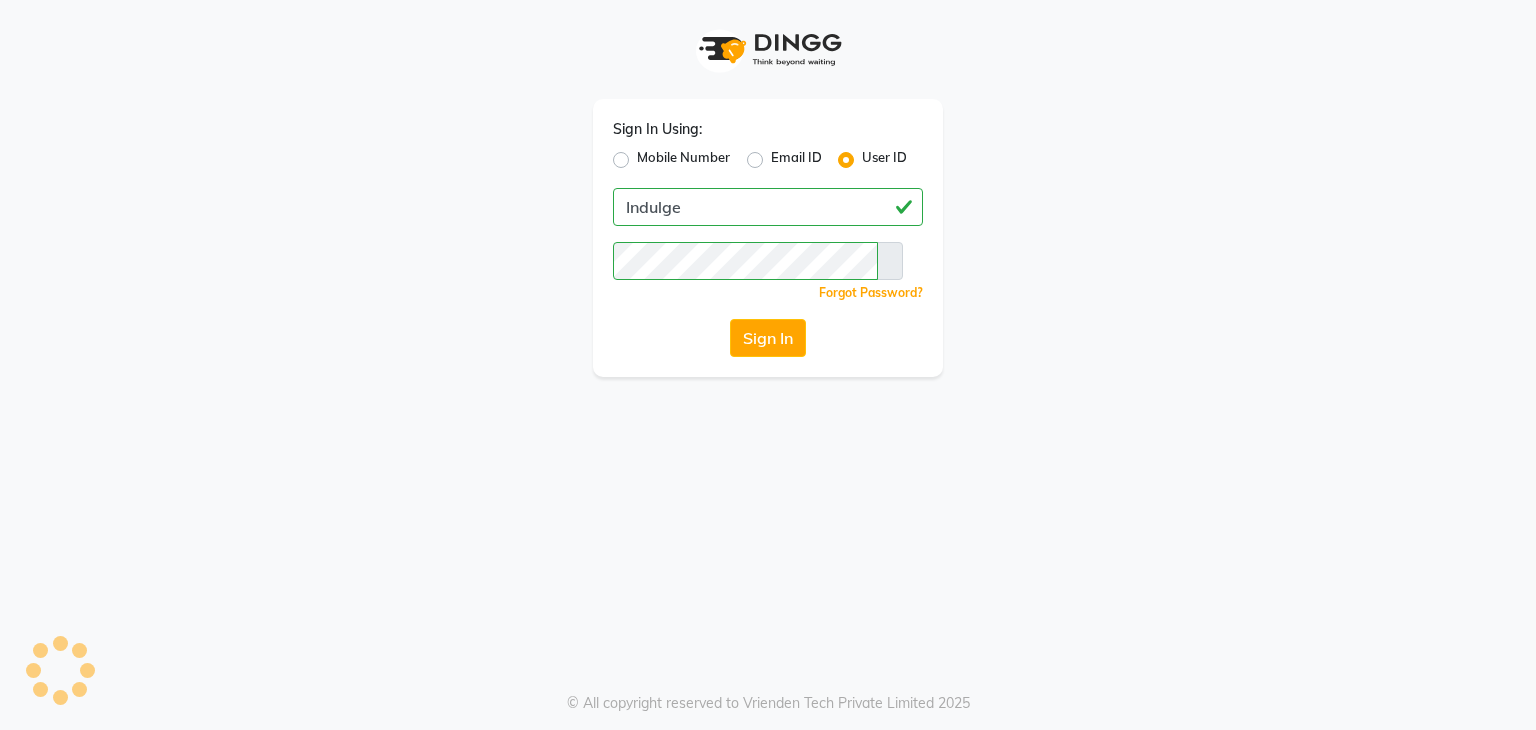 scroll, scrollTop: 0, scrollLeft: 0, axis: both 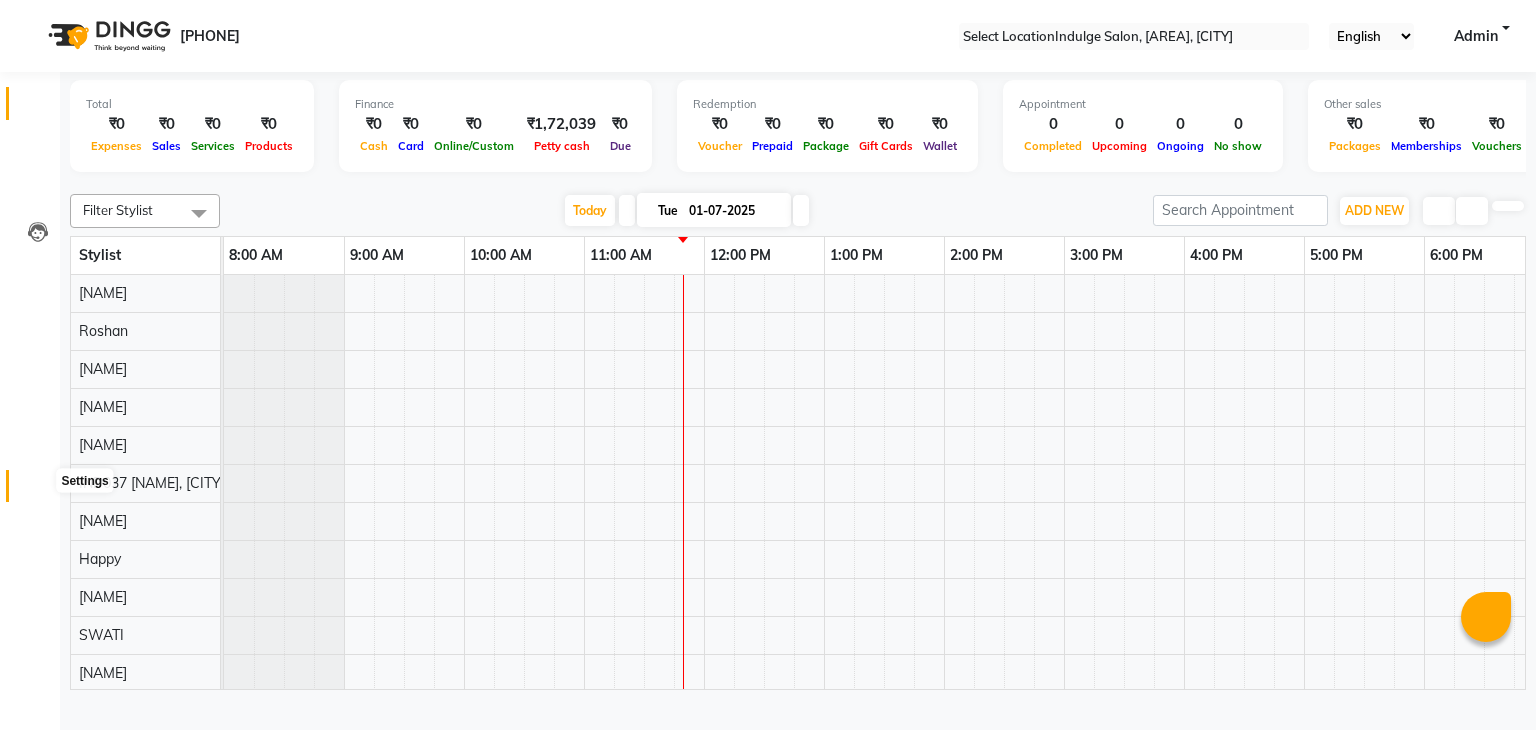 click at bounding box center [38, 491] 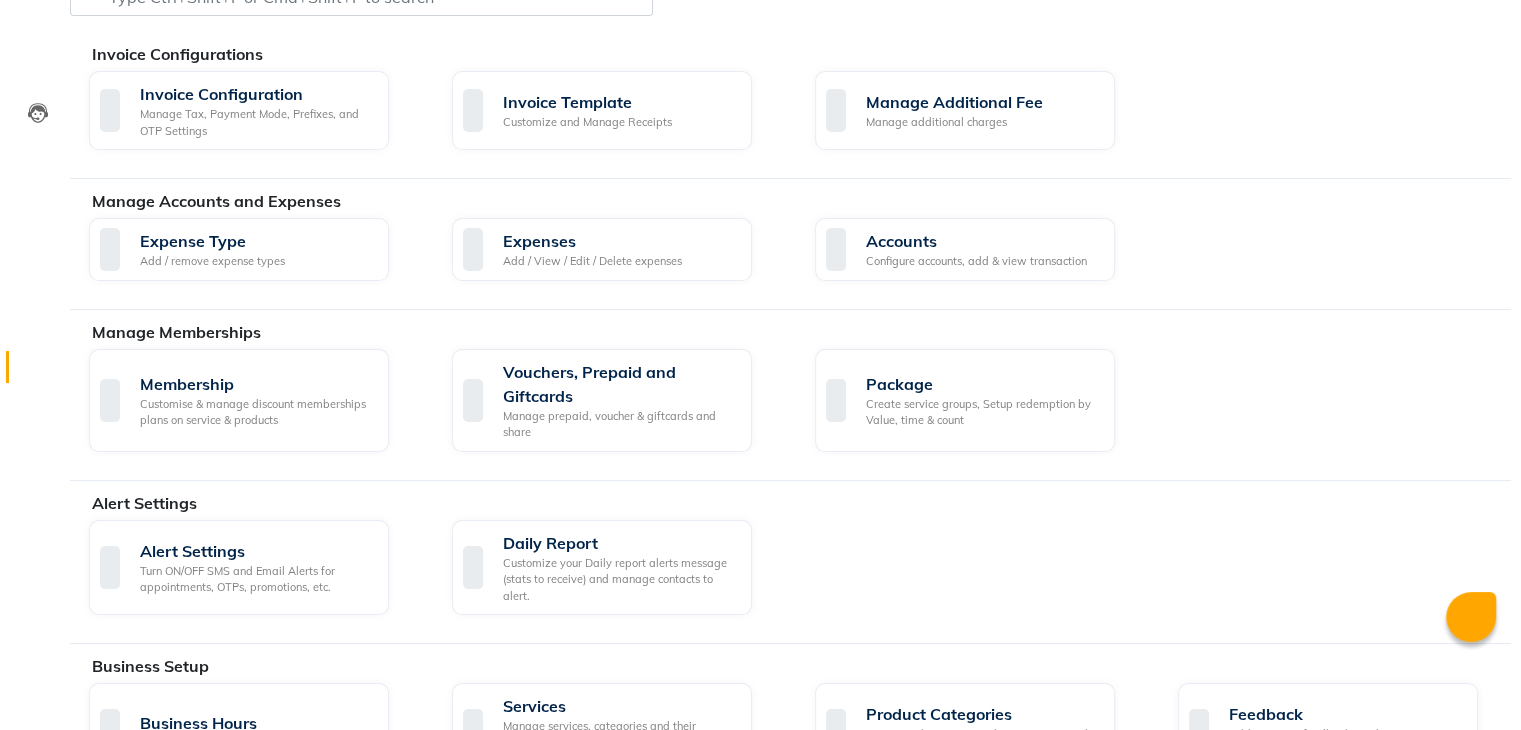 scroll, scrollTop: 92, scrollLeft: 0, axis: vertical 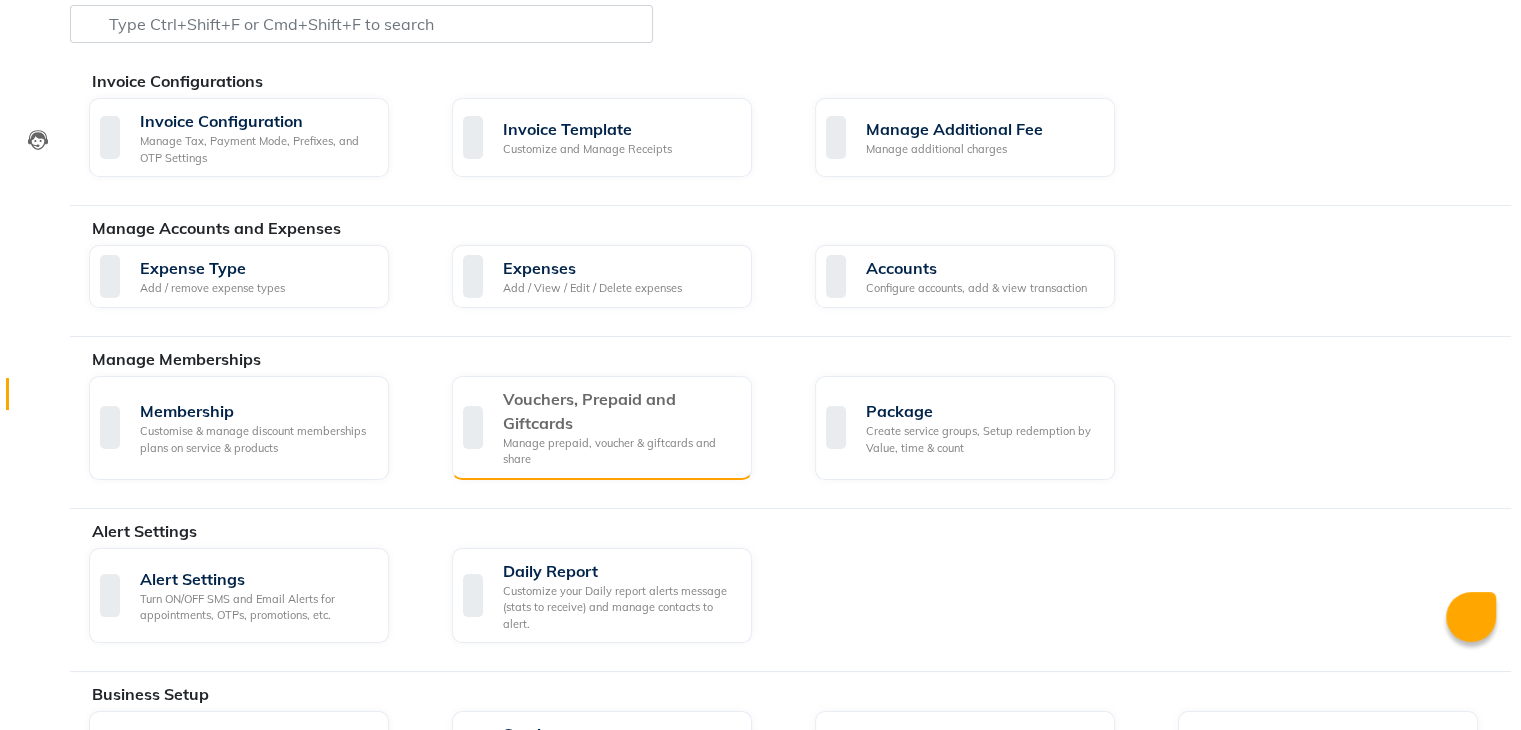 click on "Vouchers, Prepaid and Giftcards" at bounding box center (619, 411) 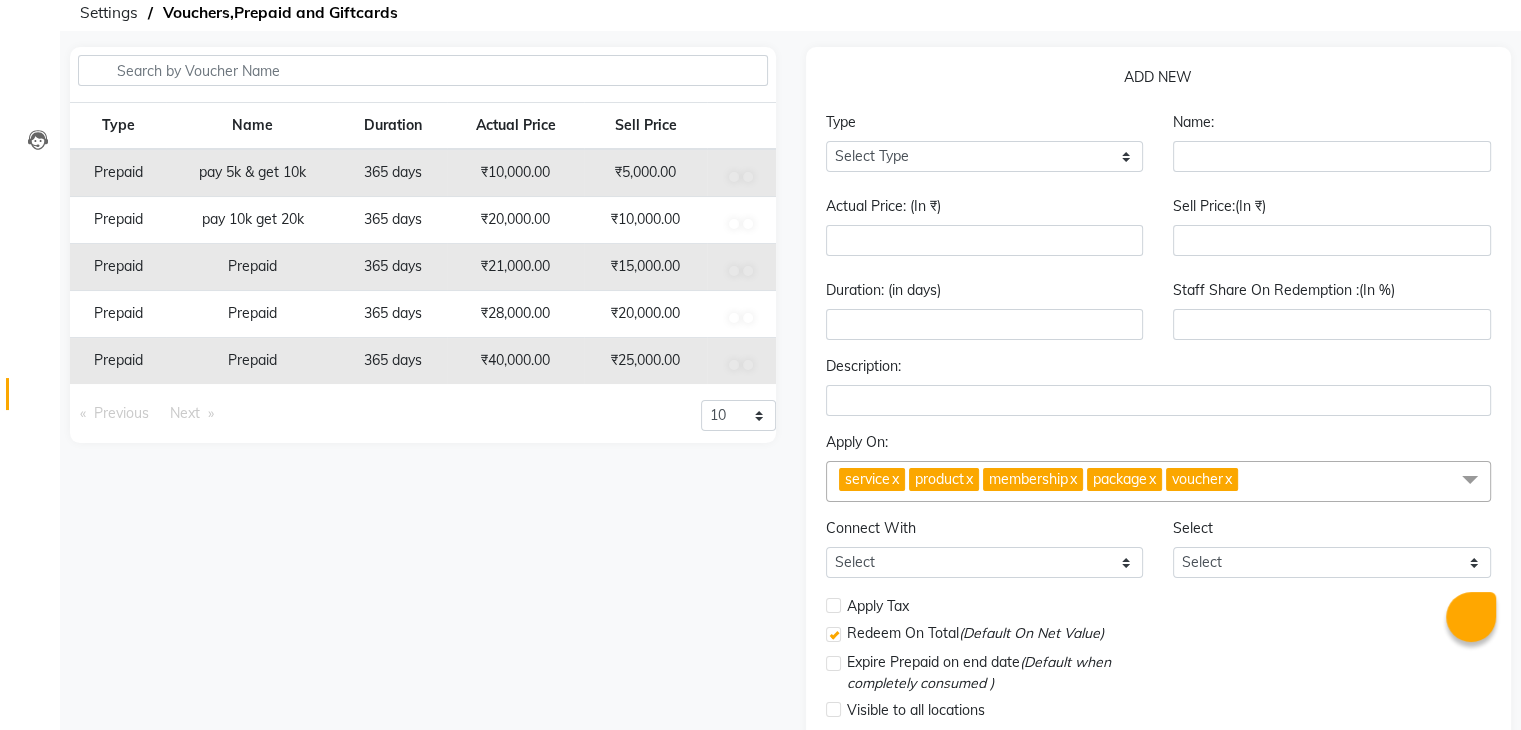 scroll, scrollTop: 0, scrollLeft: 0, axis: both 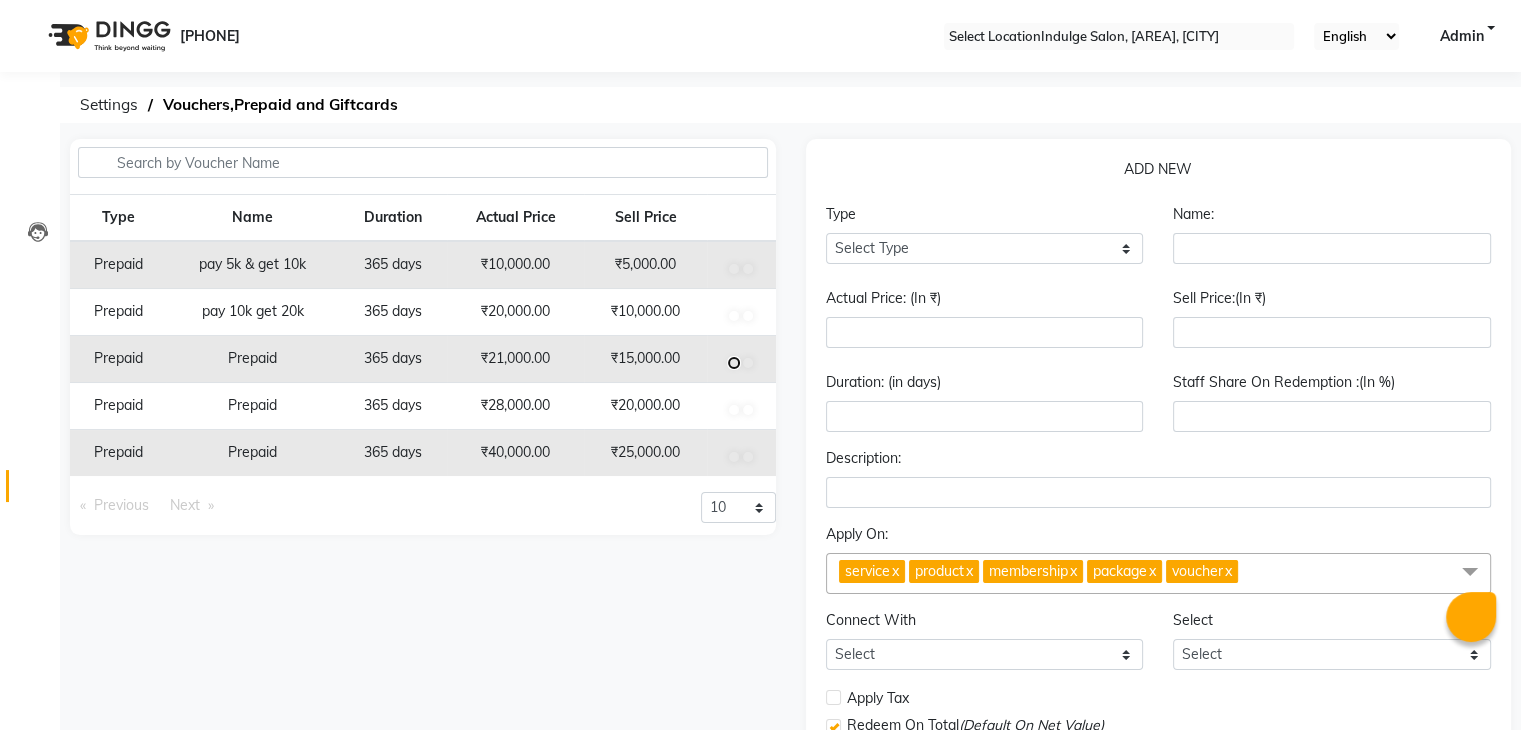 click at bounding box center (734, 269) 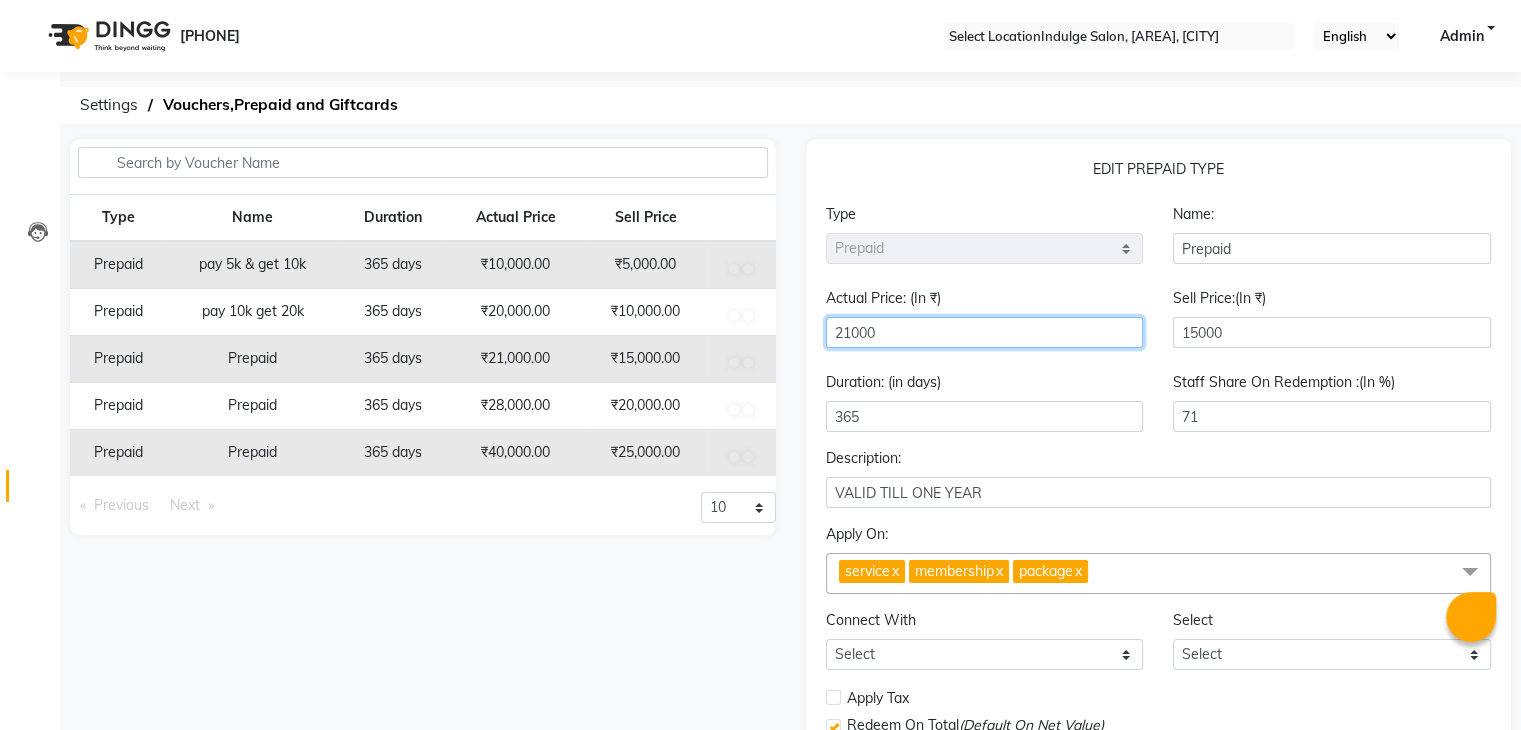 drag, startPoint x: 875, startPoint y: 333, endPoint x: 804, endPoint y: 341, distance: 71.44928 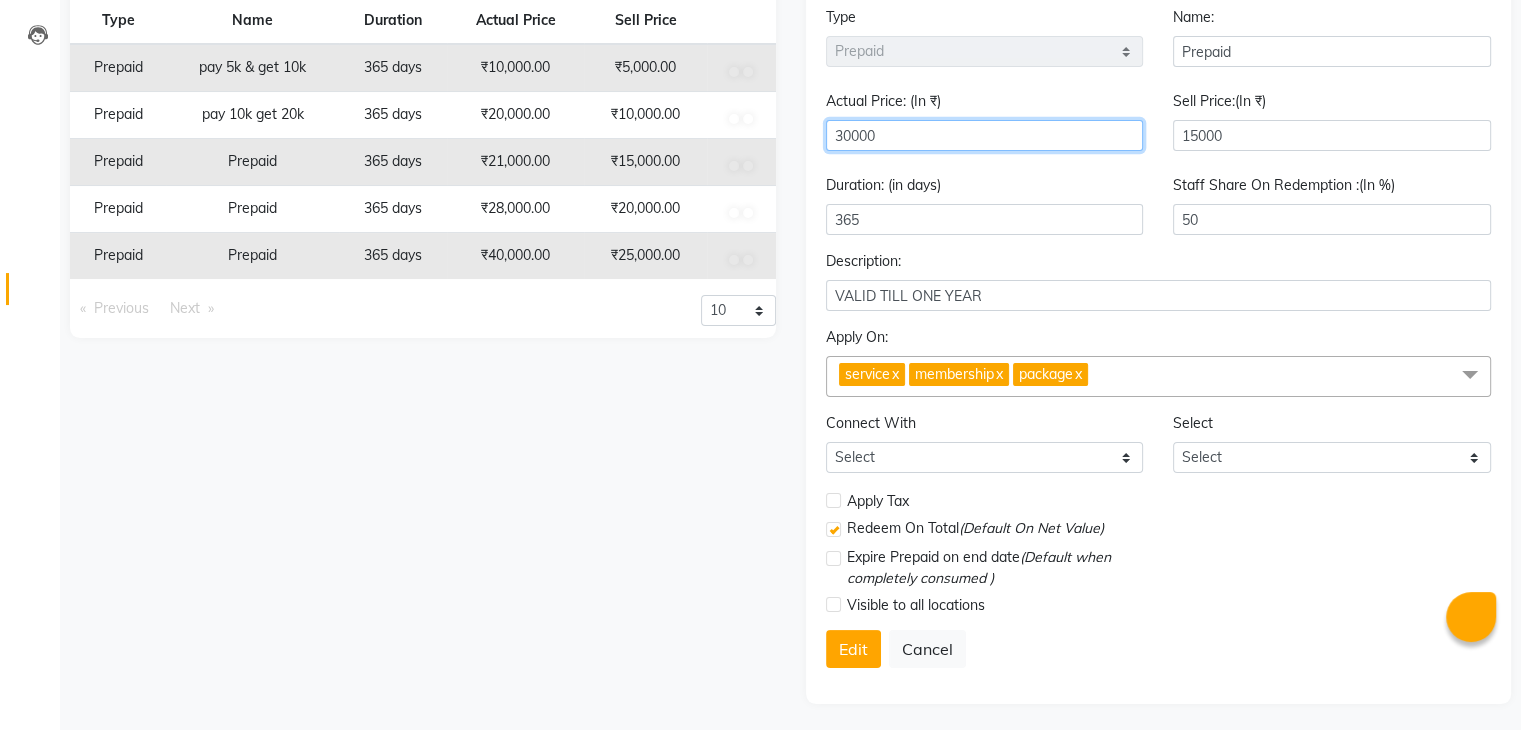 scroll, scrollTop: 201, scrollLeft: 0, axis: vertical 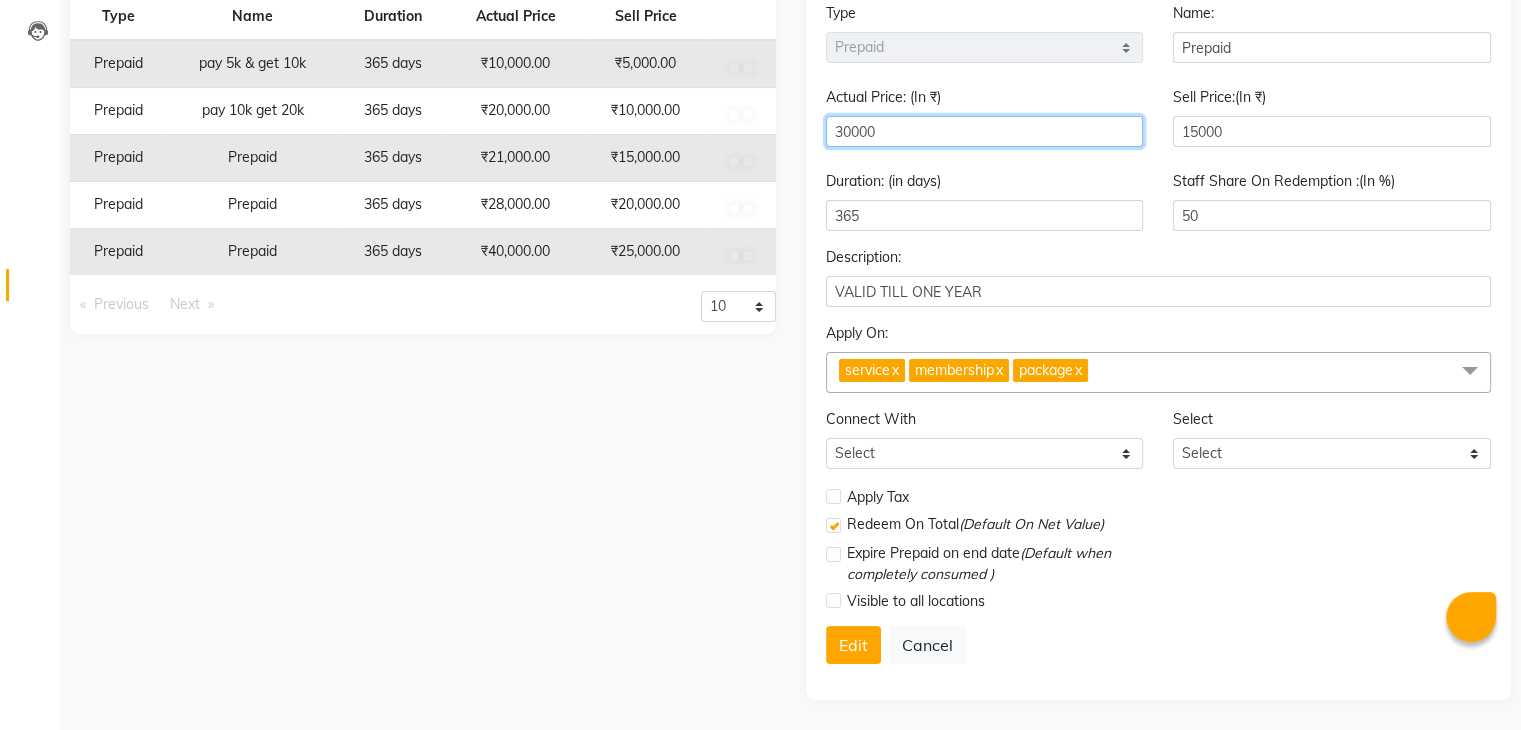 type on "30000" 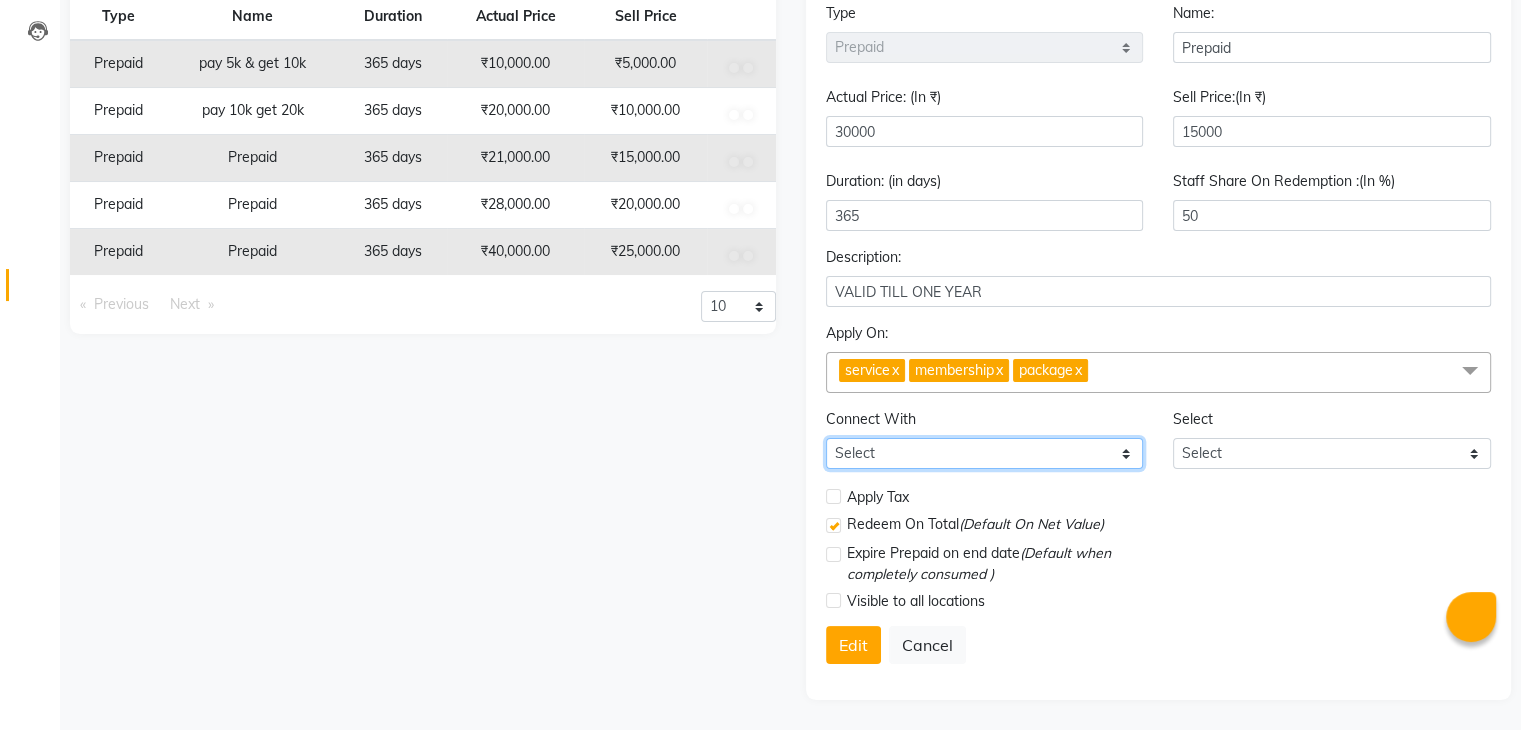 click on "Select Membership Package" at bounding box center [985, 453] 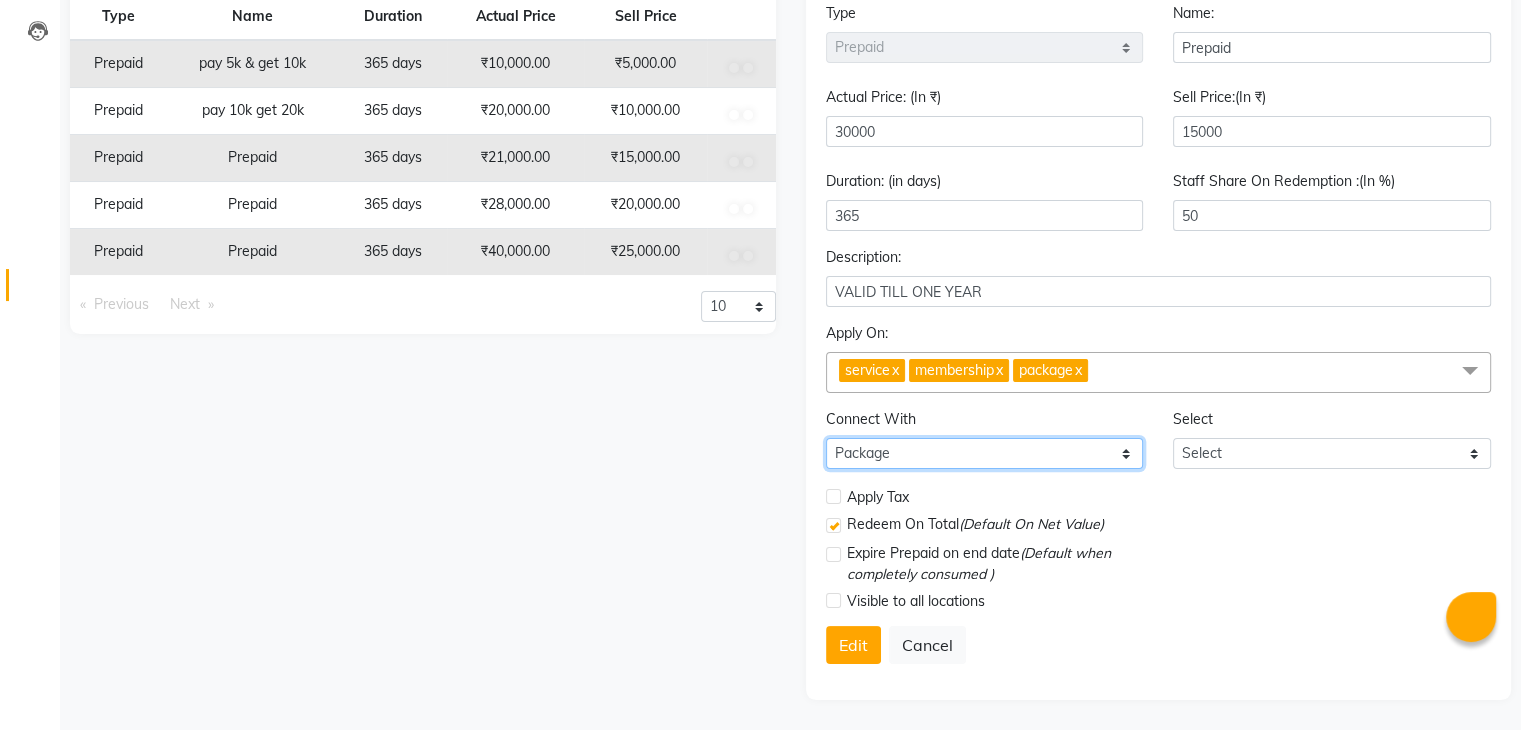 click on "Select Membership Package" at bounding box center [985, 453] 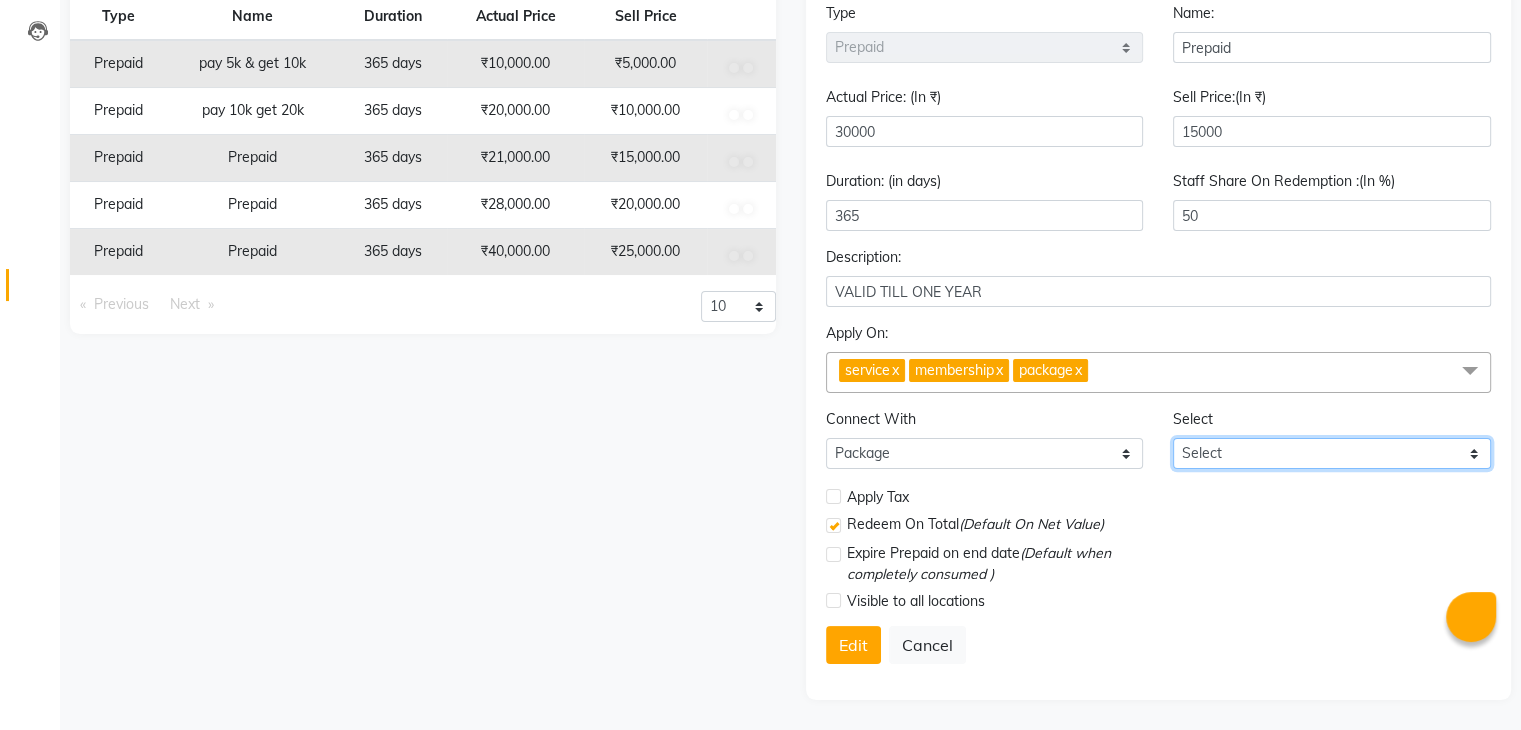 click on "Select" at bounding box center [1332, 453] 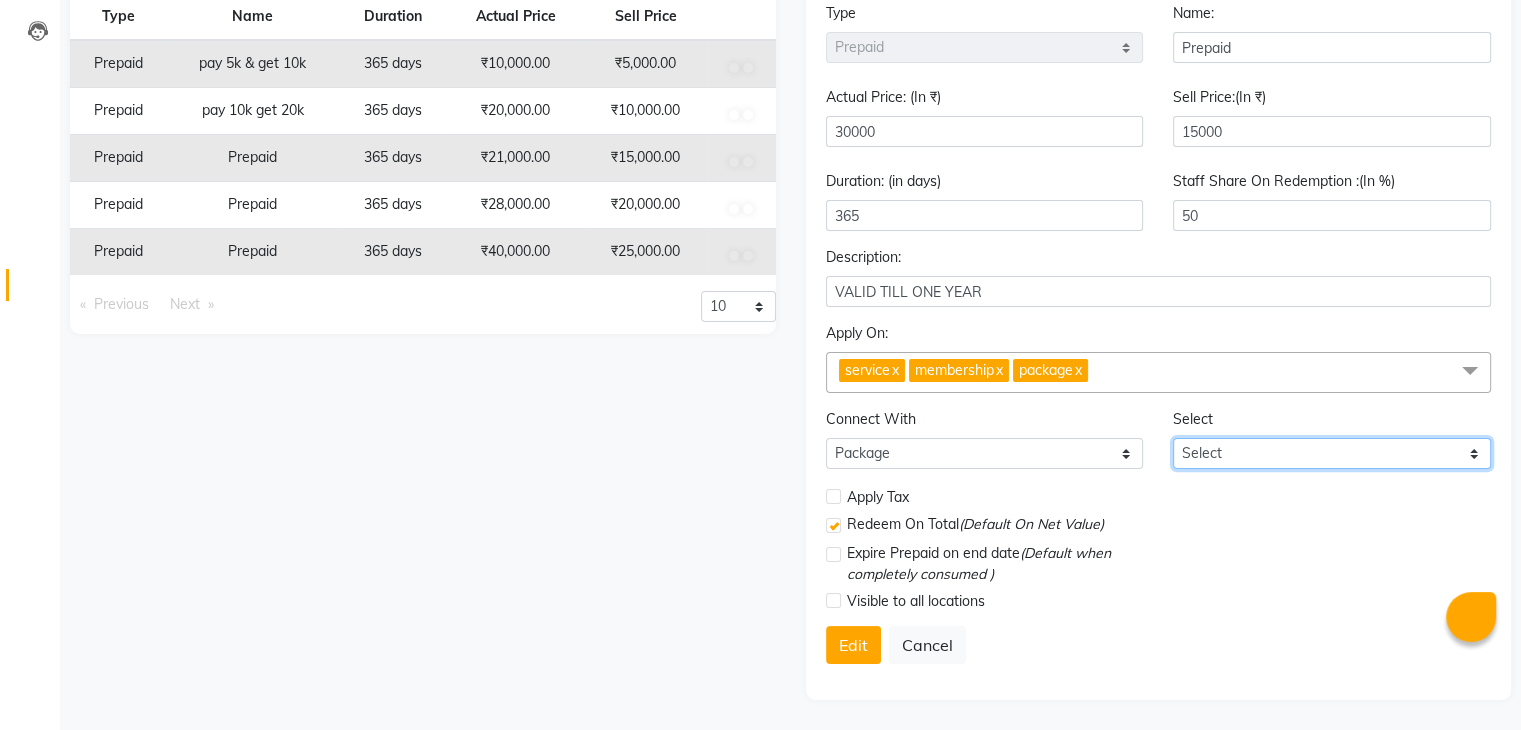 click on "Select" at bounding box center [1332, 453] 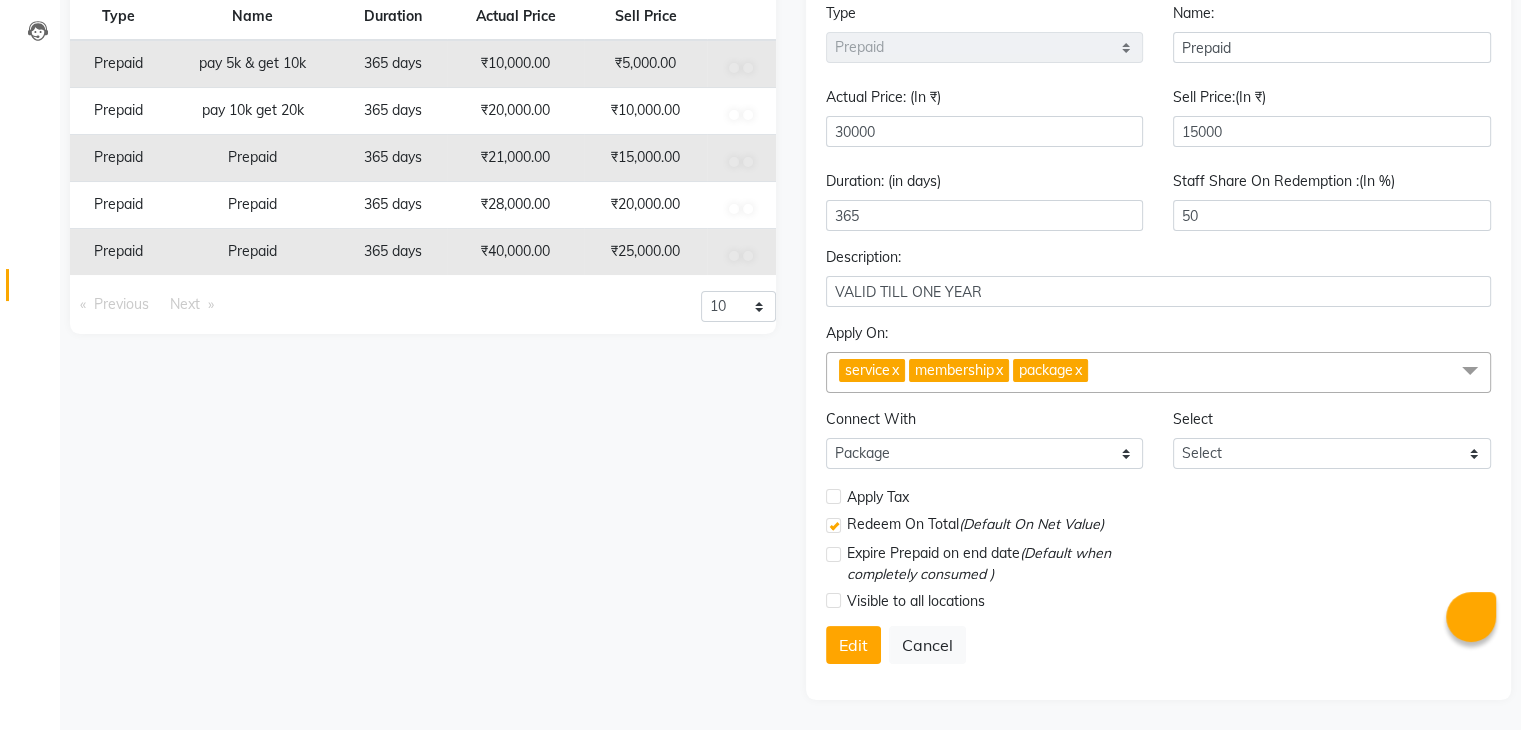 click at bounding box center (833, 554) 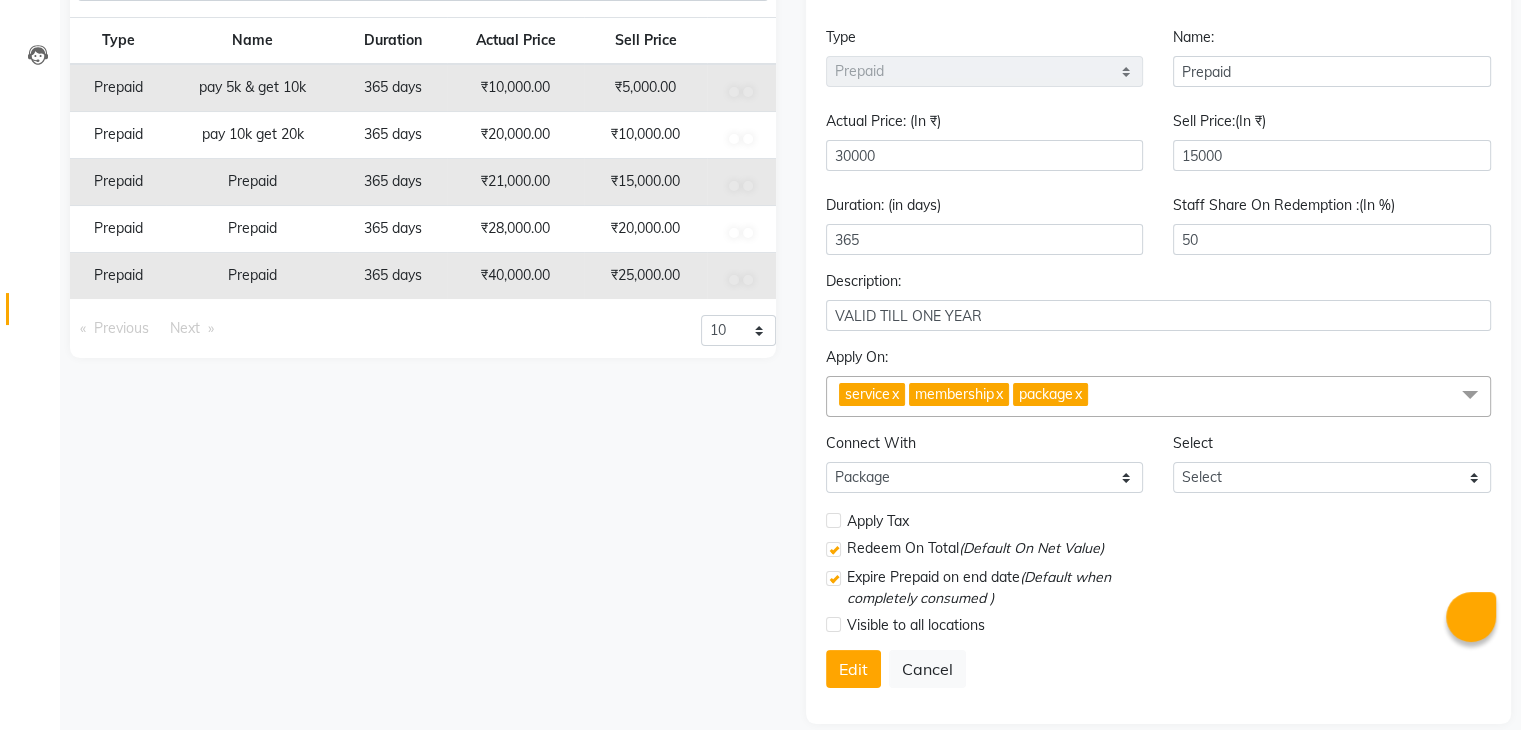 scroll, scrollTop: 201, scrollLeft: 0, axis: vertical 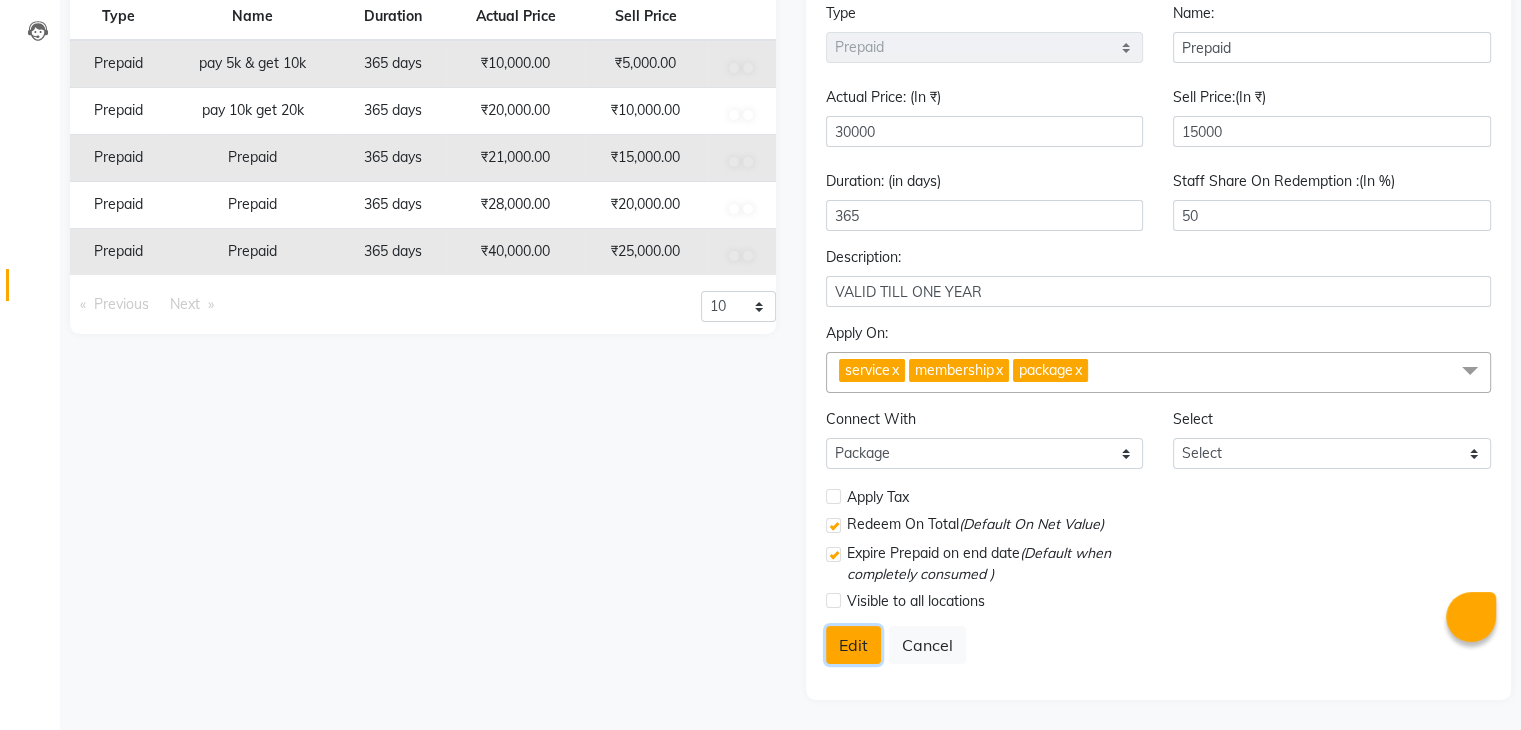 click on "Edit" at bounding box center [853, 645] 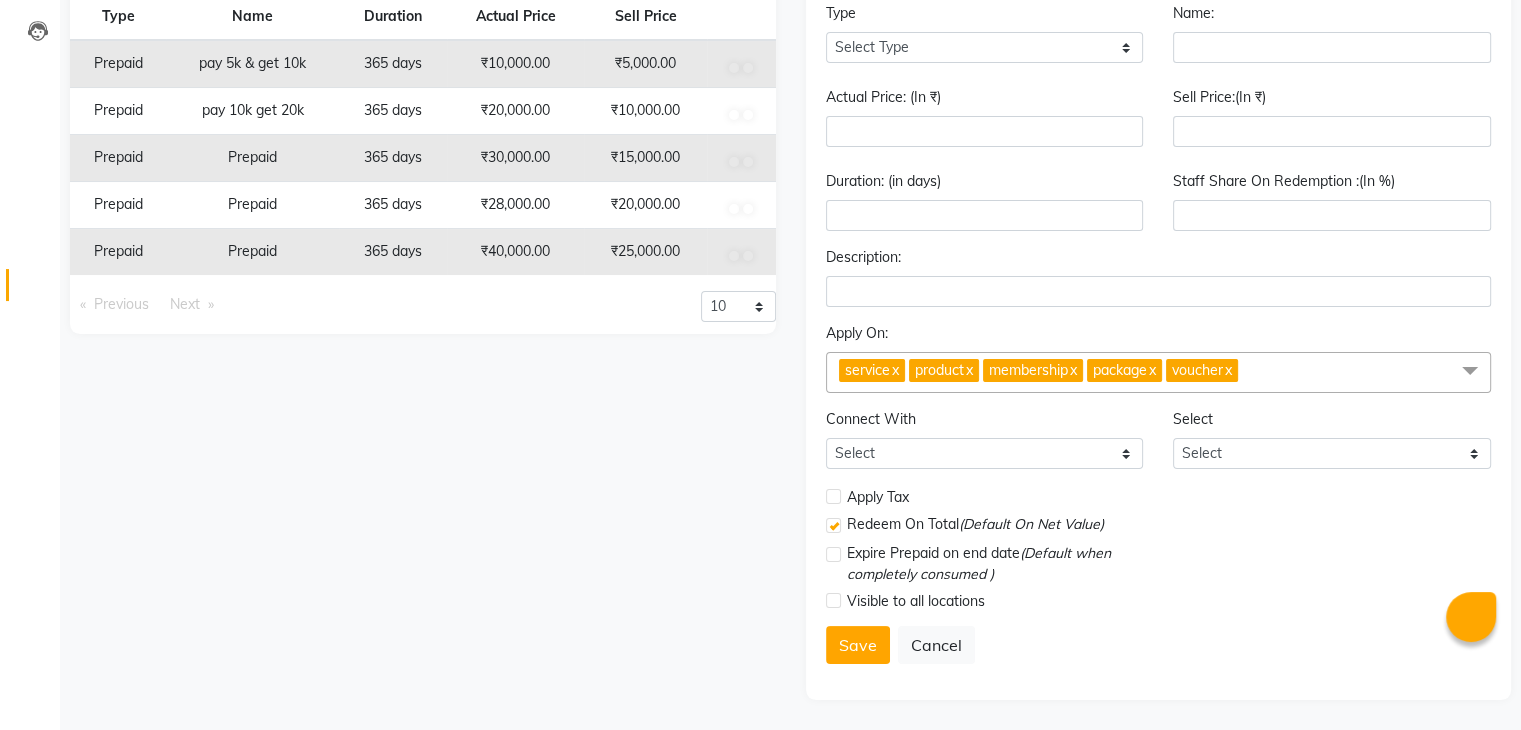 click on "Type Name Duration Actual Price Sell Price Prepaid pay 5k & get 10k 365 days  ₹10,000.00   ₹5,000.00  Prepaid pay 10k get 20k 365 days  ₹20,000.00   ₹10,000.00  Prepaid Prepaid 365 days  ₹30,000.00   ₹15,000.00  Prepaid Prepaid 365 days  ₹28,000.00   ₹20,000.00  Prepaid Prepaid 365 days  ₹40,000.00   ₹25,000.00   Previous  page  1 / 1   Next  page 10 20 50 100" at bounding box center (423, 319) 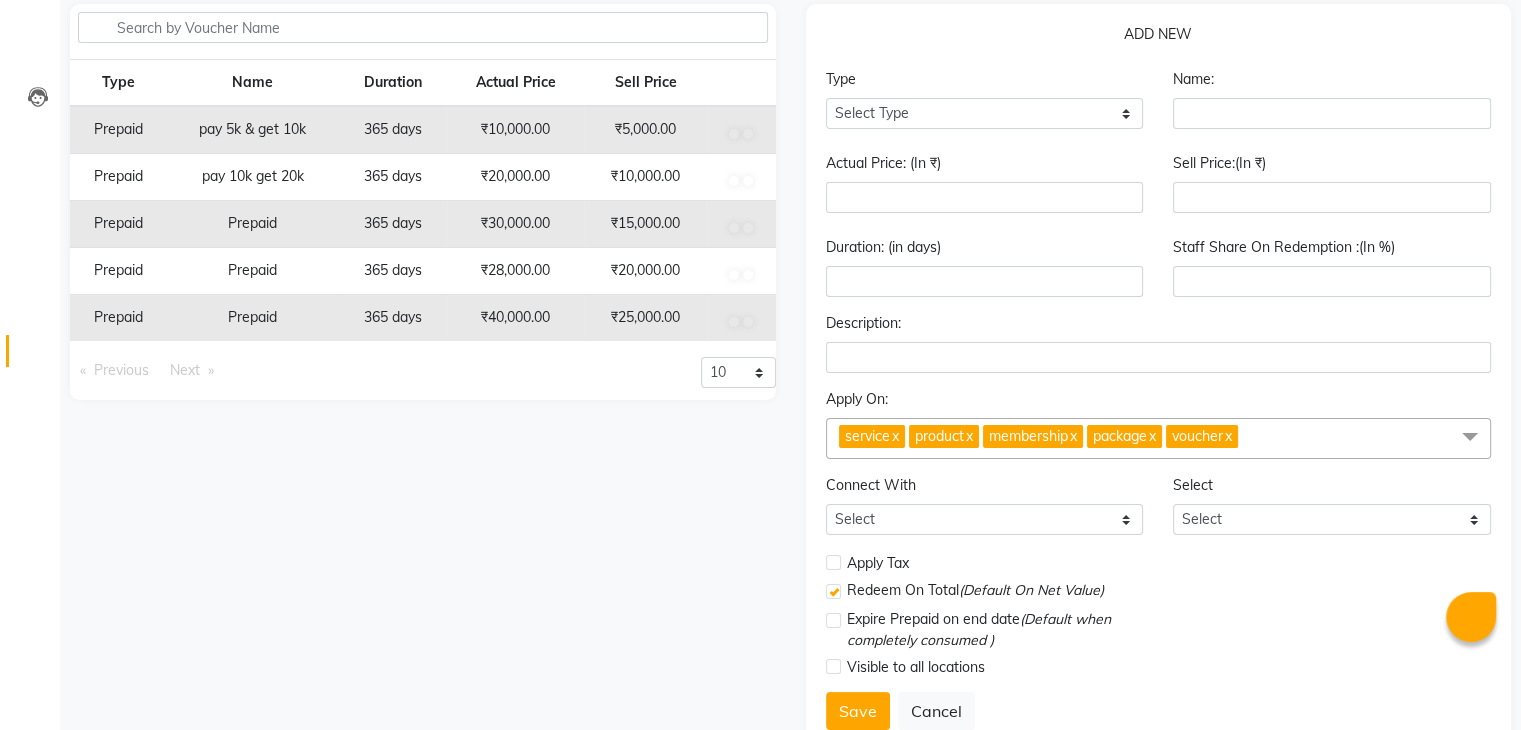 scroll, scrollTop: 1, scrollLeft: 0, axis: vertical 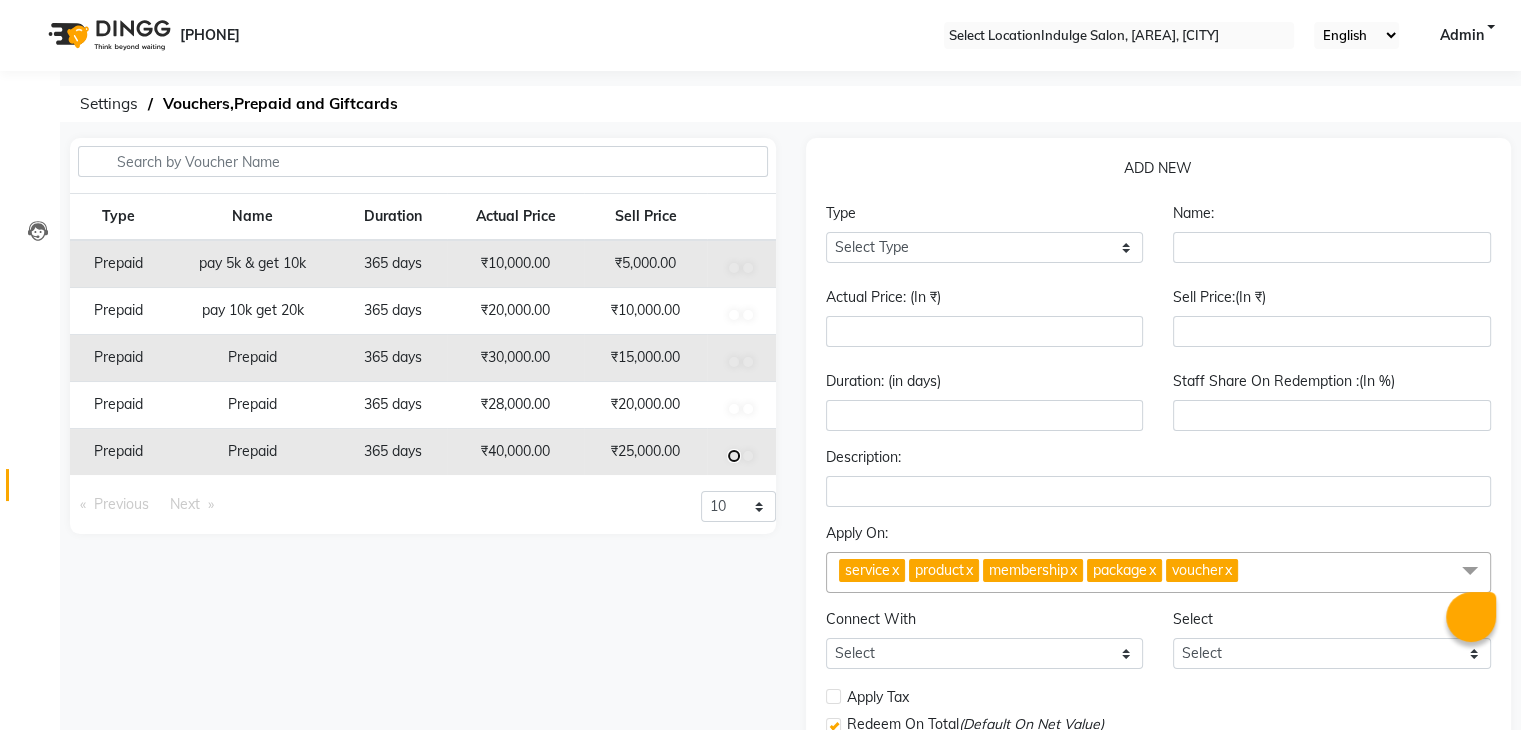 click at bounding box center [734, 268] 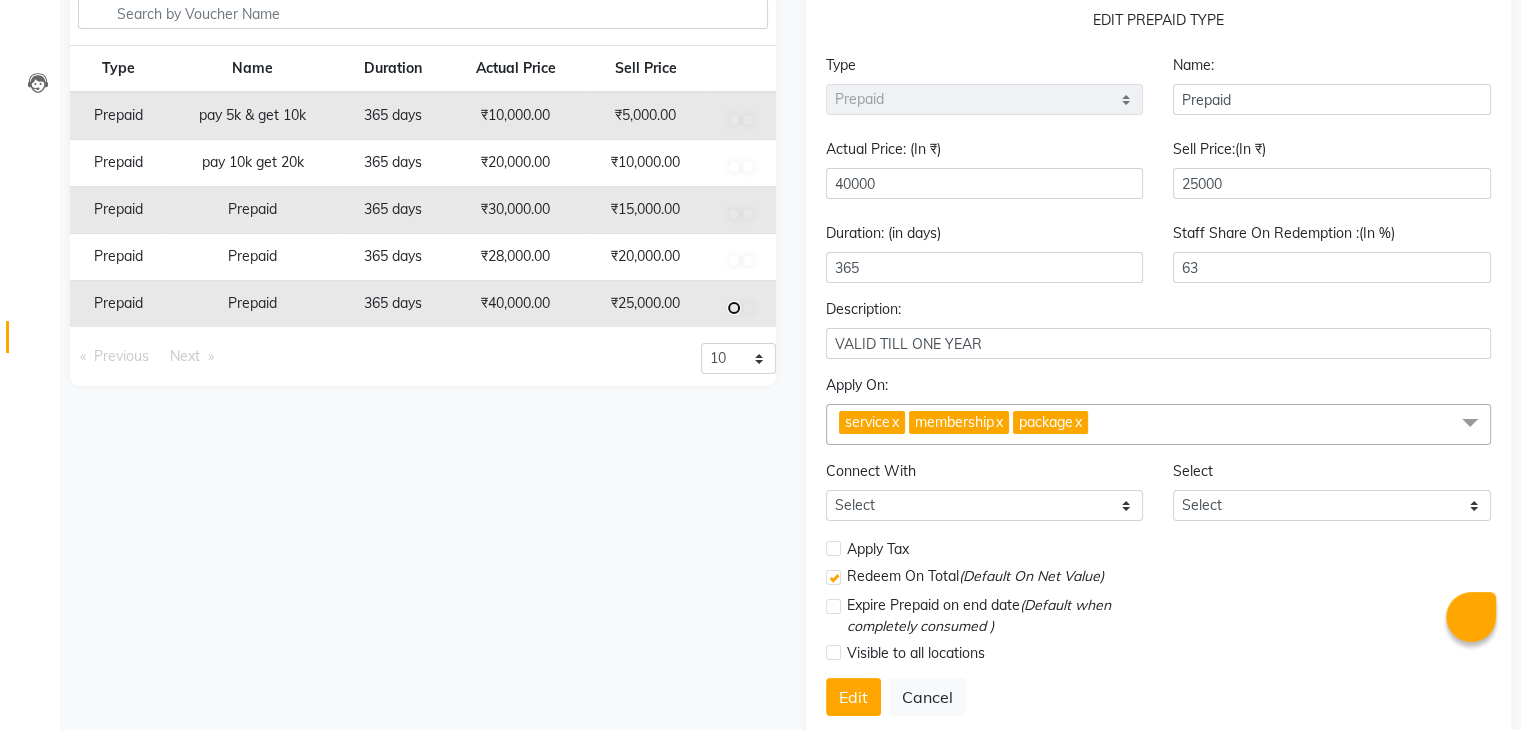 scroll, scrollTop: 201, scrollLeft: 0, axis: vertical 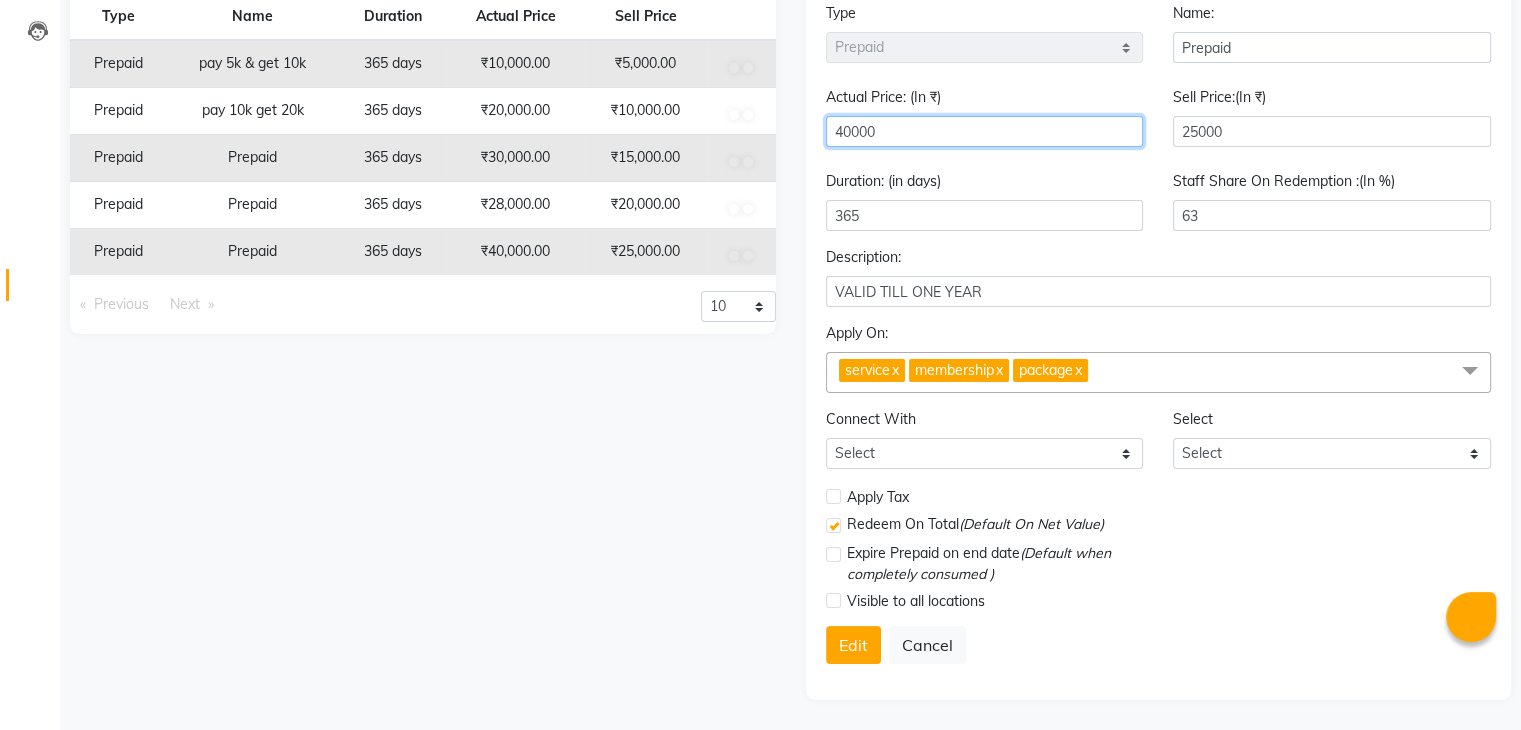 click on "40000" at bounding box center [985, 131] 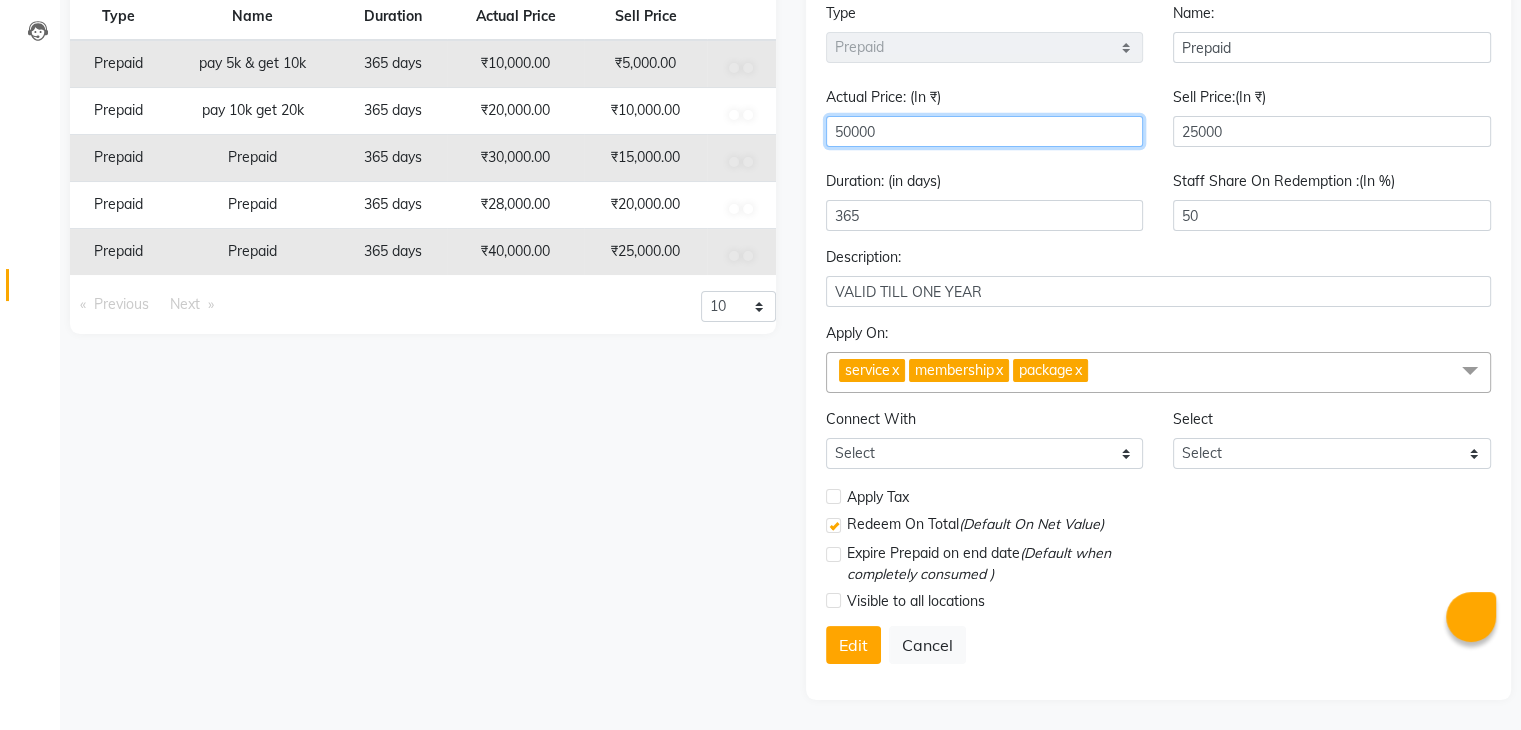 type on "50000" 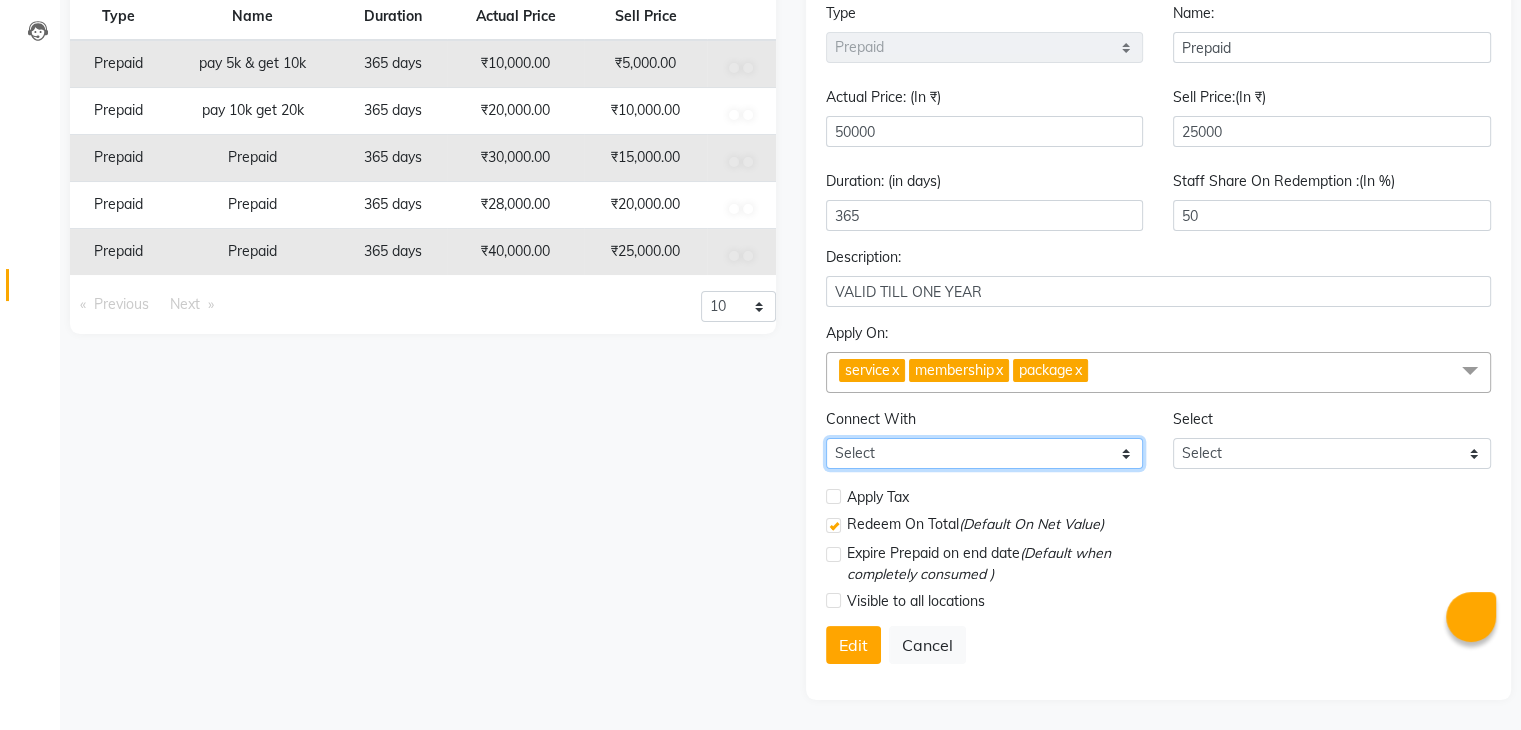 click on "Select Membership Package" at bounding box center (985, 453) 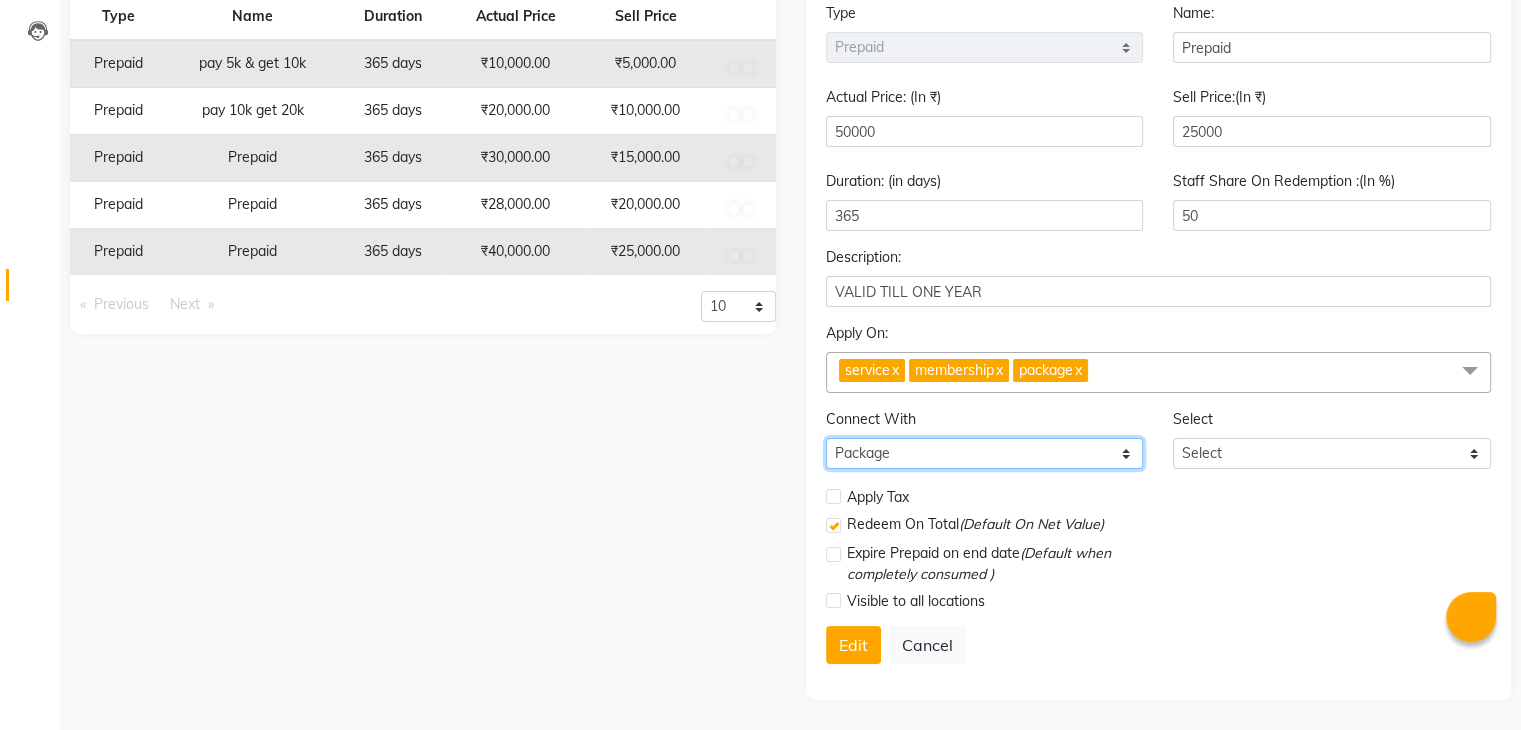 click on "Select Membership Package" at bounding box center [985, 453] 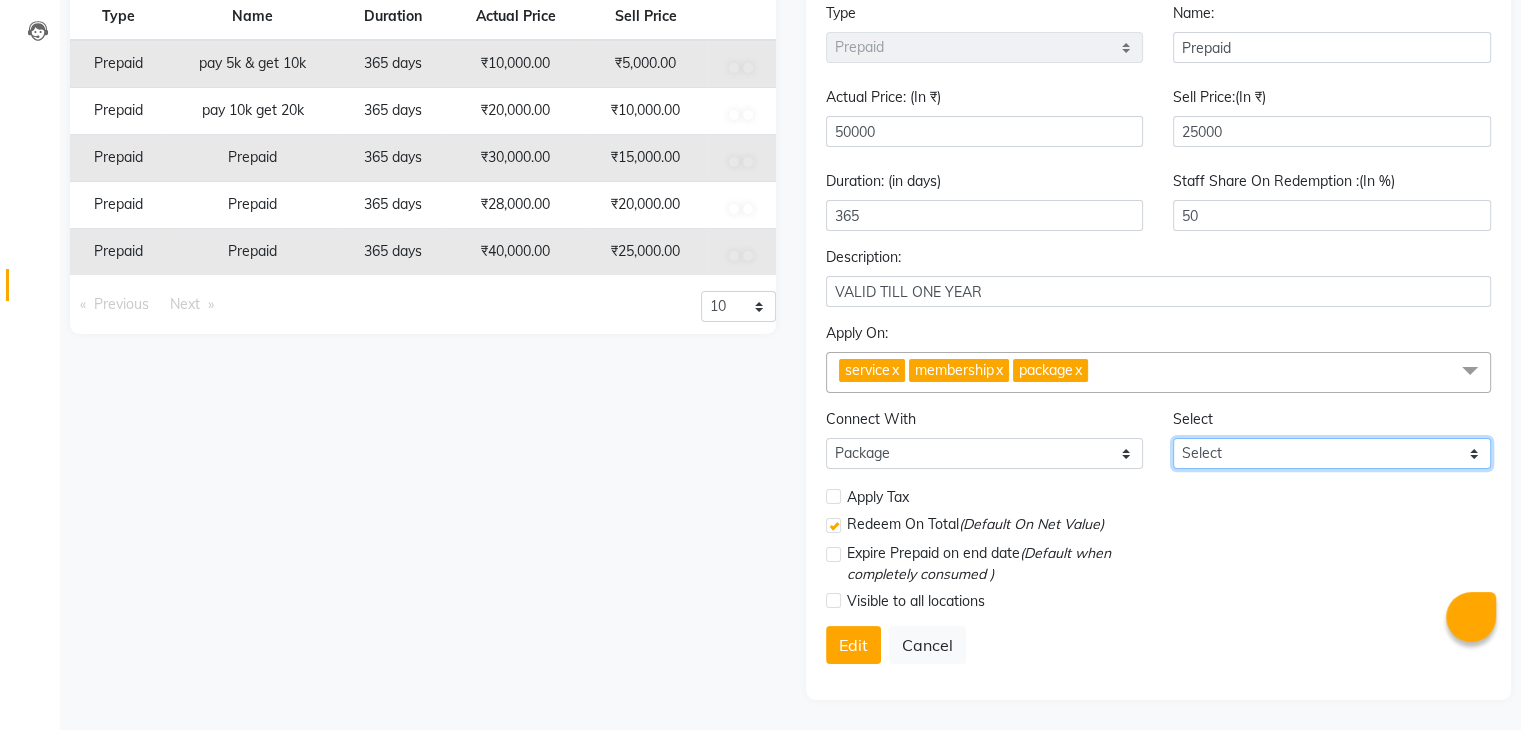 click on "Select" at bounding box center (1332, 453) 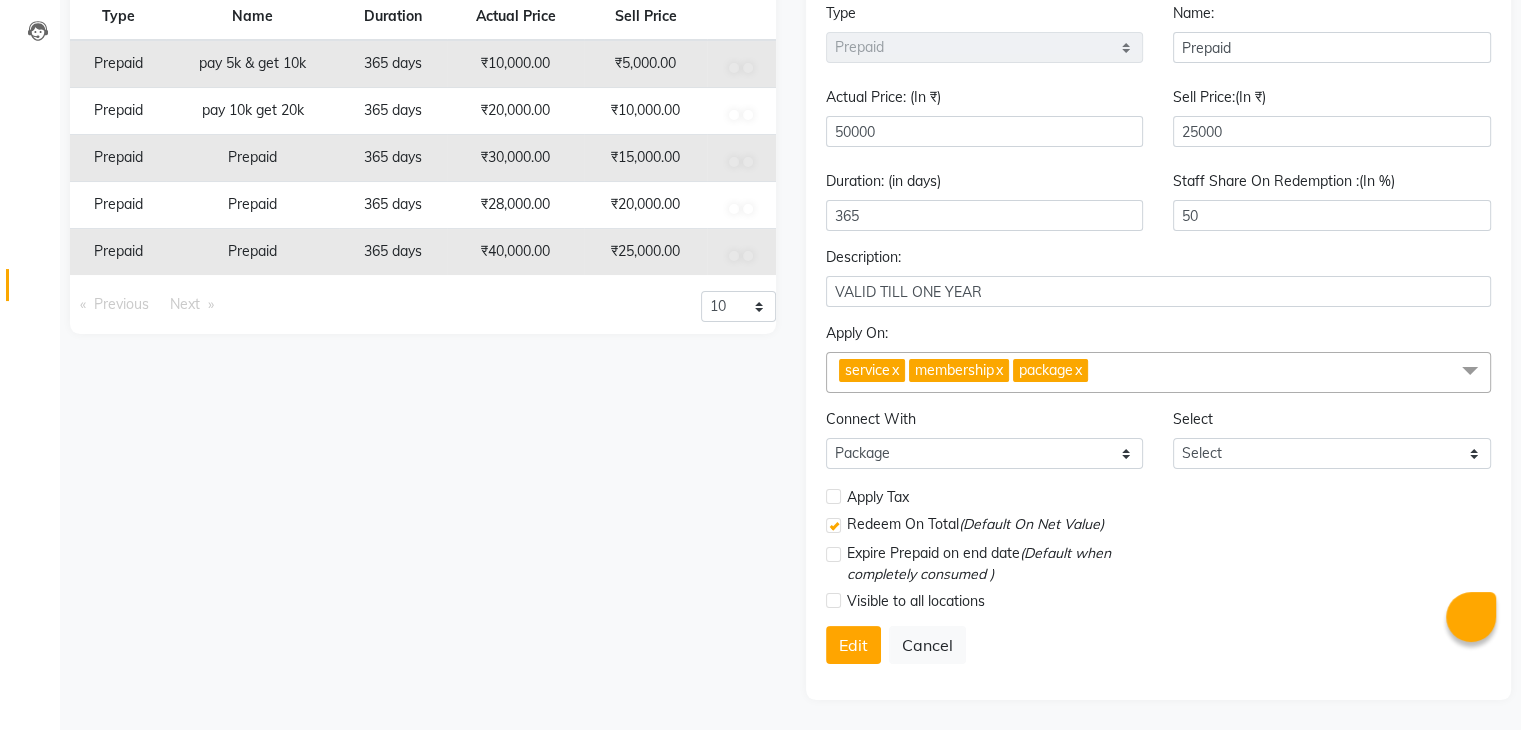 drag, startPoint x: 1169, startPoint y: 578, endPoint x: 1144, endPoint y: 580, distance: 25.079872 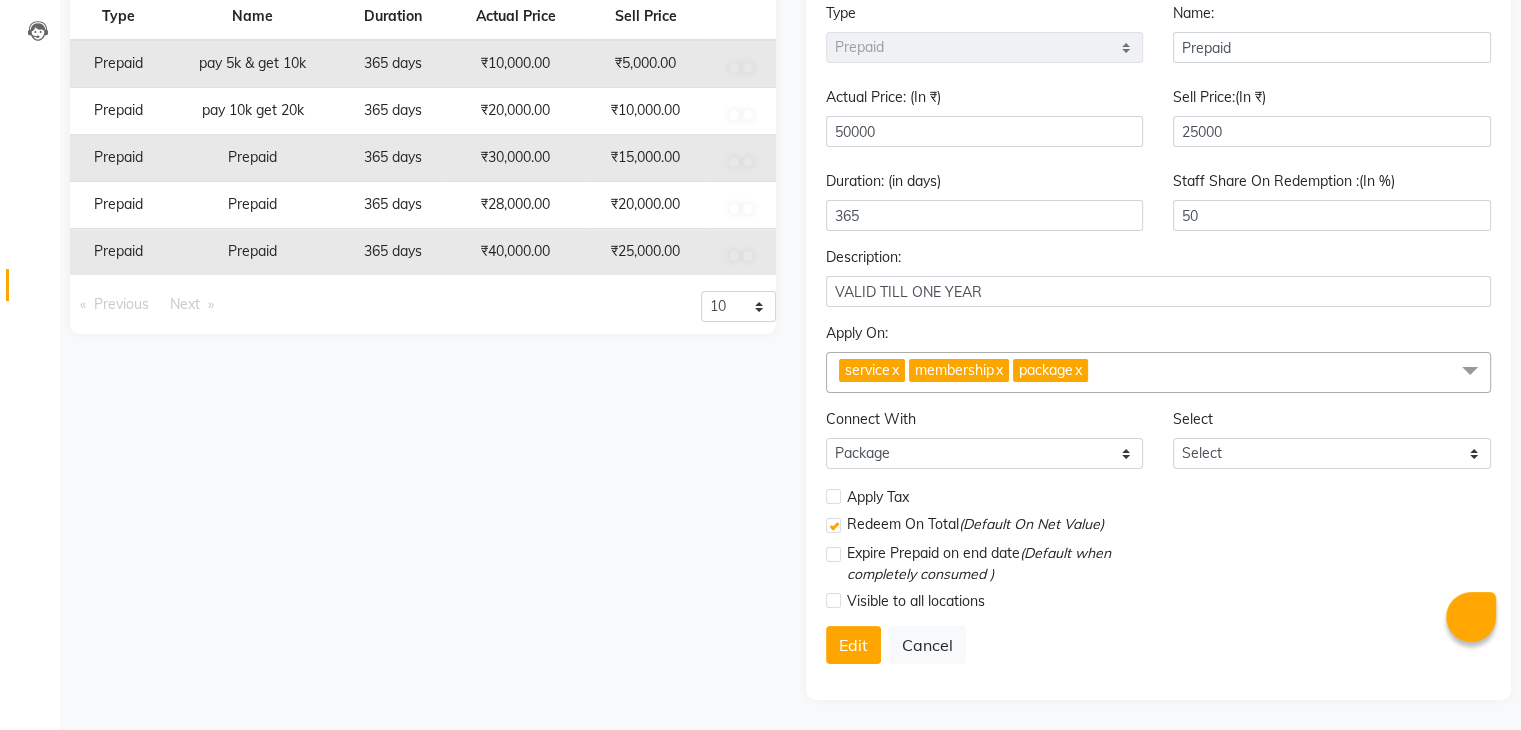 click at bounding box center (833, 554) 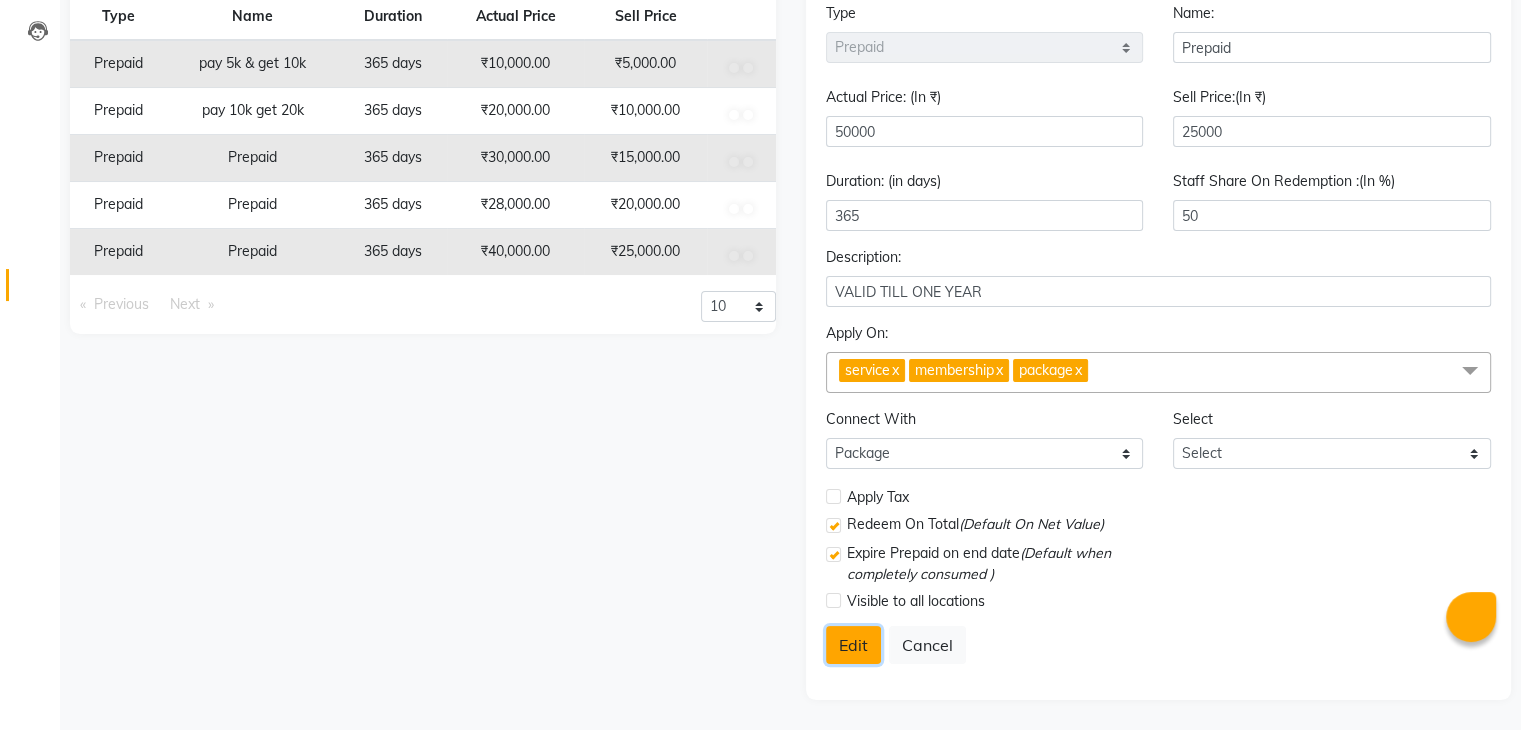 click on "Edit" at bounding box center [853, 645] 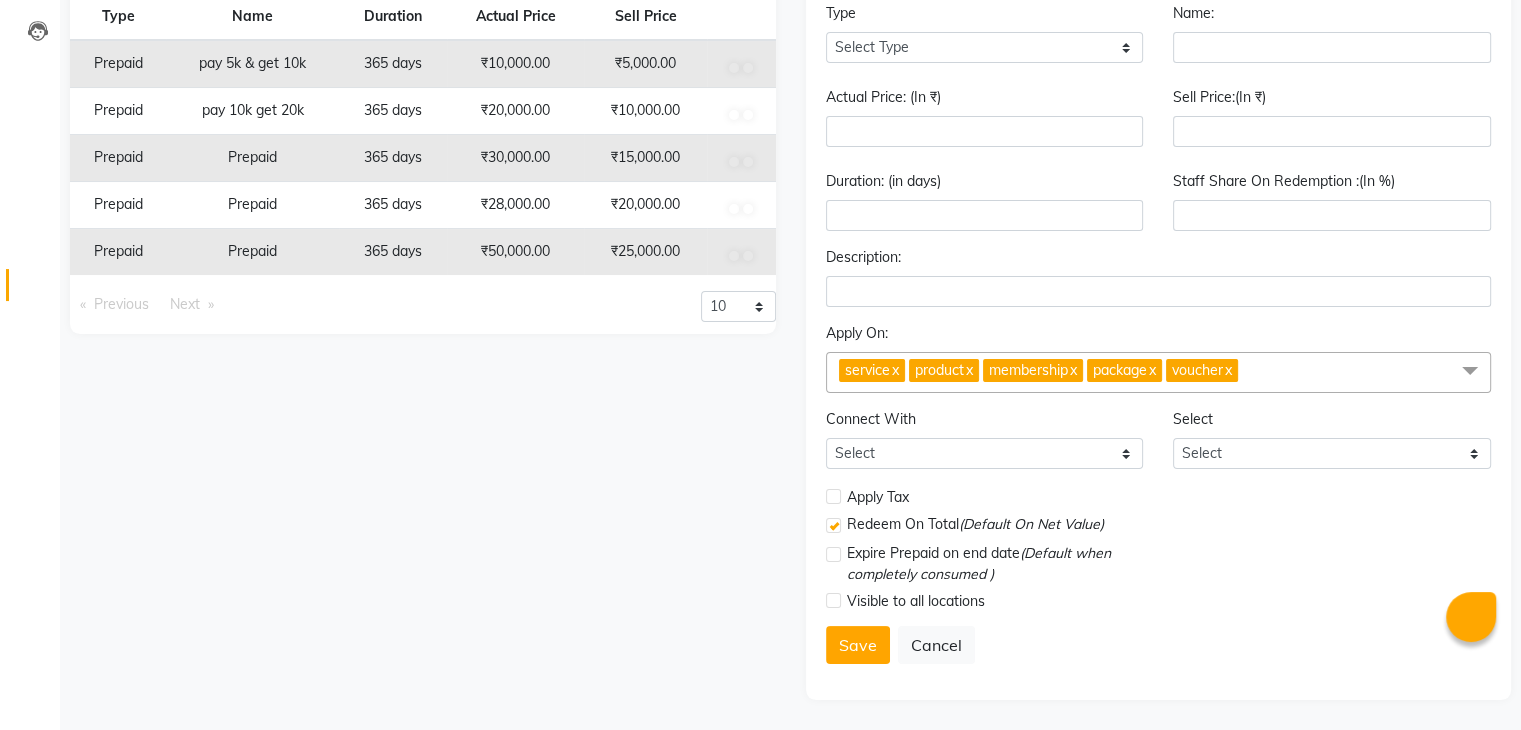 click on "Type Name Duration Actual Price Sell Price Prepaid pay 5k & get 10k 365 days  ₹10,000.00   ₹5,000.00  Prepaid pay 10k get 20k 365 days  ₹20,000.00   ₹10,000.00  Prepaid Prepaid 365 days  ₹30,000.00   ₹15,000.00  Prepaid Prepaid 365 days  ₹28,000.00   ₹20,000.00  Prepaid Prepaid 365 days  ₹50,000.00   ₹25,000.00   Previous  page  1 / 1   Next  page 10 20 50 100" at bounding box center (423, 319) 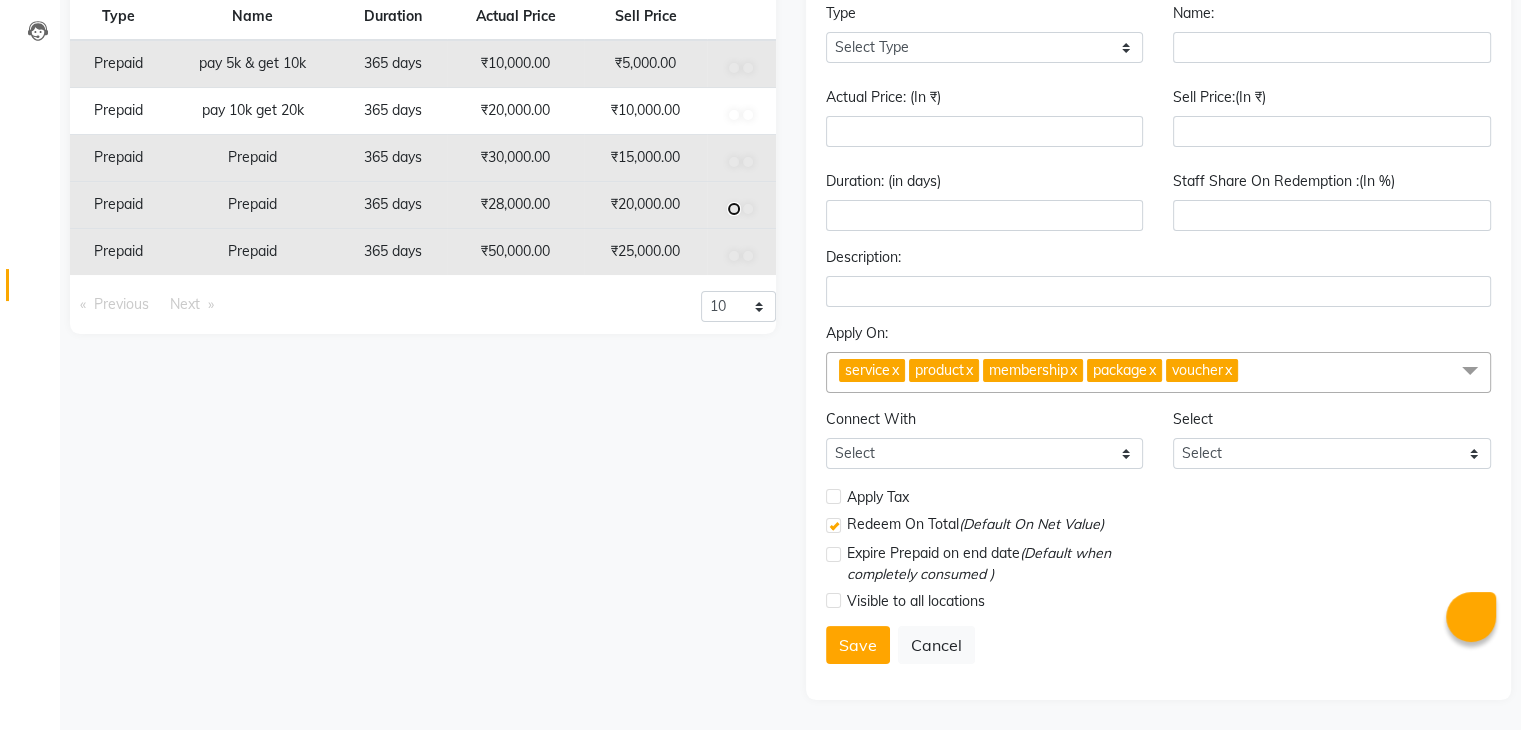 click at bounding box center (734, 68) 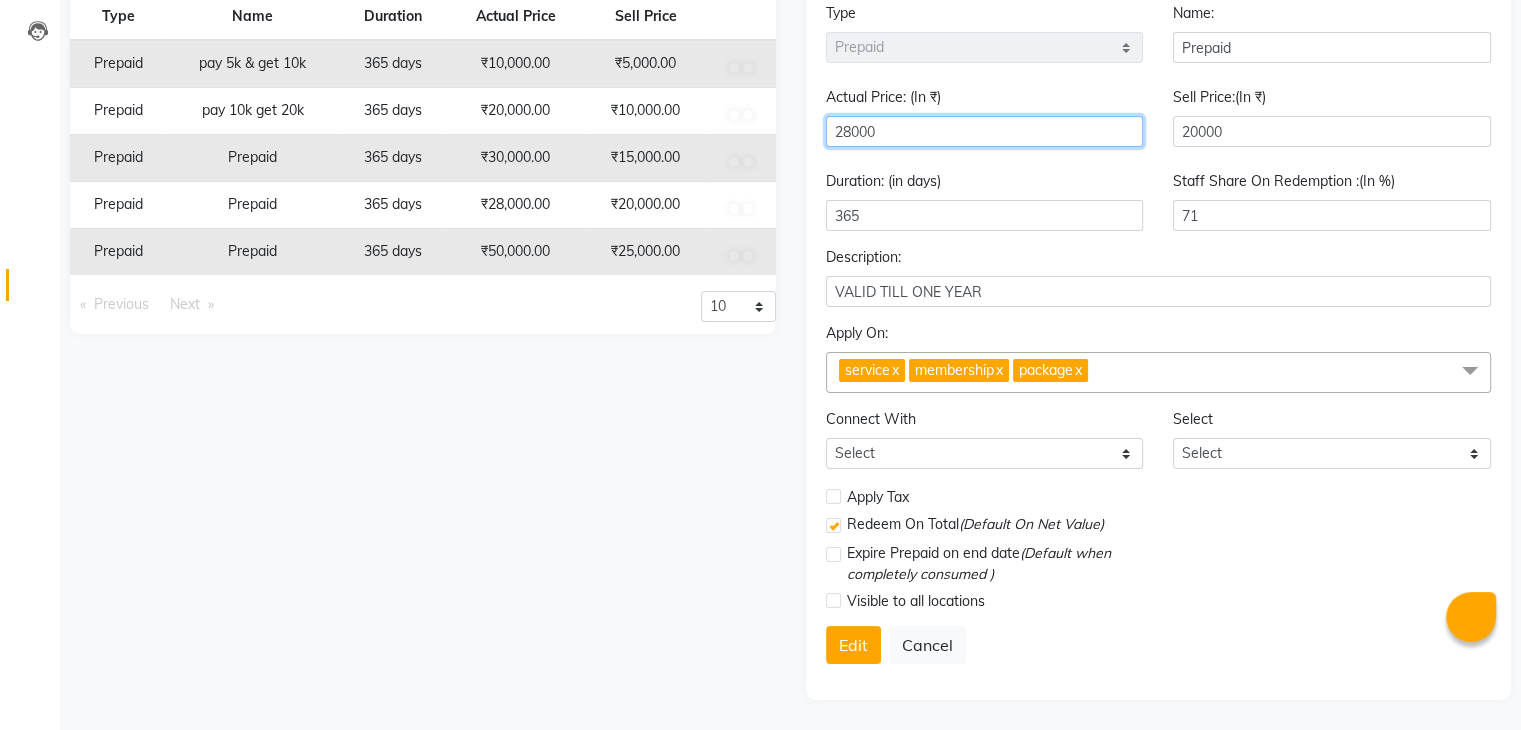 click on "28000" at bounding box center [985, 131] 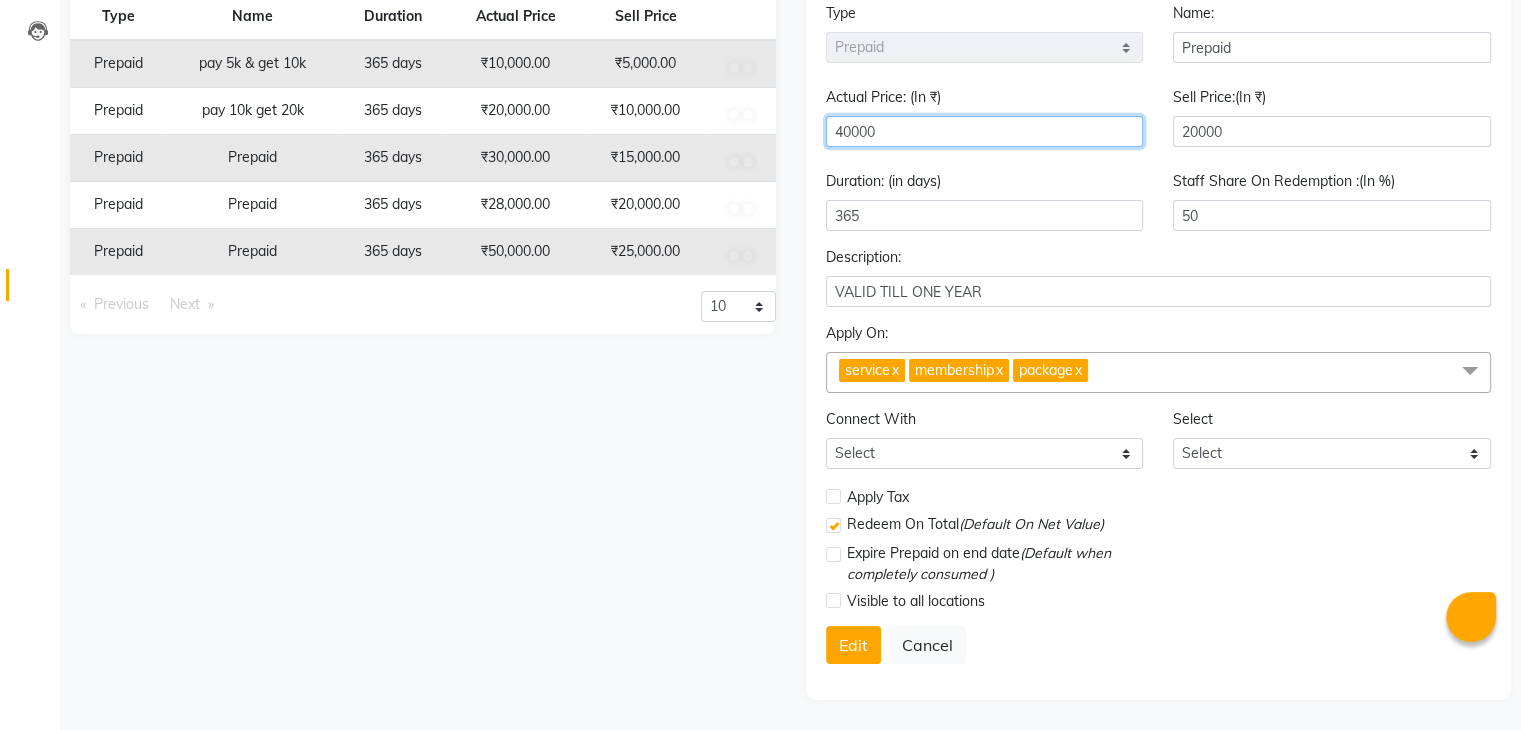 type on "40000" 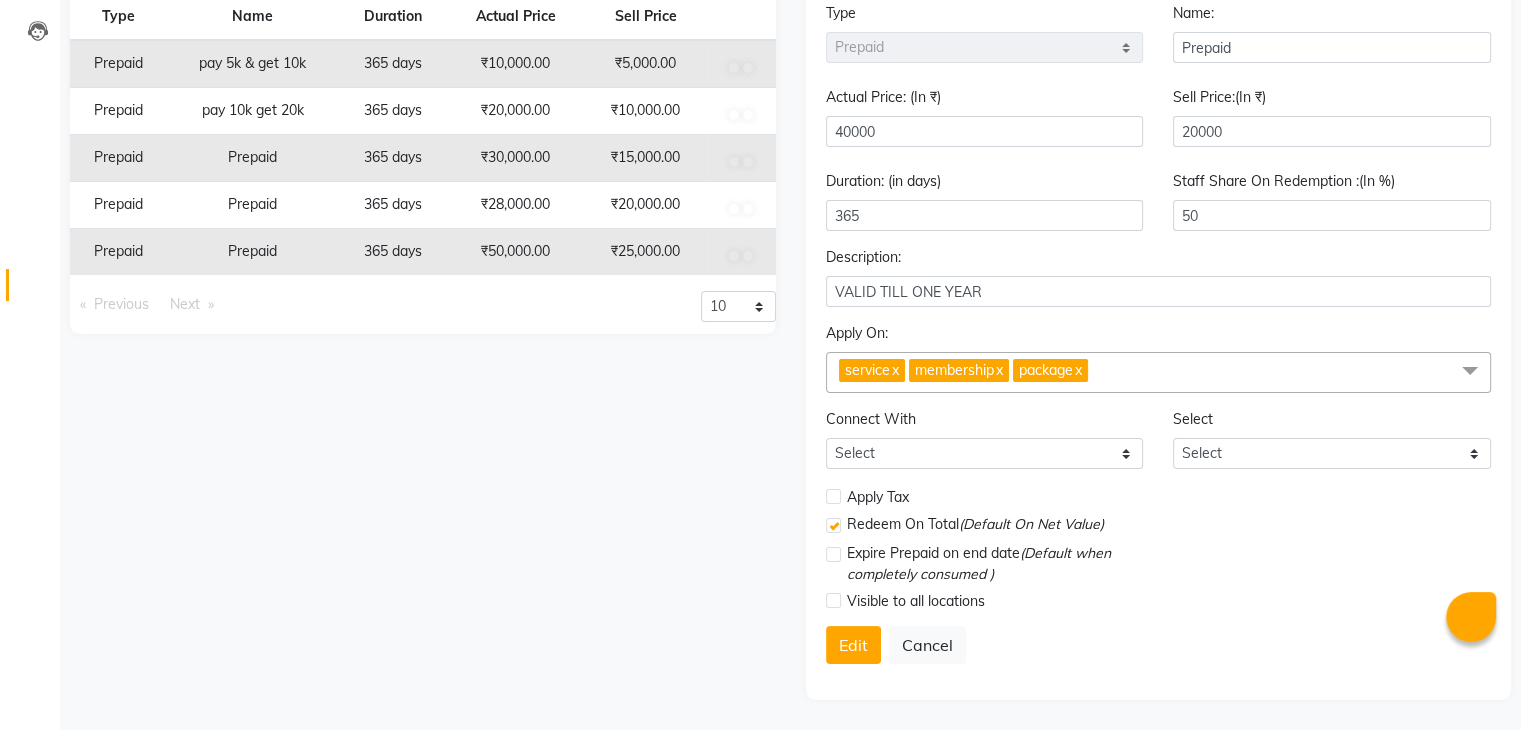 click at bounding box center [833, 554] 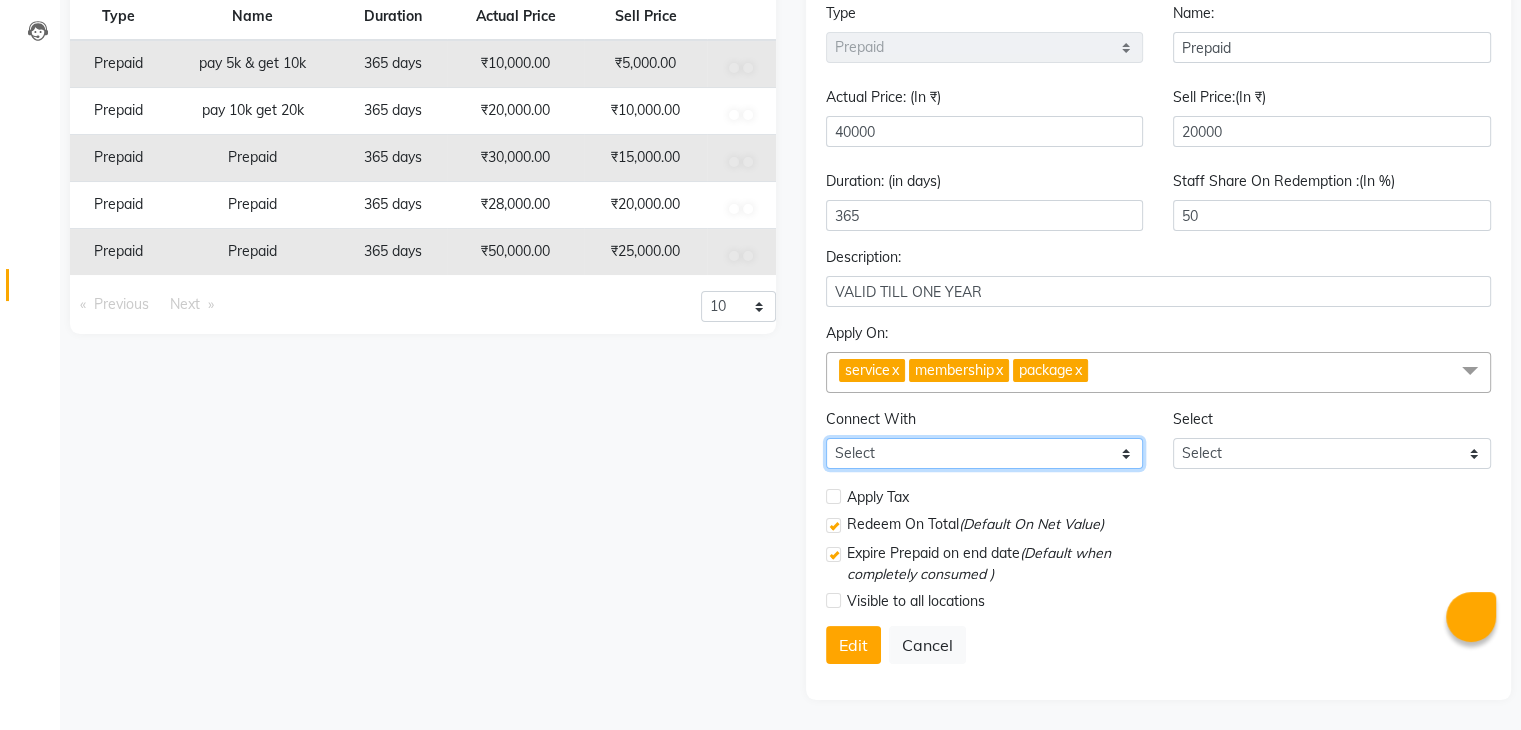 click on "Select Membership Package" at bounding box center (985, 453) 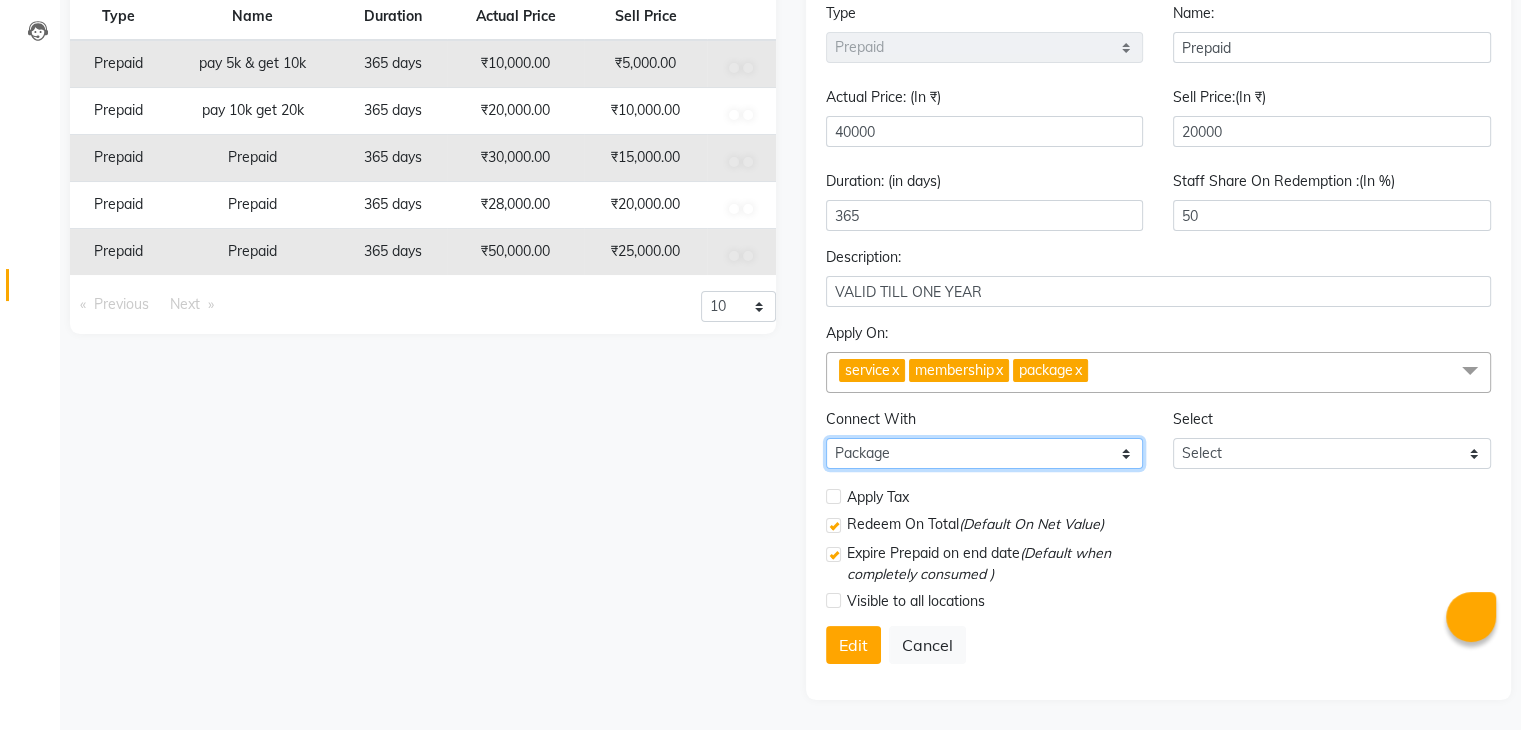 click on "Select Membership Package" at bounding box center (985, 453) 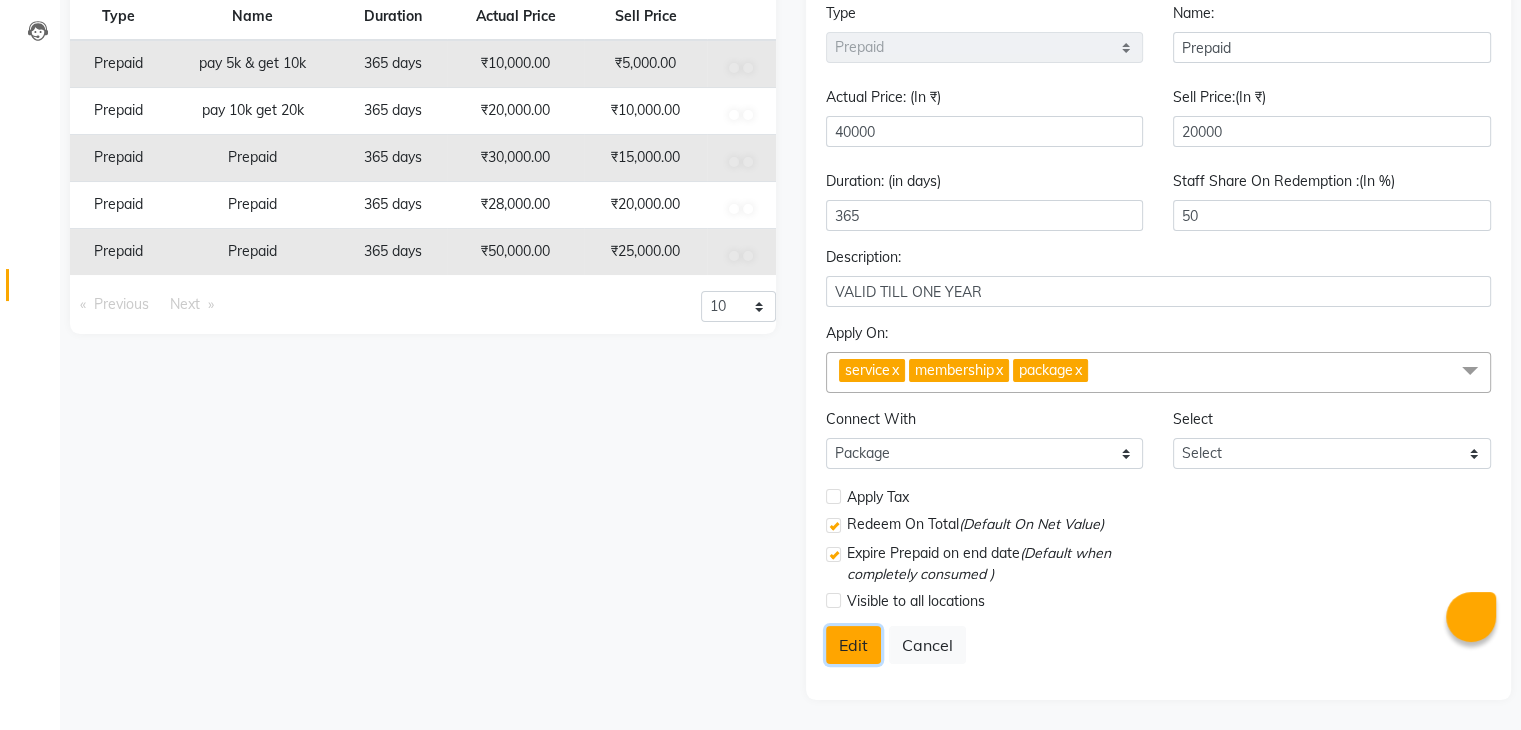 click on "Edit" at bounding box center [853, 645] 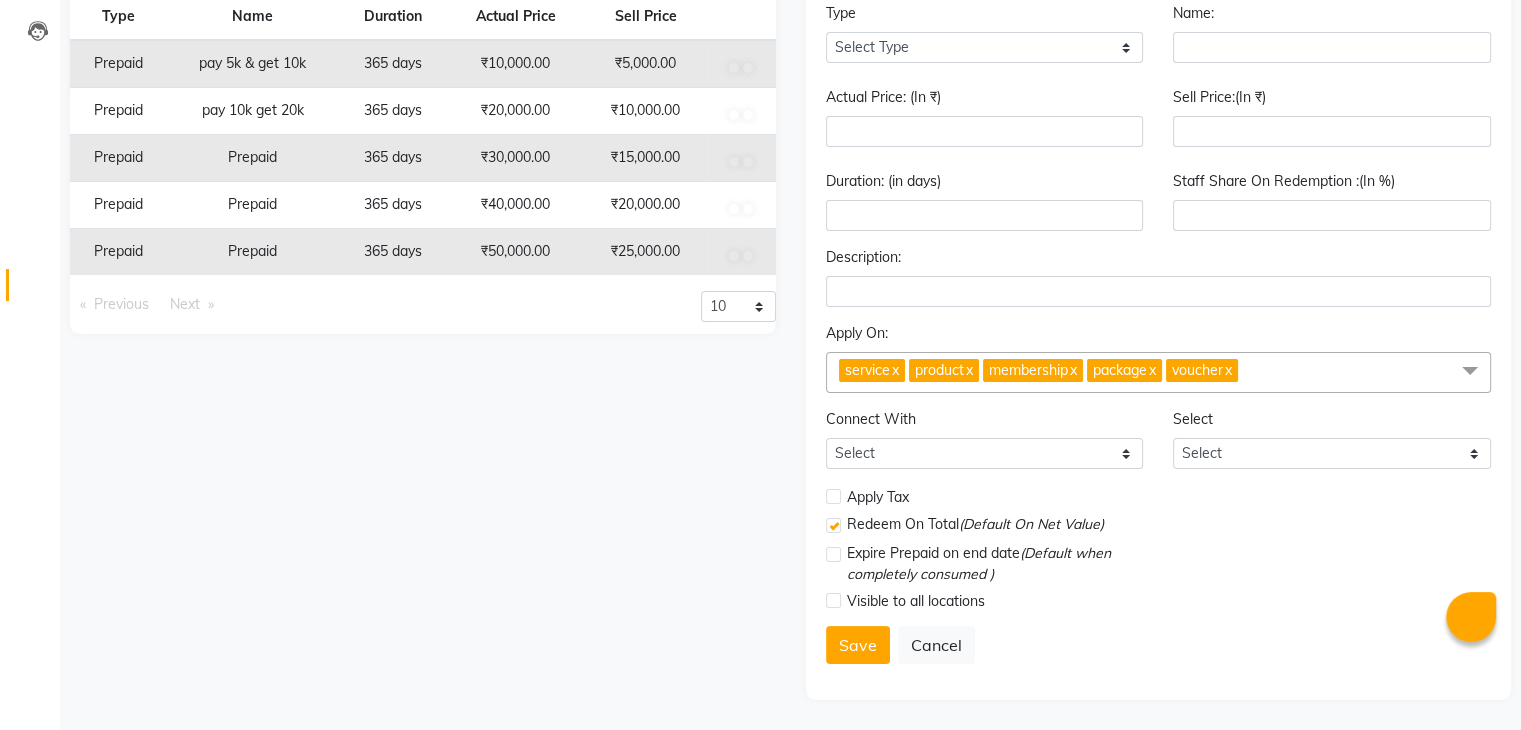 click on "Type Name Duration Actual Price Sell Price Prepaid pay 5k & get 10k 365 days ₹10,000.00 ₹5,000.00 Prepaid pay 10k get 20k 365 days ₹20,000.00 ₹10,000.00 Prepaid Prepaid 365 days ₹30,000.00 ₹15,000.00 Prepaid Prepaid 365 days ₹40,000.00 ₹20,000.00 Prepaid Prepaid 365 days ₹50,000.00 ₹25,000.00 Previous page 1 / 1 Next page 10 20 50 100" at bounding box center [423, 319] 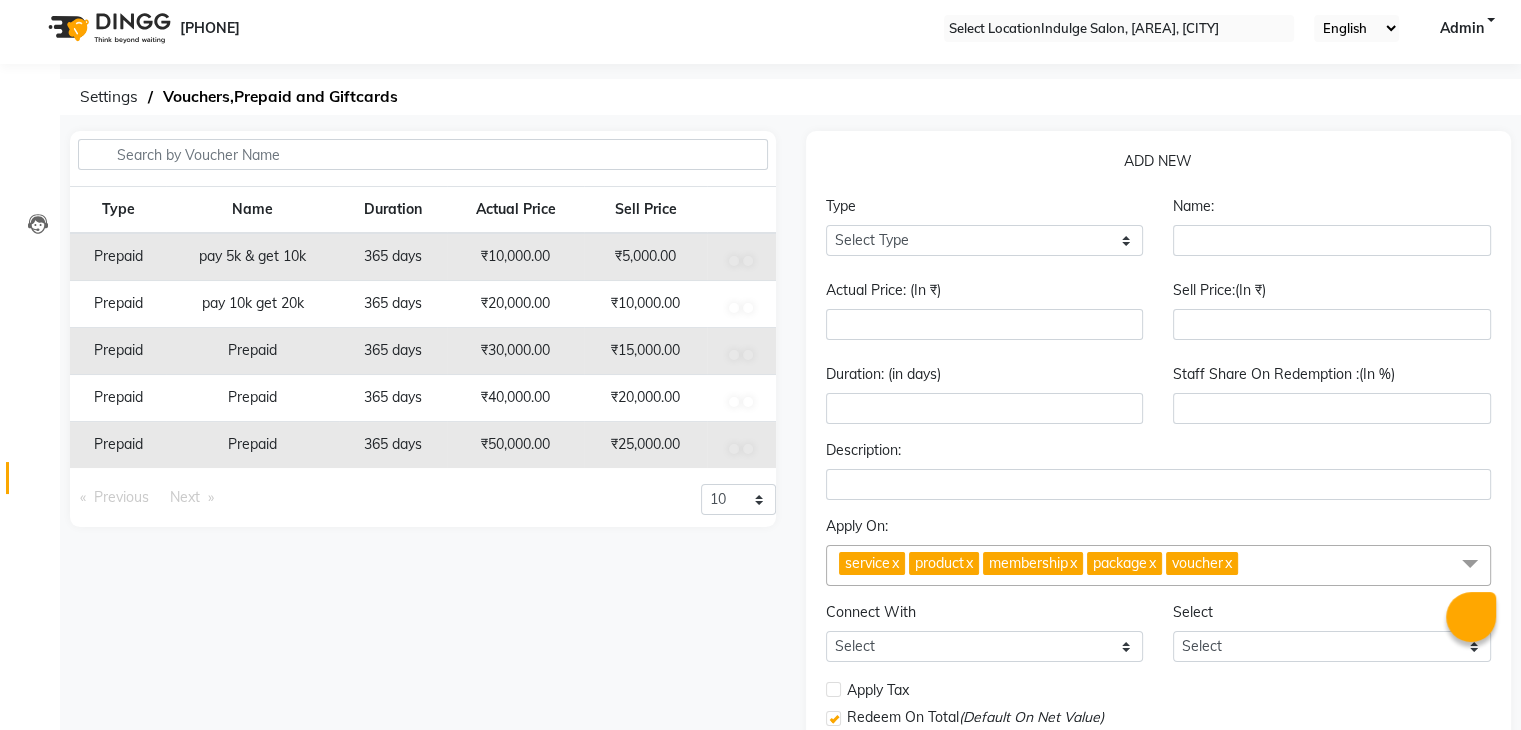 scroll, scrollTop: 1, scrollLeft: 0, axis: vertical 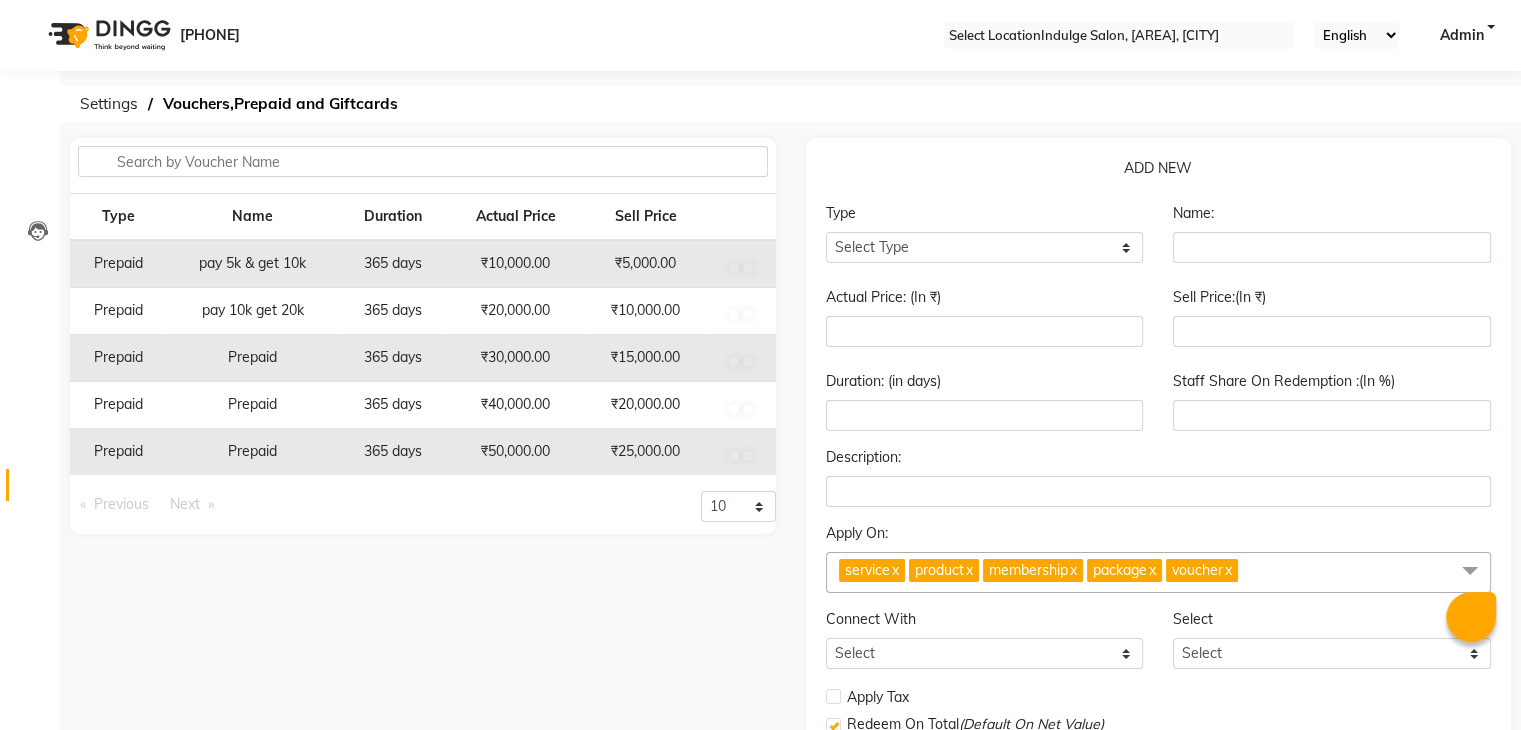 click on "ADD NEW" at bounding box center (1159, 172) 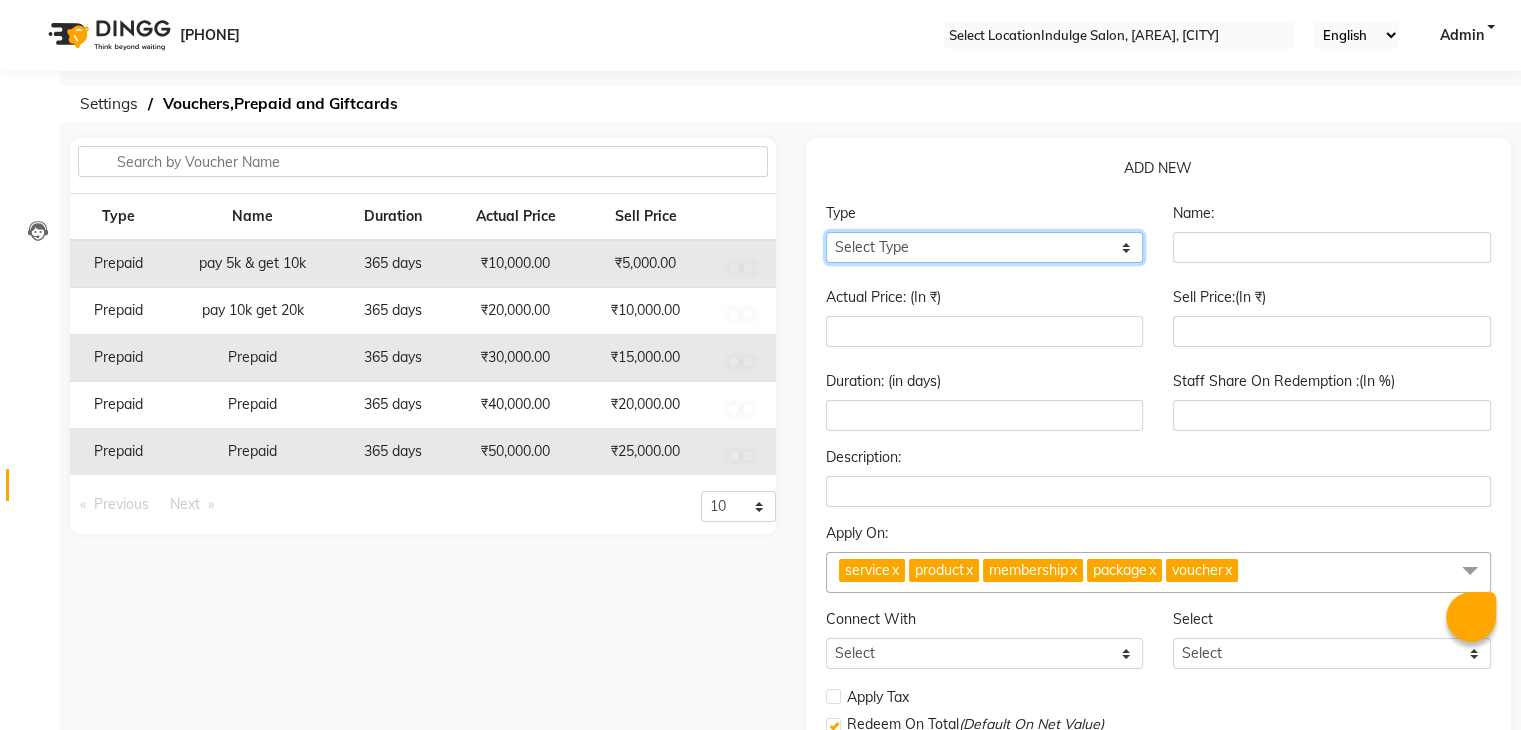 click on "Select Type Voucher Prepaid Gift Card" at bounding box center (985, 247) 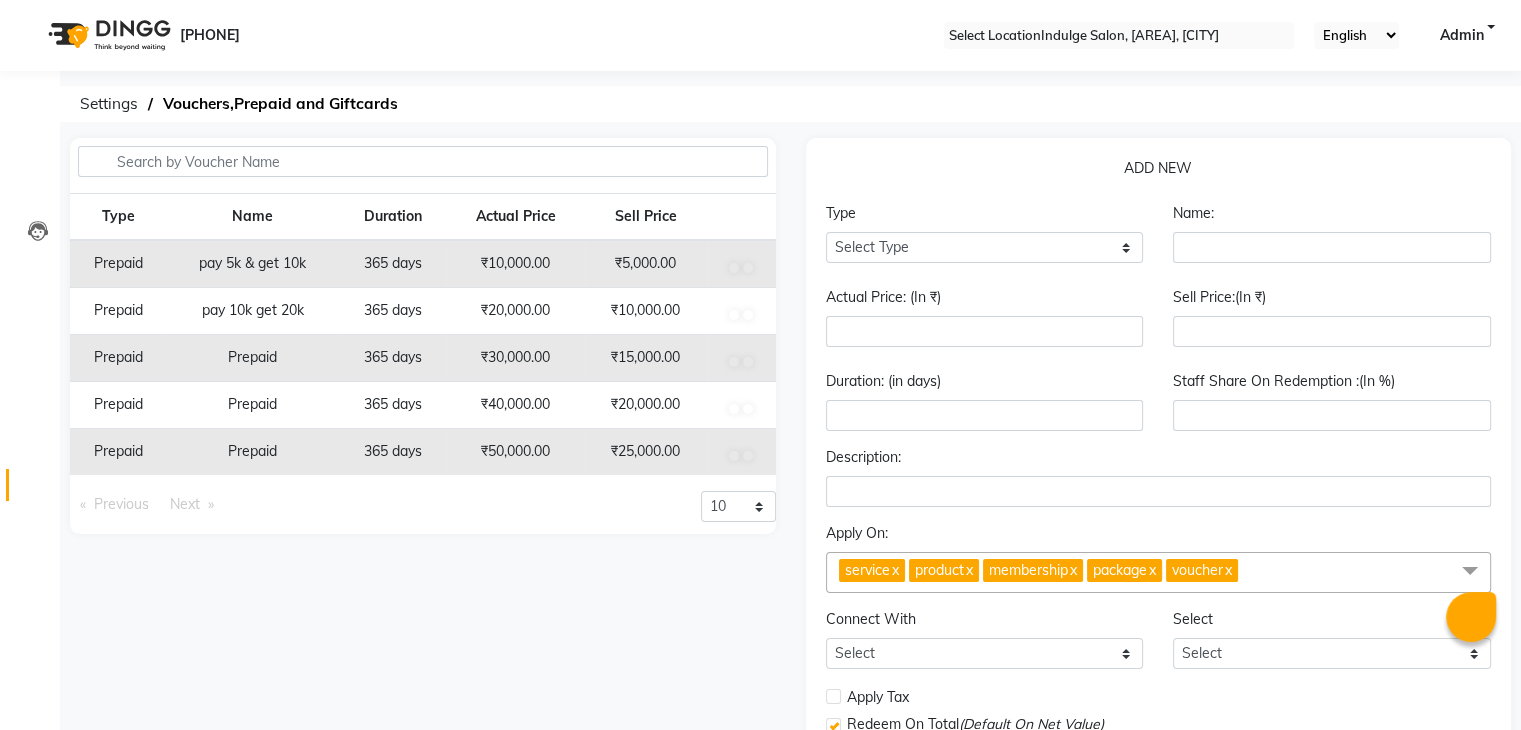 click on "ADD NEW" at bounding box center [1159, 172] 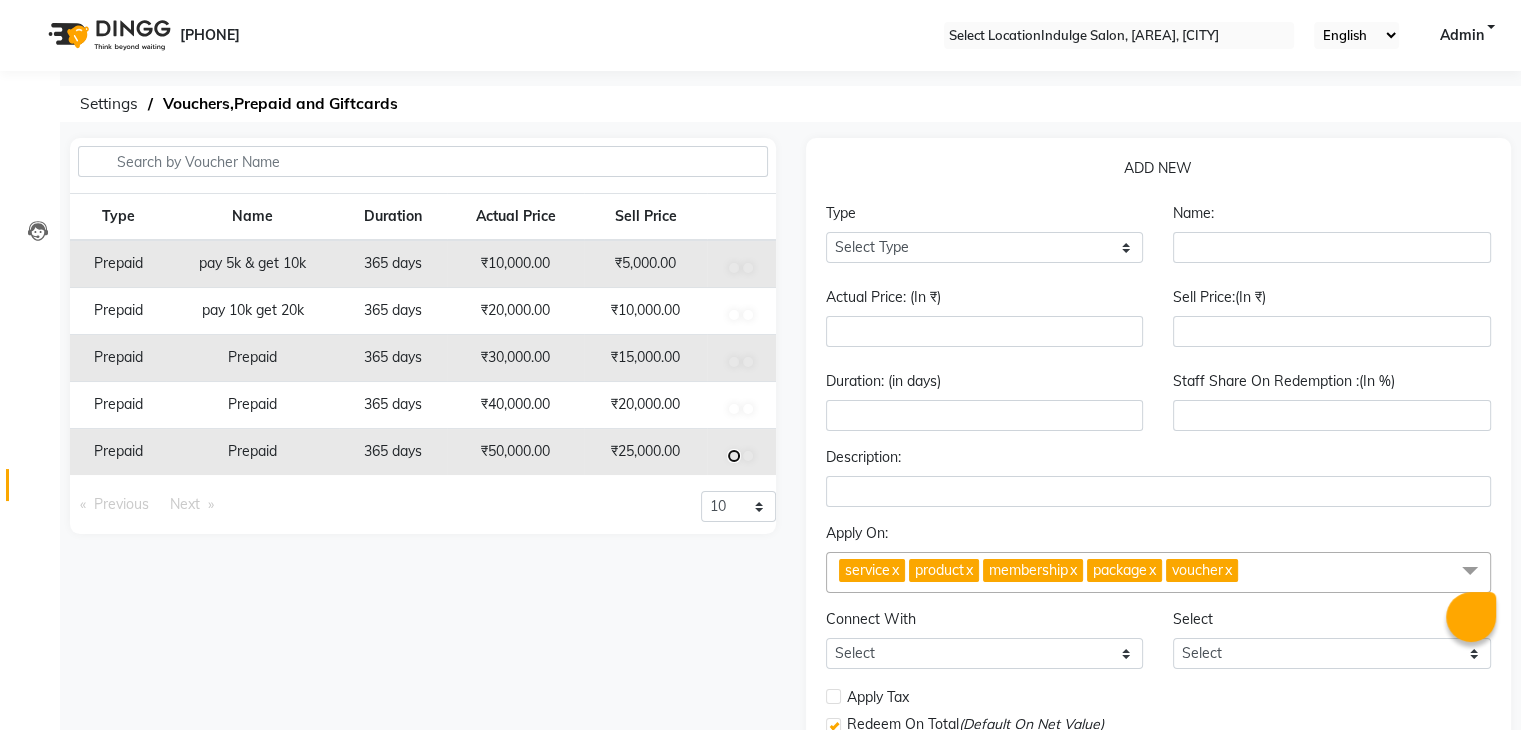 click at bounding box center (734, 268) 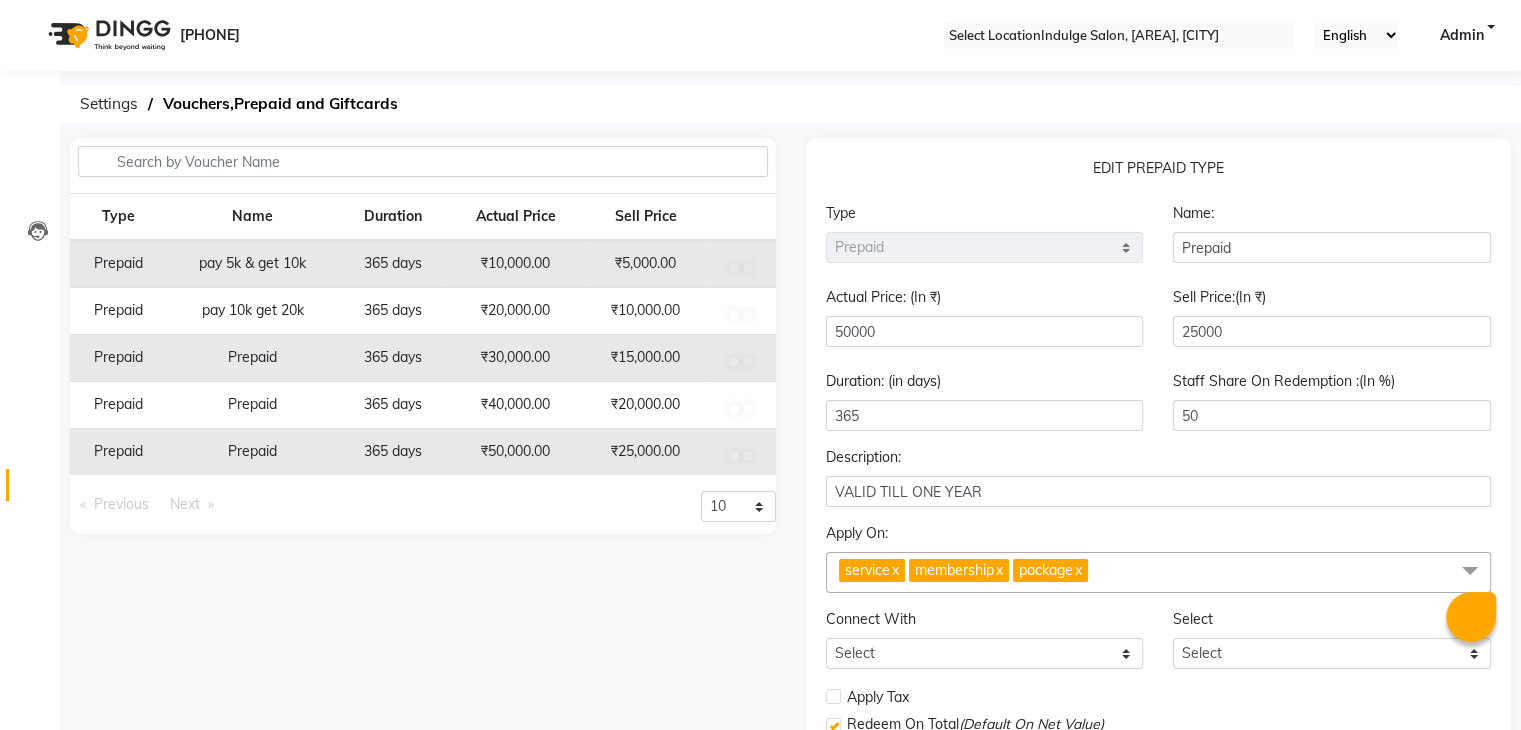 click on "EDIT PREPAID TYPE" at bounding box center [1159, 172] 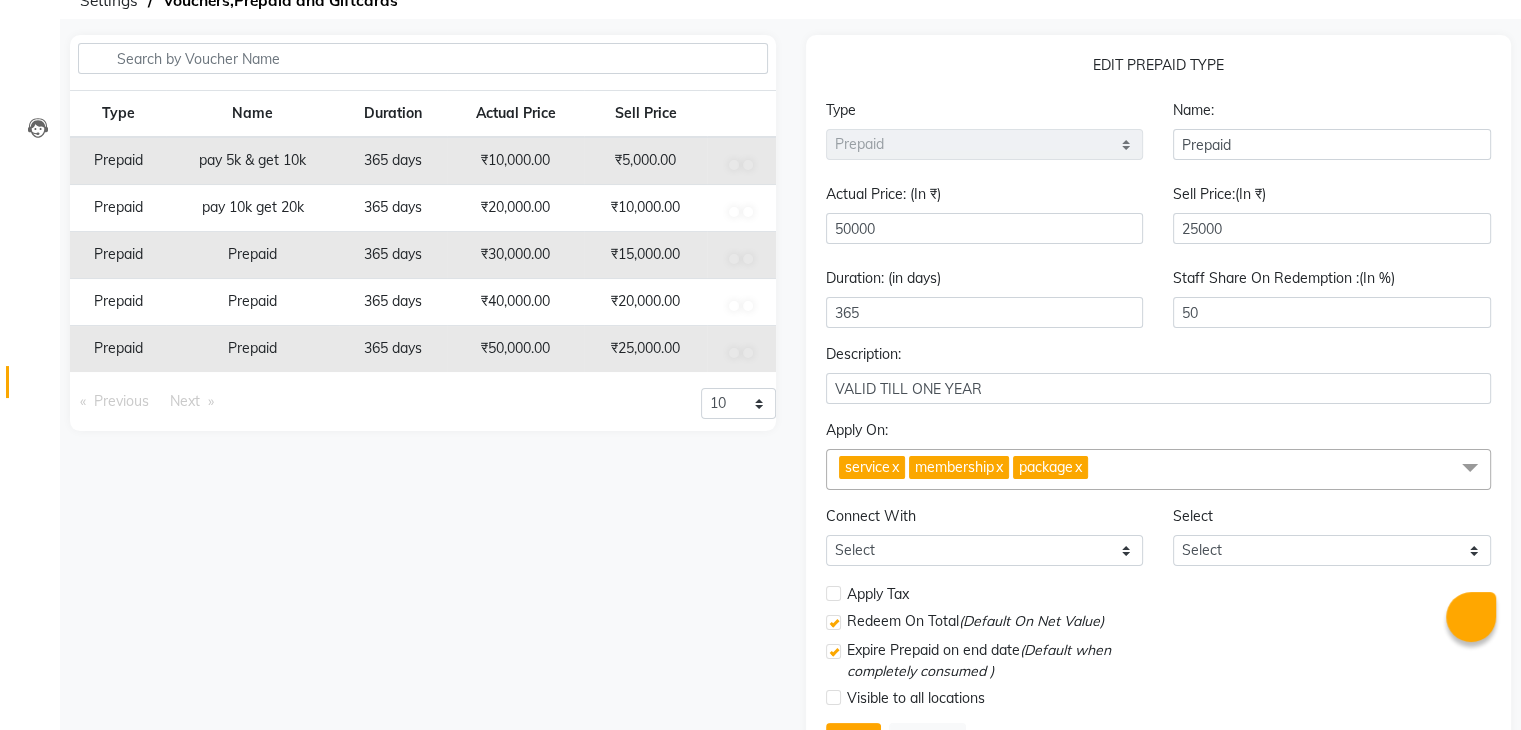 scroll, scrollTop: 201, scrollLeft: 0, axis: vertical 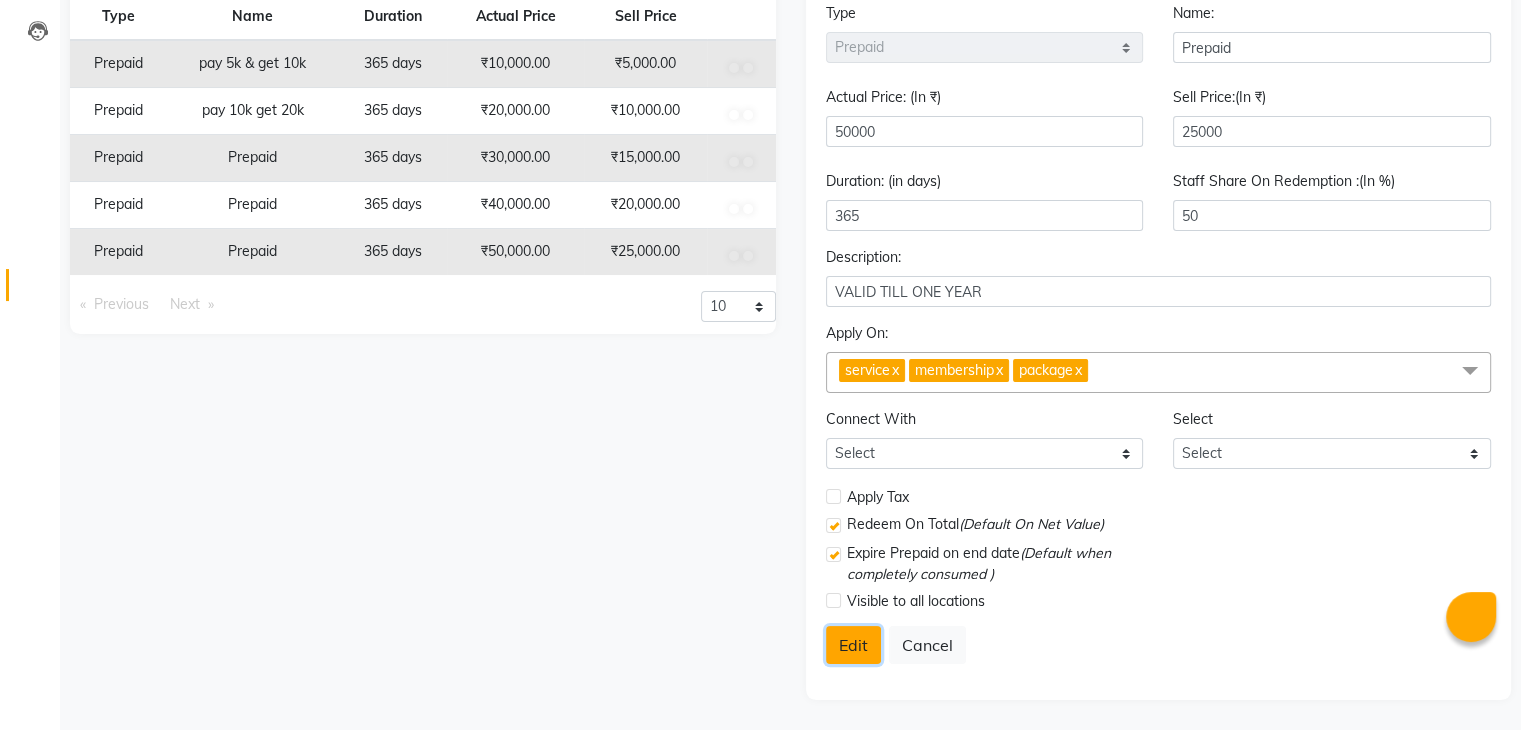 click on "Edit" at bounding box center [853, 645] 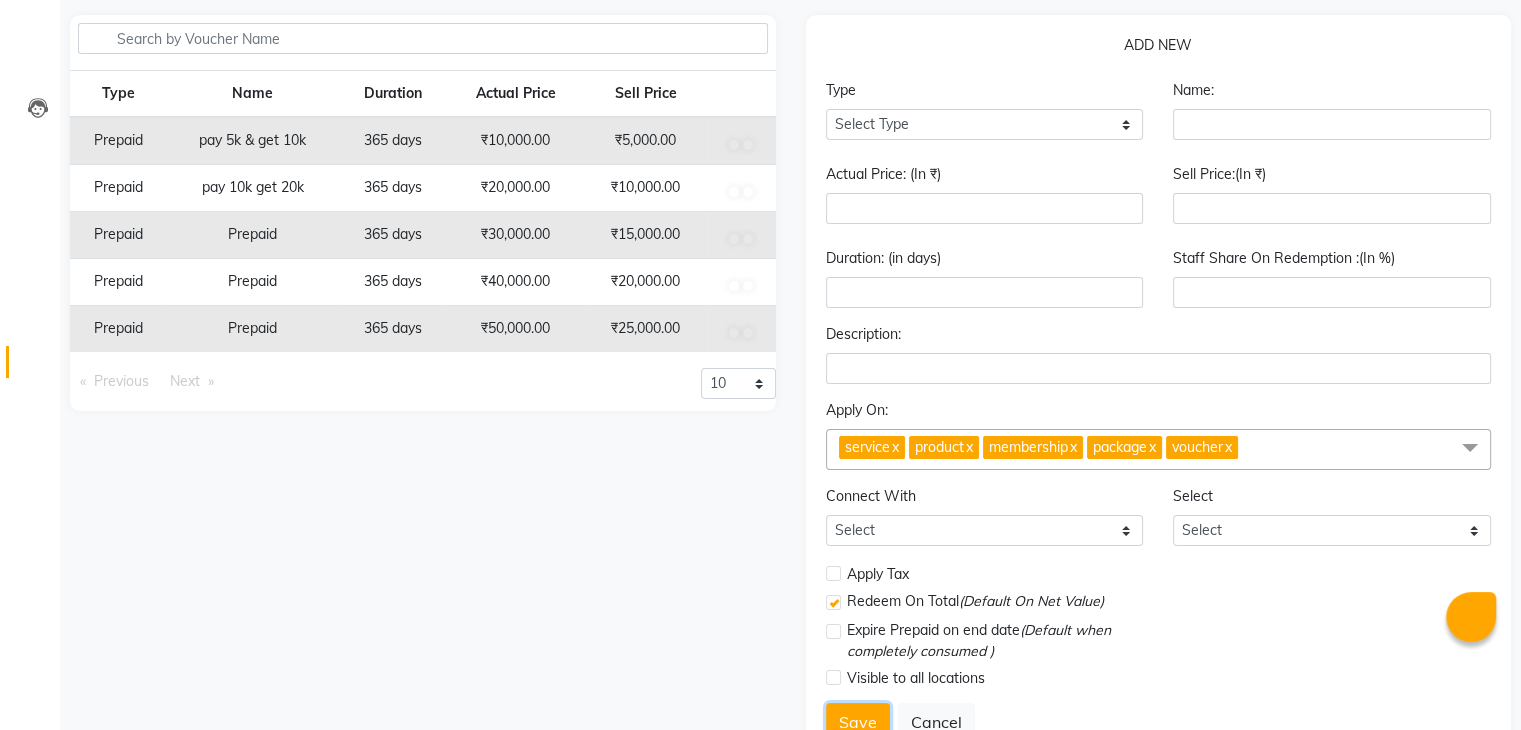 scroll, scrollTop: 101, scrollLeft: 0, axis: vertical 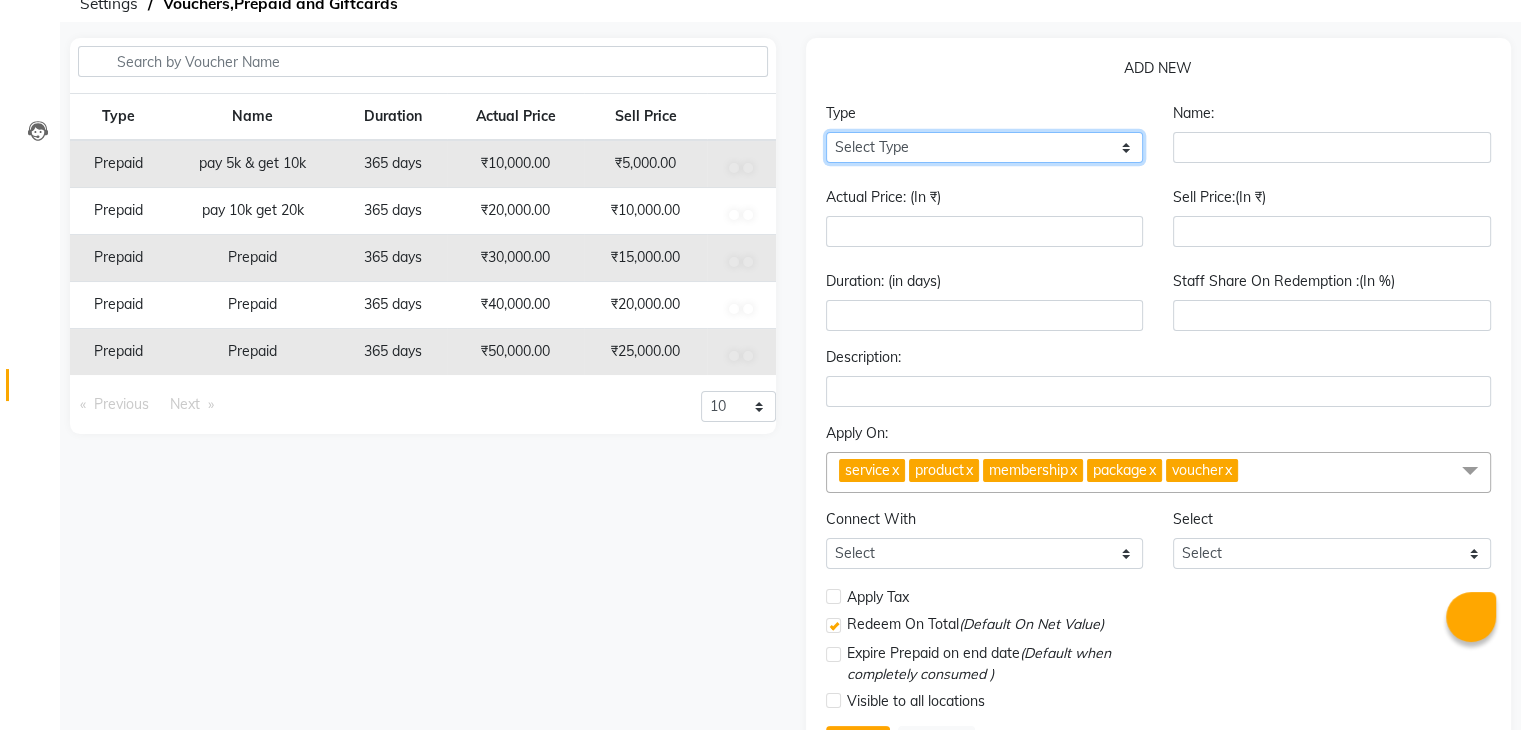 click on "Select Type Voucher Prepaid Gift Card" at bounding box center [985, 147] 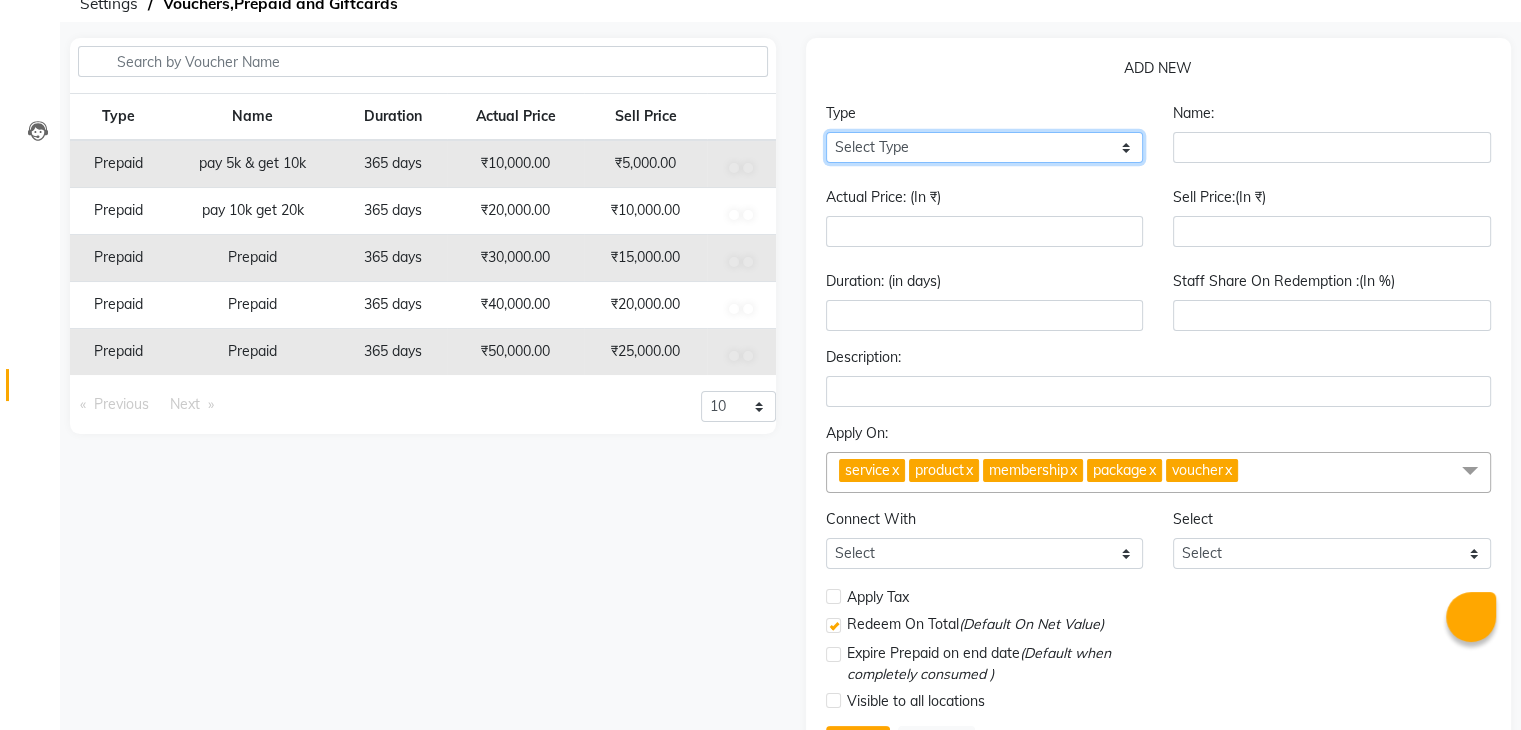 select on "P" 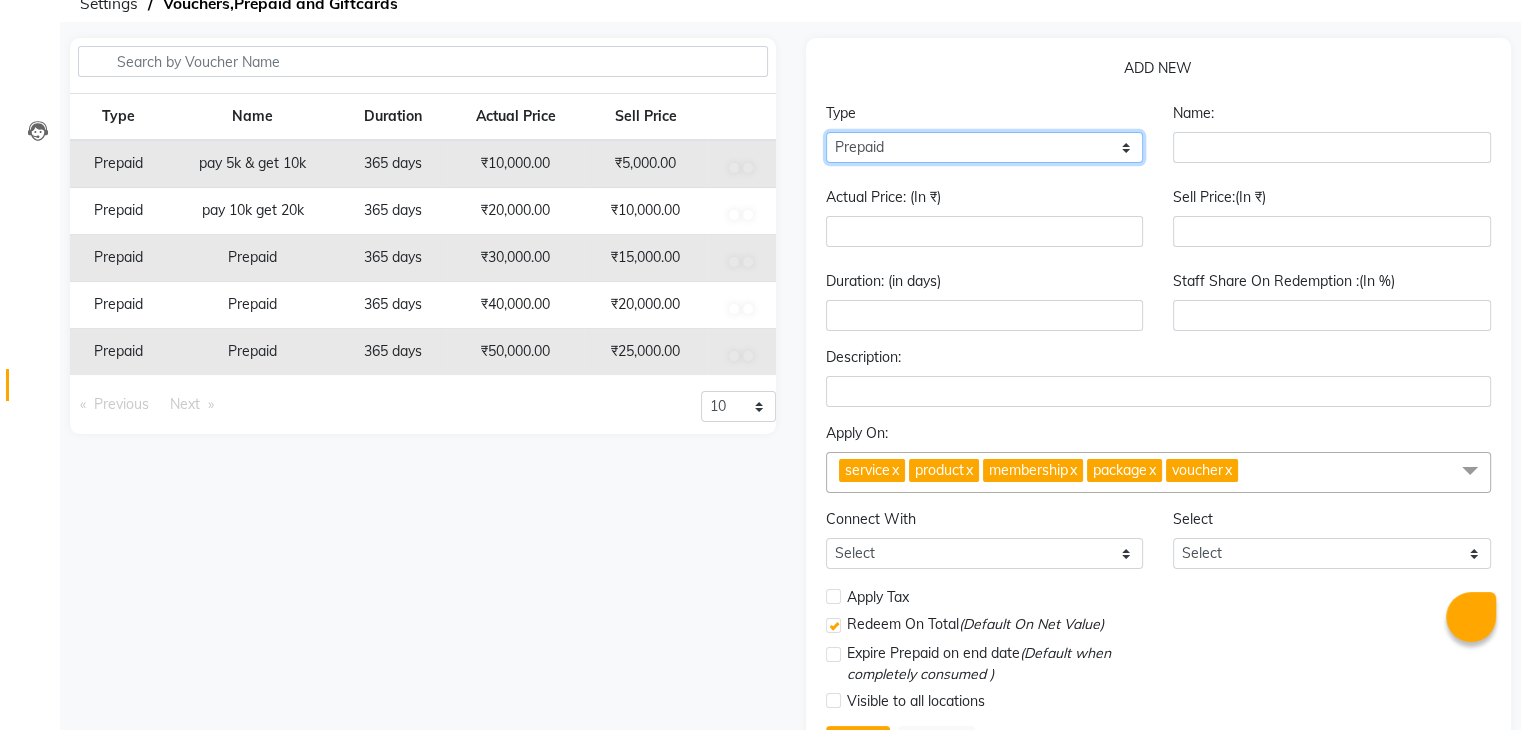 click on "Select Type Voucher Prepaid Gift Card" at bounding box center [985, 147] 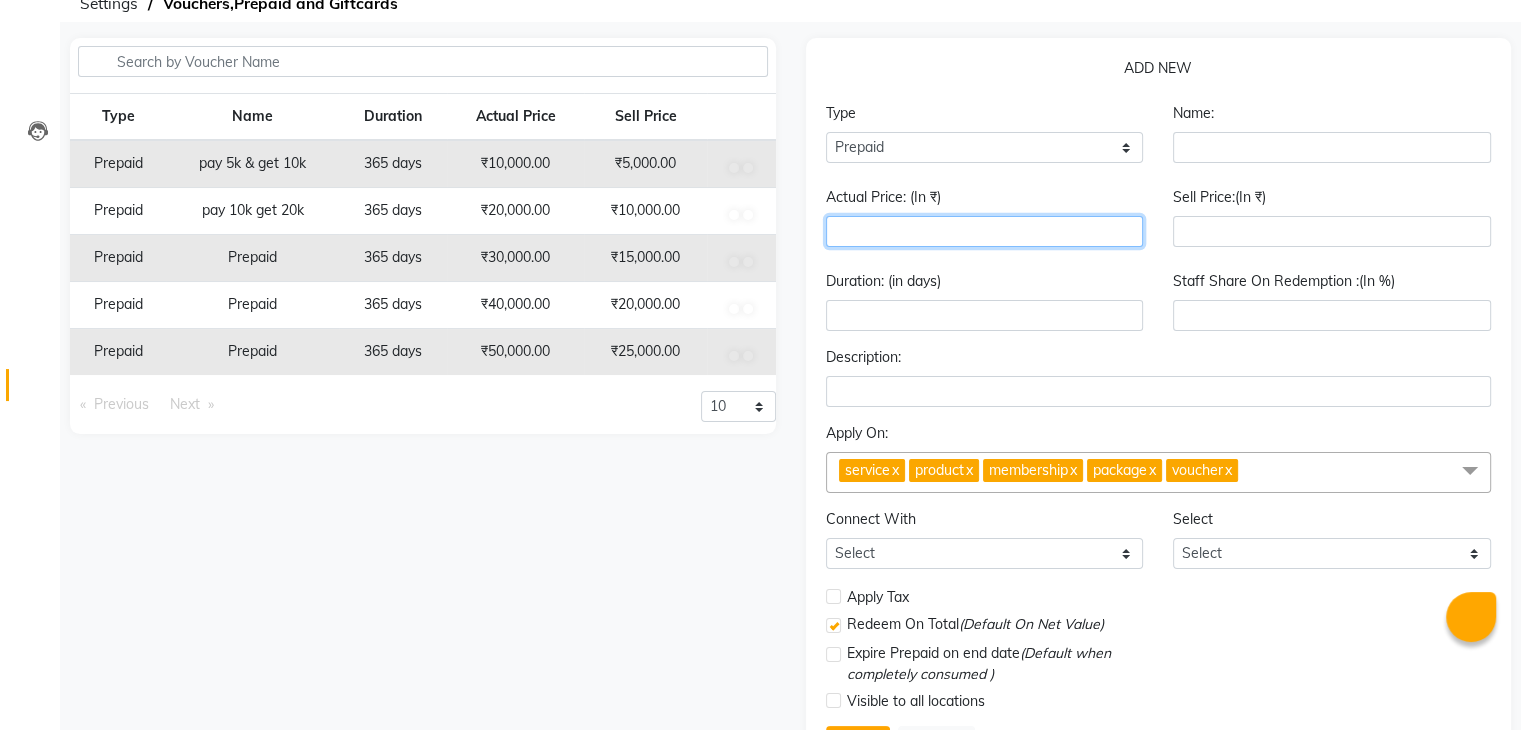 click at bounding box center (985, 231) 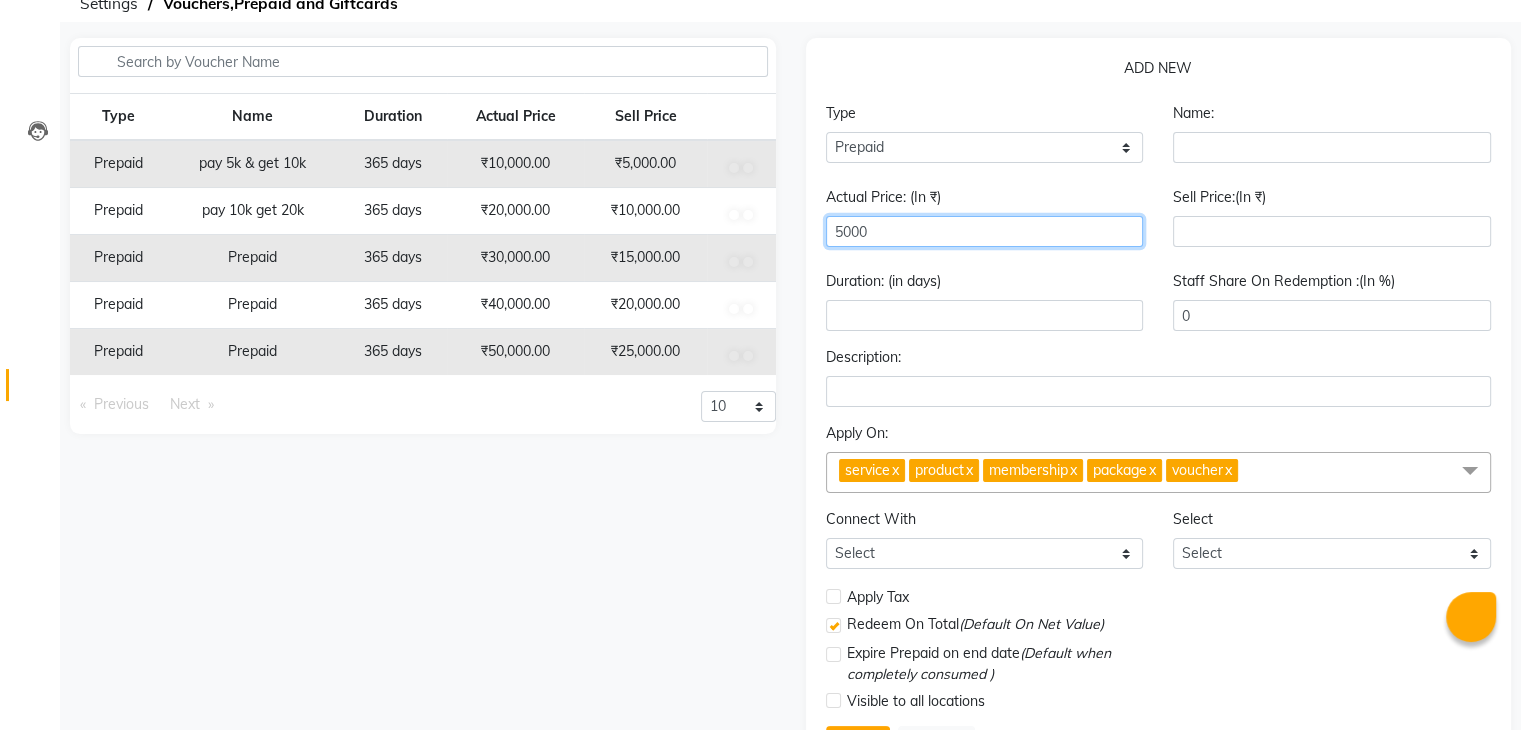 type on "5000" 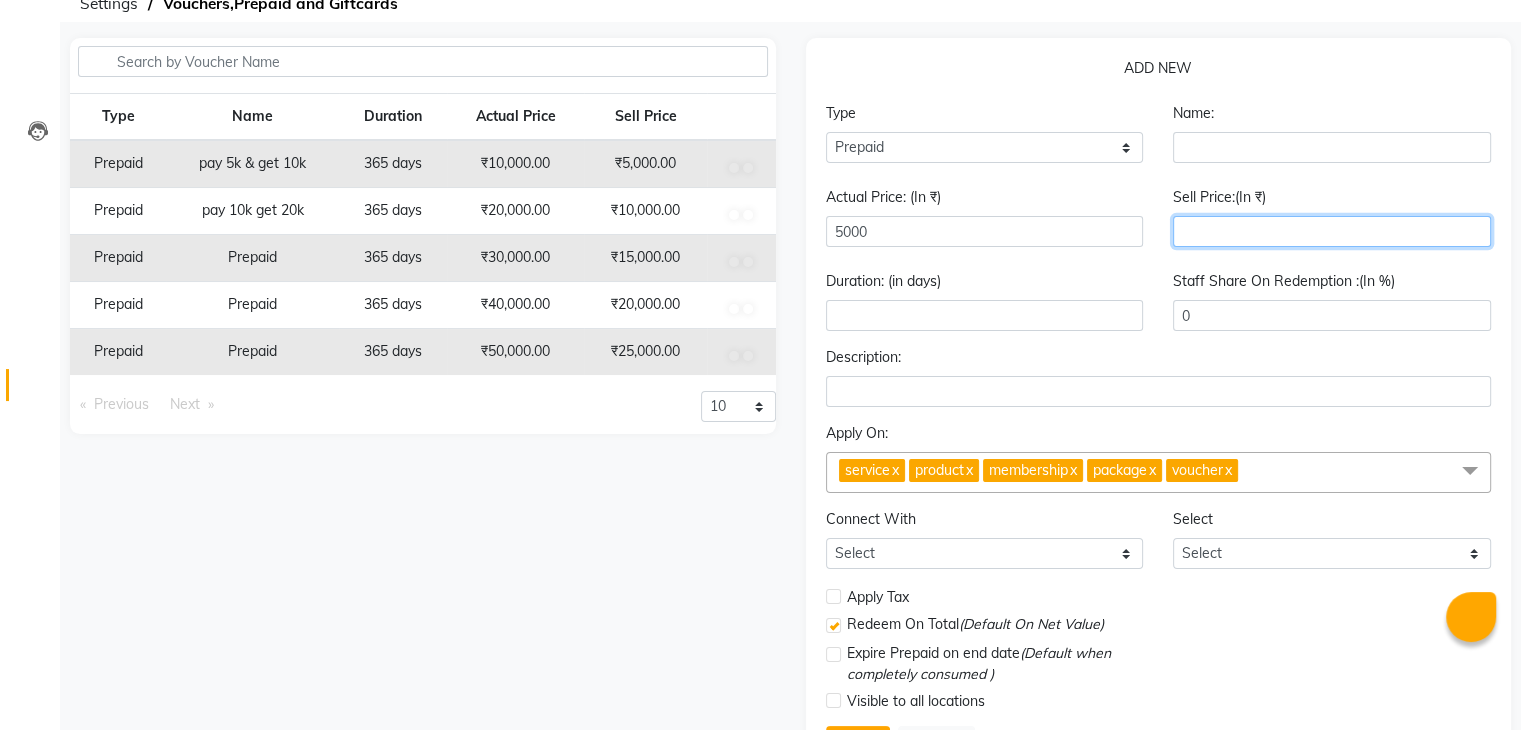 click at bounding box center [1332, 231] 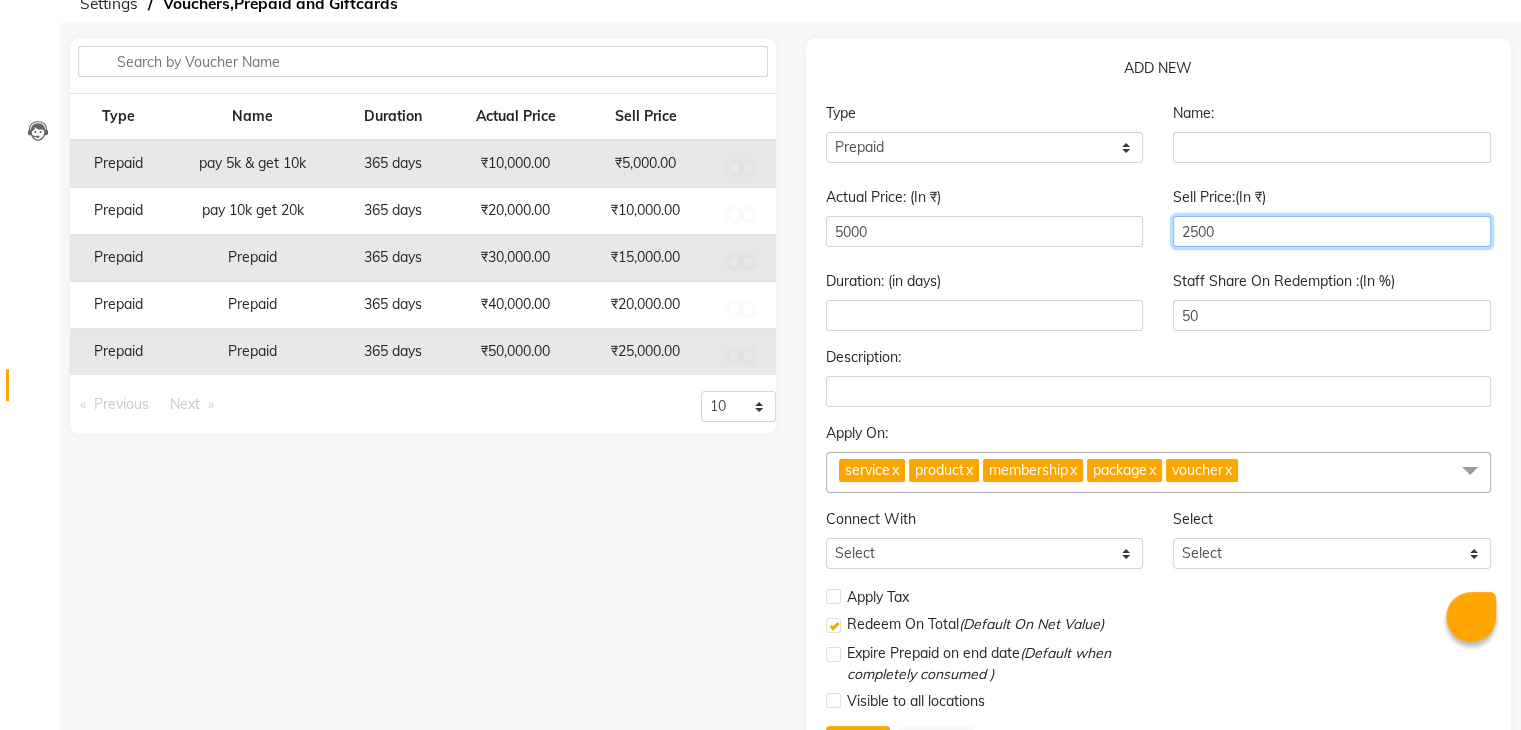type on "2500" 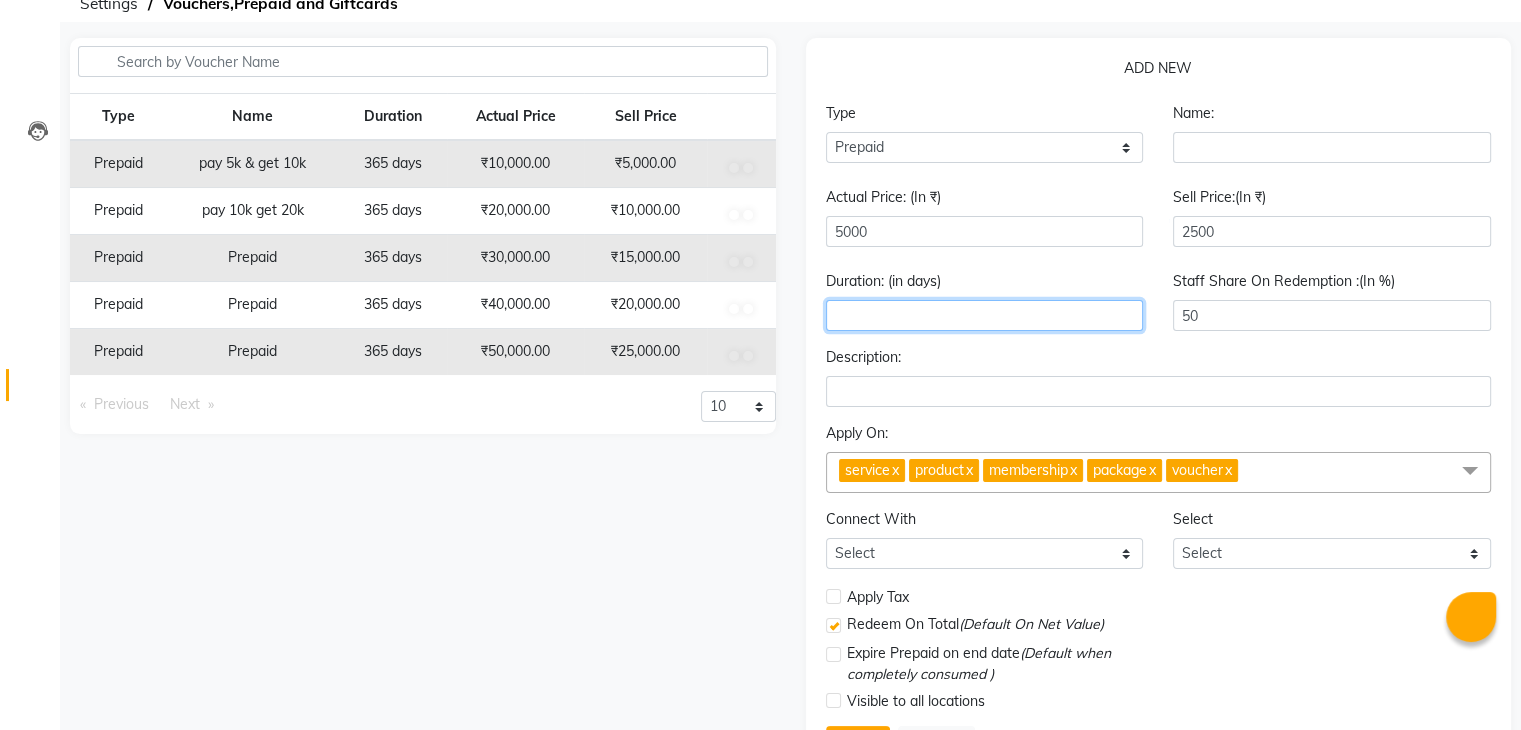click at bounding box center [985, 315] 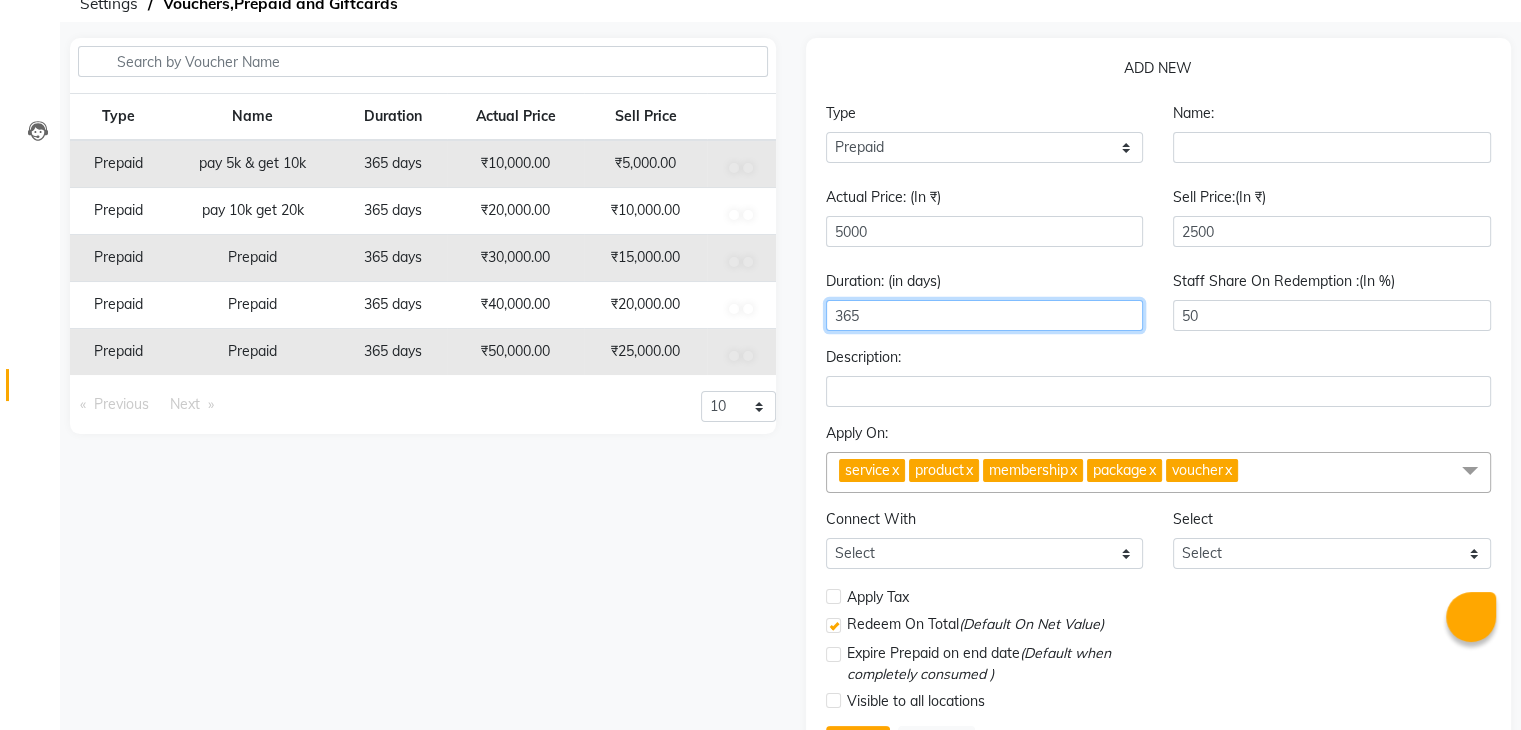 type on "365" 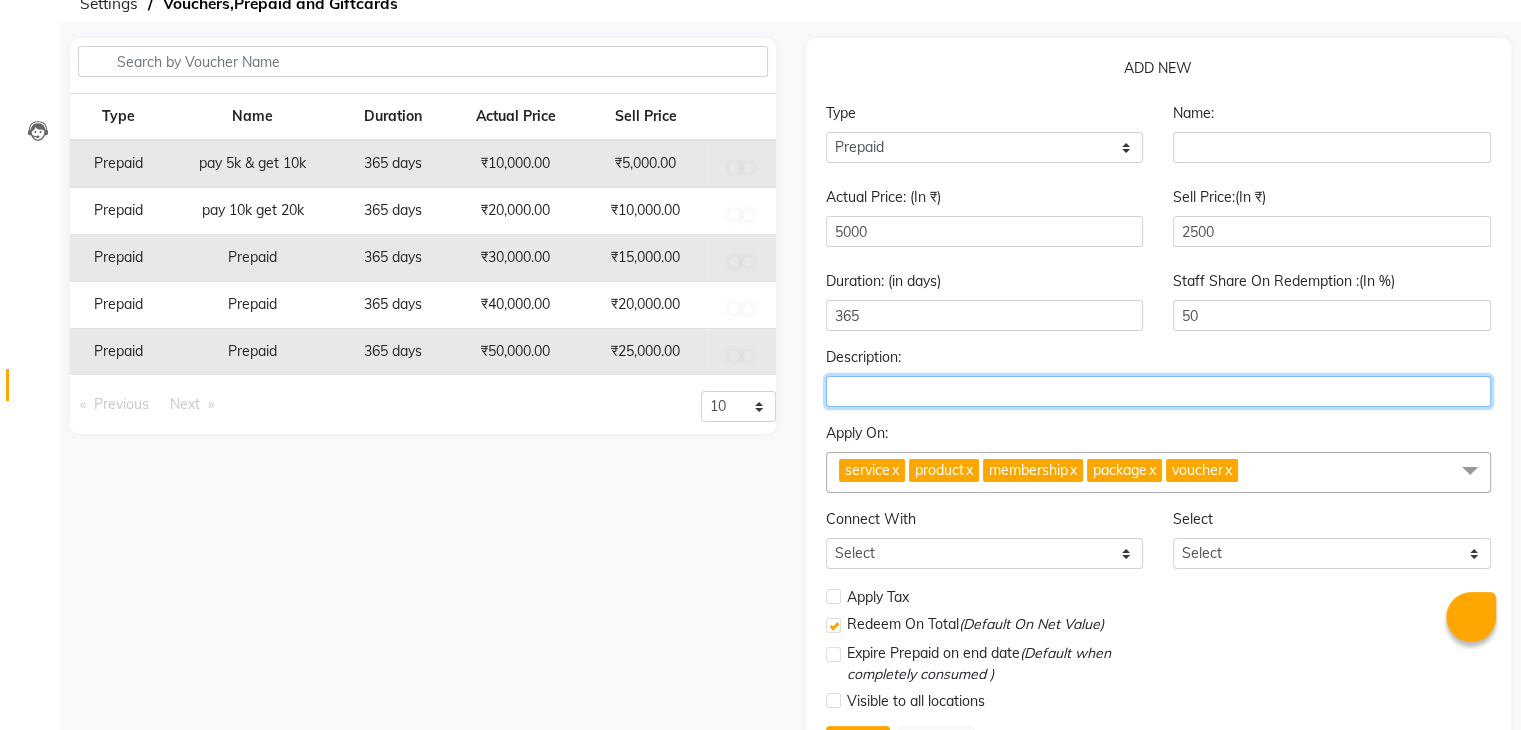 click at bounding box center (1159, 391) 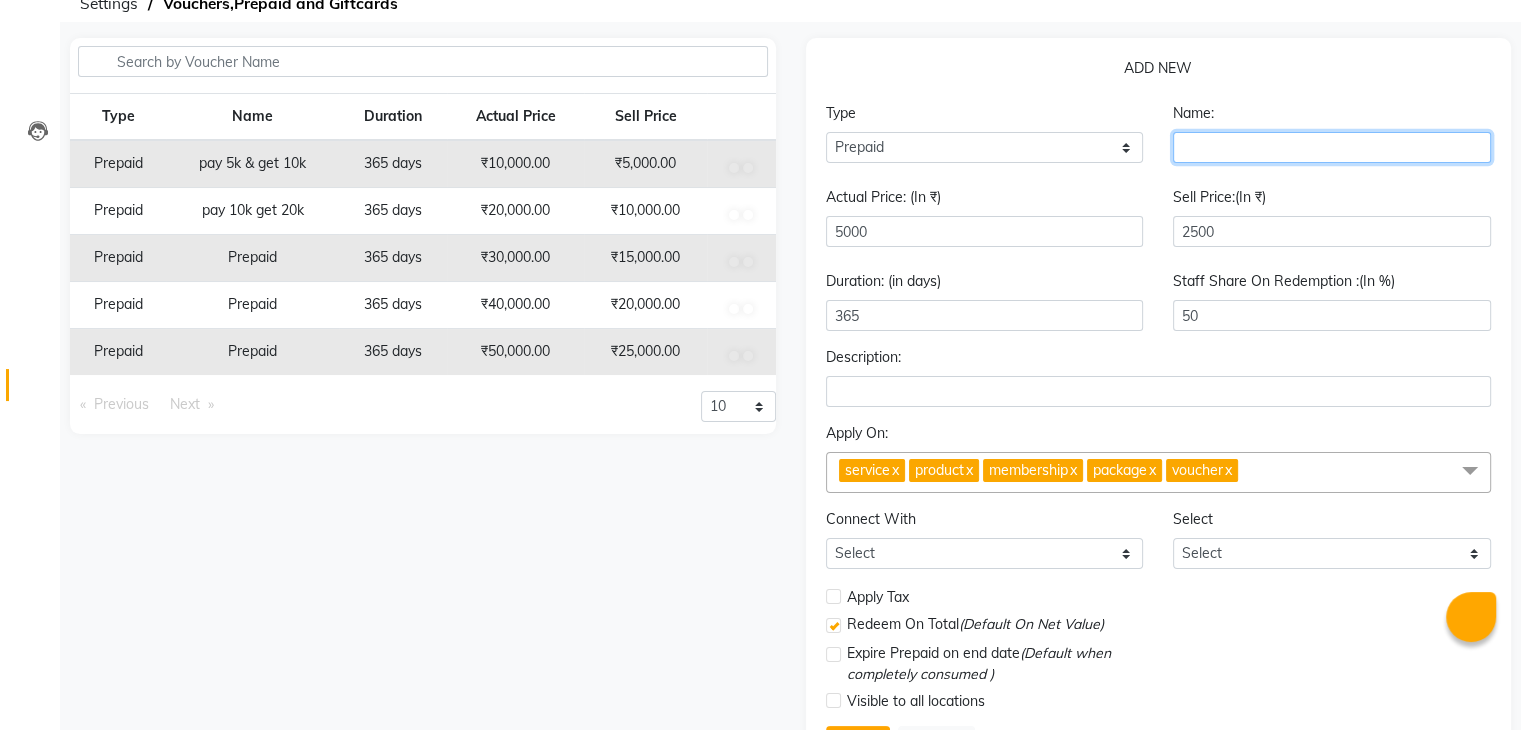 click at bounding box center [1332, 147] 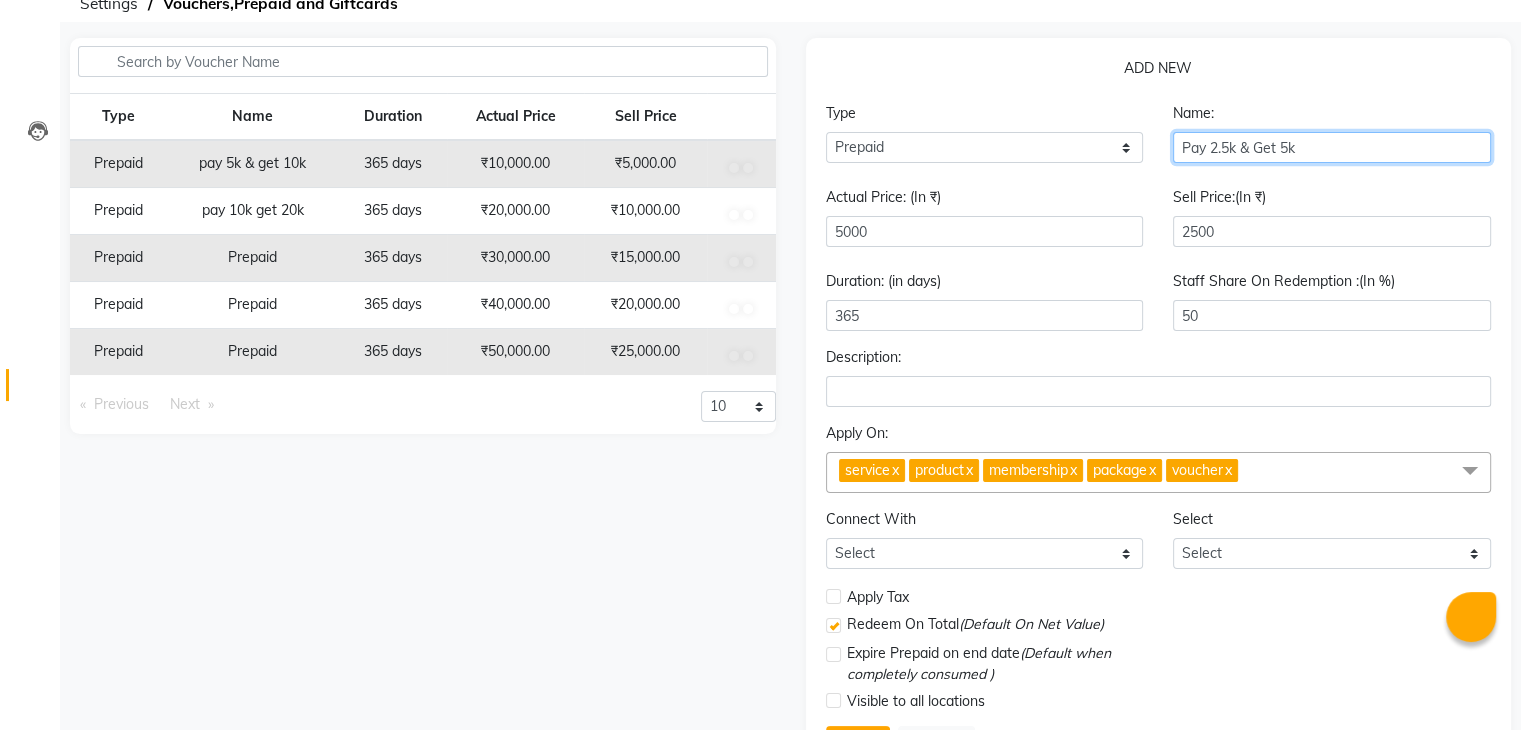 scroll, scrollTop: 201, scrollLeft: 0, axis: vertical 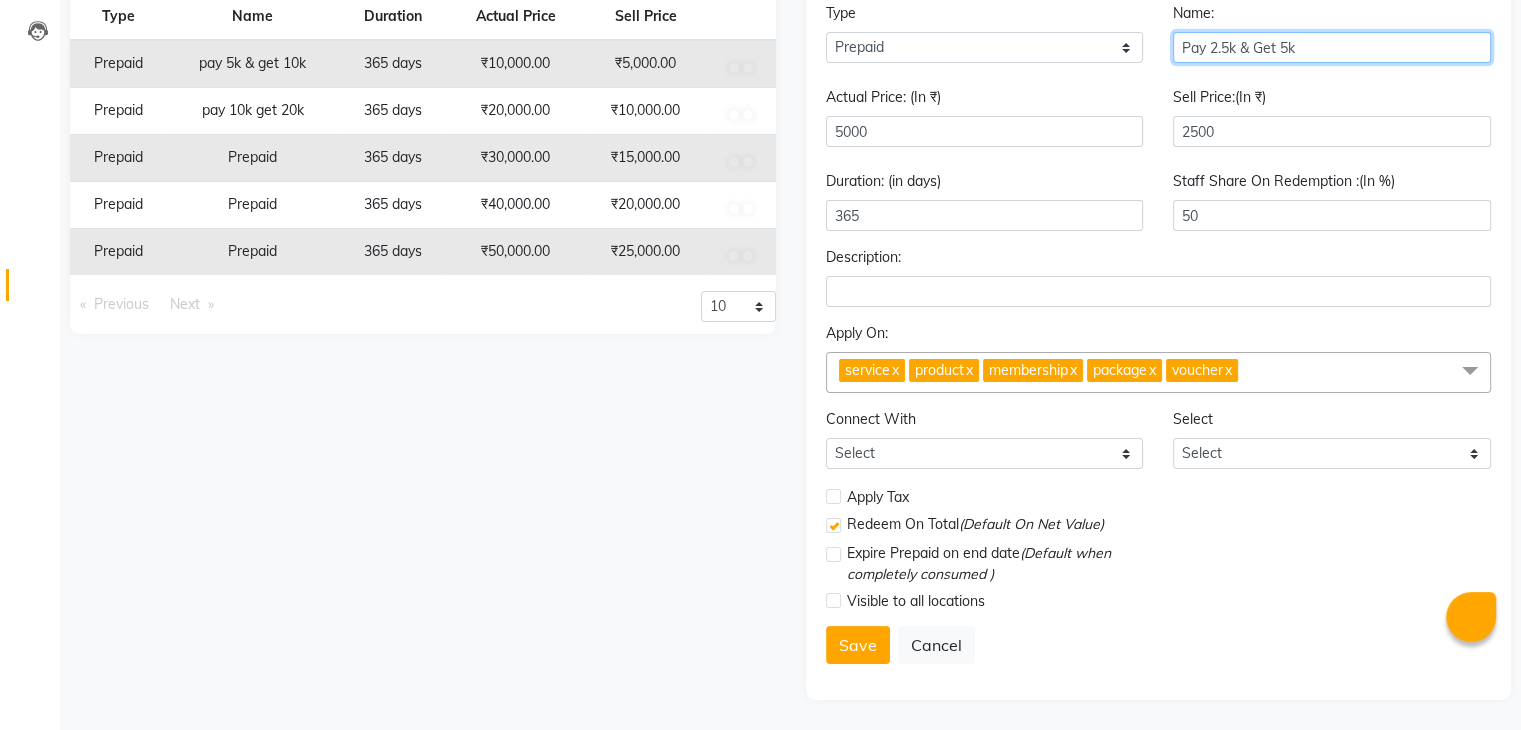 type on "Pay 2.5k & Get 5k" 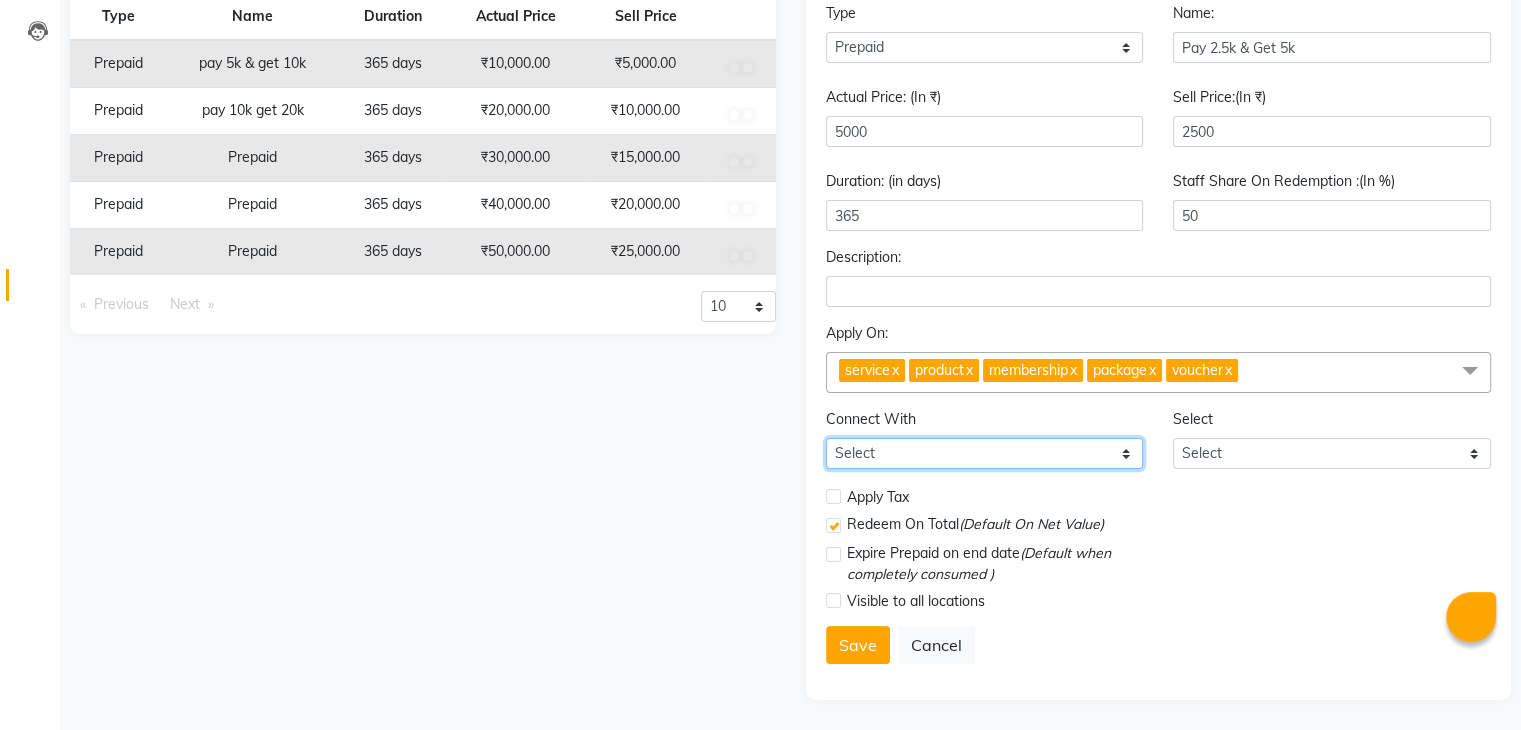 click on "Select Membership Package" at bounding box center [985, 453] 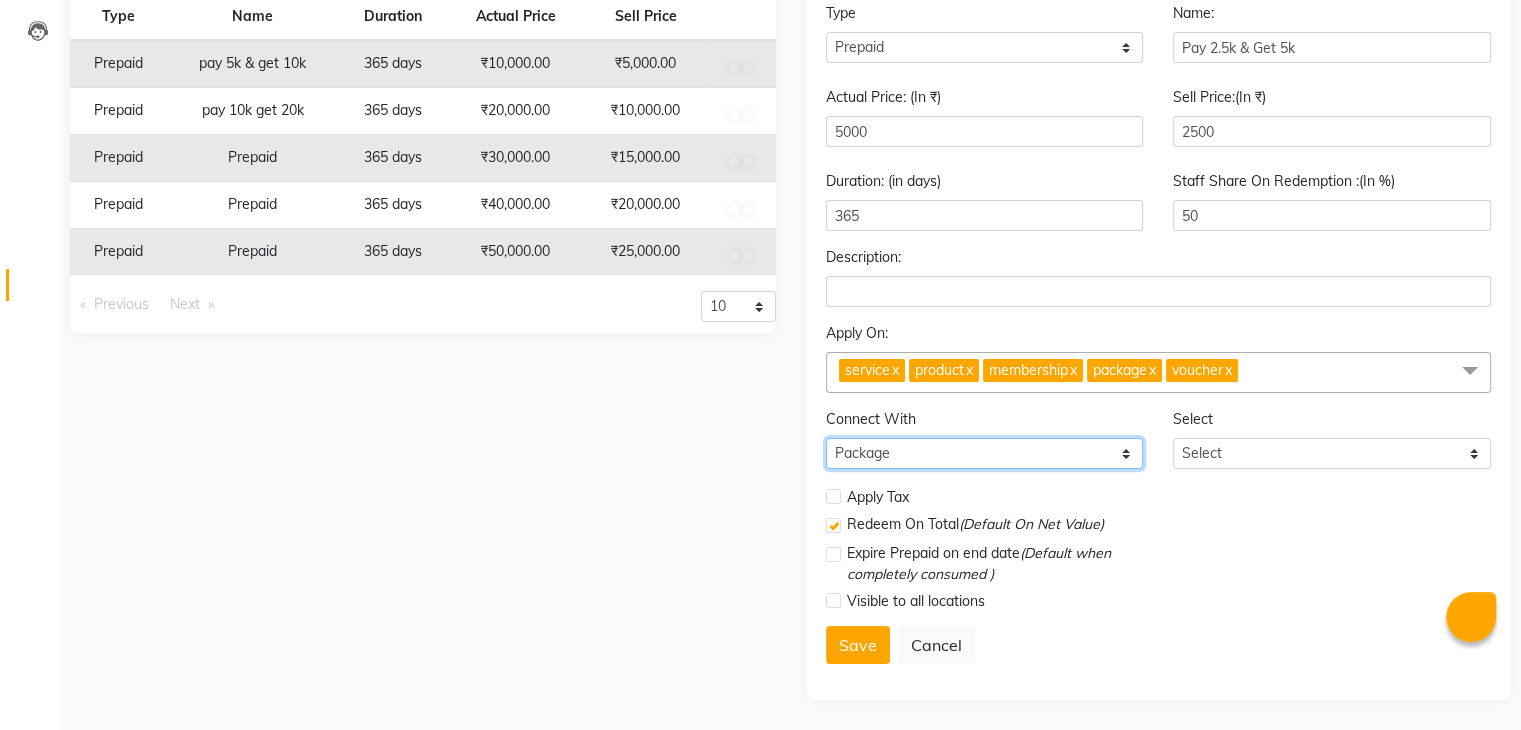 click on "Select Membership Package" at bounding box center [985, 453] 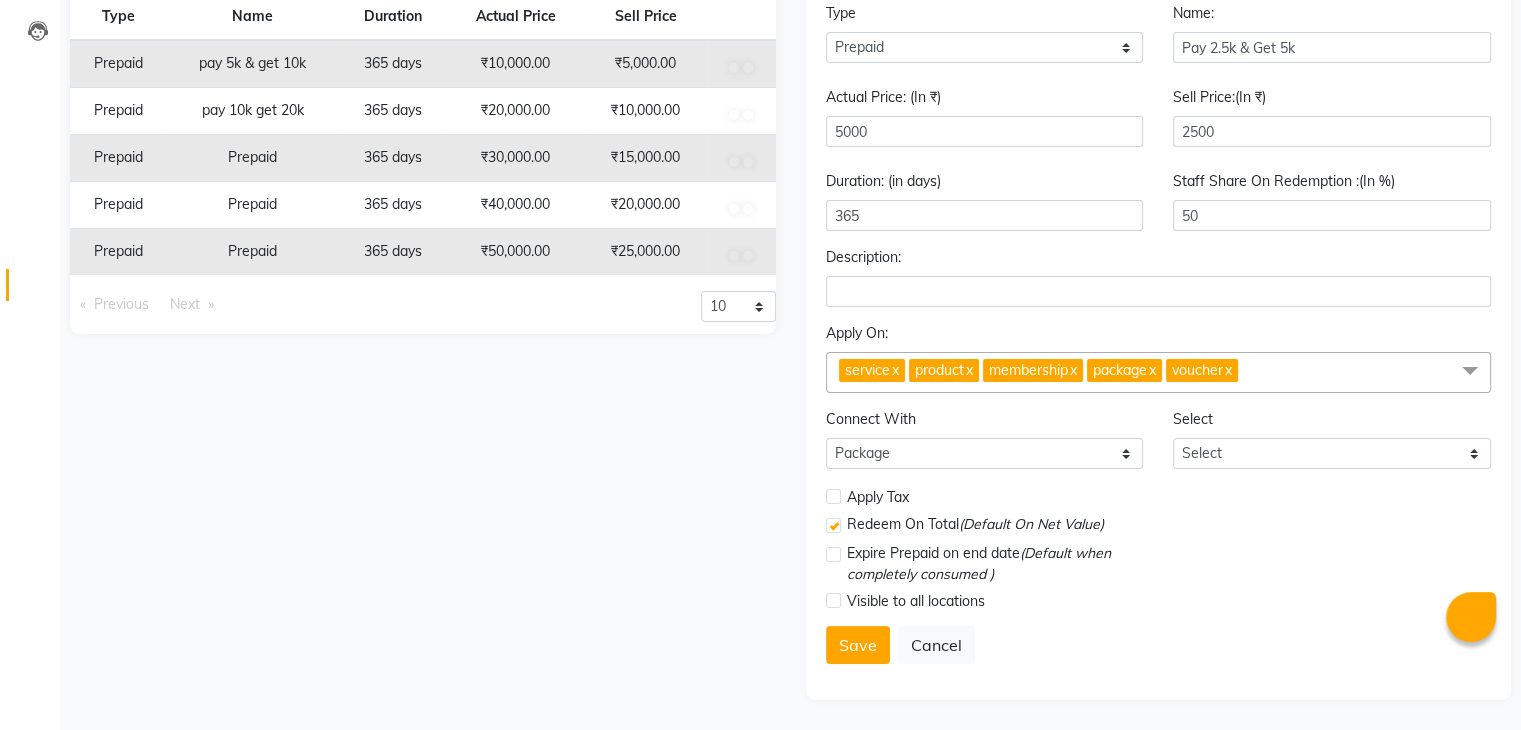 click on "Expire Prepaid on end date  (Default when completely consumed )" at bounding box center [1159, 566] 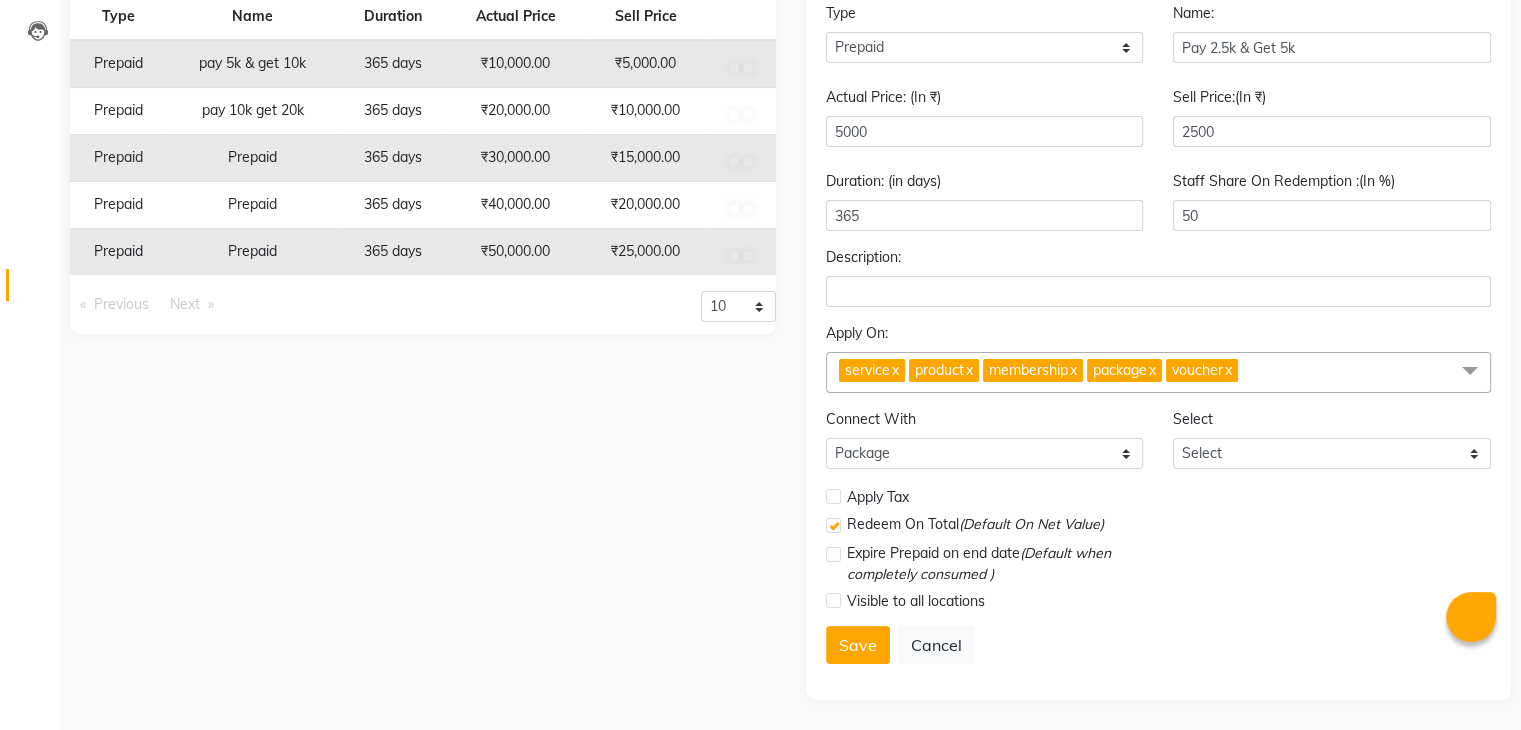 click at bounding box center (833, 554) 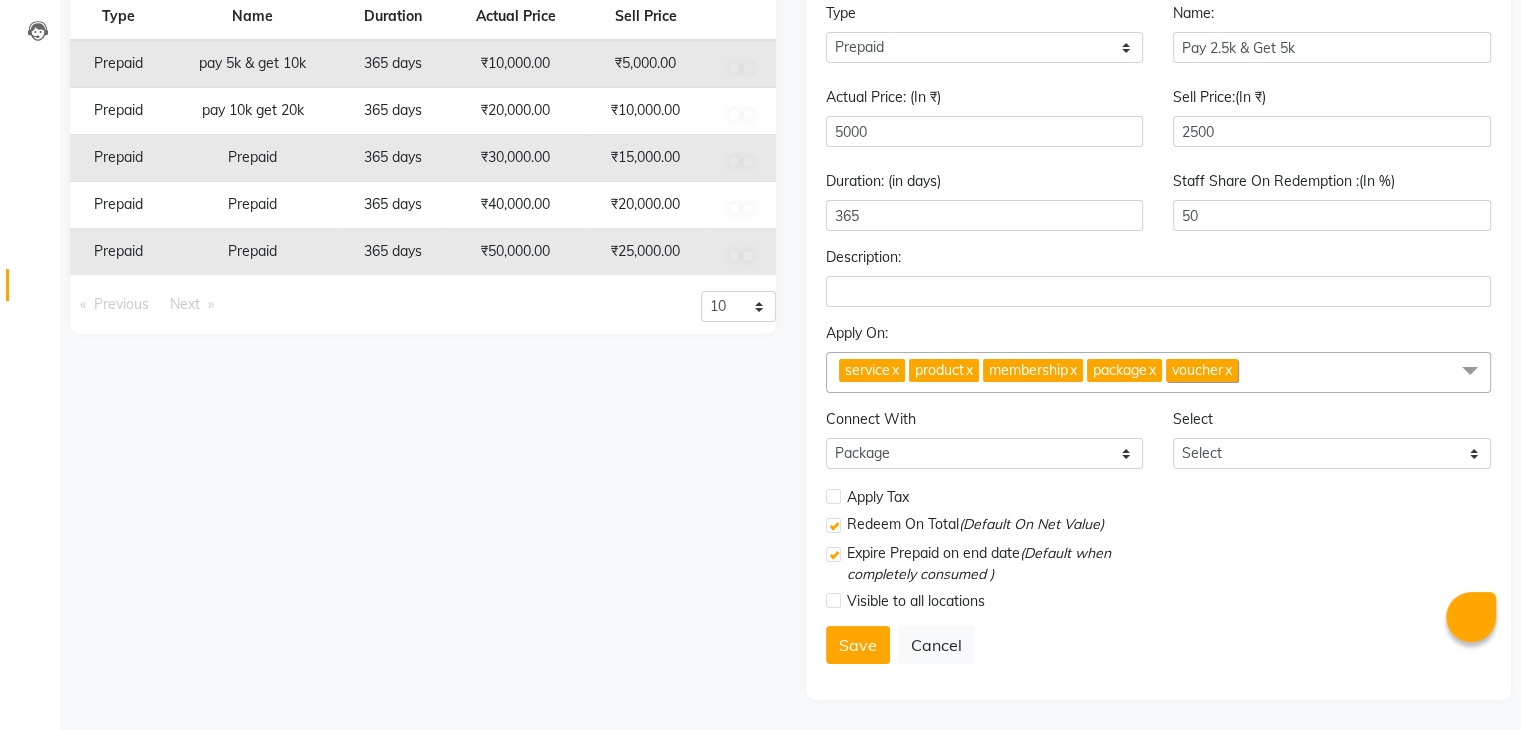 click on "x" at bounding box center (894, 370) 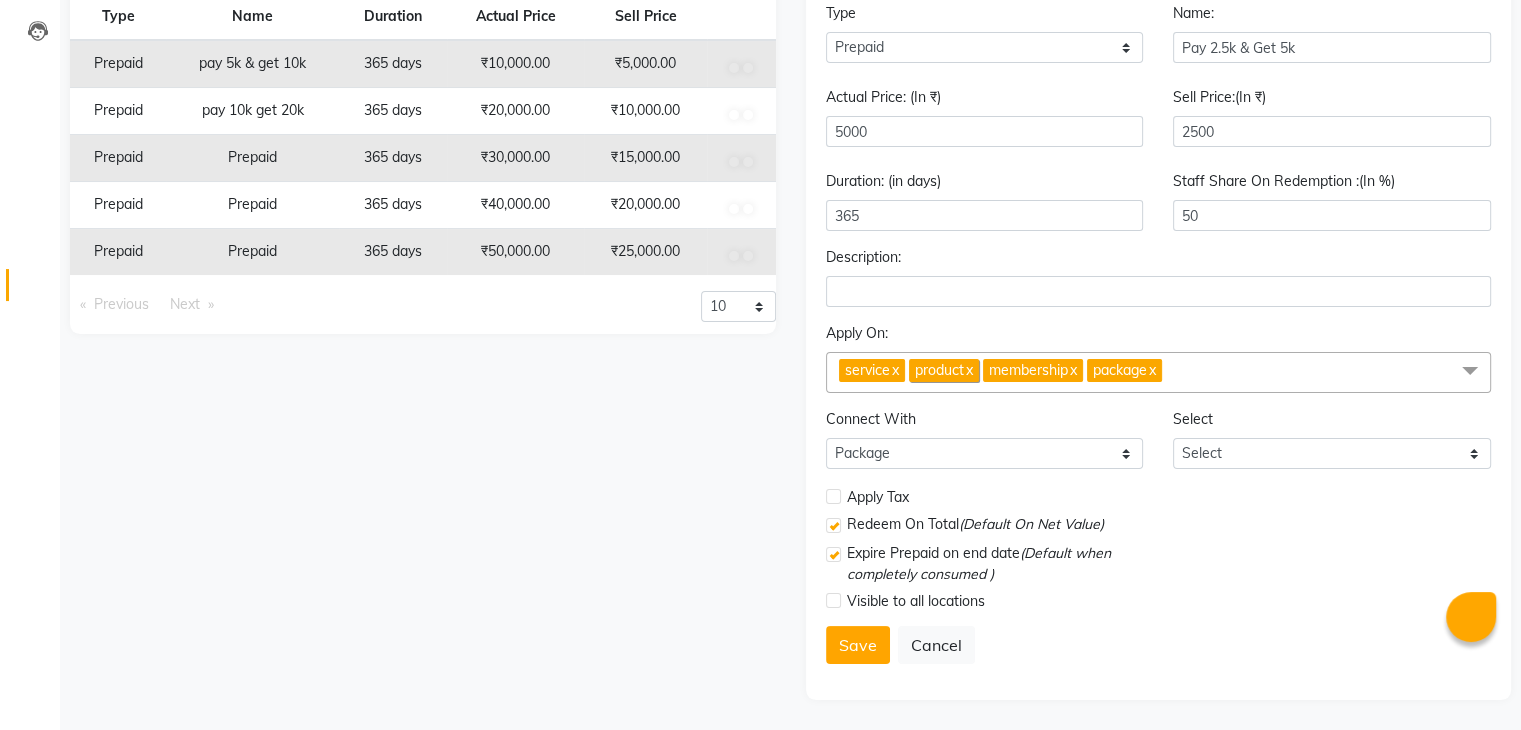 click on "x" at bounding box center (894, 370) 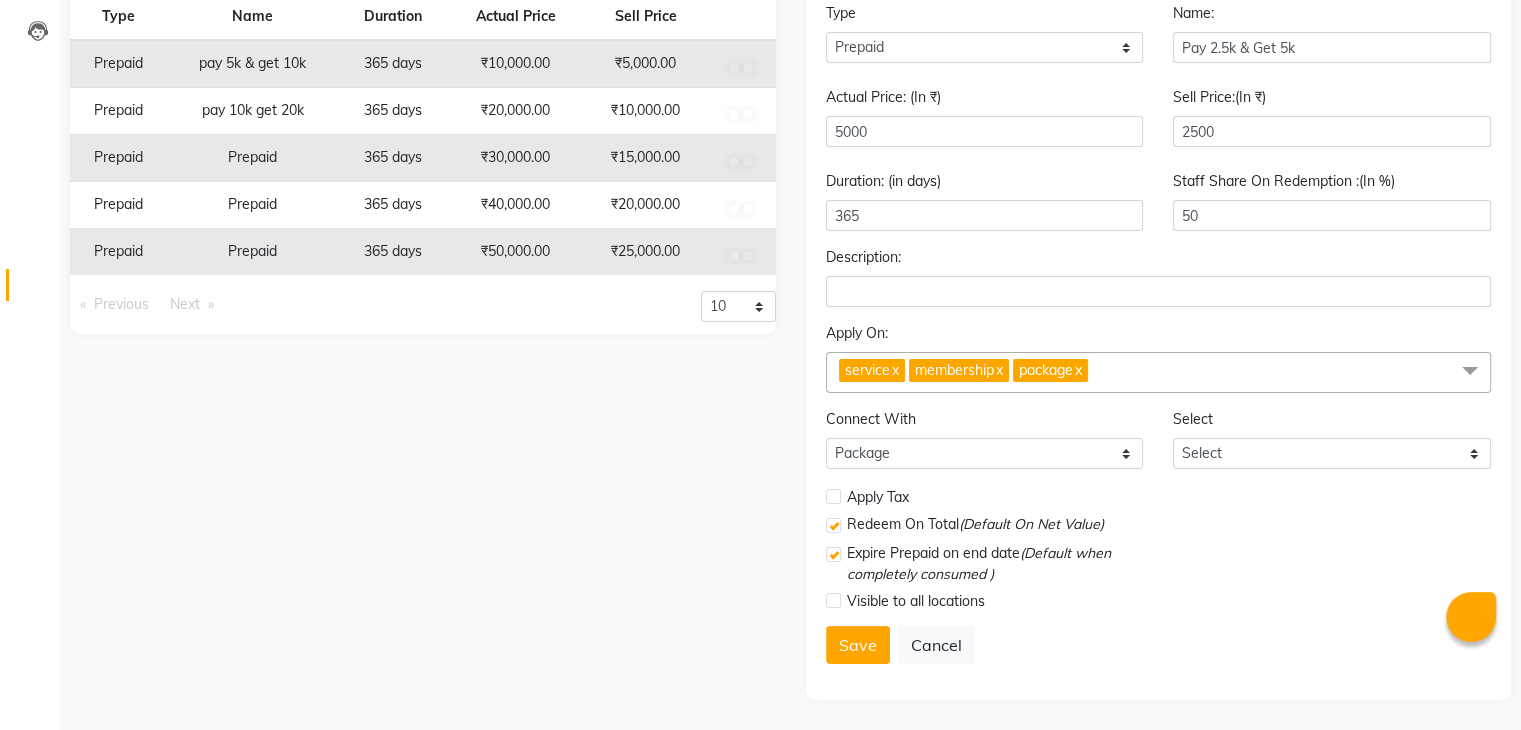 click on "Expire Prepaid on end date  (Default when completely consumed )" at bounding box center (1159, 566) 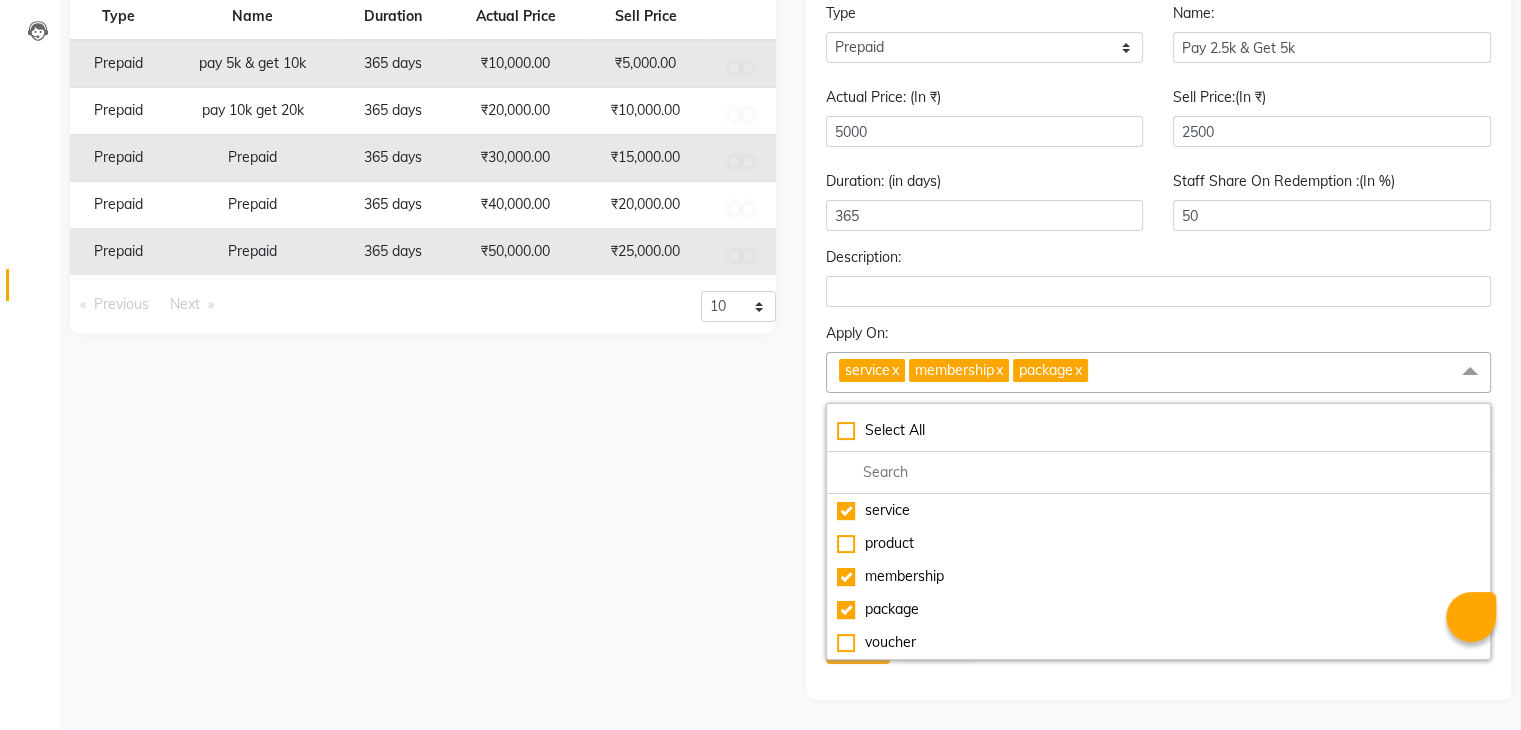 click on "ADD NEW  Type Select Type Voucher Prepaid Gift Card Name: Pay 2.5k & Get 5k Actual Price: (In ₹) 5000 Sell Price:(In ₹) 2500 Duration: (in days) 365 Staff Share On Redemption :(In %) 50 Description: Apply On: service  x membership  x package  x Select All service product membership package voucher Connect With Select Membership Package Select Select Apply Tax Redeem On Total  (Default On Net Value) Expire Prepaid on end date  (Default when completely consumed ) Visible to all locations  Save   Cancel" at bounding box center [1159, 319] 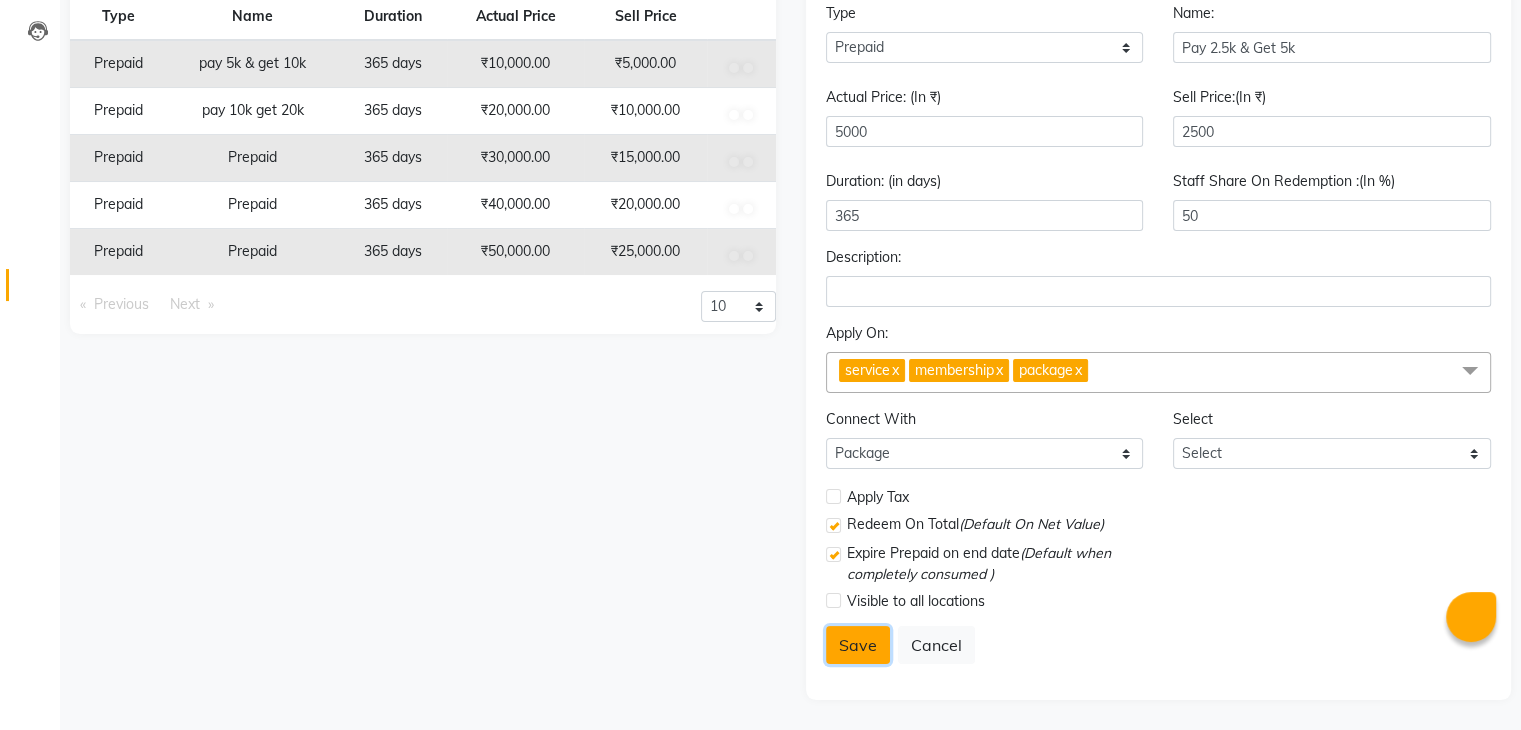 click on "Save" at bounding box center (858, 645) 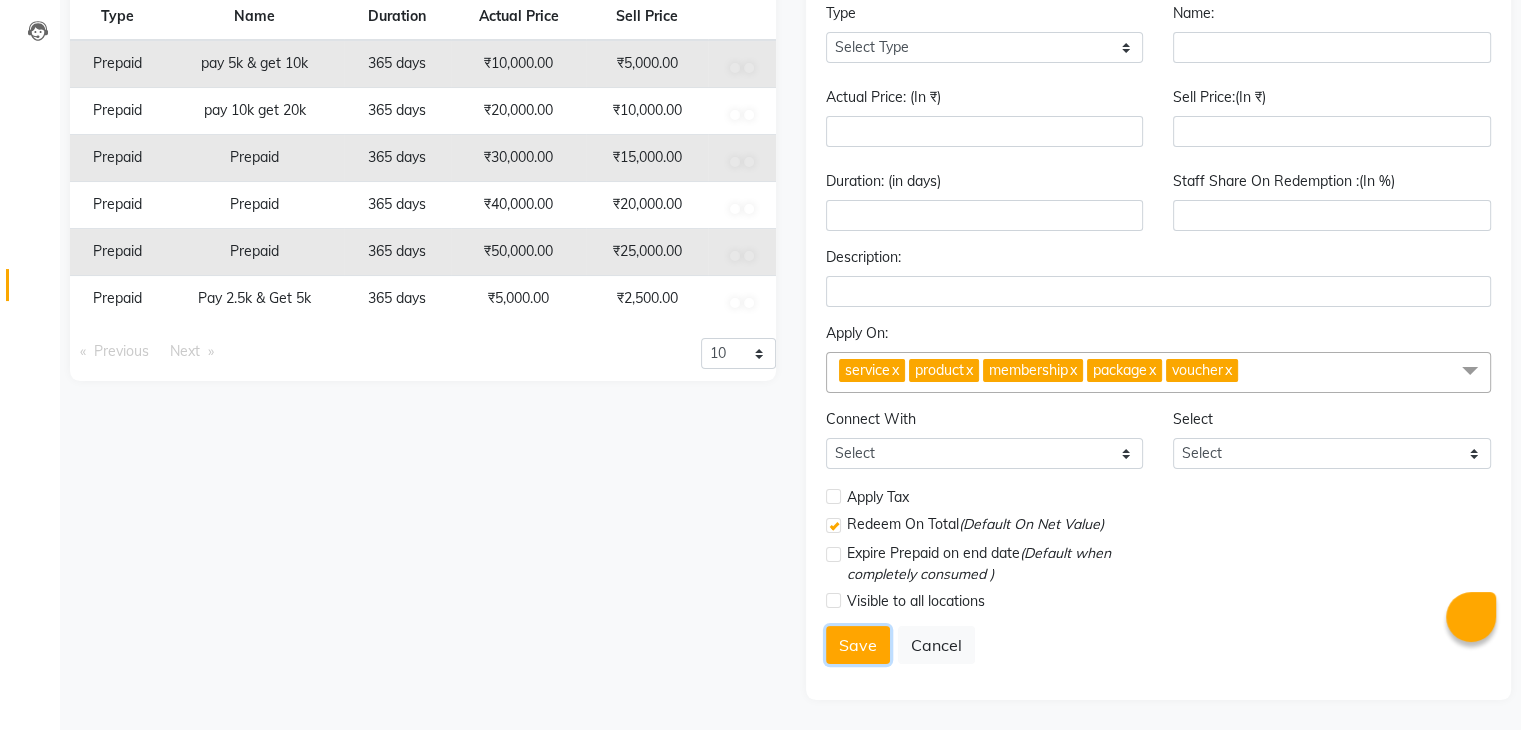 scroll, scrollTop: 101, scrollLeft: 0, axis: vertical 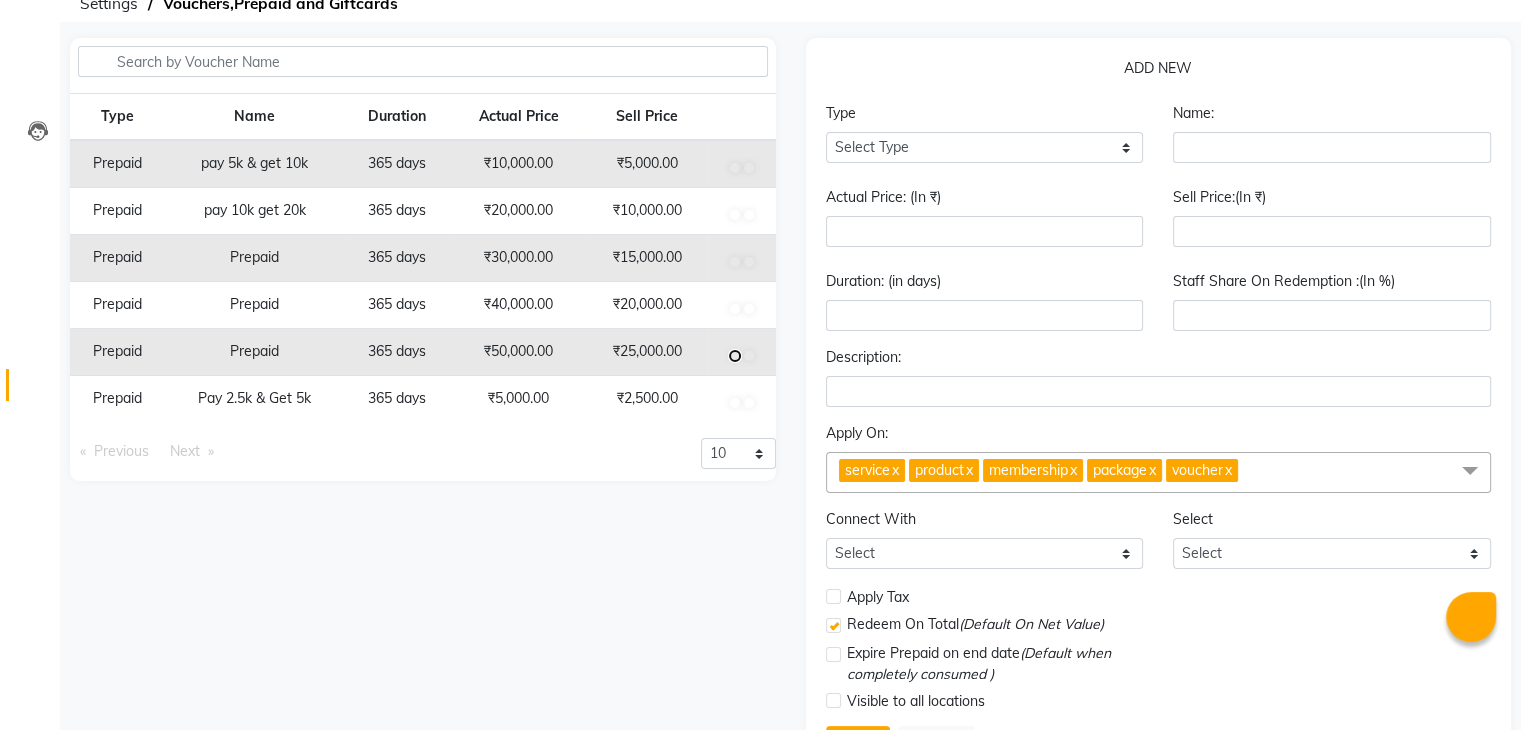 click at bounding box center (735, 168) 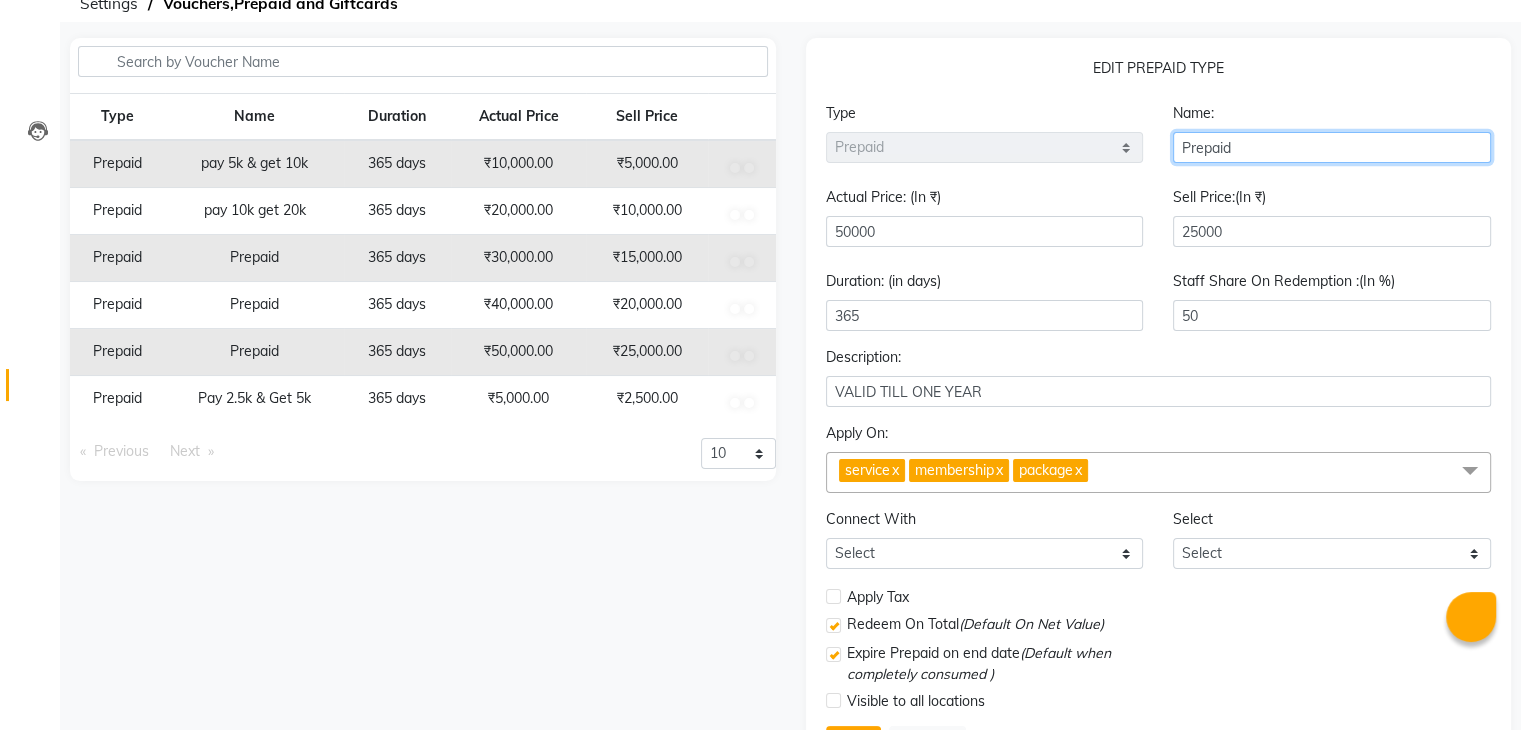 click on "Prepaid" at bounding box center (1332, 147) 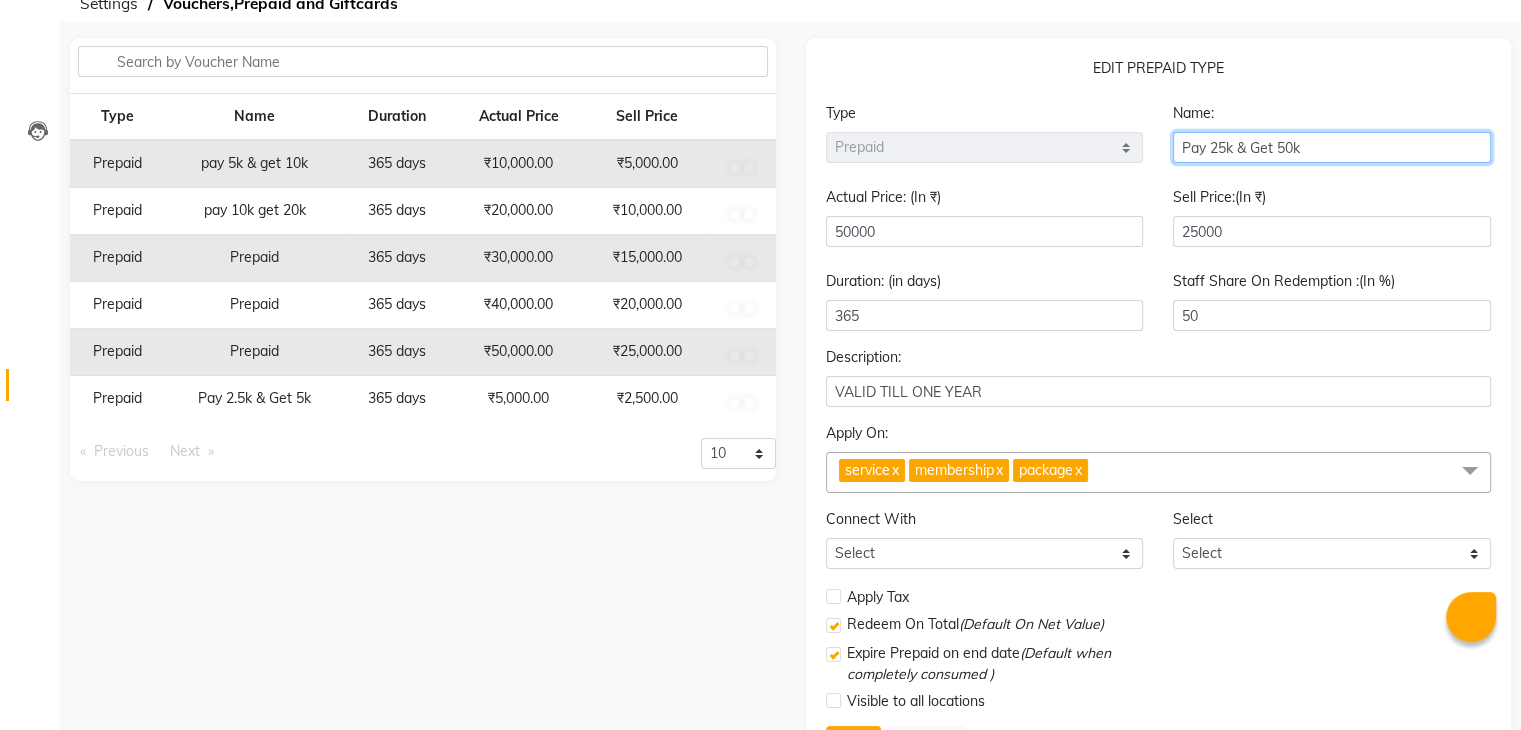 scroll, scrollTop: 201, scrollLeft: 0, axis: vertical 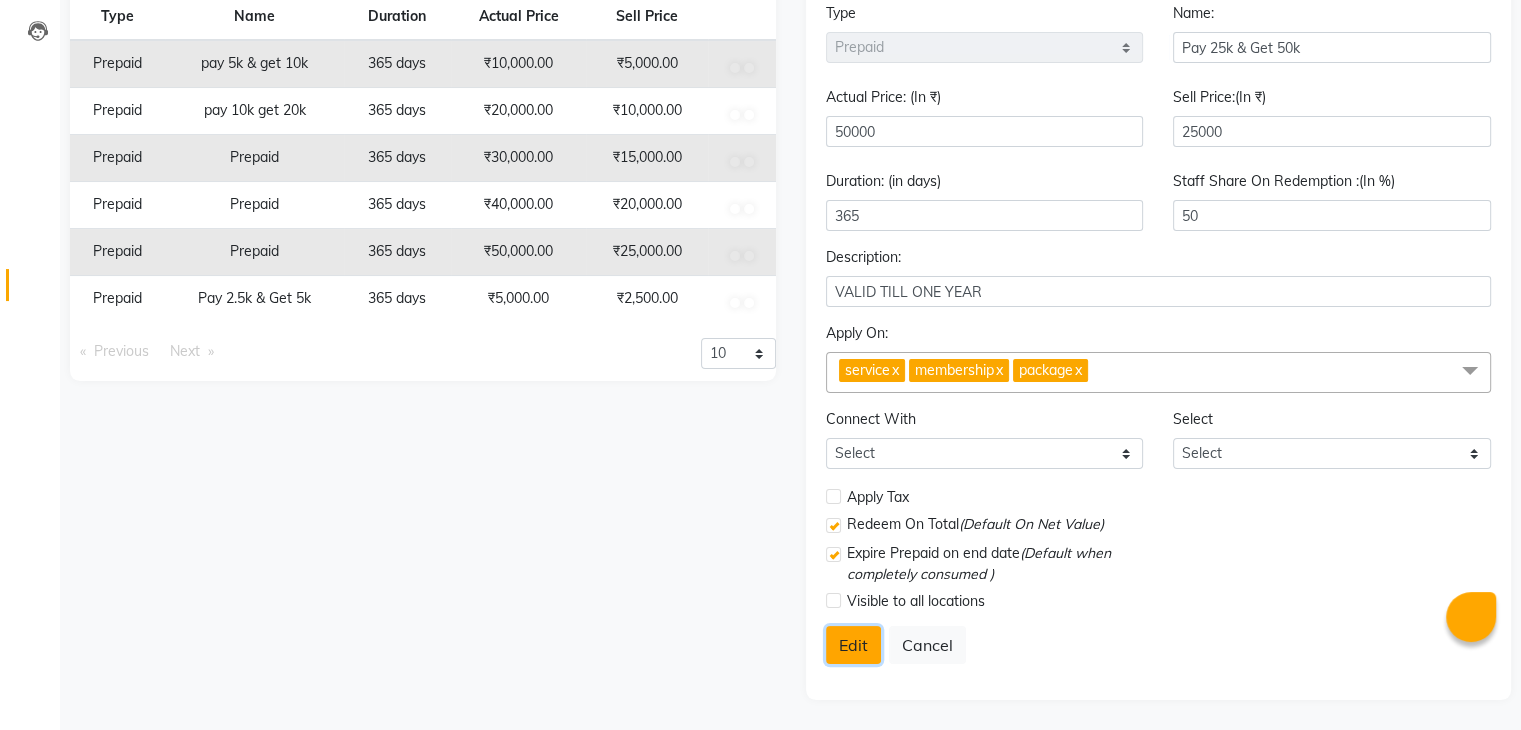 click on "Edit" at bounding box center (853, 645) 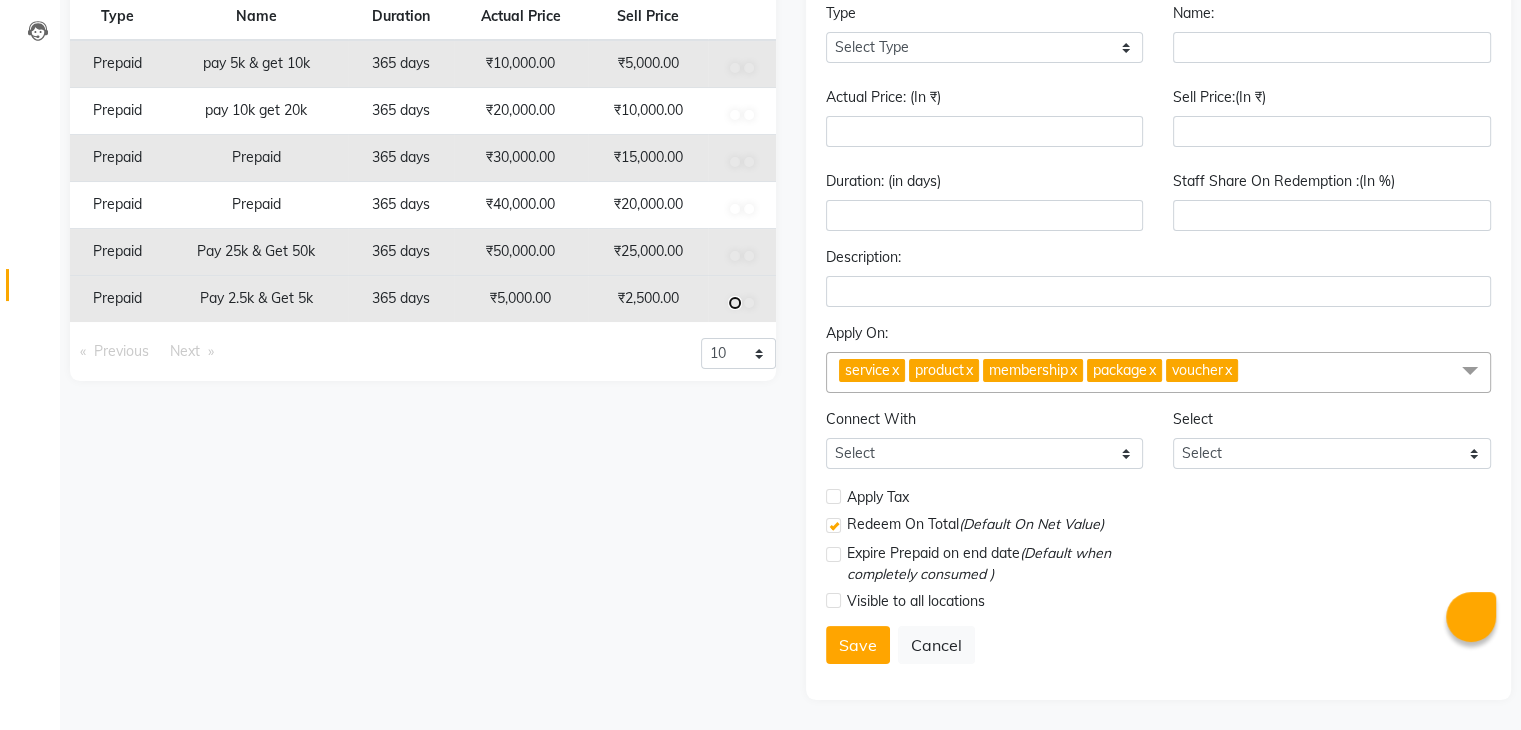 click at bounding box center [735, 68] 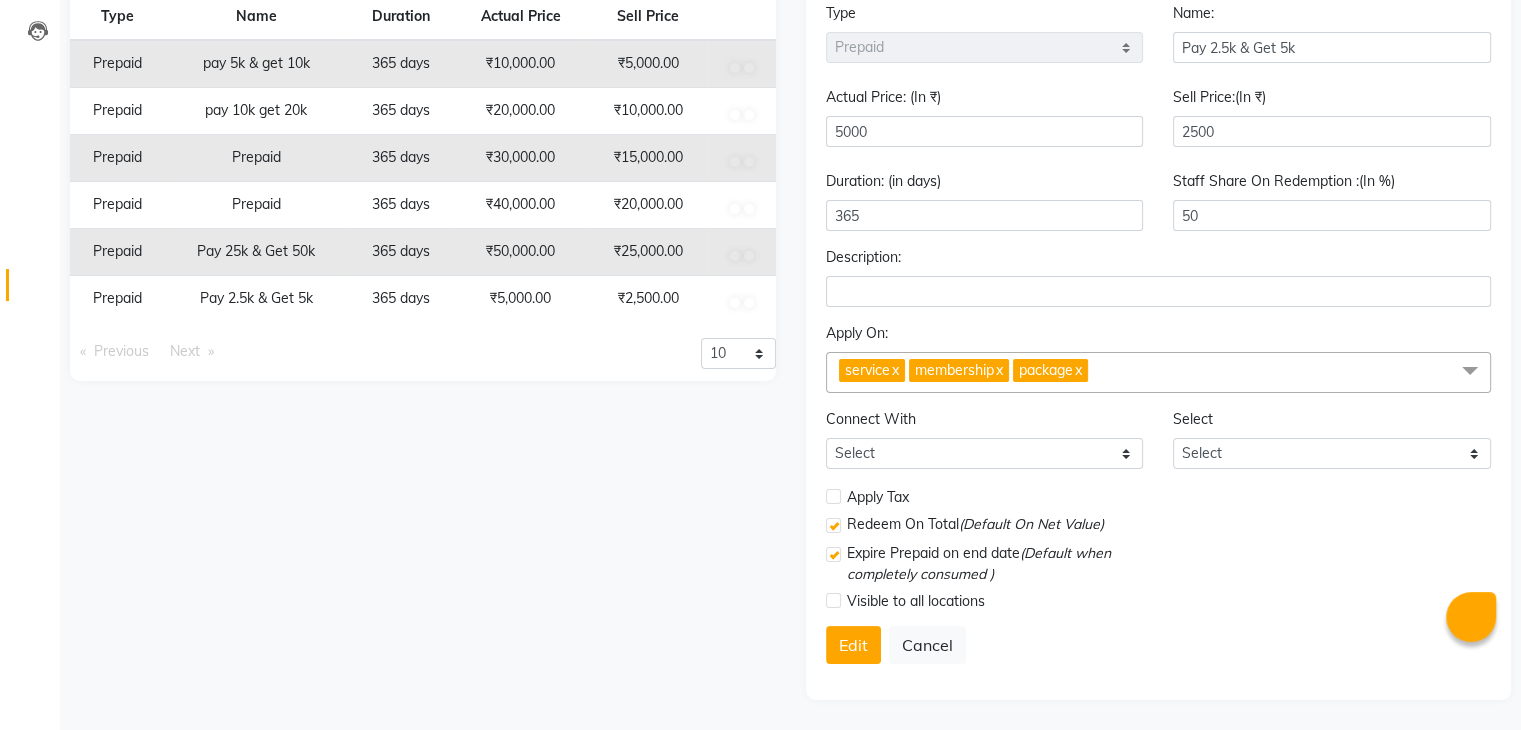 click on "Type Name Duration Actual Price Sell Price Prepaid pay 5k & get 10k 365 days ₹10,000.00 ₹5,000.00 Prepaid pay 10k get 20k 365 days ₹20,000.00 ₹10,000.00 Prepaid Prepaid 365 days ₹30,000.00 ₹15,000.00 Prepaid Prepaid 365 days ₹40,000.00 ₹20,000.00 Prepaid Pay 25k & Get 50k 365 days ₹50,000.00 ₹25,000.00 Prepaid Pay 2.5k & Get 5k 365 days ₹5,000.00 ₹2,500.00 Previous page 1 / 1 Next page 10 20 50 100" at bounding box center [423, 319] 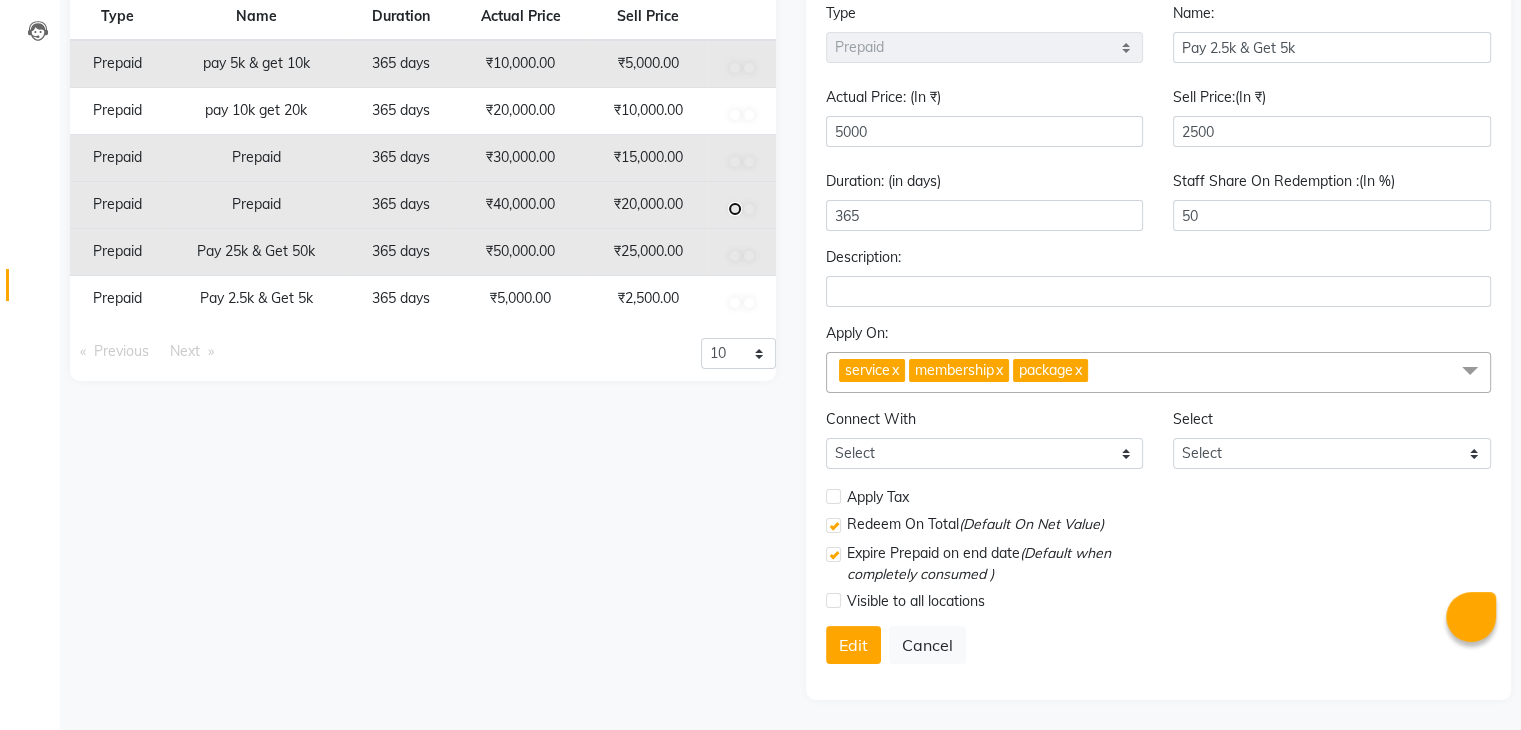 click at bounding box center [735, 68] 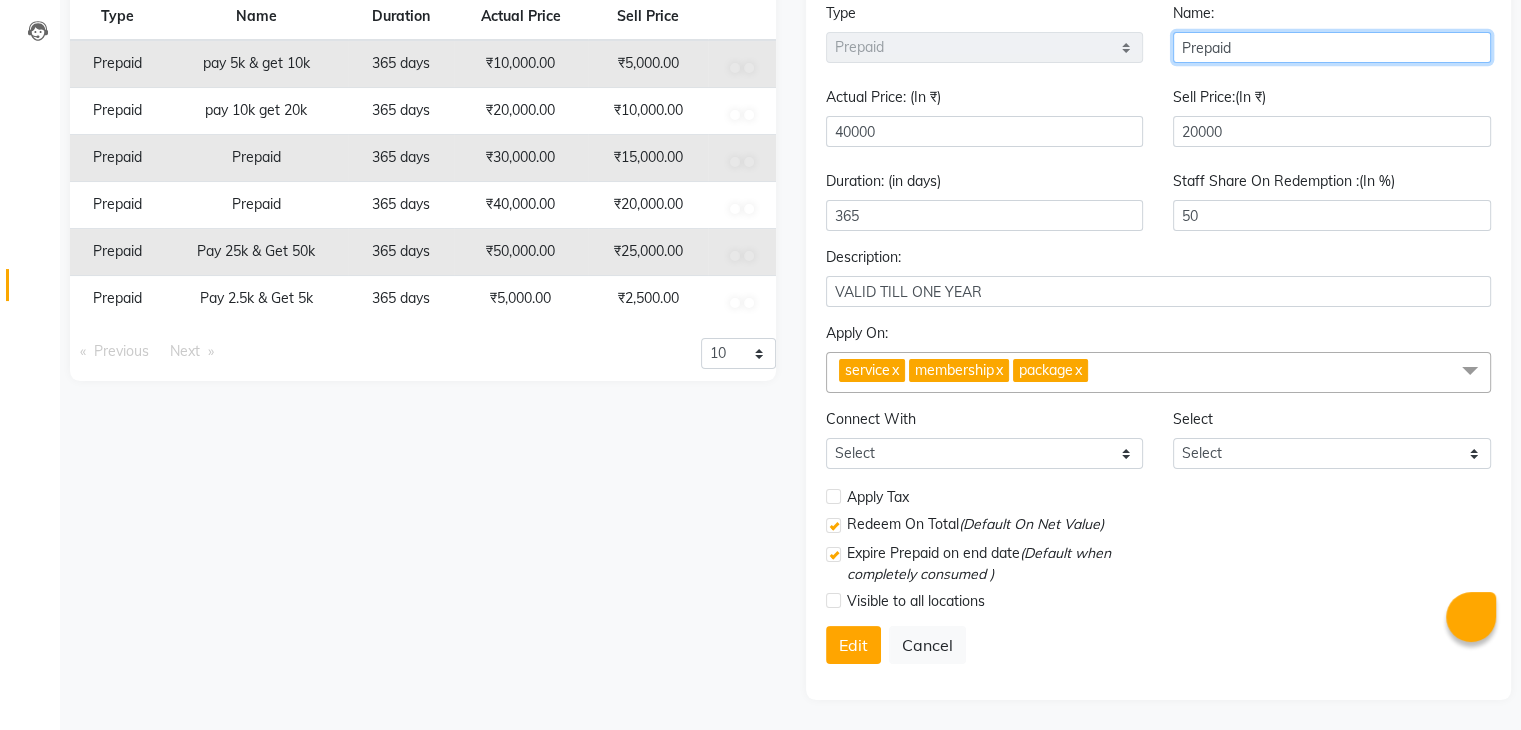 drag, startPoint x: 1239, startPoint y: 43, endPoint x: 1168, endPoint y: 46, distance: 71.063354 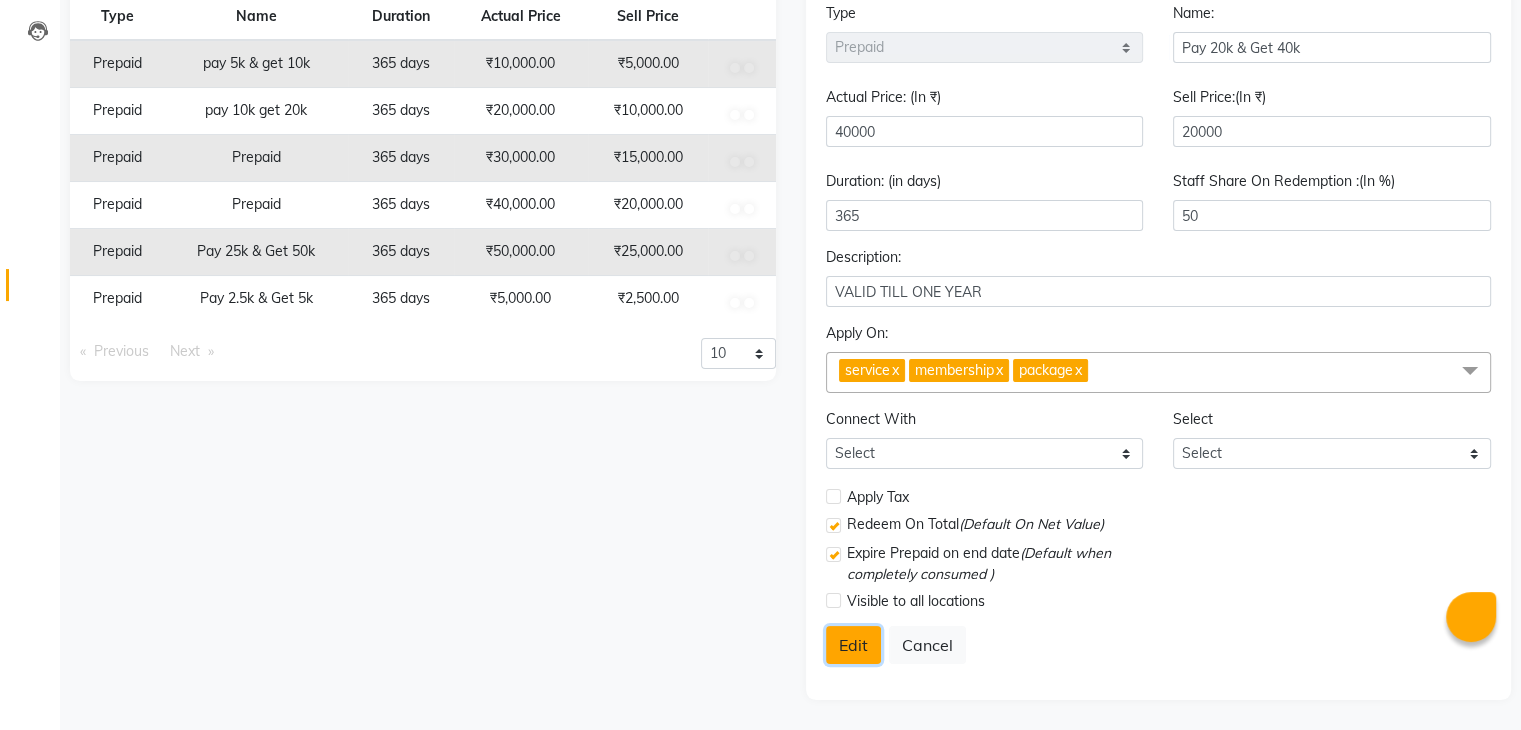 click on "Edit" at bounding box center (853, 645) 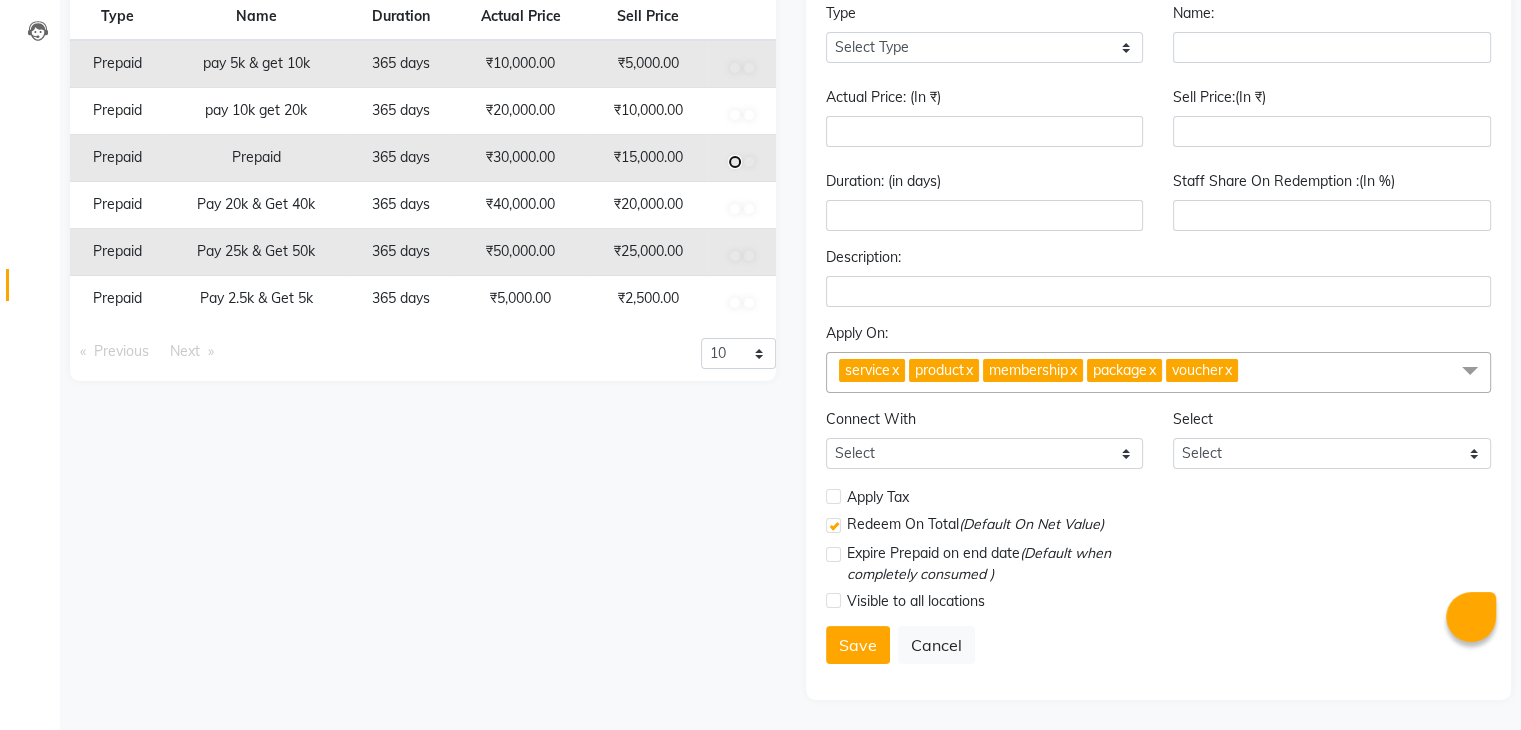 click at bounding box center (735, 68) 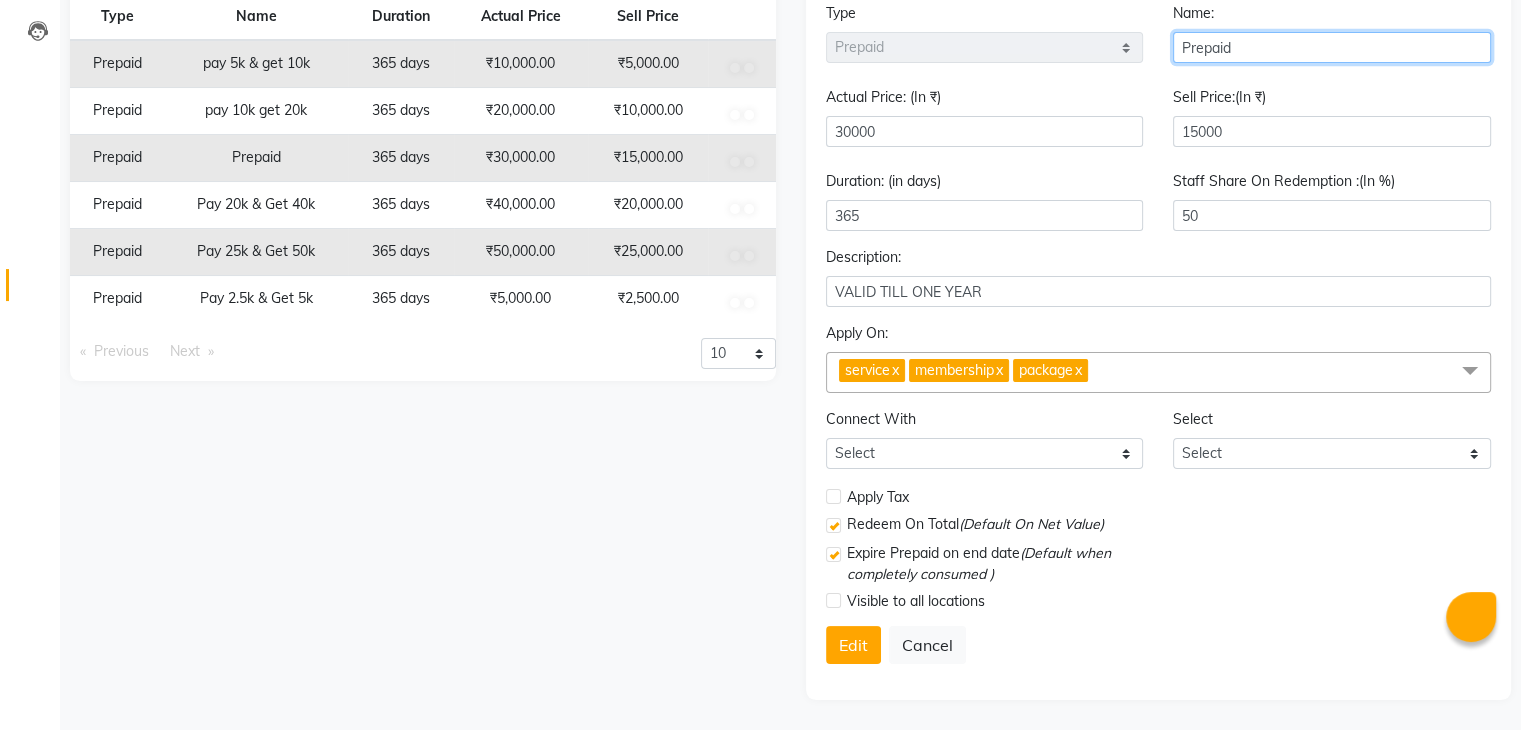 drag, startPoint x: 1180, startPoint y: 42, endPoint x: 1346, endPoint y: 25, distance: 166.86821 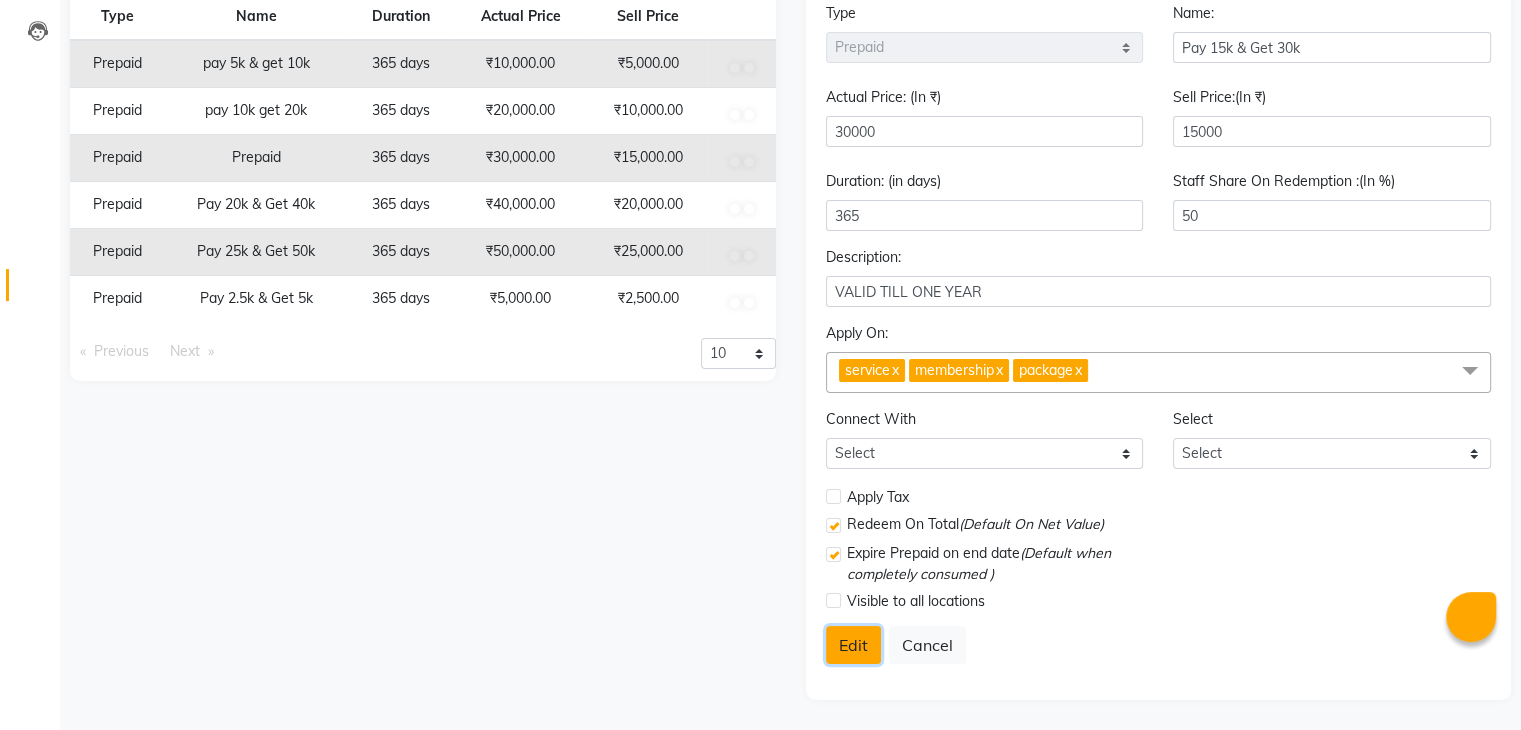 click on "Edit" at bounding box center [853, 645] 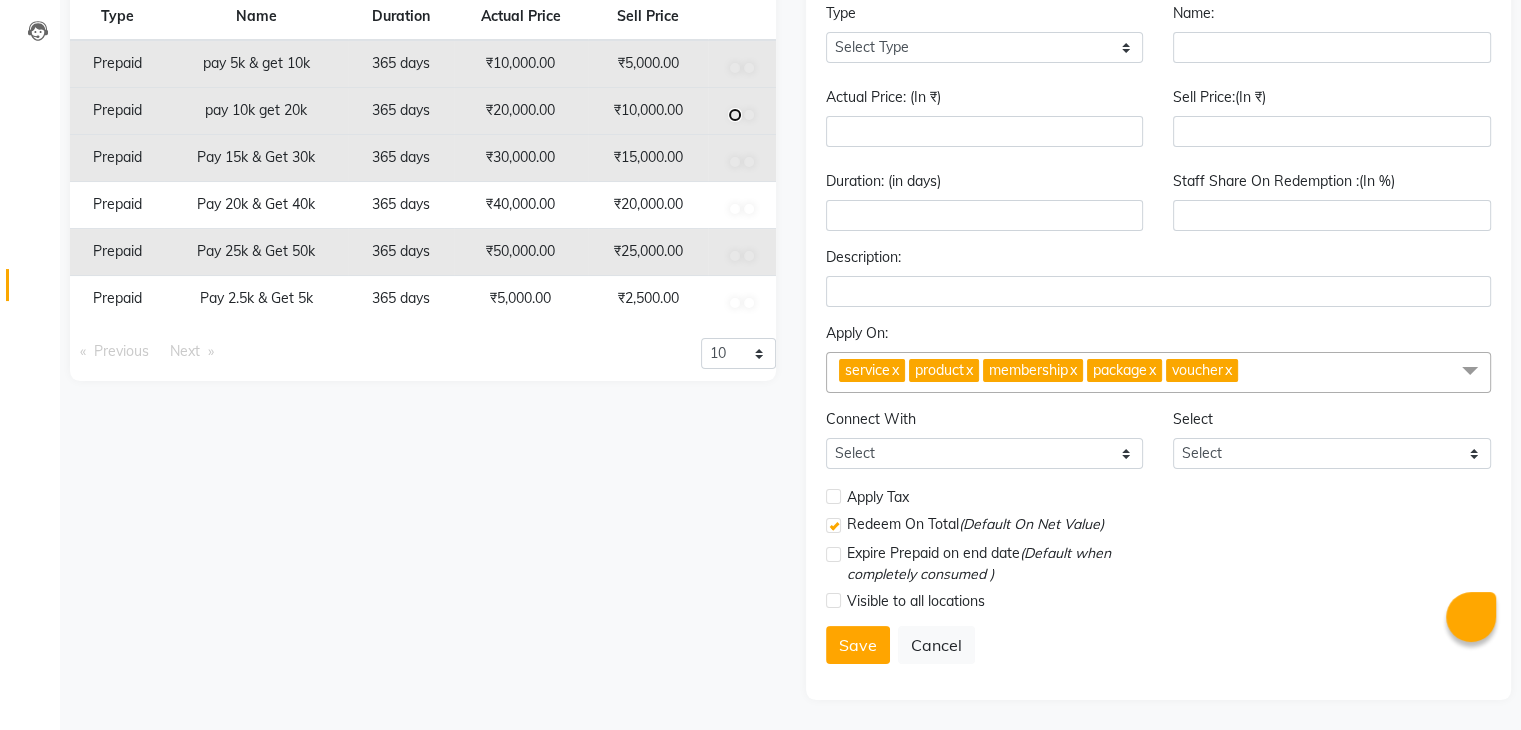 click at bounding box center (735, 68) 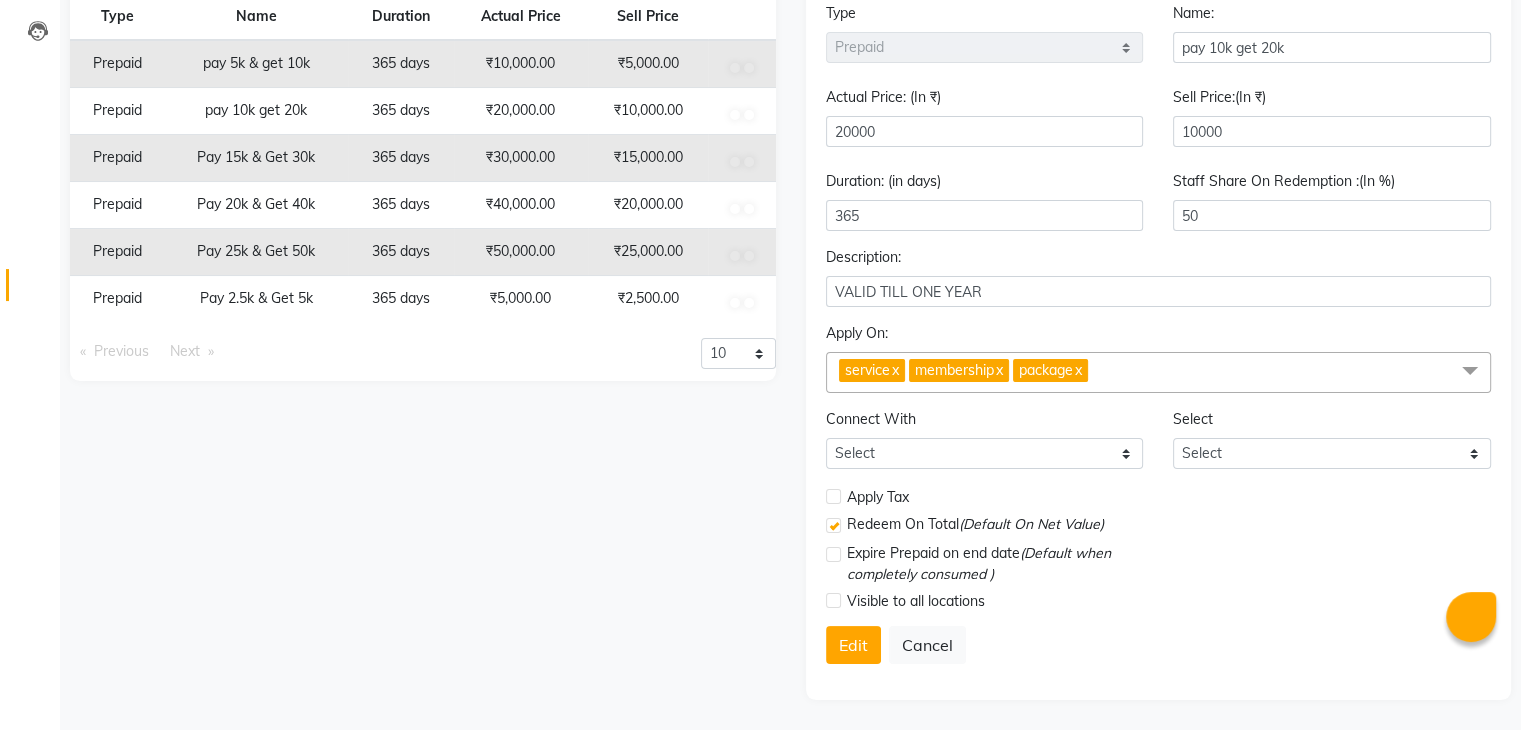 click on "Type Select Type Voucher Prepaid Gift Card Name: pay 10k get 20k Actual Price: (In ₹) 20000 Sell Price:(In ₹) 10000 Duration: (in days) 365 Staff Share On Redemption :(In %) 50 Description: VALID TILL ONE YEAR Apply On: service  x membership  x package  x Select All service product membership package voucher Connect With Select Membership Package Select Select Apply Tax Redeem On Total  (Default On Net Value) Expire Prepaid on end date  (Default when completely consumed ) Visible to all locations  Edit   Cancel" at bounding box center (1159, 341) 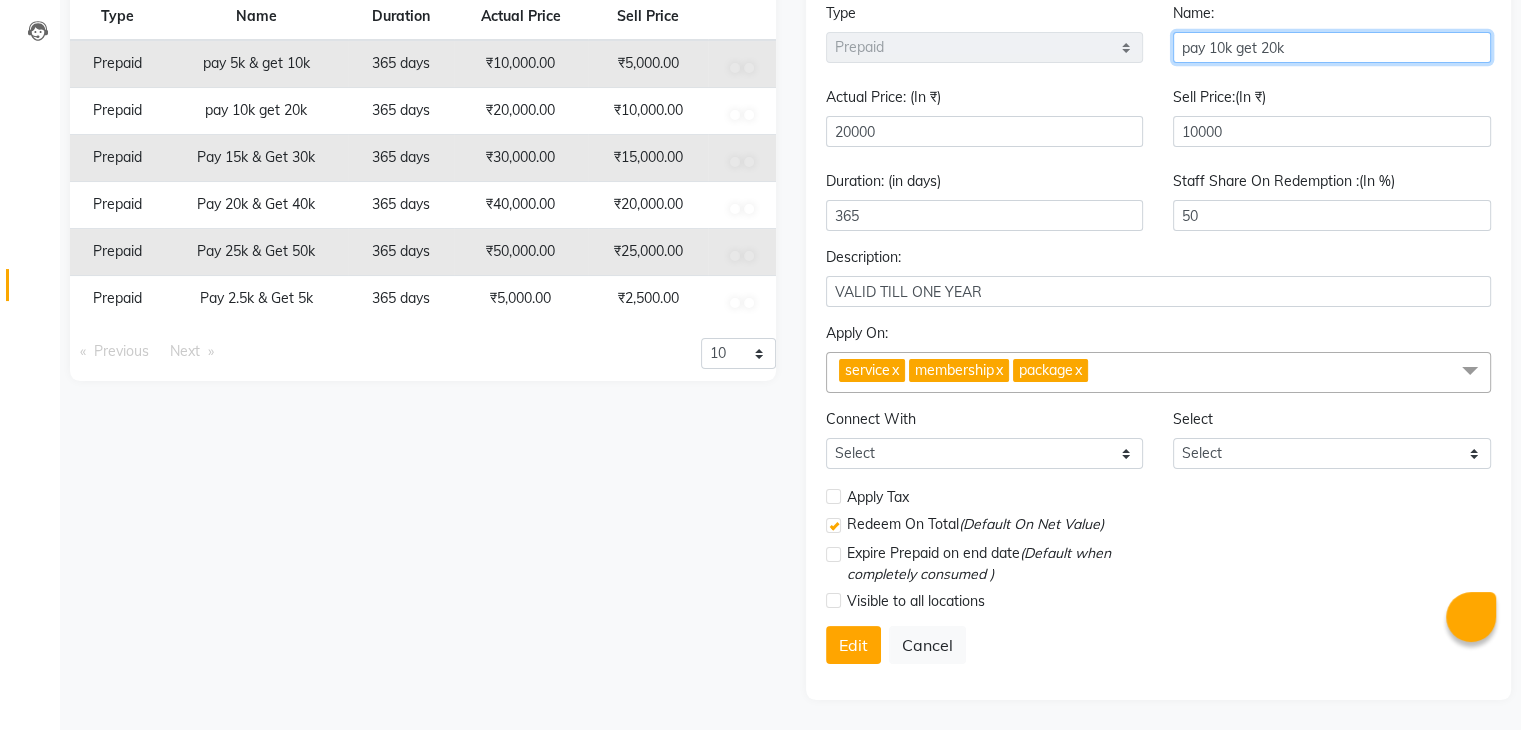 click on "pay 10k get 20k" at bounding box center [1332, 47] 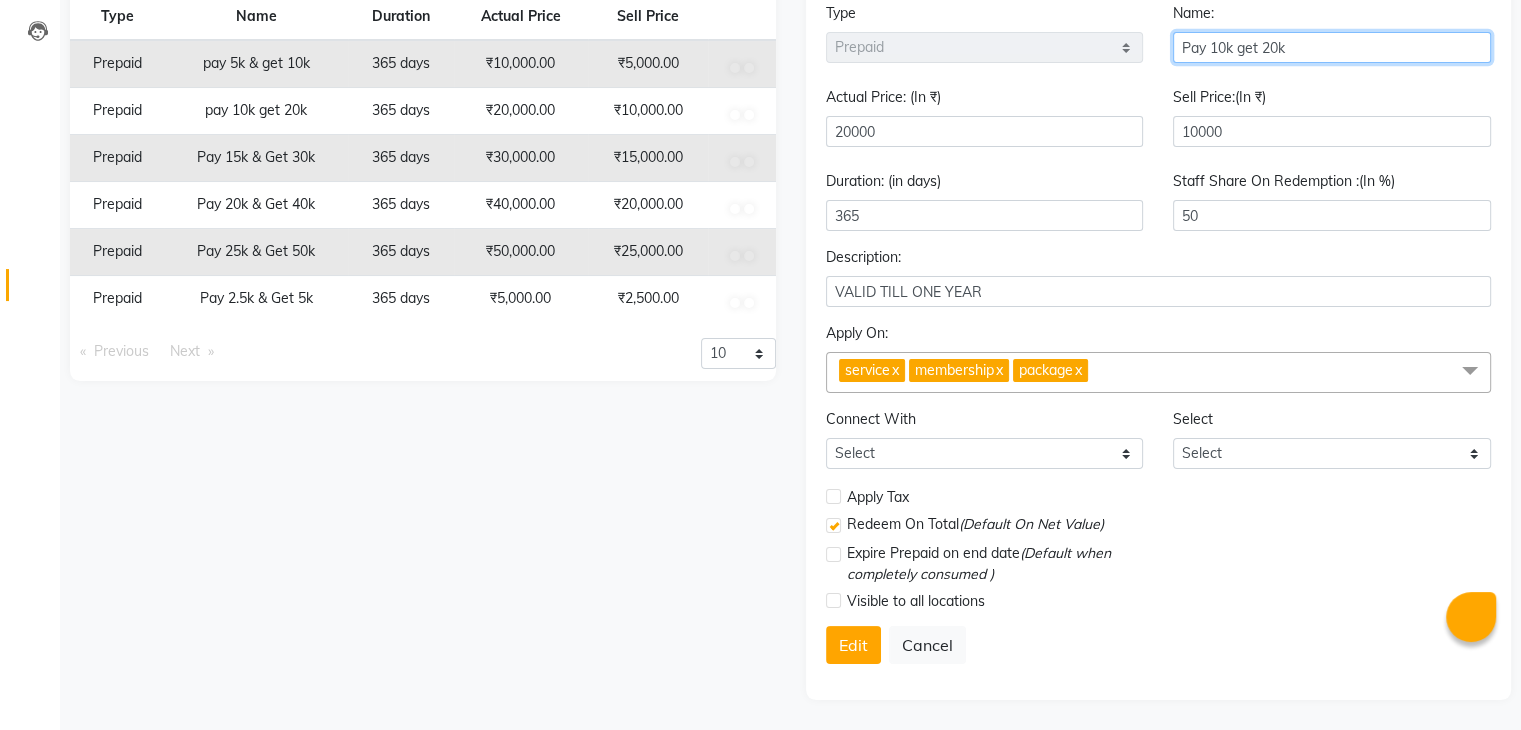 click on "Pay 10k get 20k" at bounding box center (1332, 47) 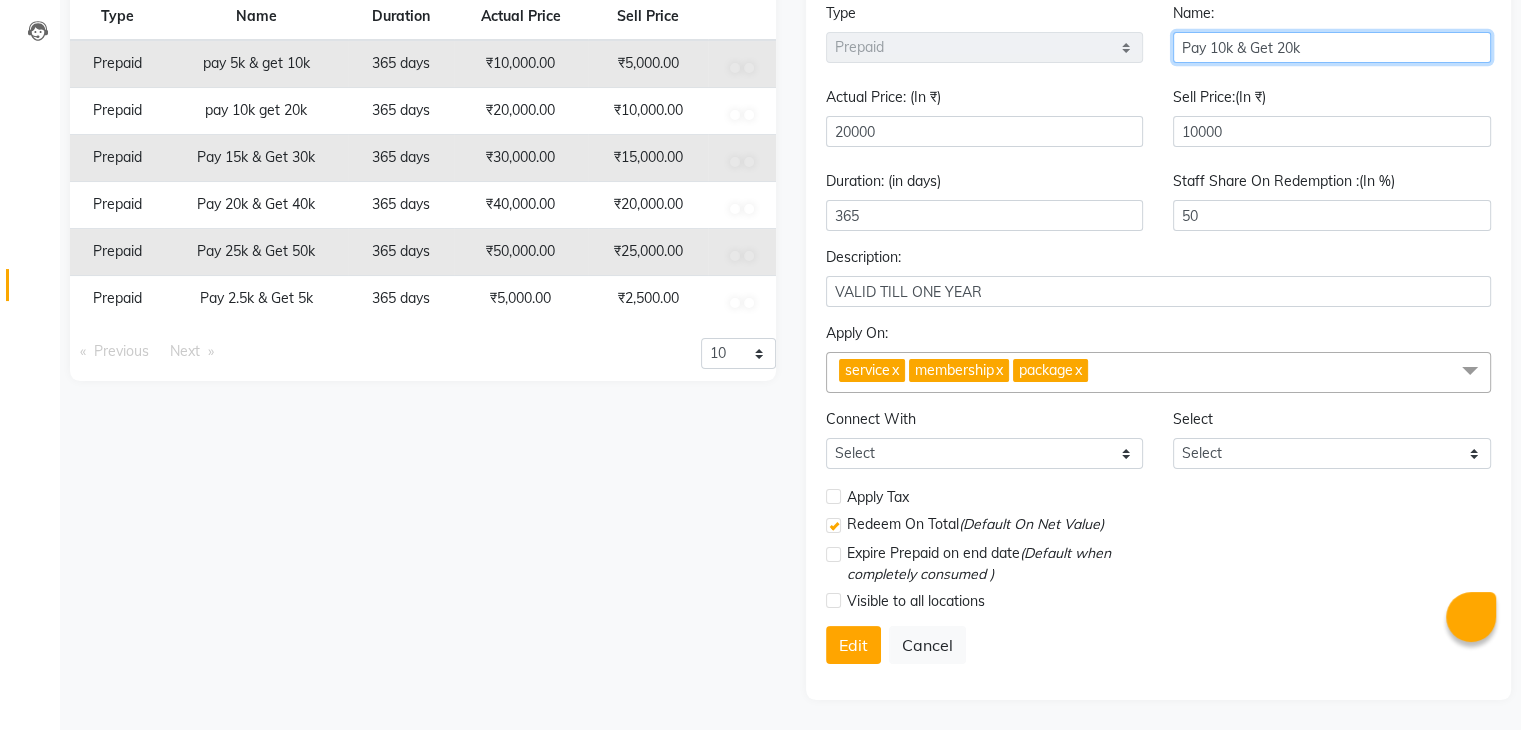 type on "Pay 10k & Get 20k" 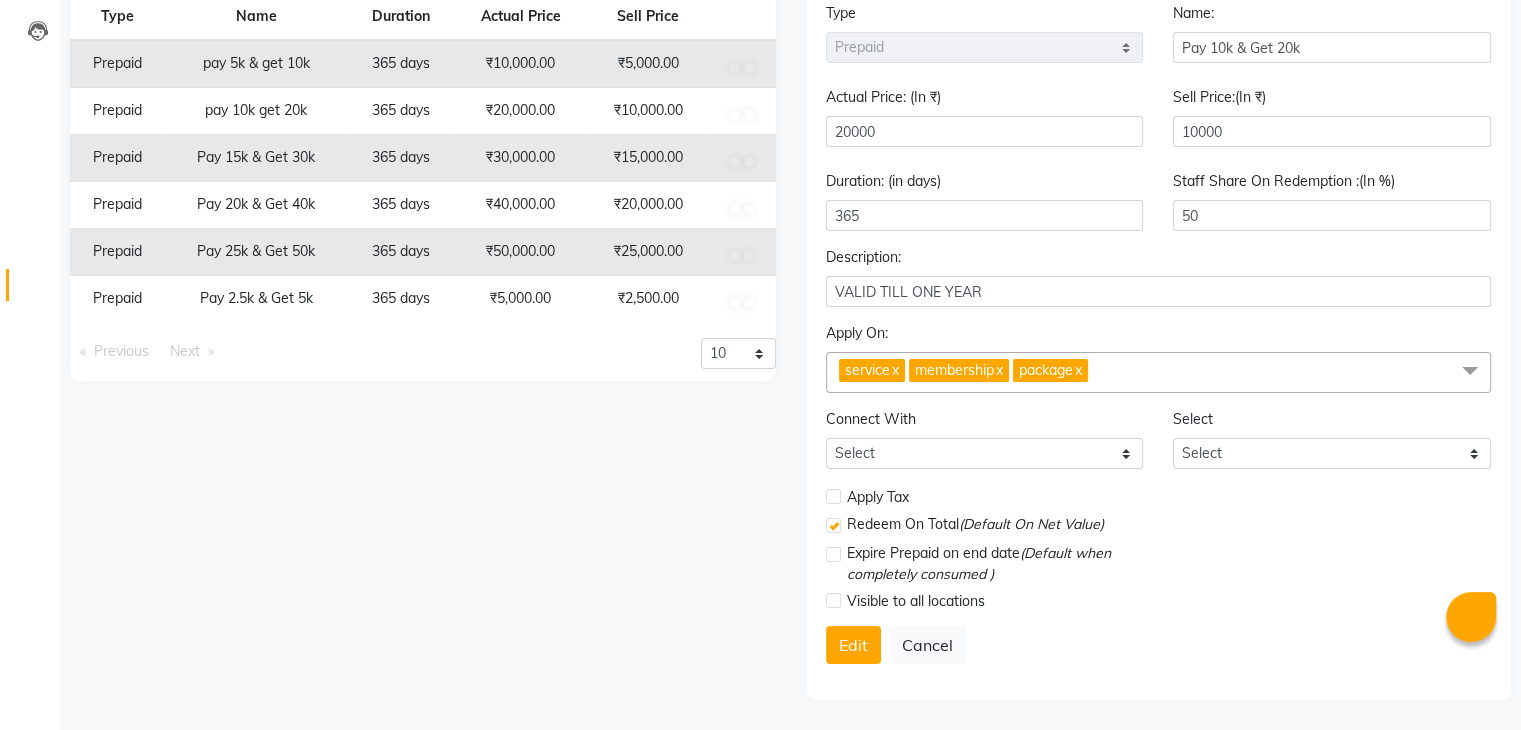 click at bounding box center (833, 554) 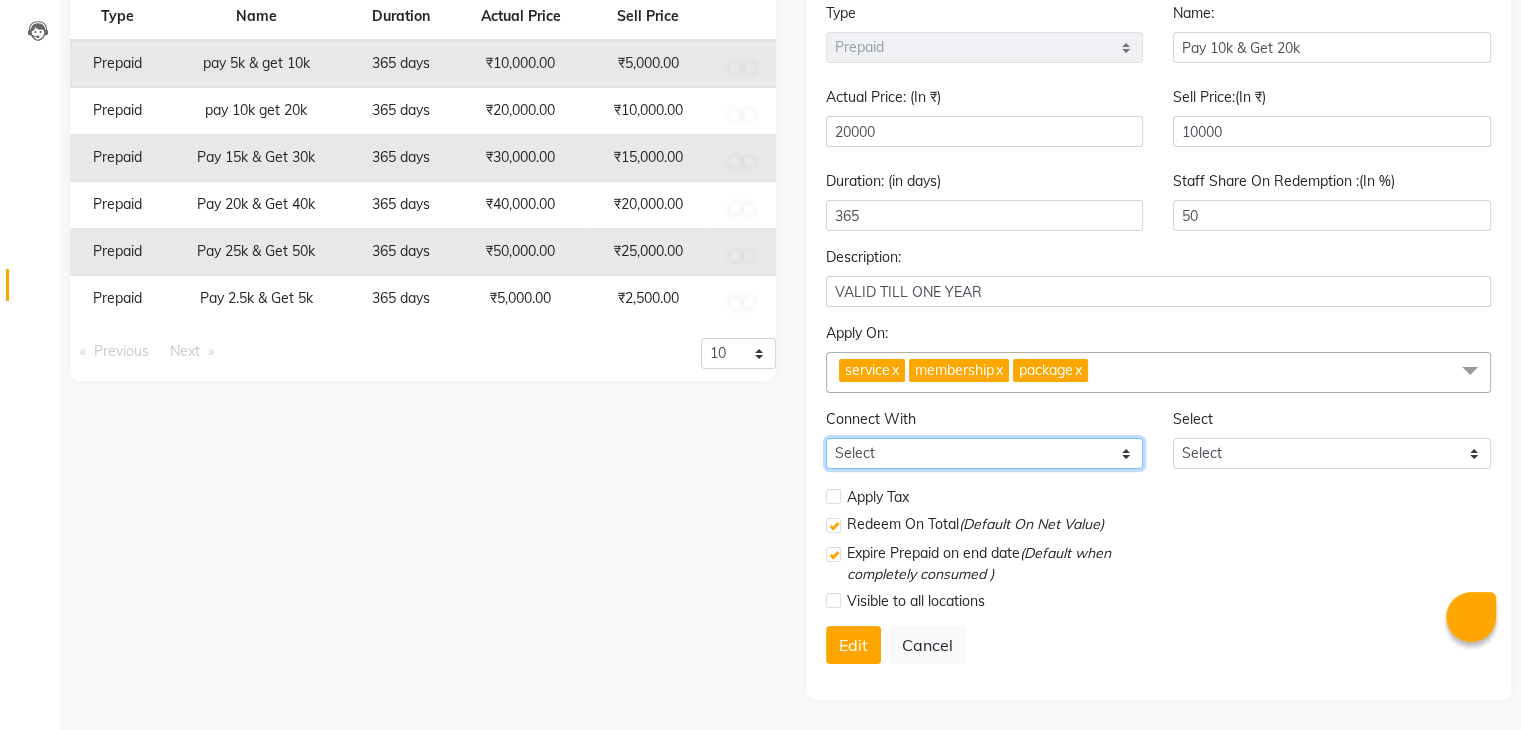 click on "Select Membership Package" at bounding box center (985, 453) 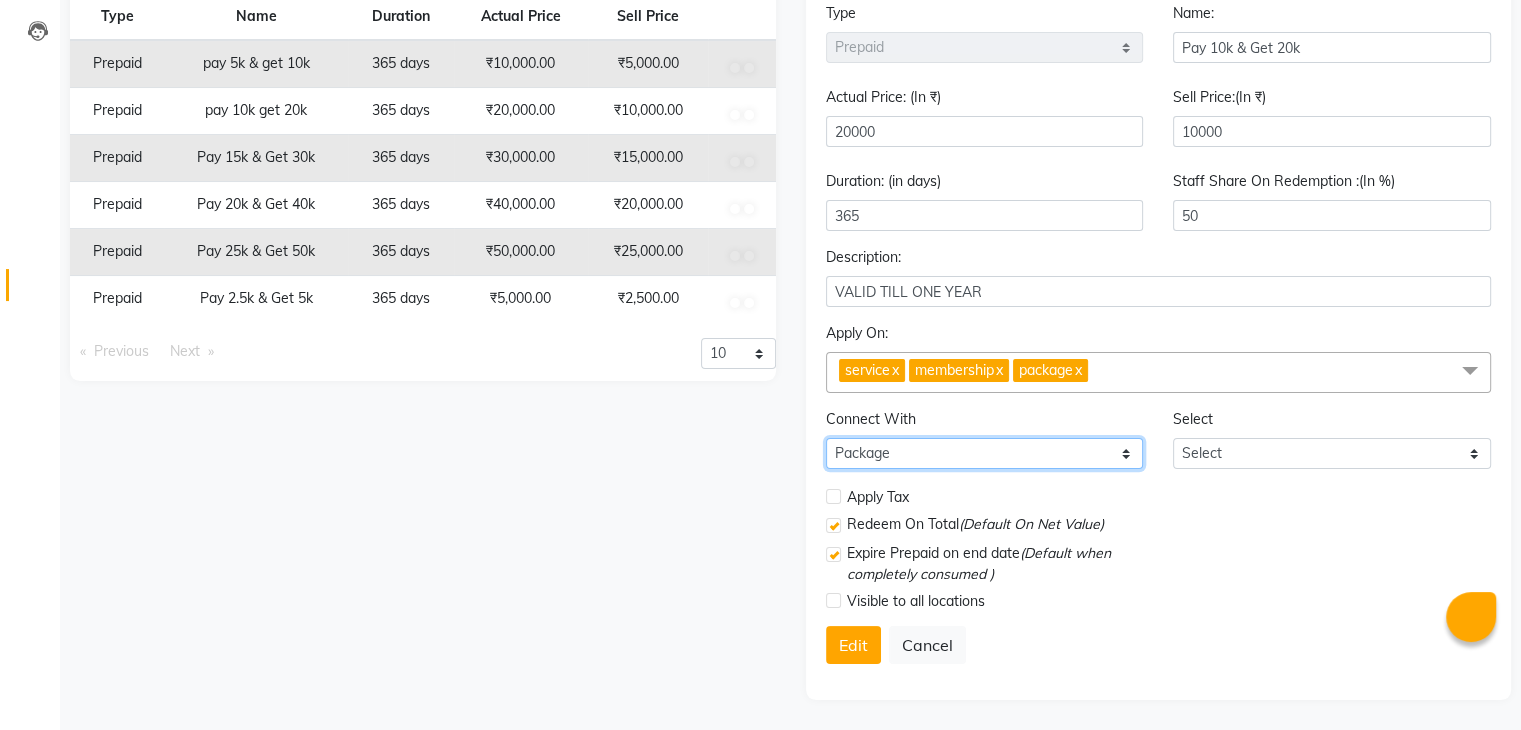 click on "Select Membership Package" at bounding box center (985, 453) 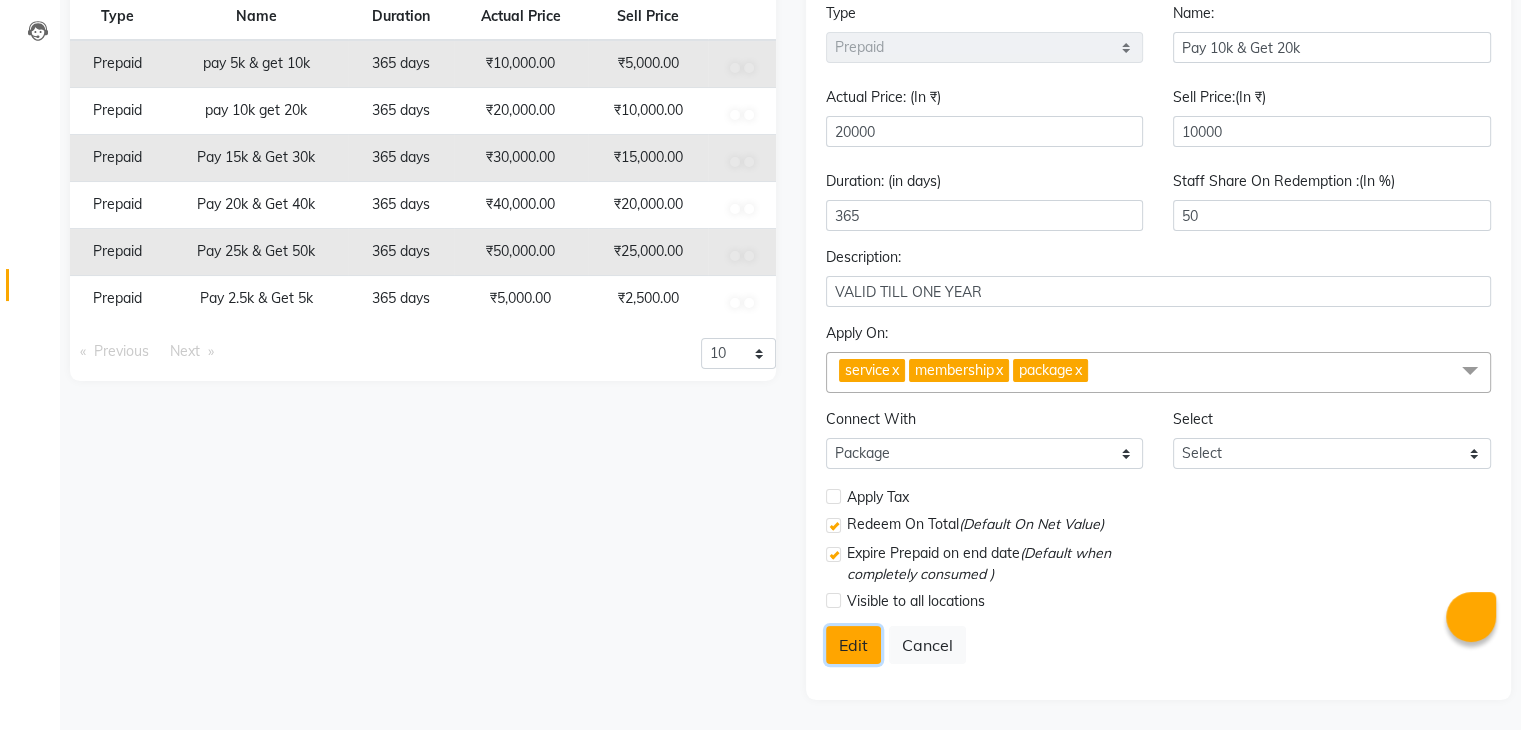 click on "Edit" at bounding box center [853, 645] 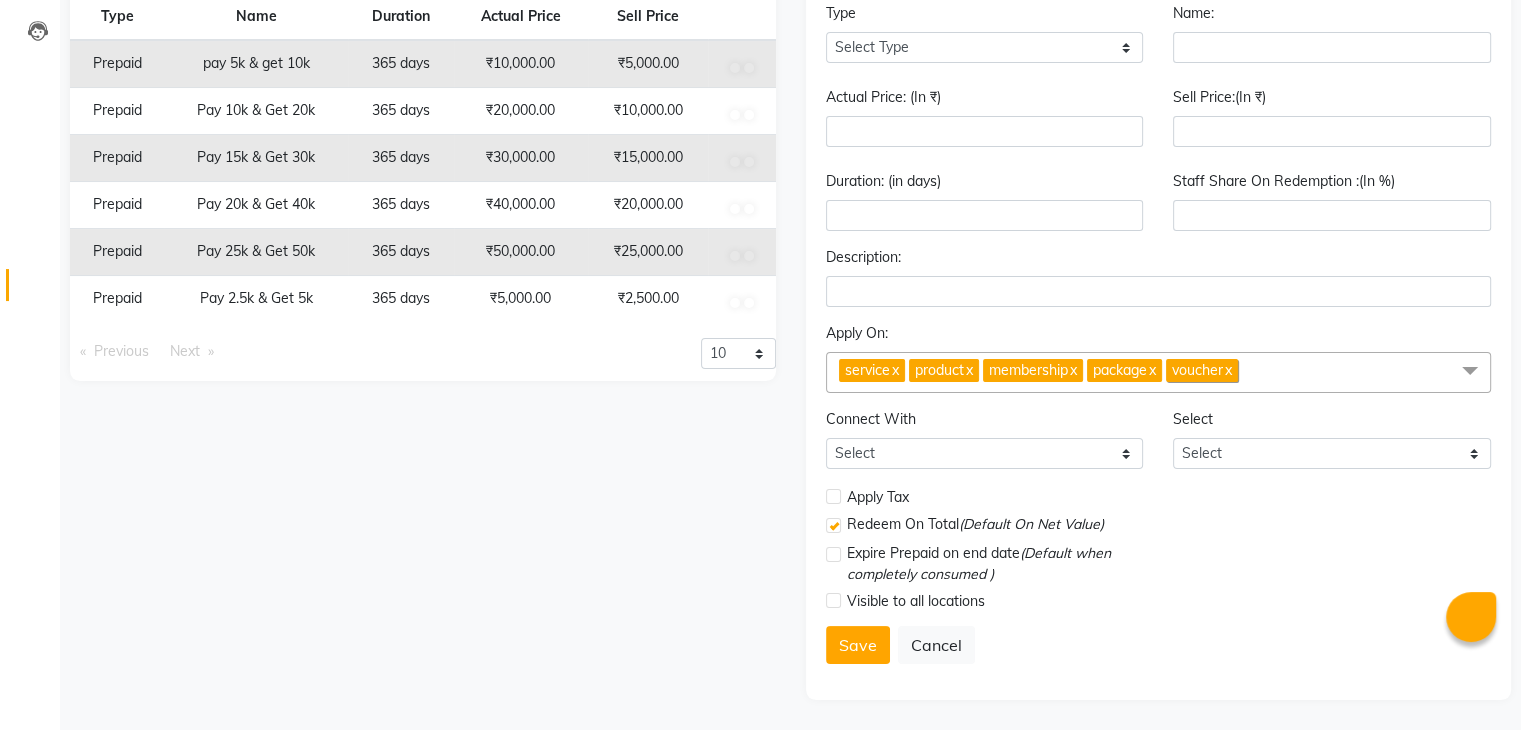 click on "x" at bounding box center [894, 370] 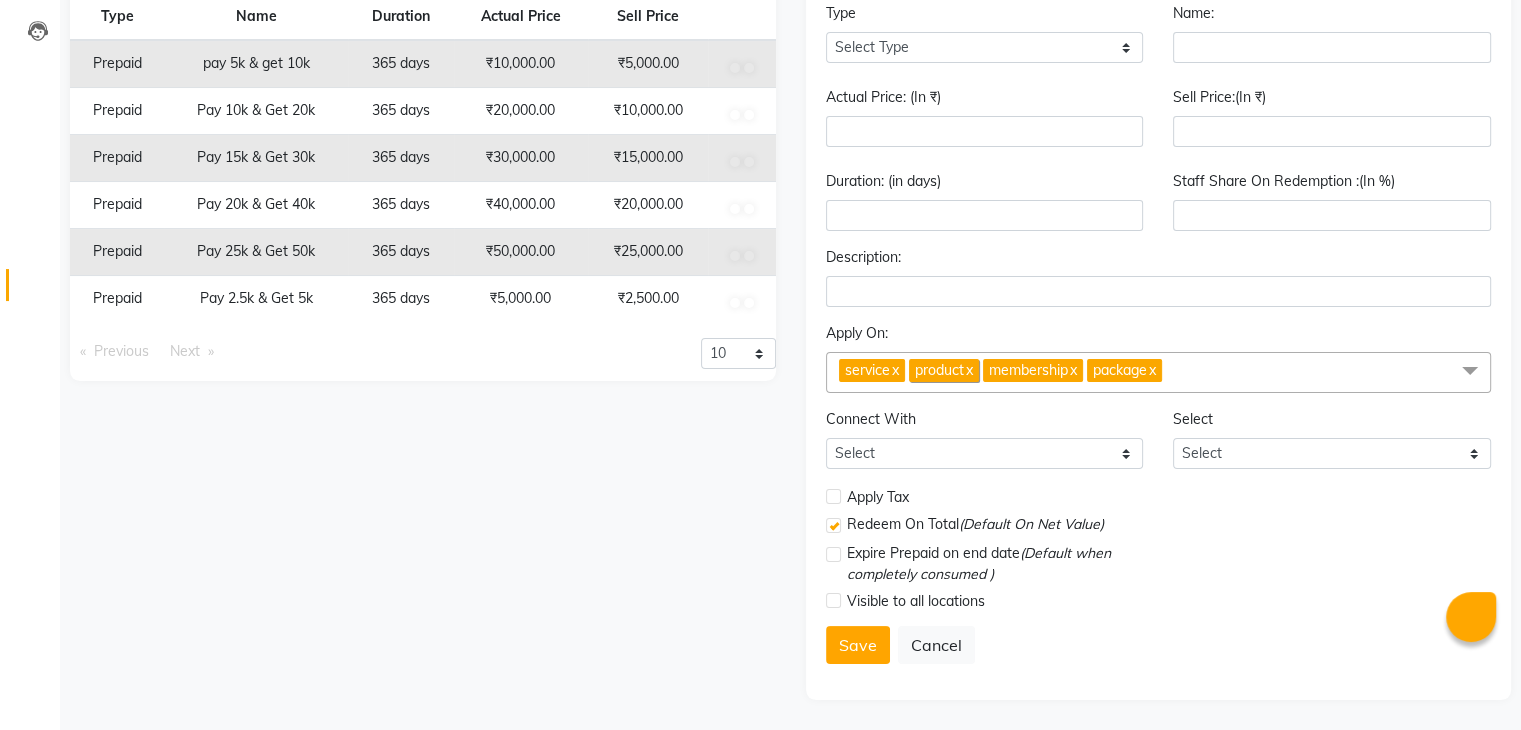 click on "x" at bounding box center [894, 370] 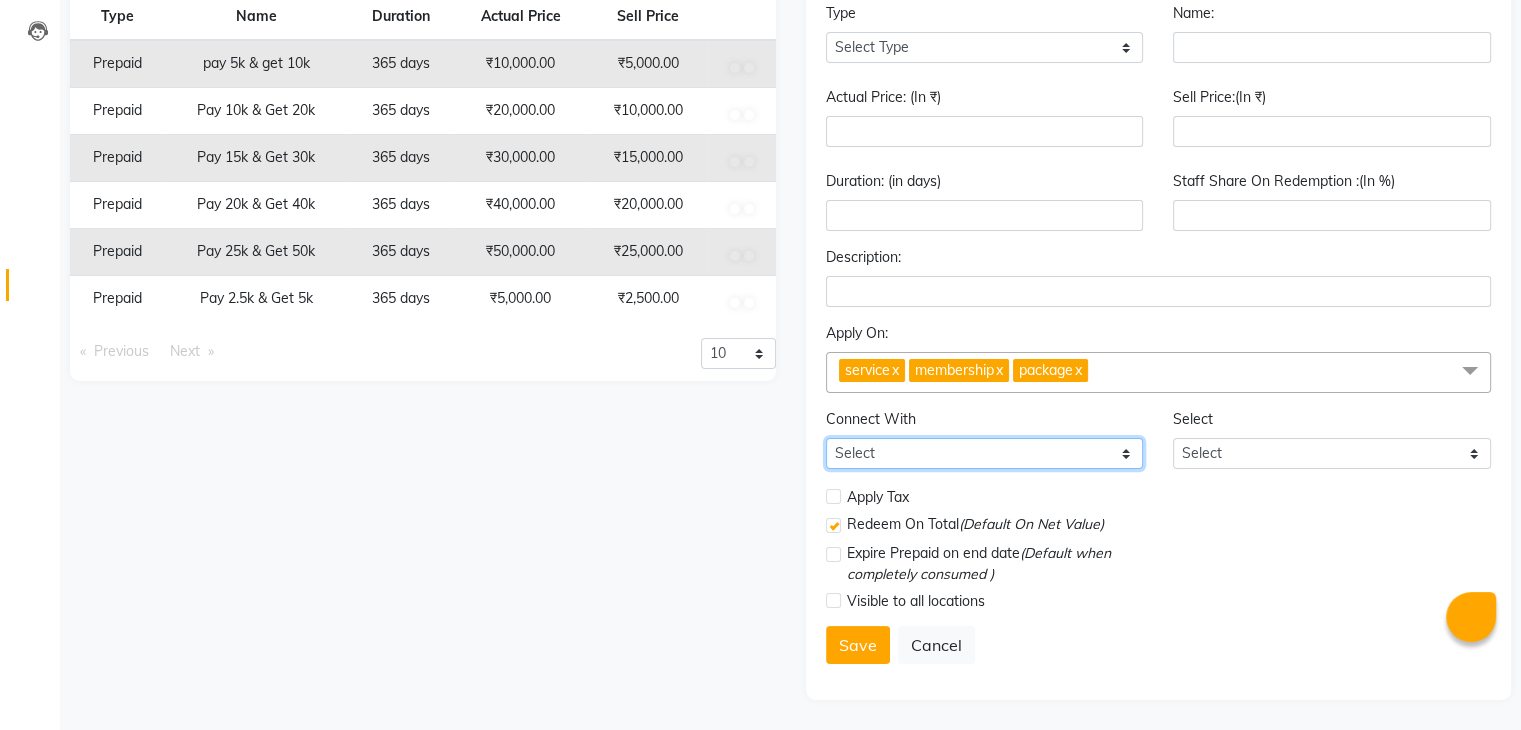 click on "Select Membership Package" at bounding box center [985, 453] 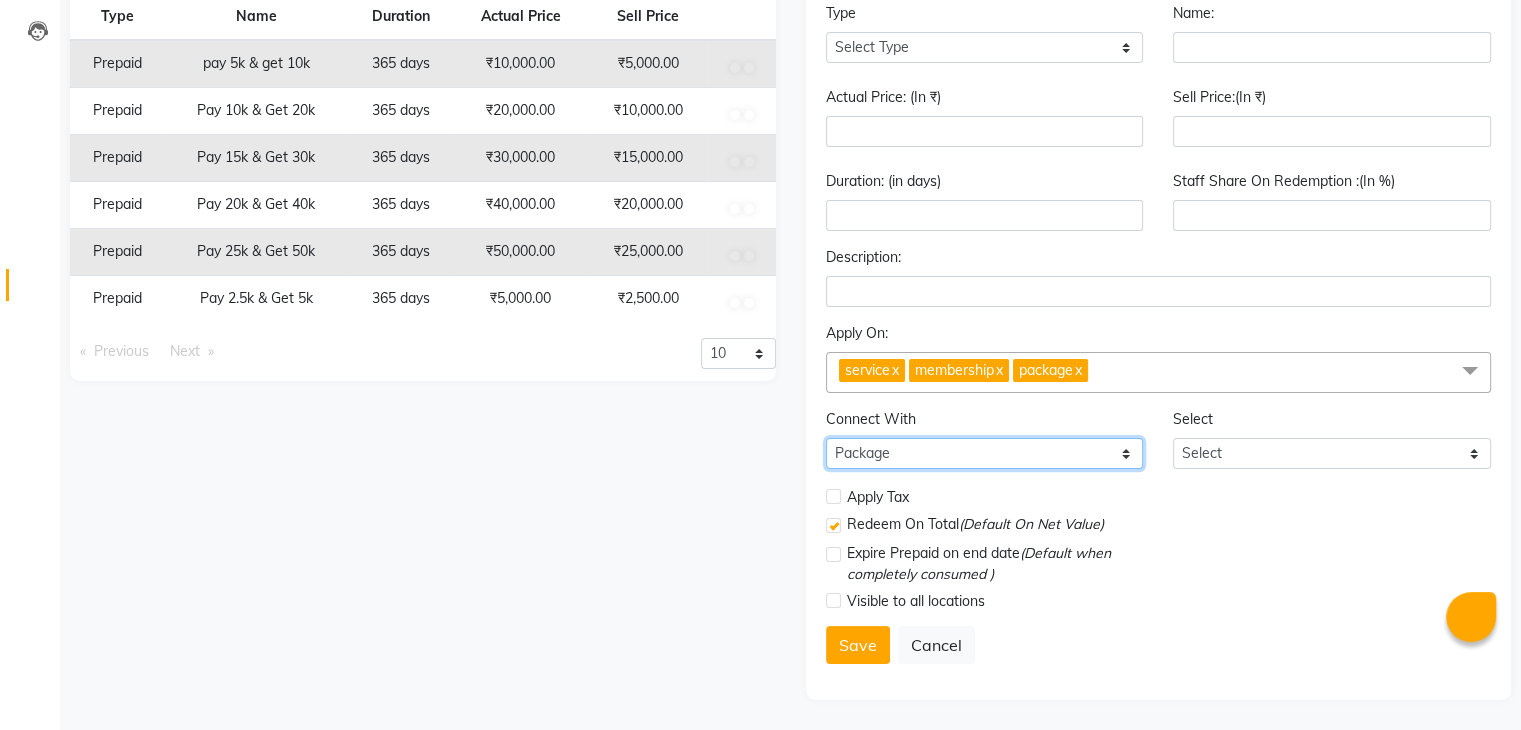 click on "Select Membership Package" at bounding box center (985, 453) 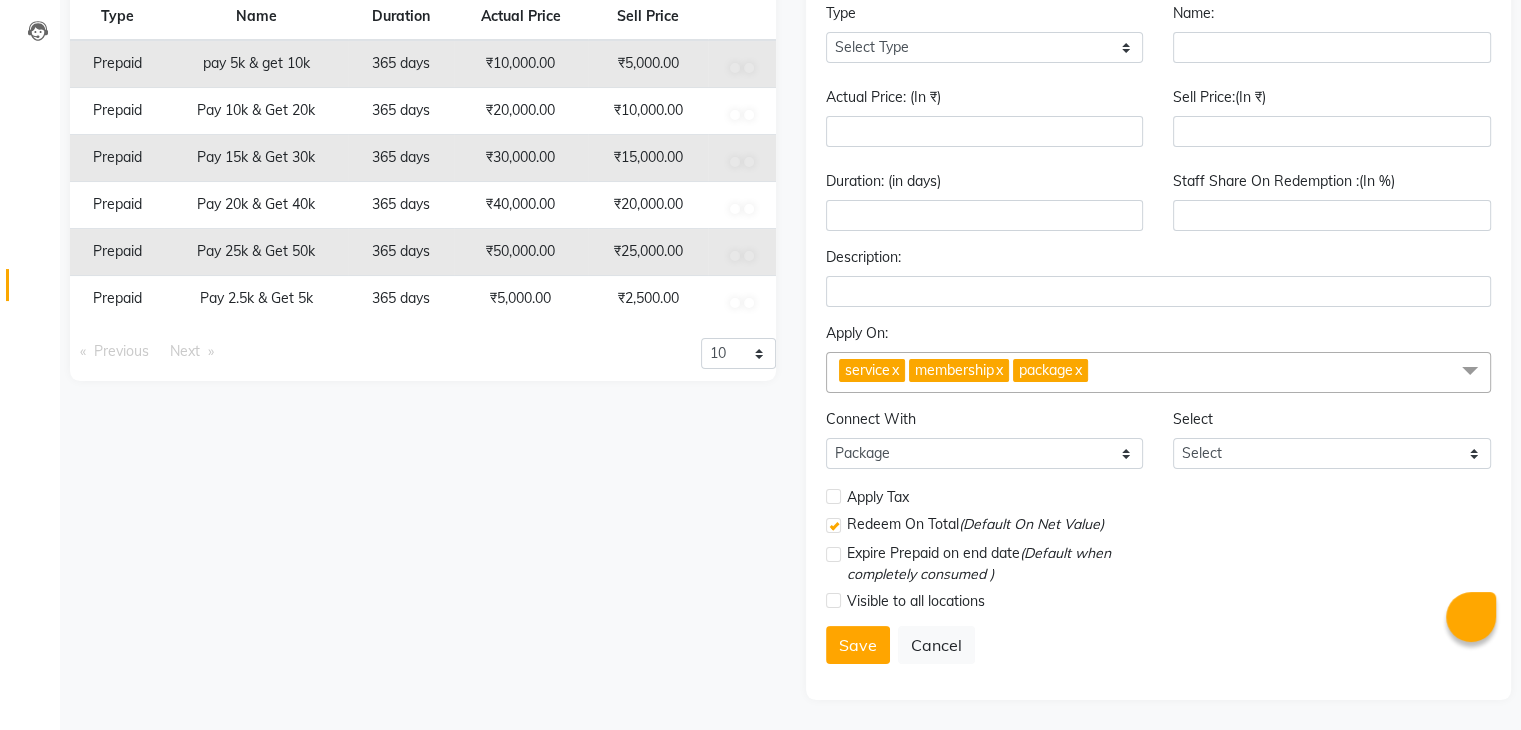 click at bounding box center [833, 554] 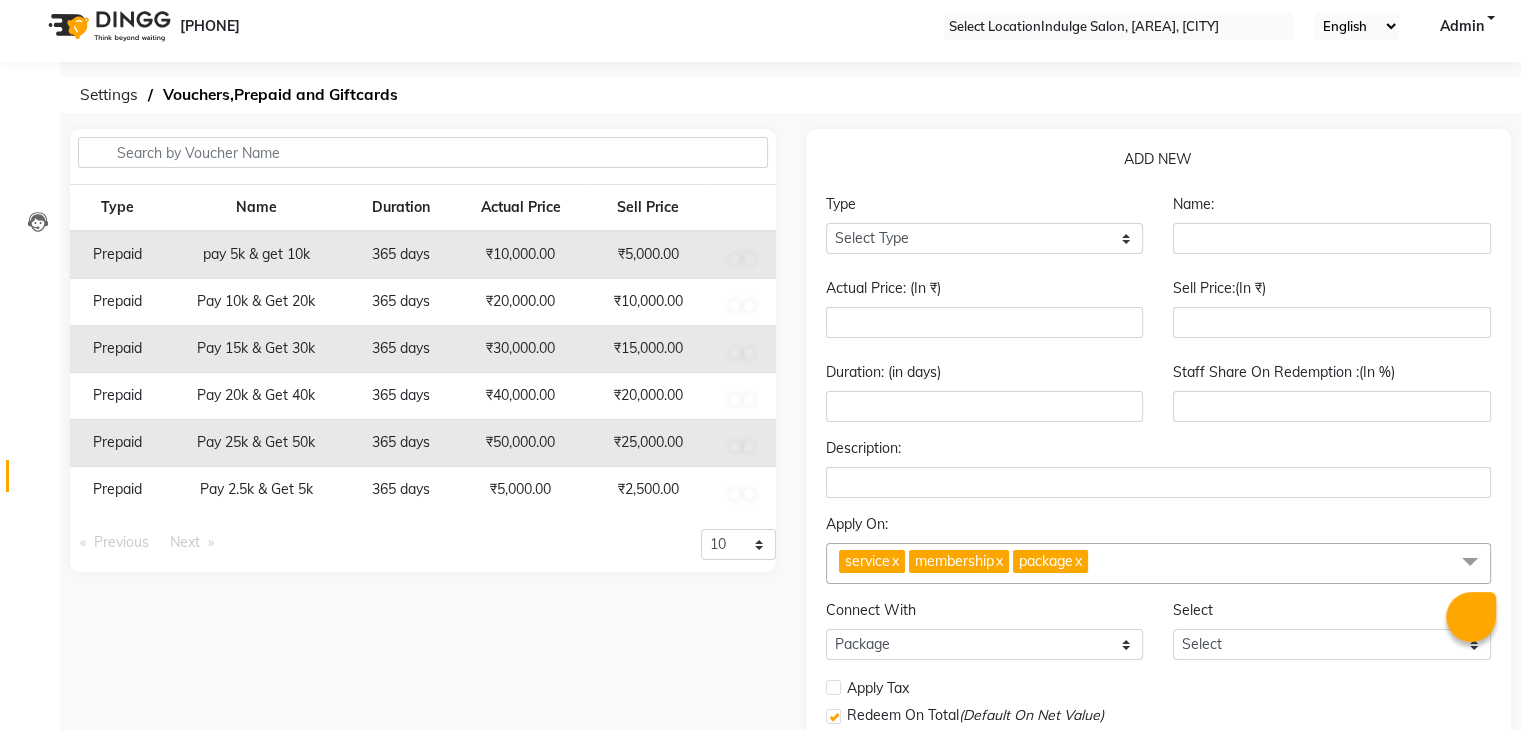 scroll, scrollTop: 0, scrollLeft: 0, axis: both 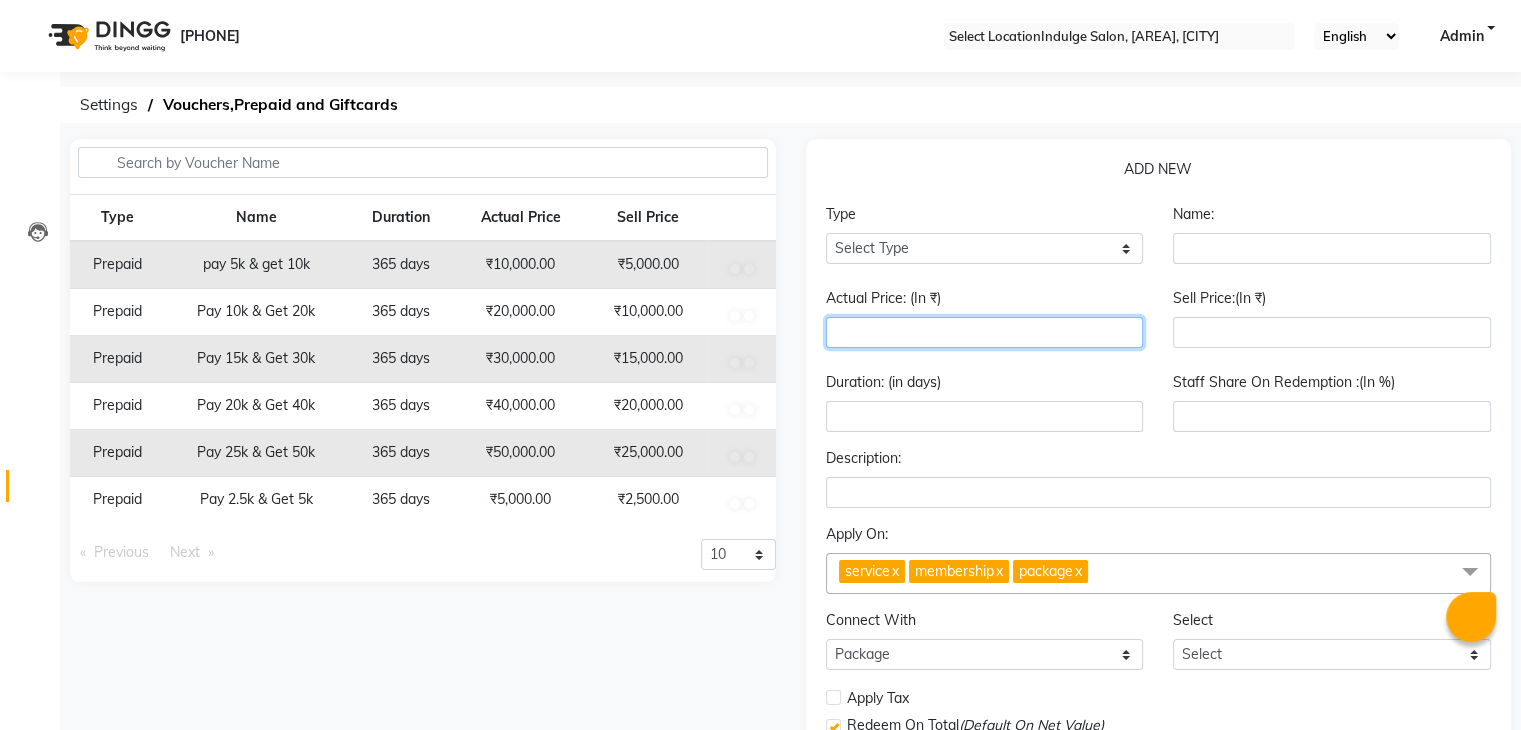 click at bounding box center (985, 332) 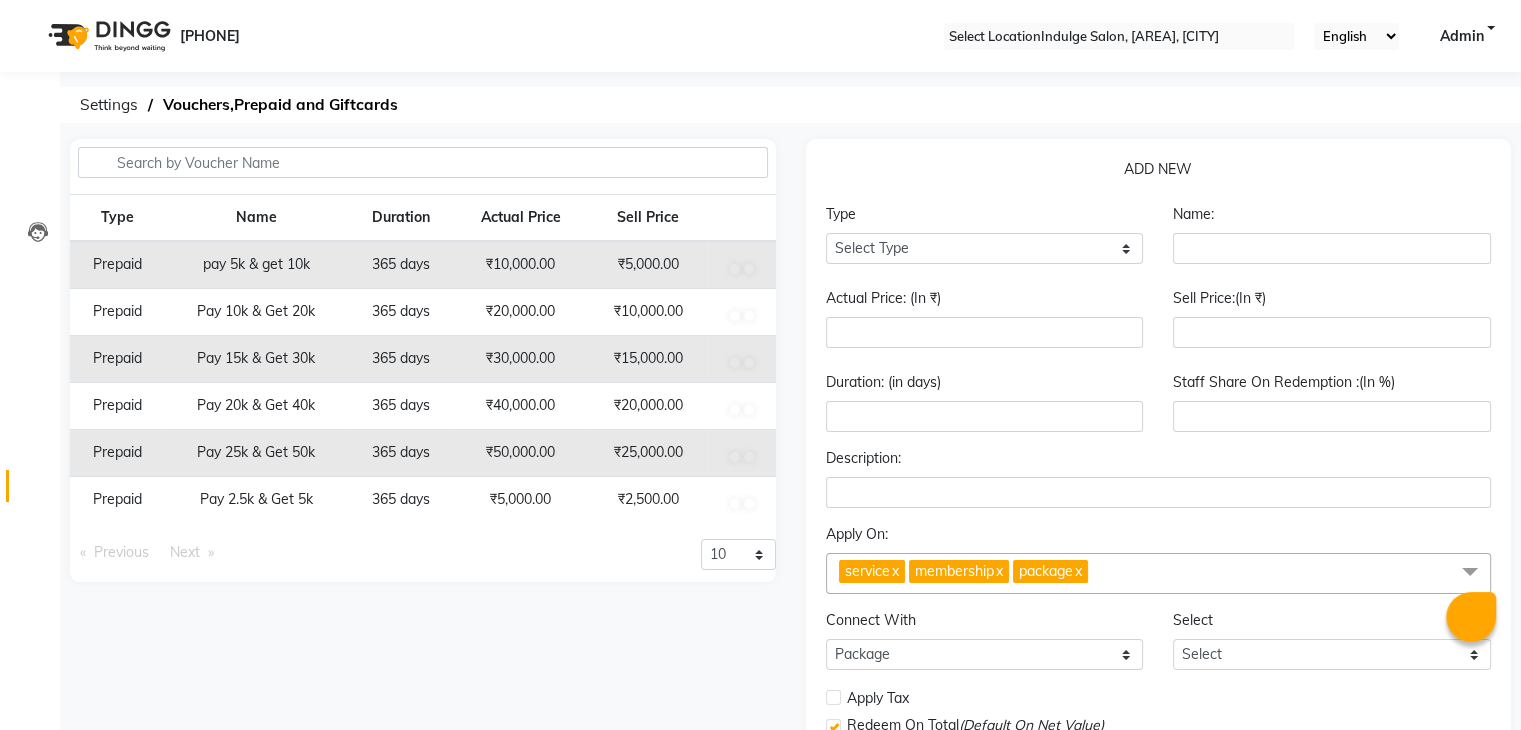 click on "10 20 50 100" at bounding box center [607, 560] 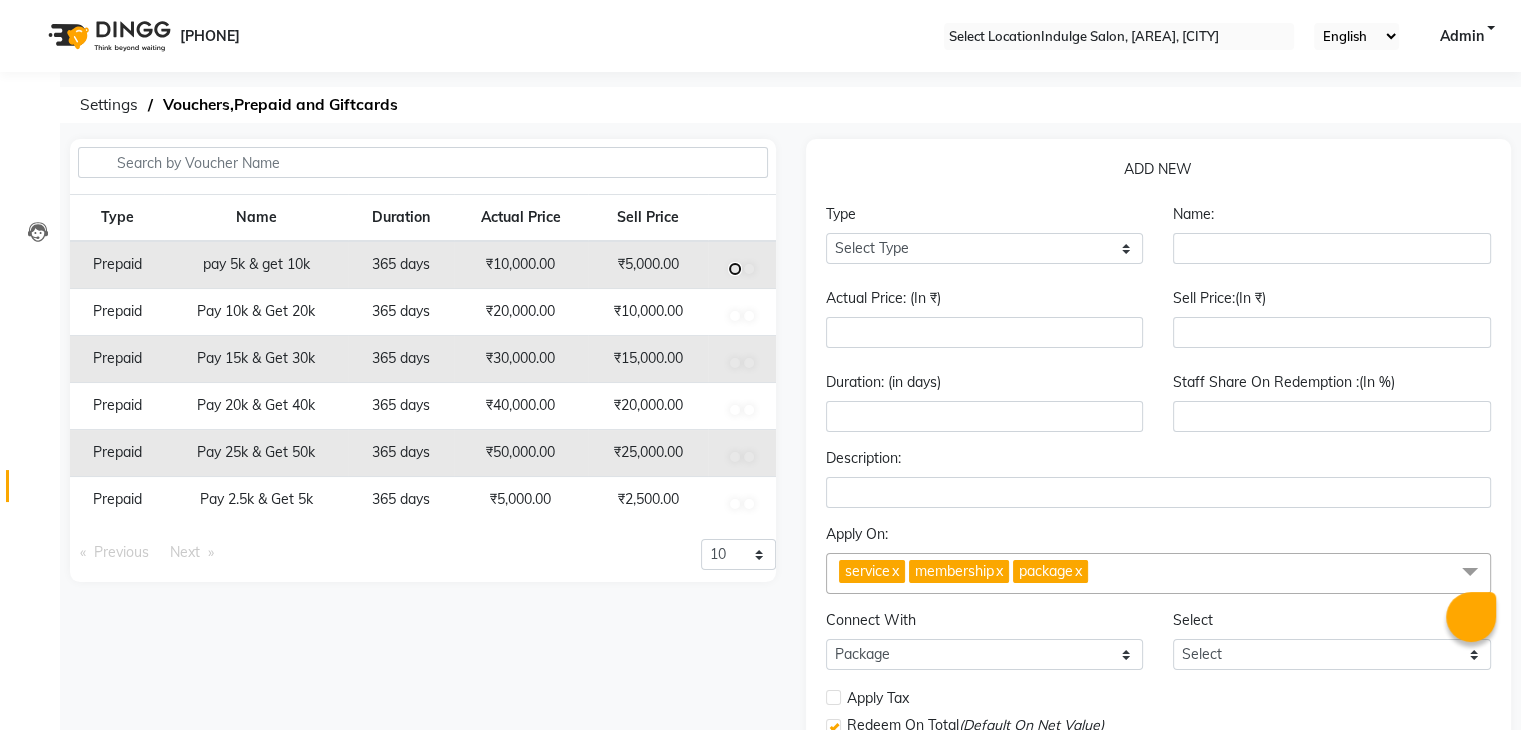 click at bounding box center (735, 269) 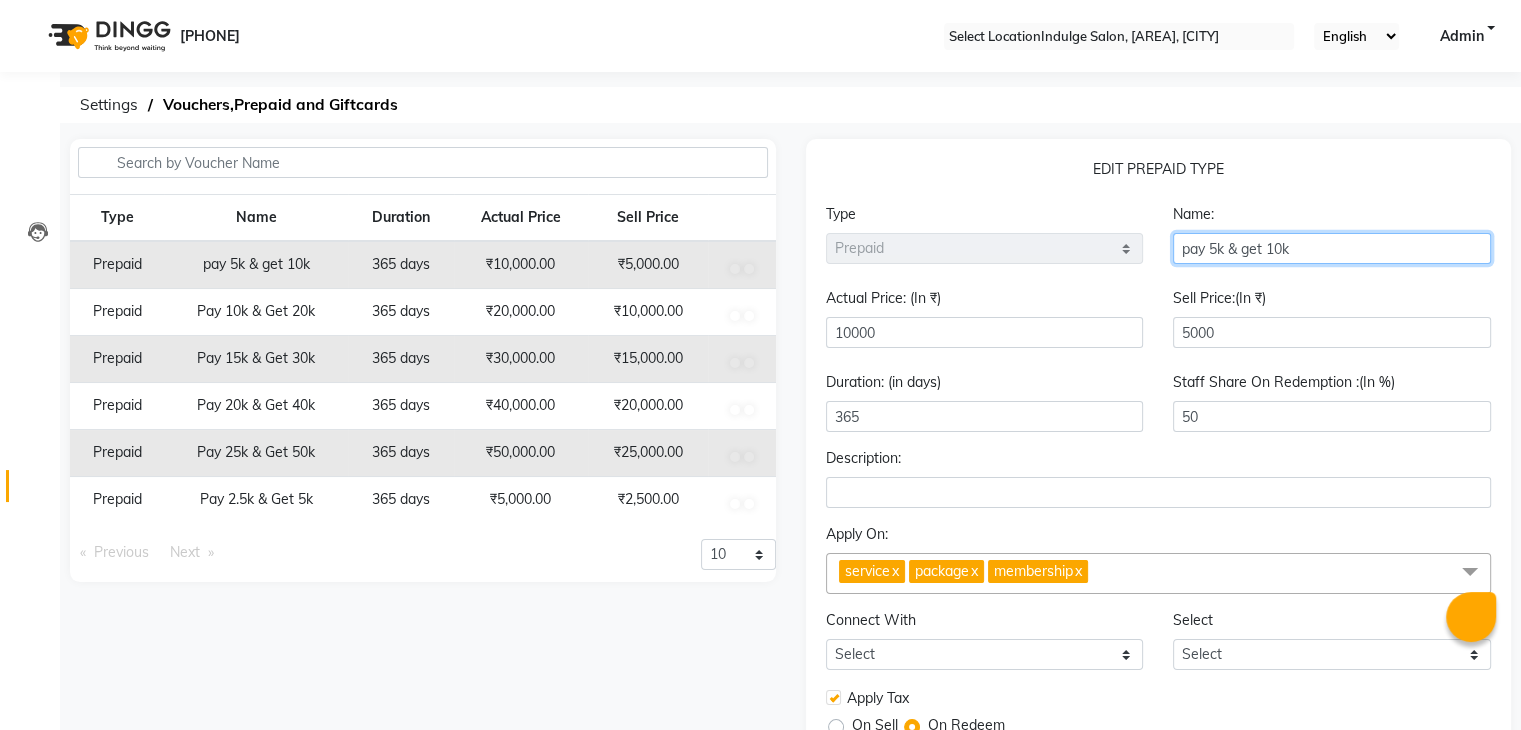 click on "pay 5k & get 10k" at bounding box center (1332, 248) 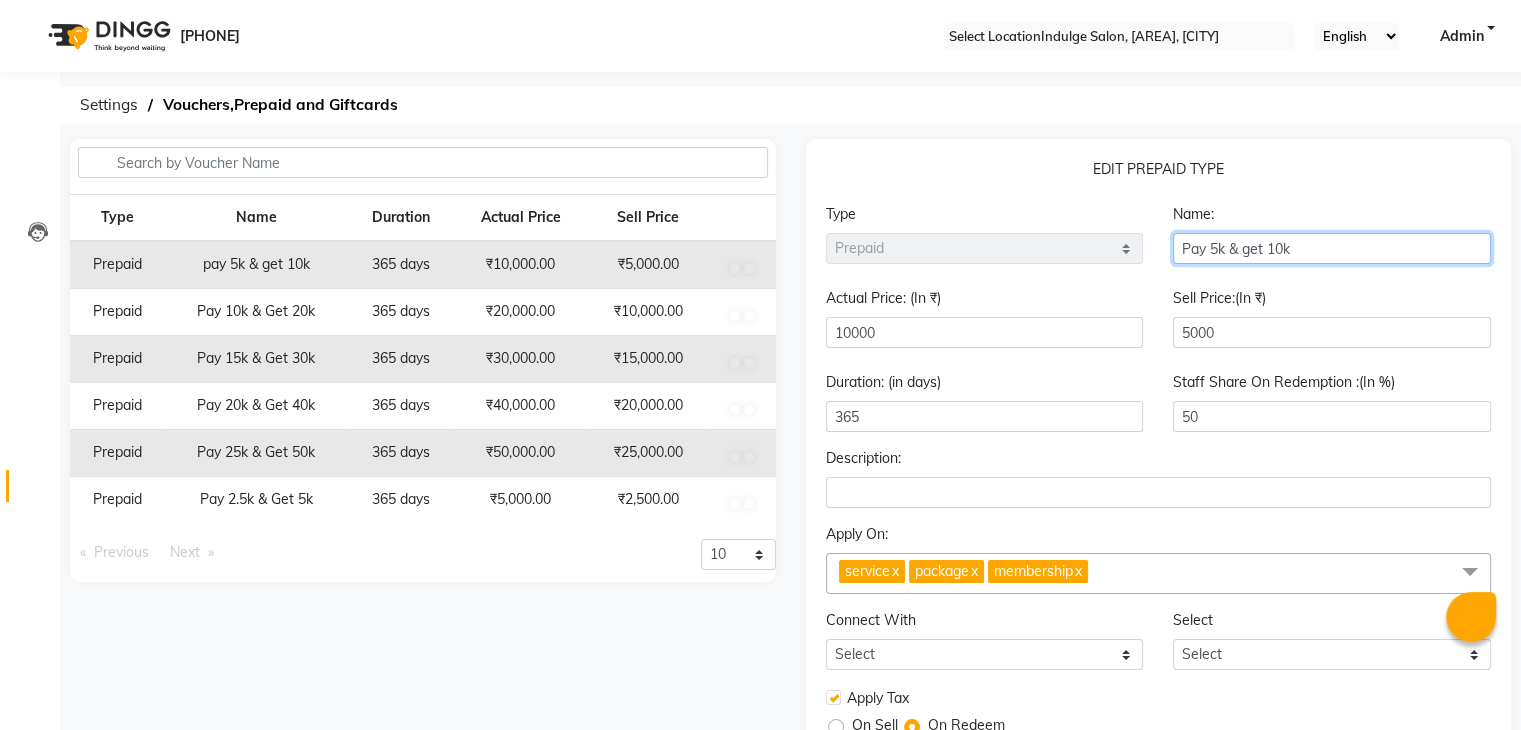 click on "Pay 5k & get 10k" at bounding box center [1332, 248] 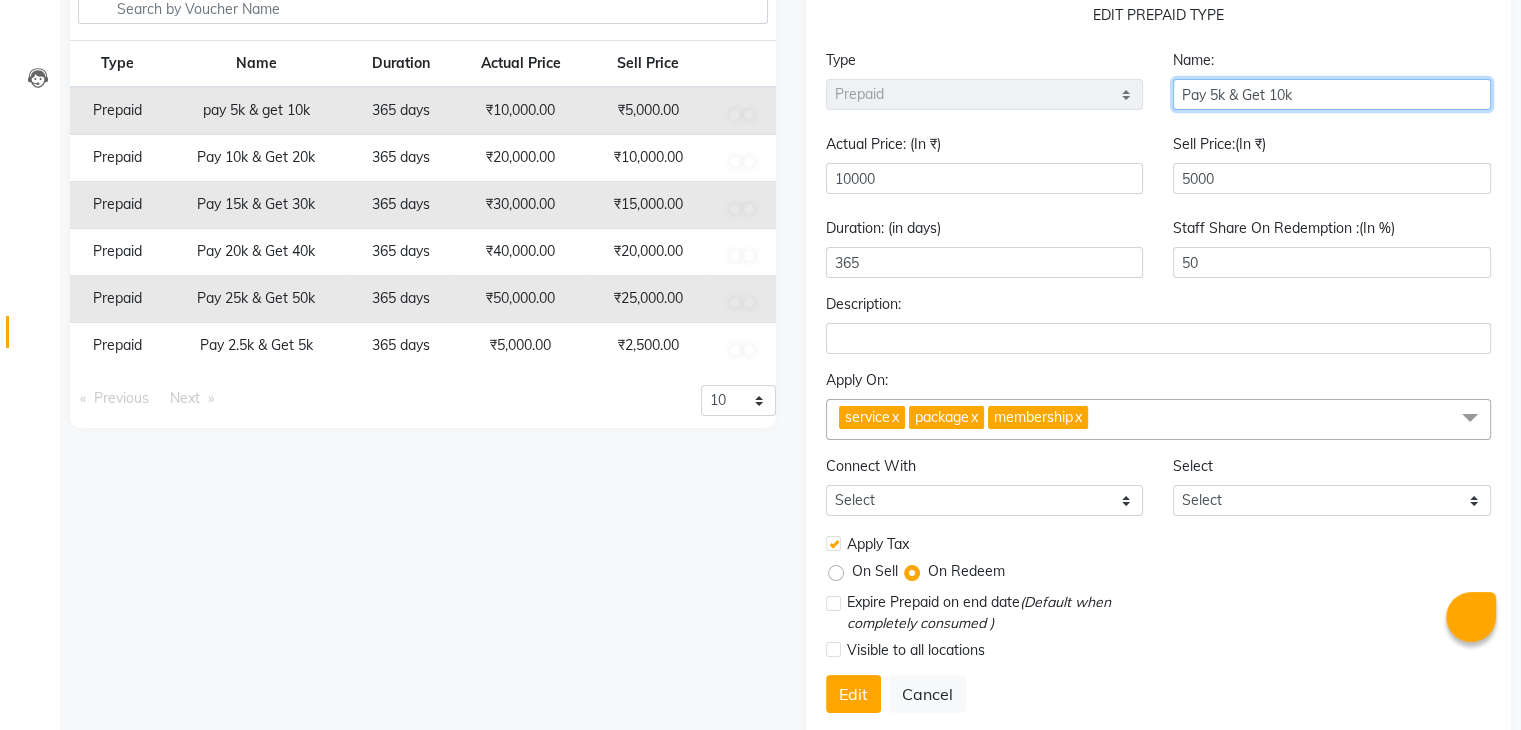 scroll, scrollTop: 200, scrollLeft: 0, axis: vertical 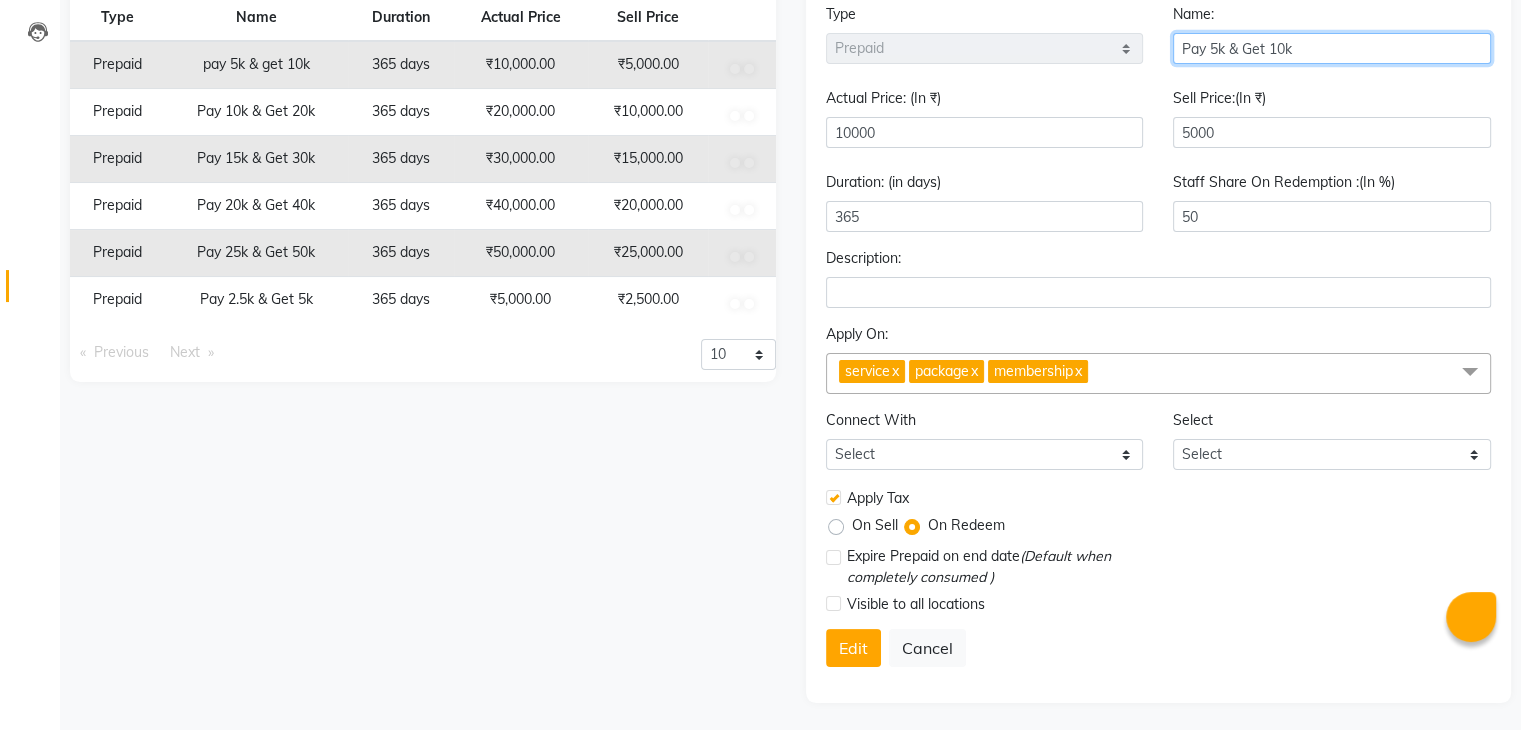 type on "Pay 5k & Get 10k" 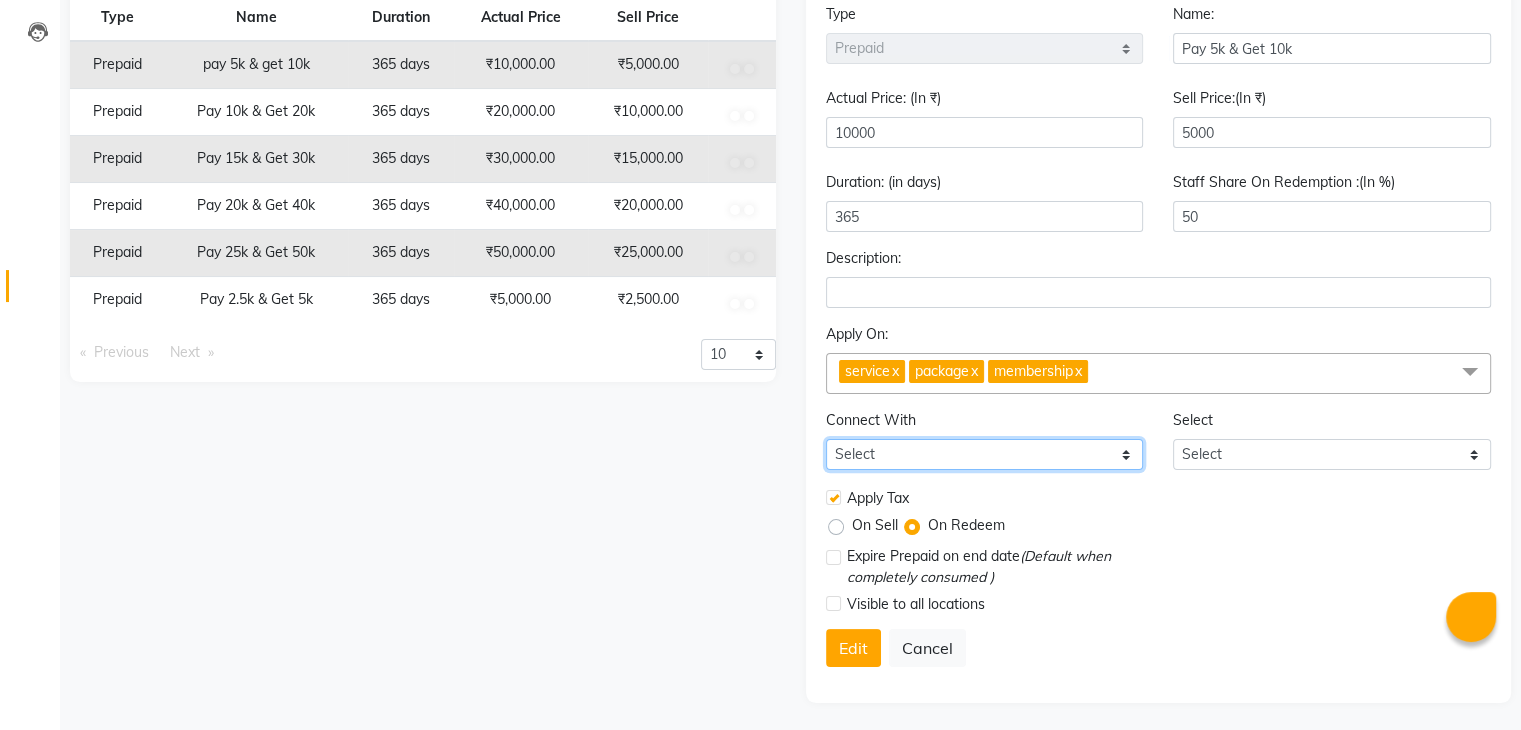click on "Select Membership Package" at bounding box center (985, 454) 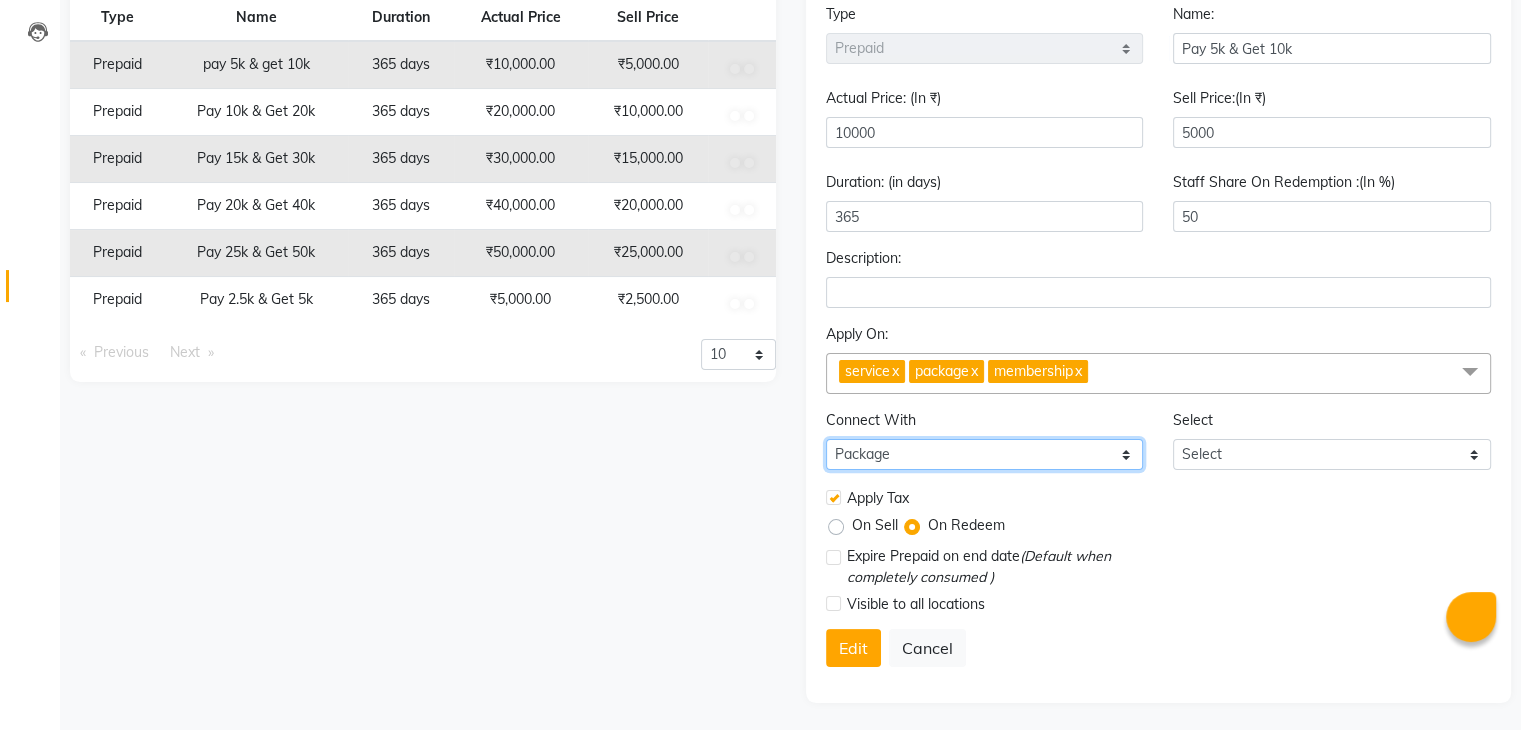 click on "Select Membership Package" at bounding box center (985, 454) 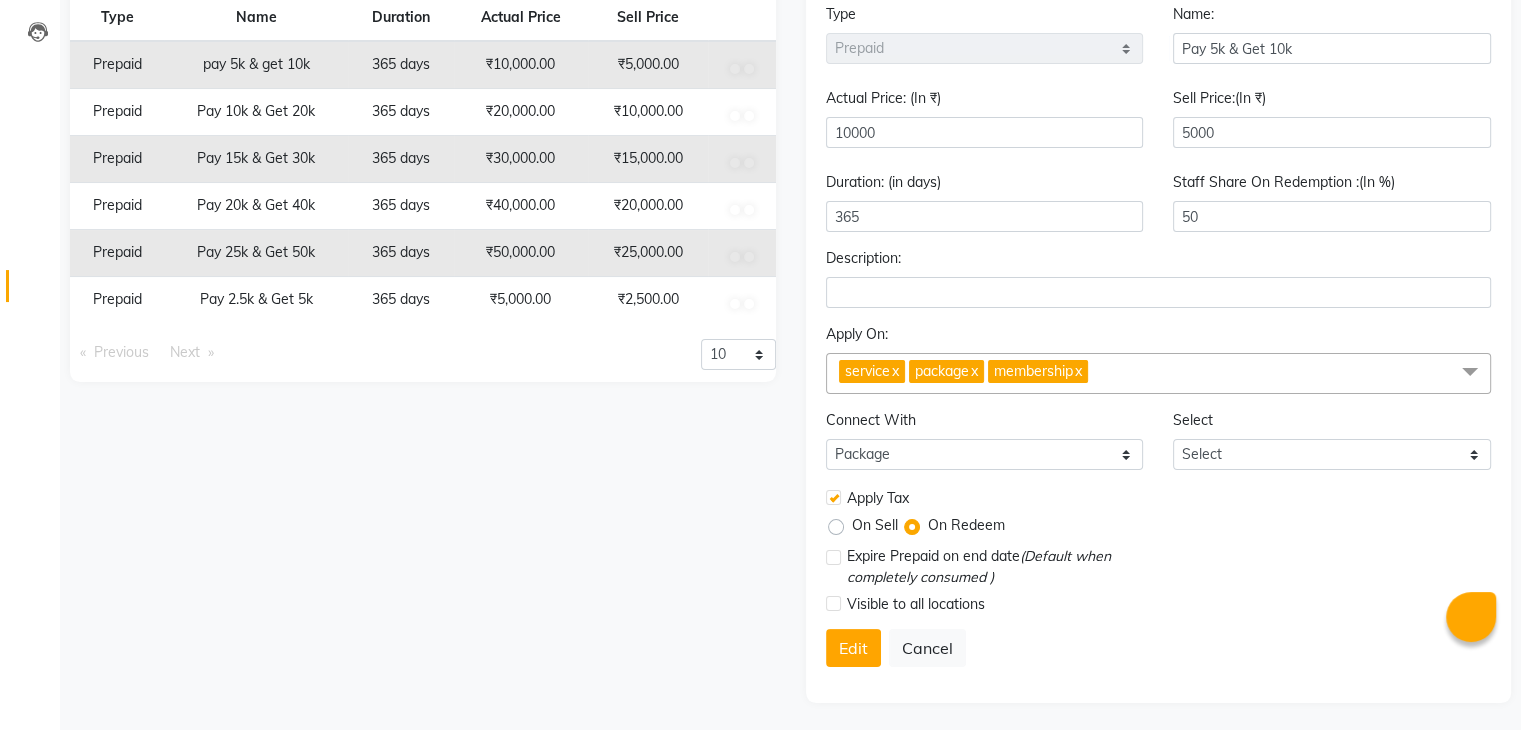 click at bounding box center (833, 557) 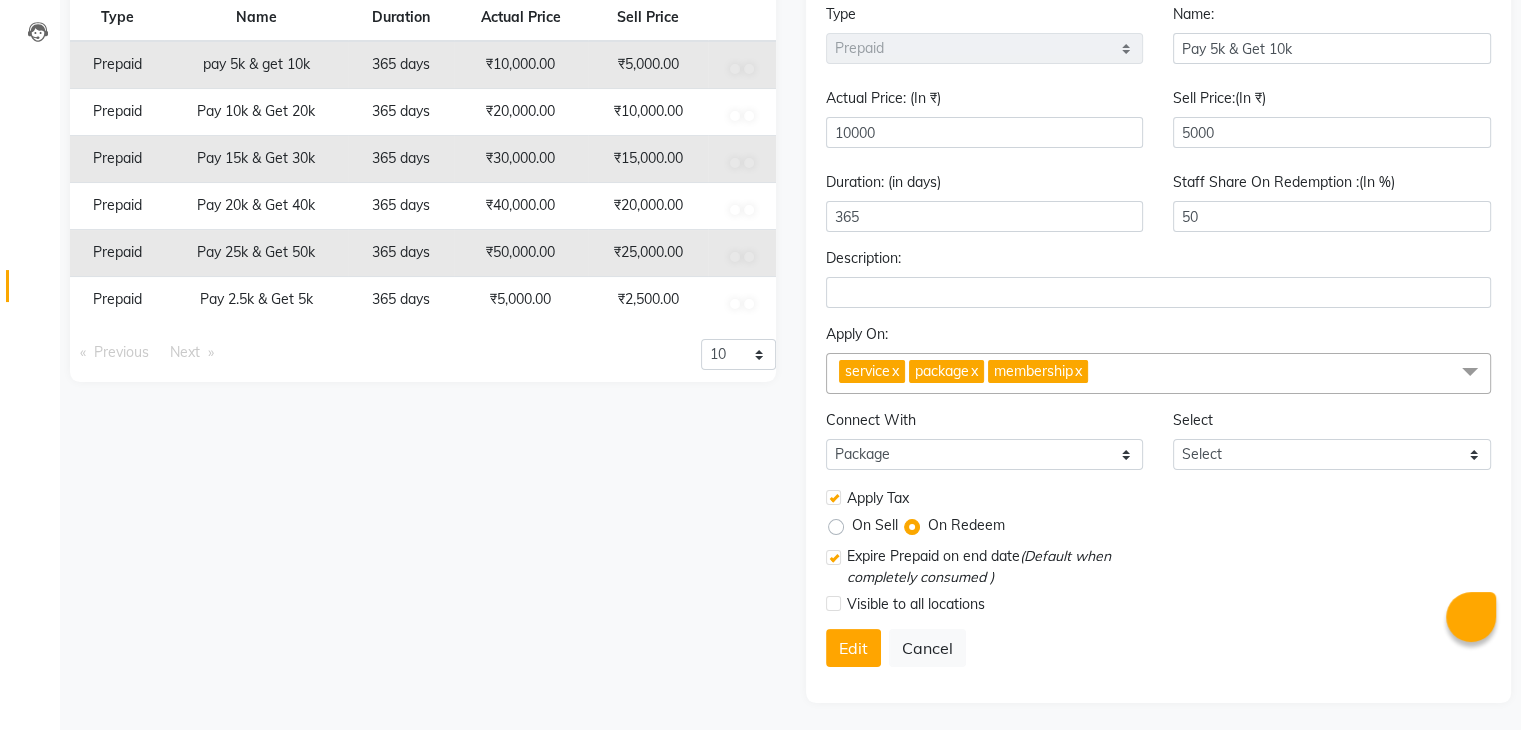 click at bounding box center (833, 497) 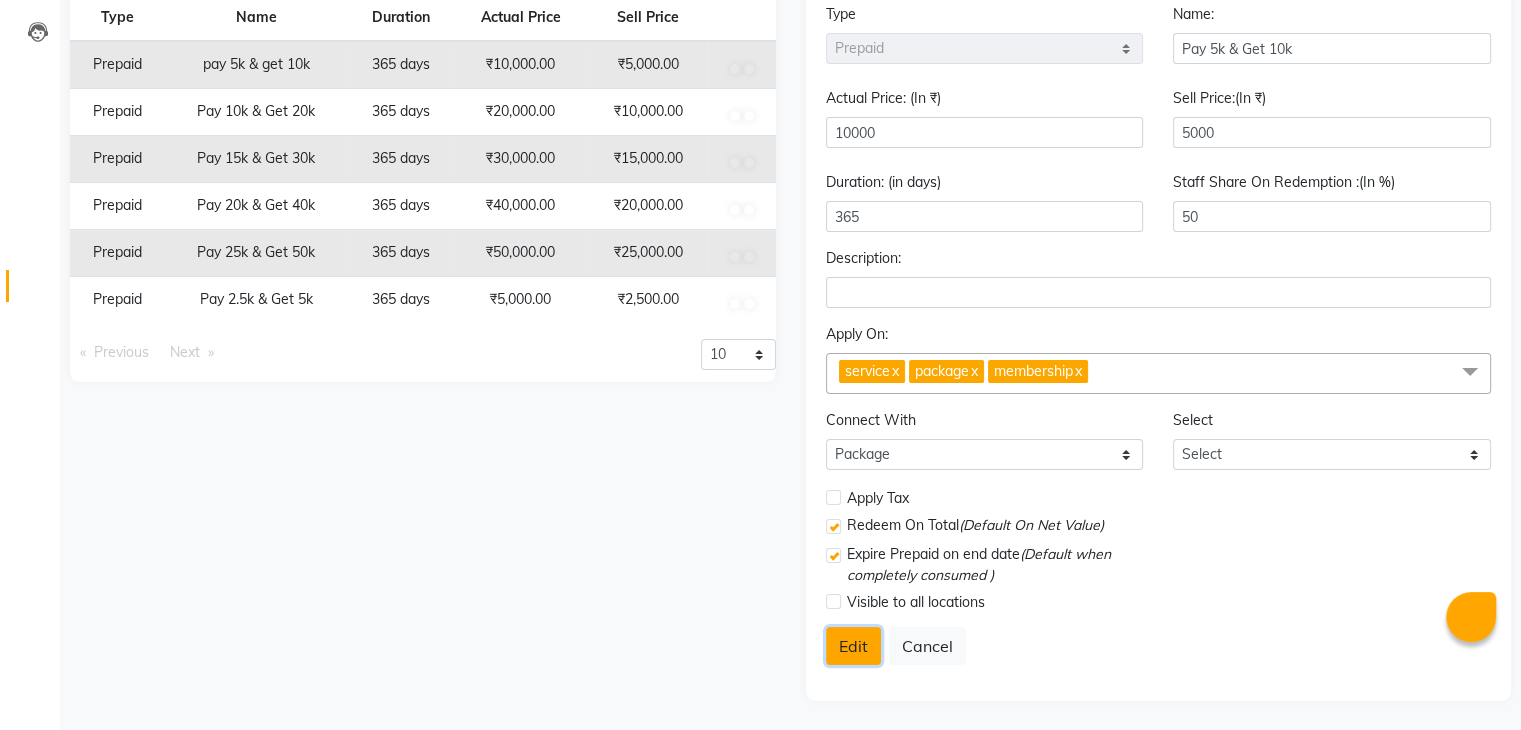 click on "Edit" at bounding box center (853, 646) 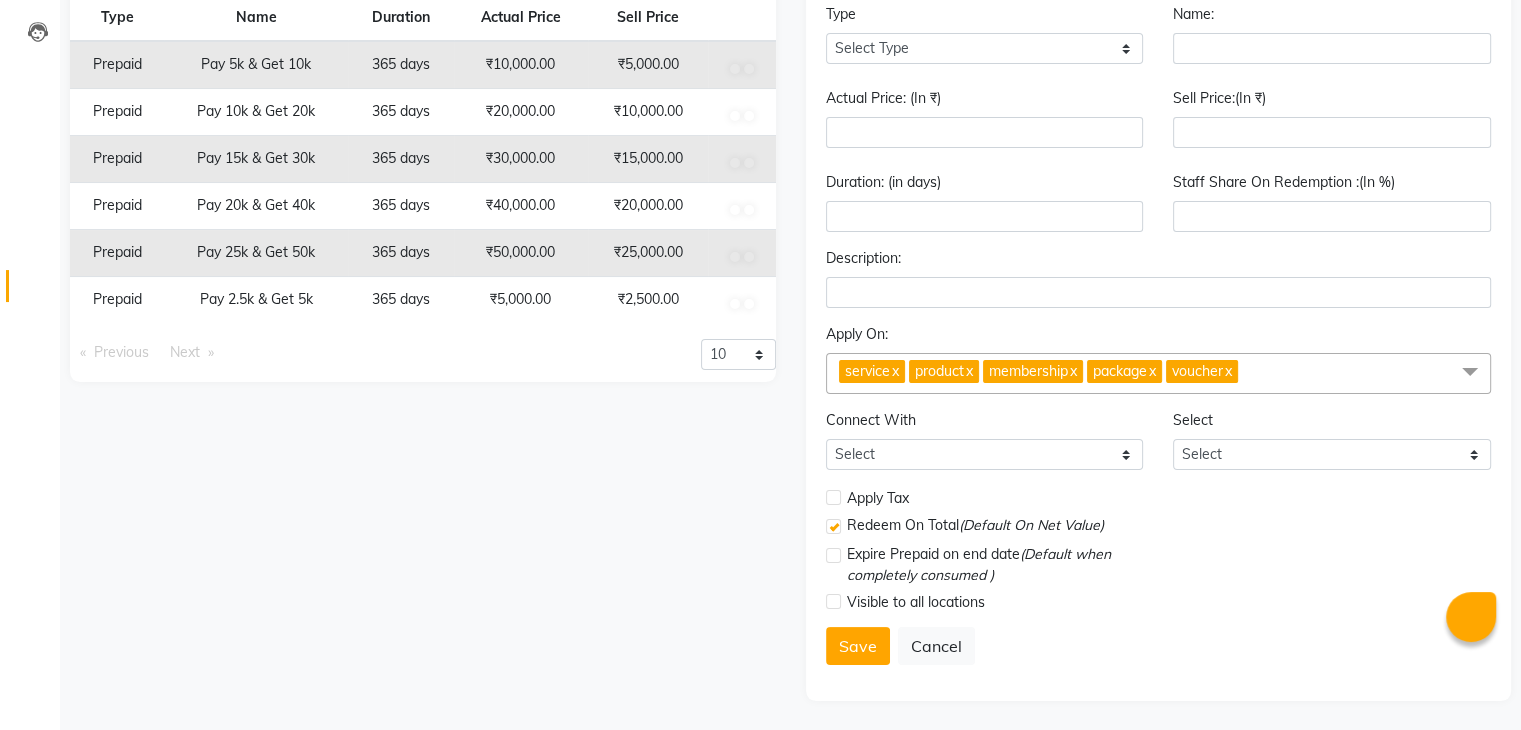 click on "Type Name Duration Actual Price Sell Price Prepaid Pay 5k & Get 10k 365 days ₹10,000.00 ₹5,000.00 Prepaid Pay 10k & Get 20k 365 days ₹20,000.00 ₹10,000.00 Prepaid Pay 15k & Get 30k 365 days ₹30,000.00 ₹15,000.00 Prepaid Pay 20k & Get 40k 365 days ₹40,000.00 ₹20,000.00 Prepaid Pay 25k & Get 50k 365 days ₹50,000.00 ₹25,000.00 Prepaid Pay 2.5k & Get 5k 365 days ₹5,000.00 ₹2,500.00 Previous page 1 / 1 Next page 10 20 50 100" at bounding box center (423, 320) 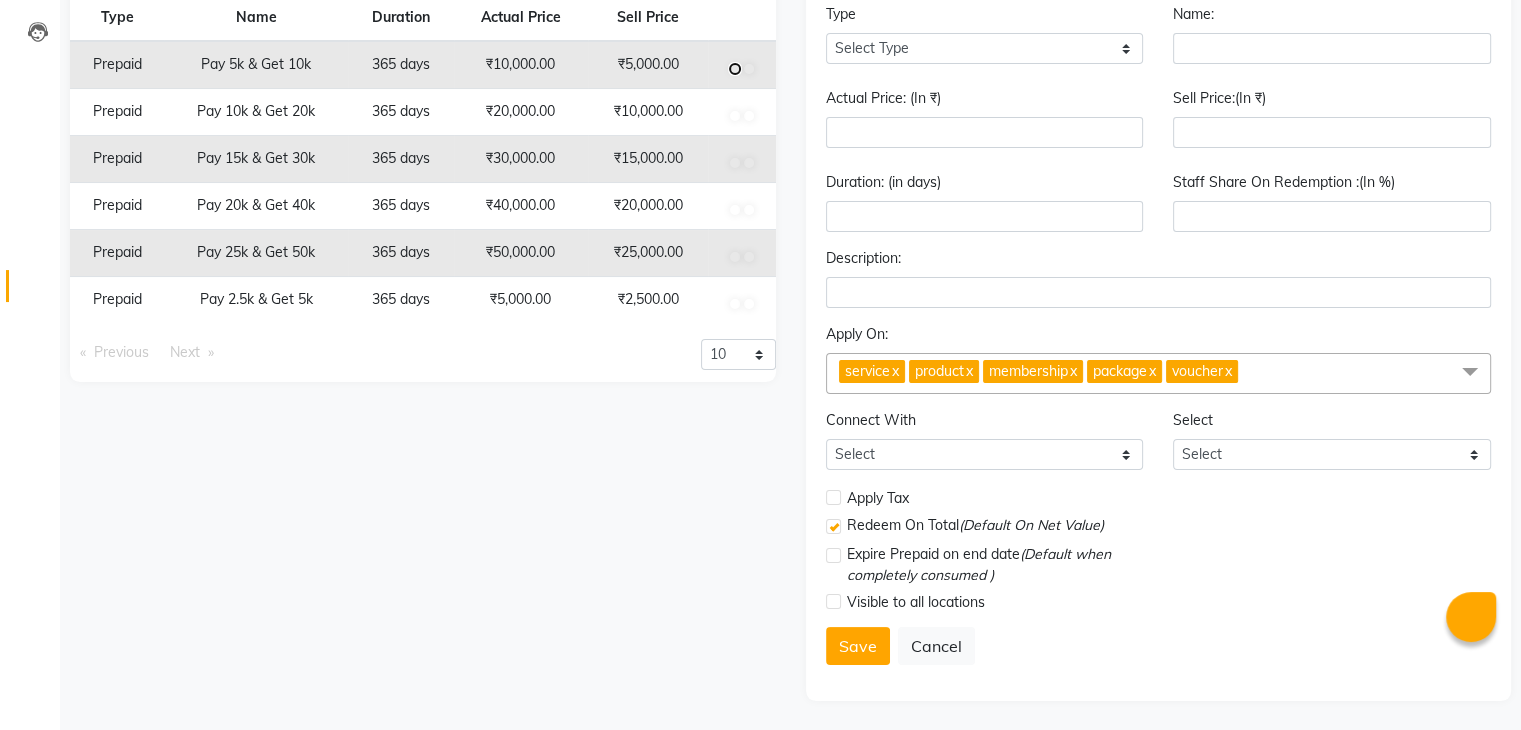 click at bounding box center [735, 69] 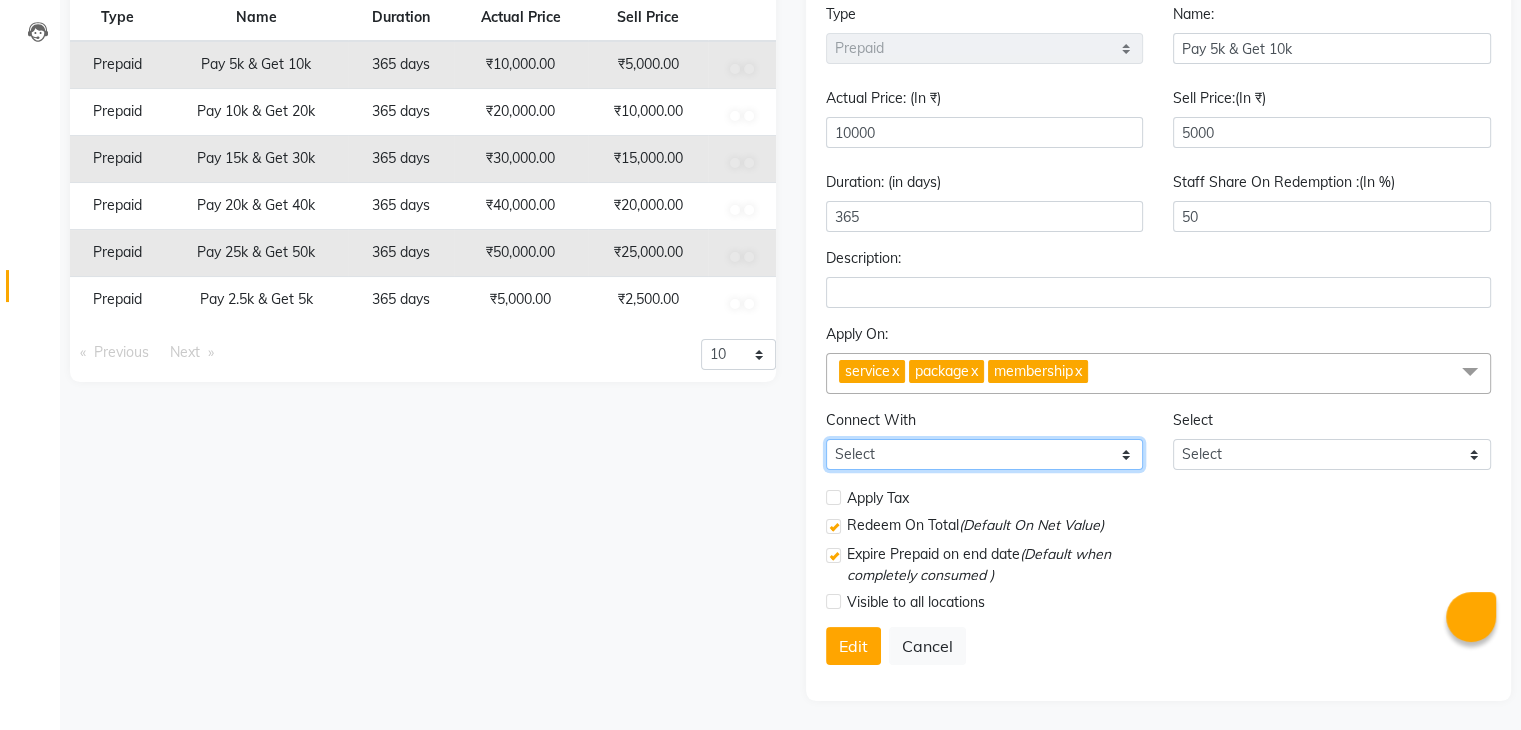 click on "Select Membership Package" at bounding box center (985, 454) 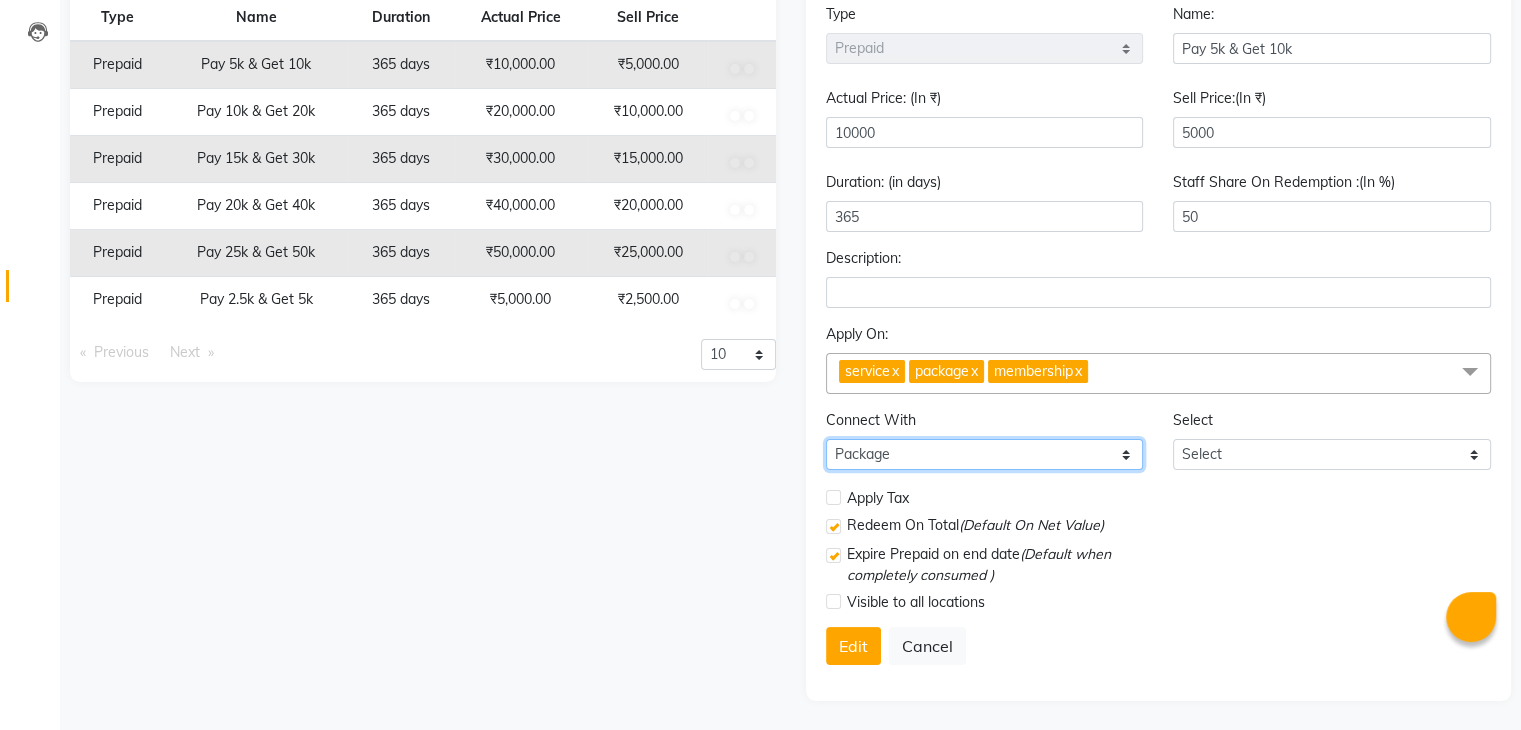 click on "Select Membership Package" at bounding box center (985, 454) 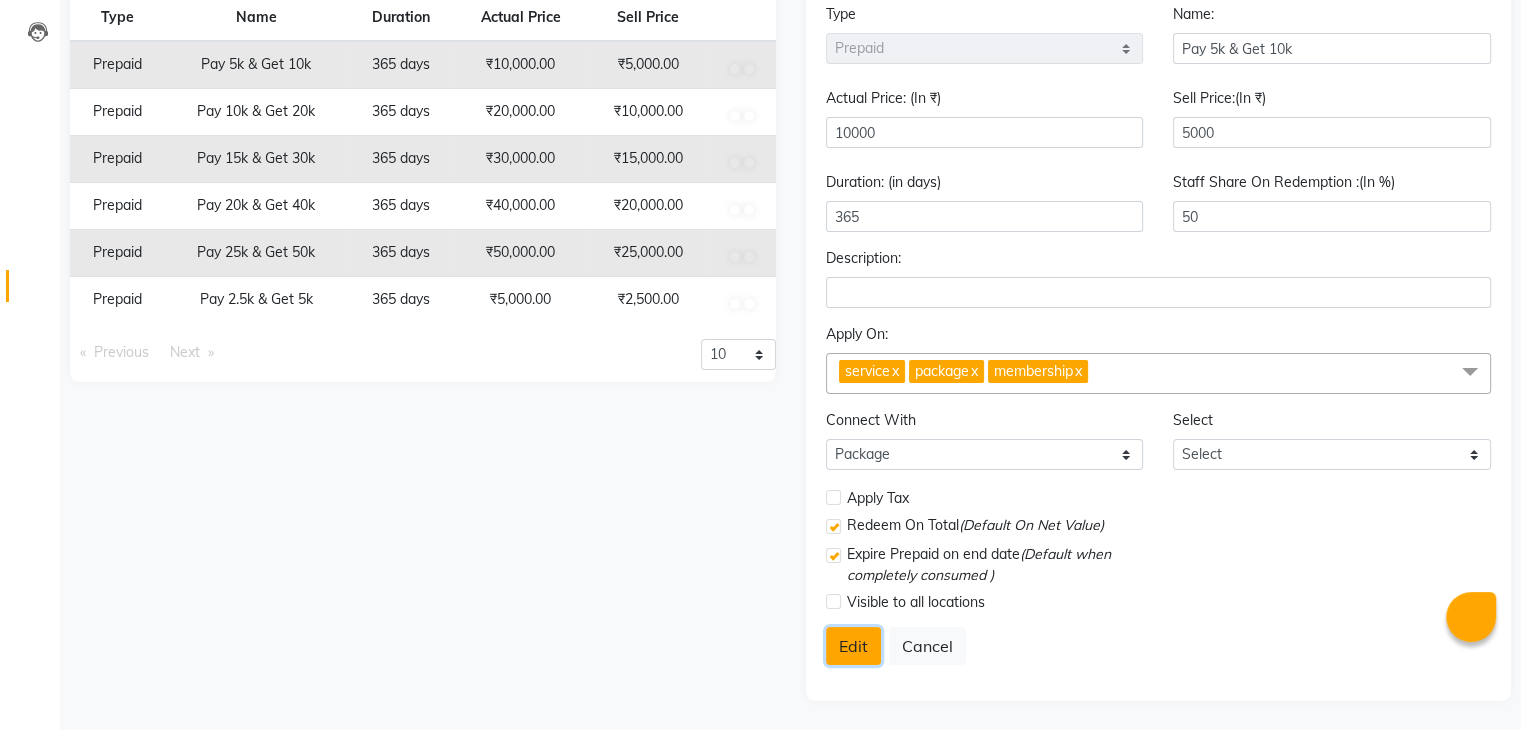 click on "Edit" at bounding box center [853, 646] 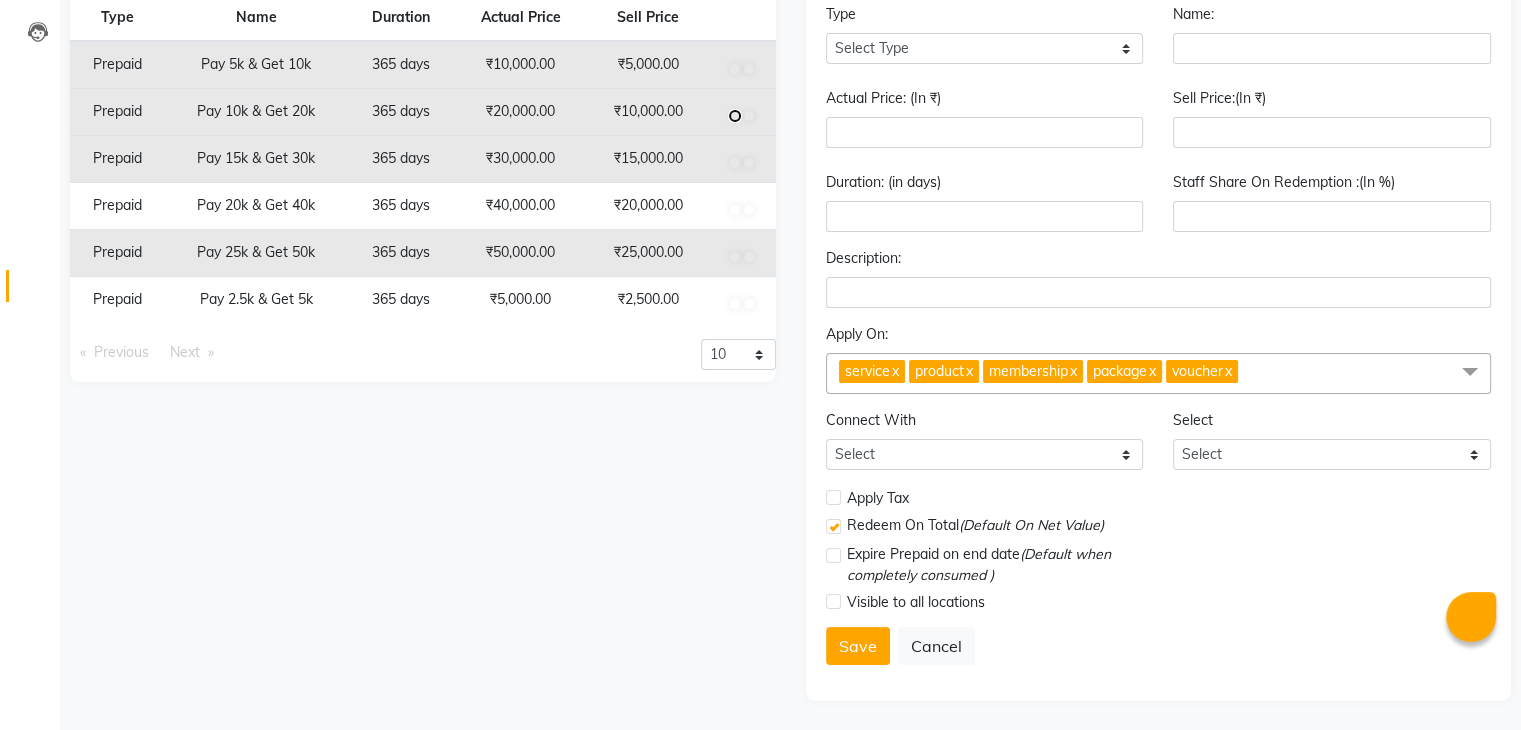 click at bounding box center [735, 69] 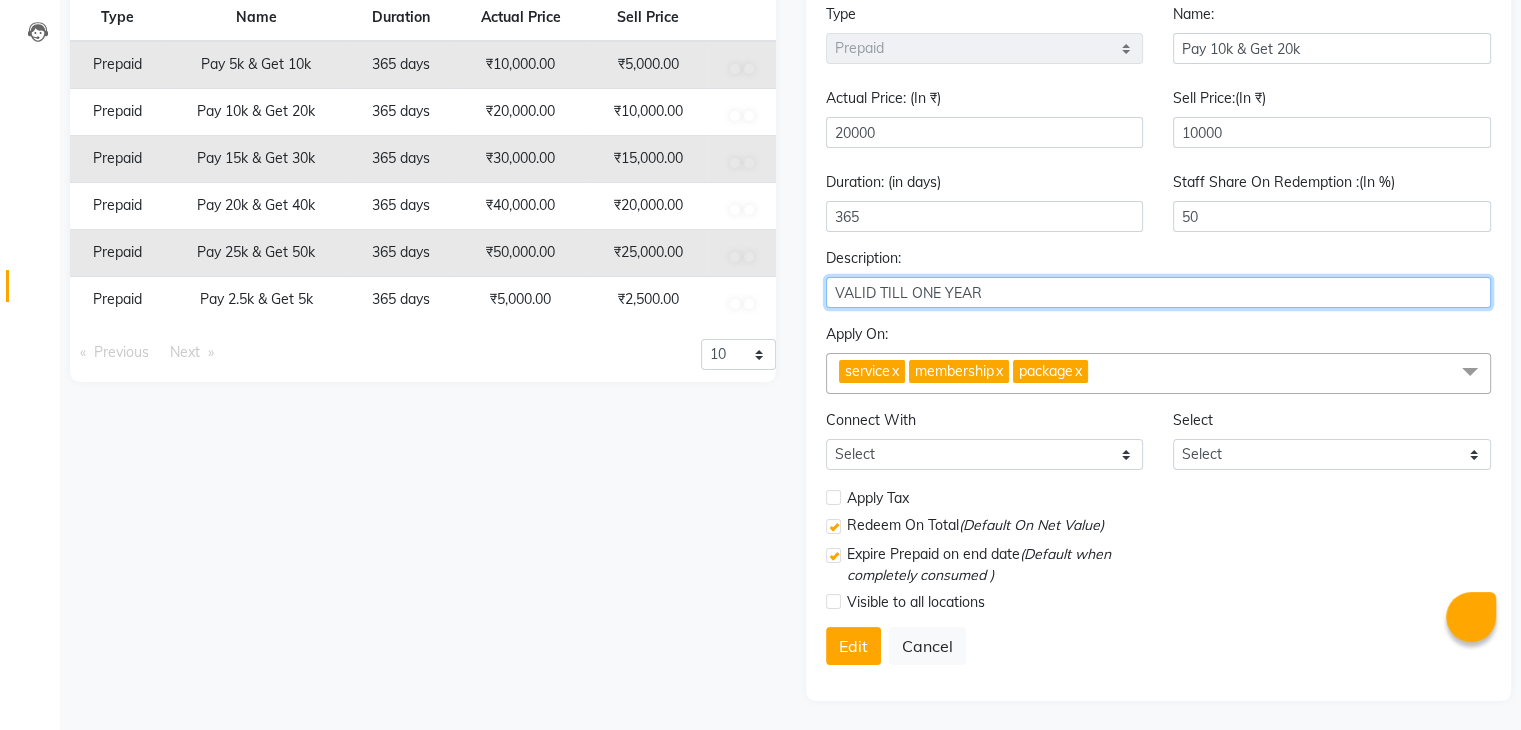 drag, startPoint x: 991, startPoint y: 286, endPoint x: 765, endPoint y: 304, distance: 226.71568 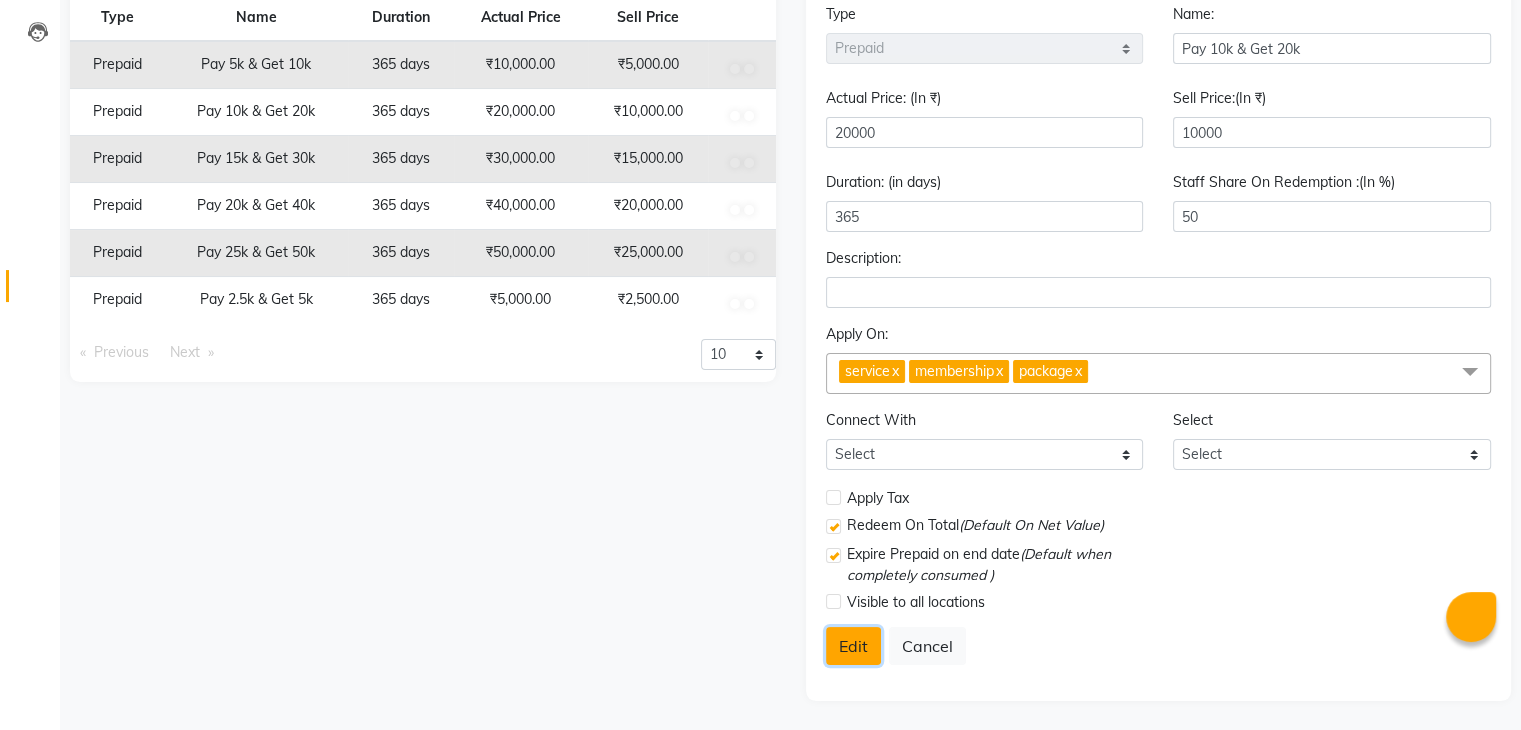 click on "Edit" at bounding box center (853, 646) 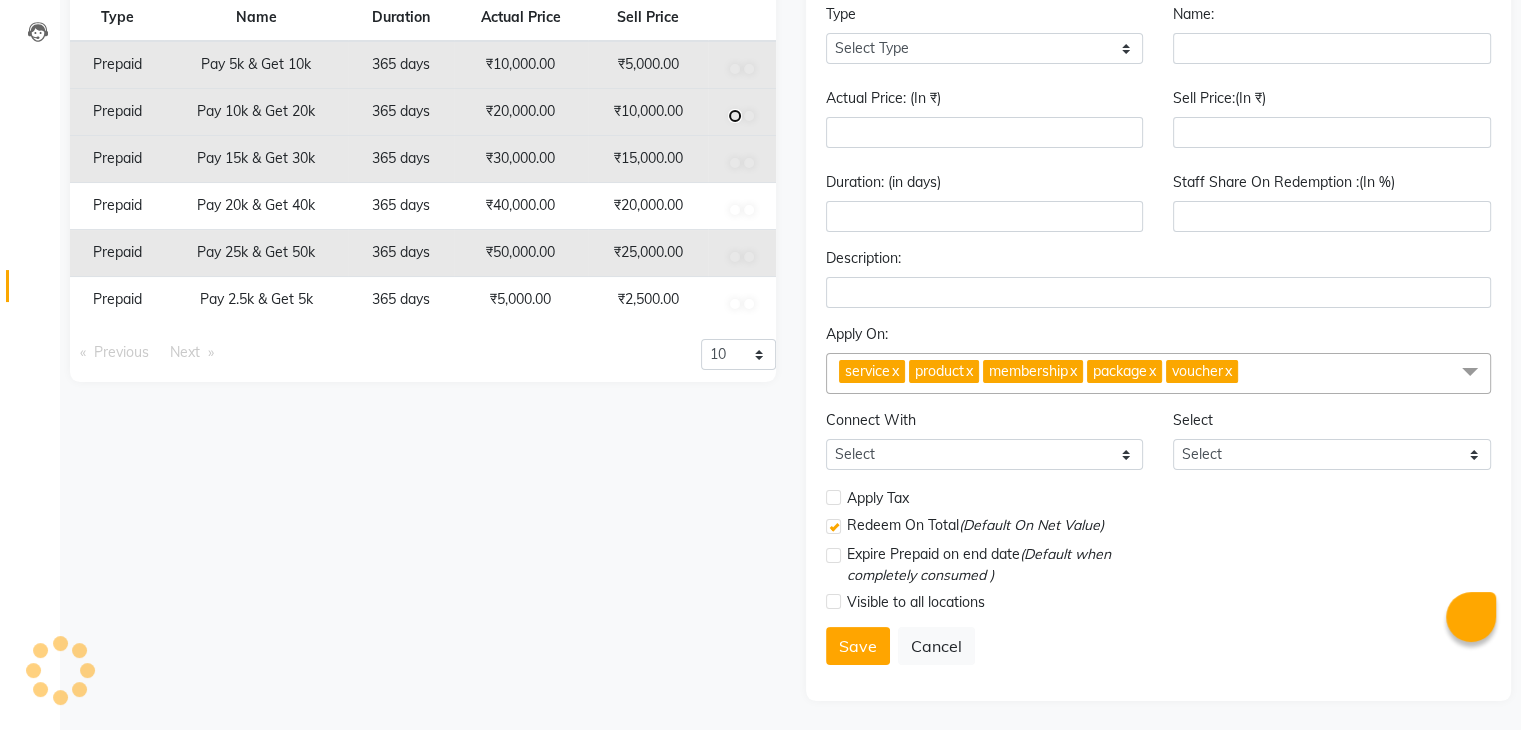 click at bounding box center [735, 69] 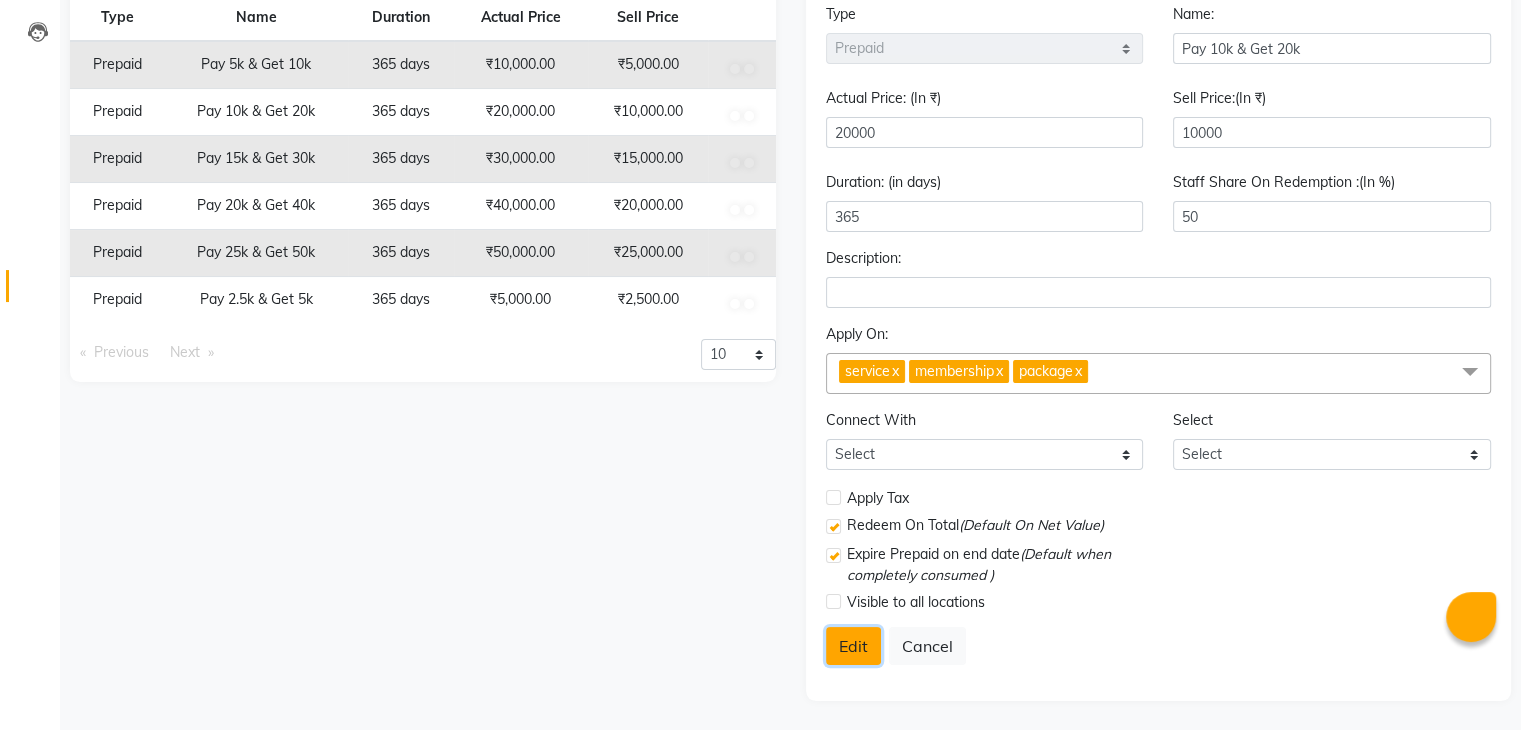 click on "Edit" at bounding box center [853, 646] 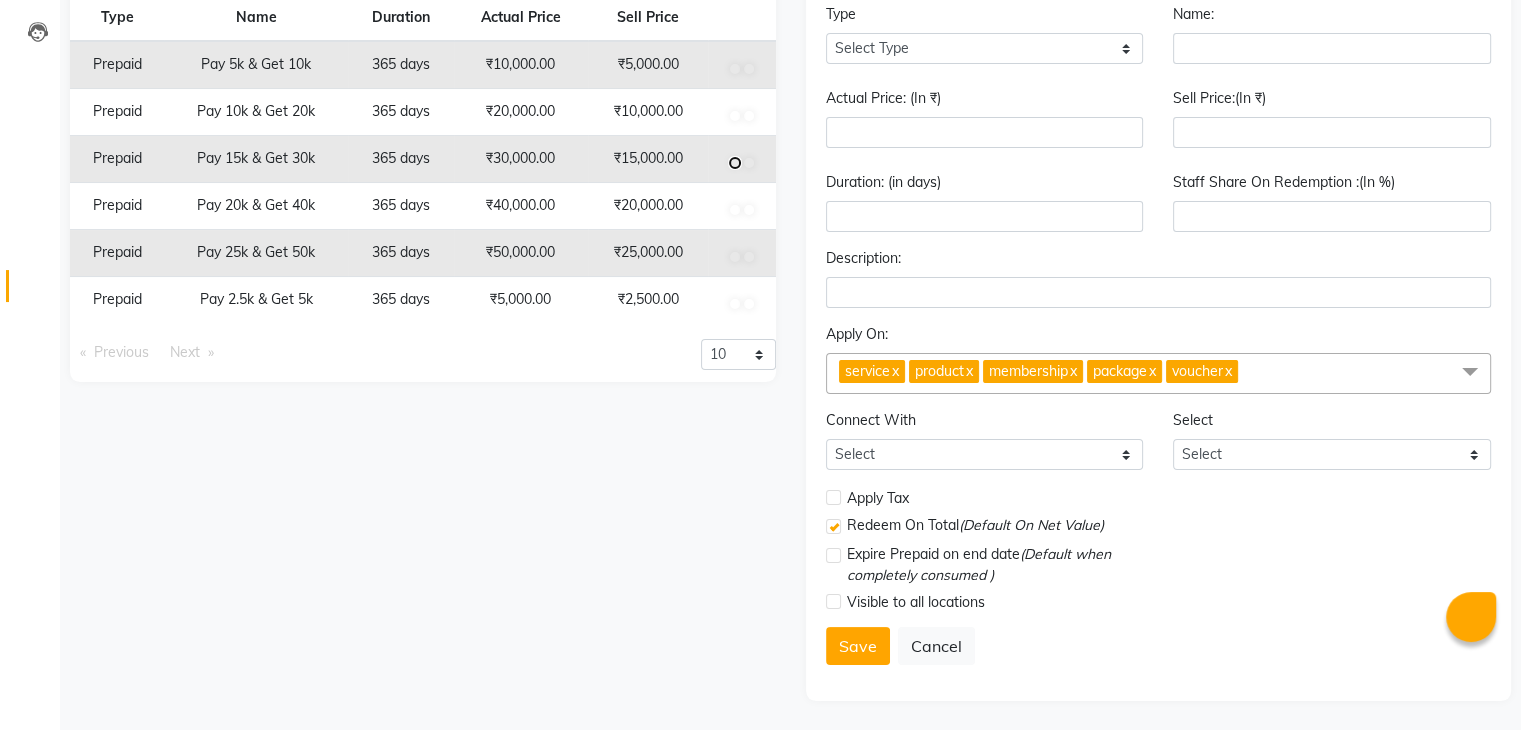 click at bounding box center (735, 69) 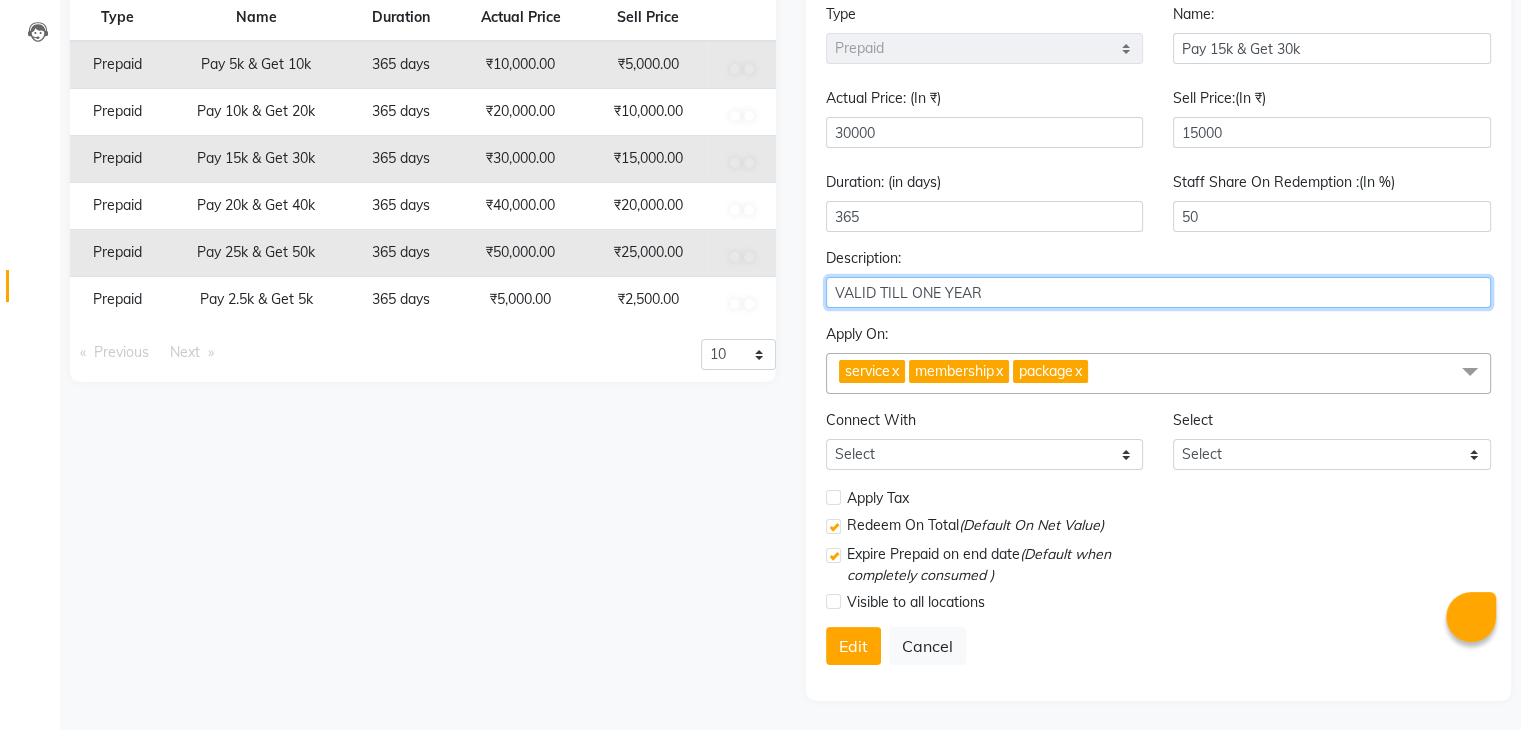 drag, startPoint x: 991, startPoint y: 282, endPoint x: 756, endPoint y: 281, distance: 235.00212 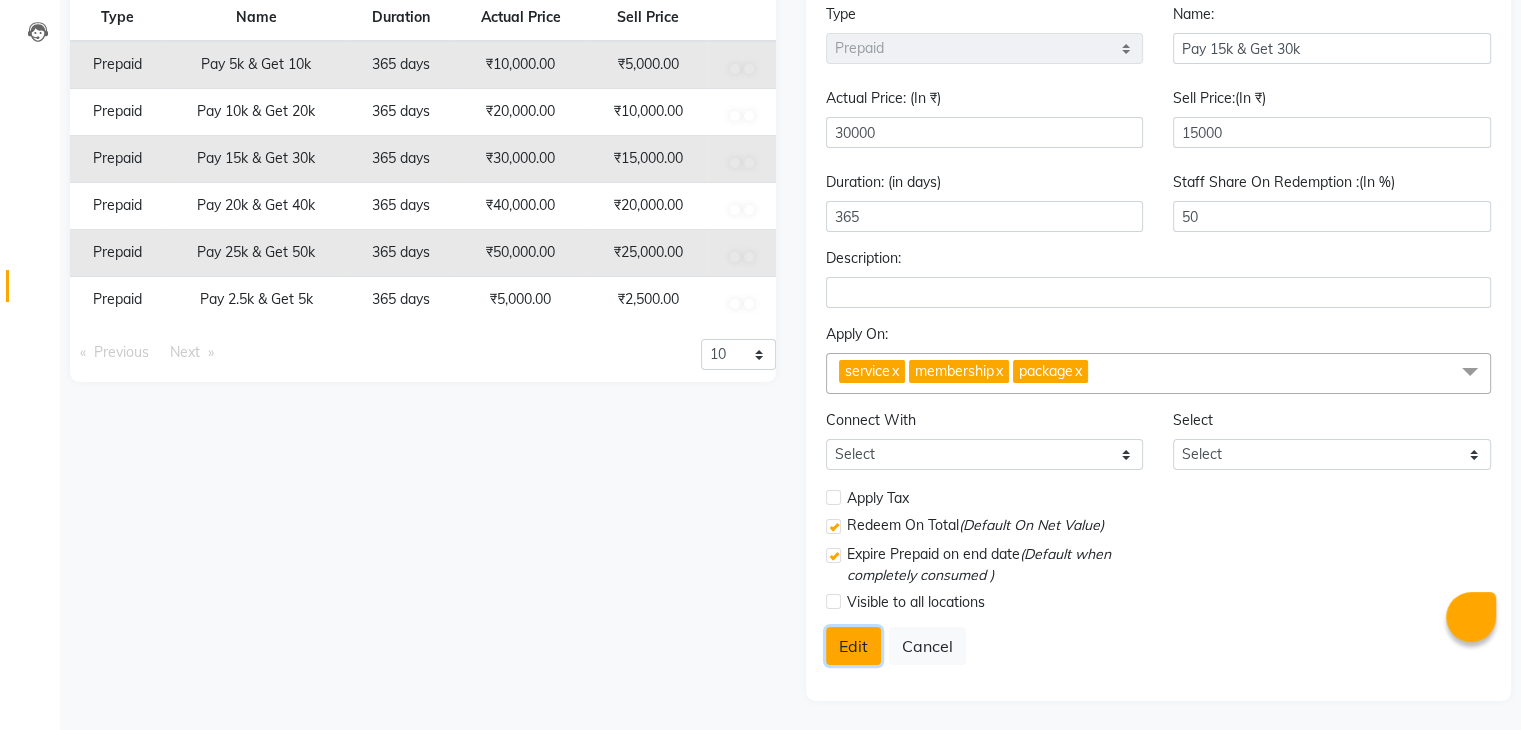 click on "Edit" at bounding box center (853, 646) 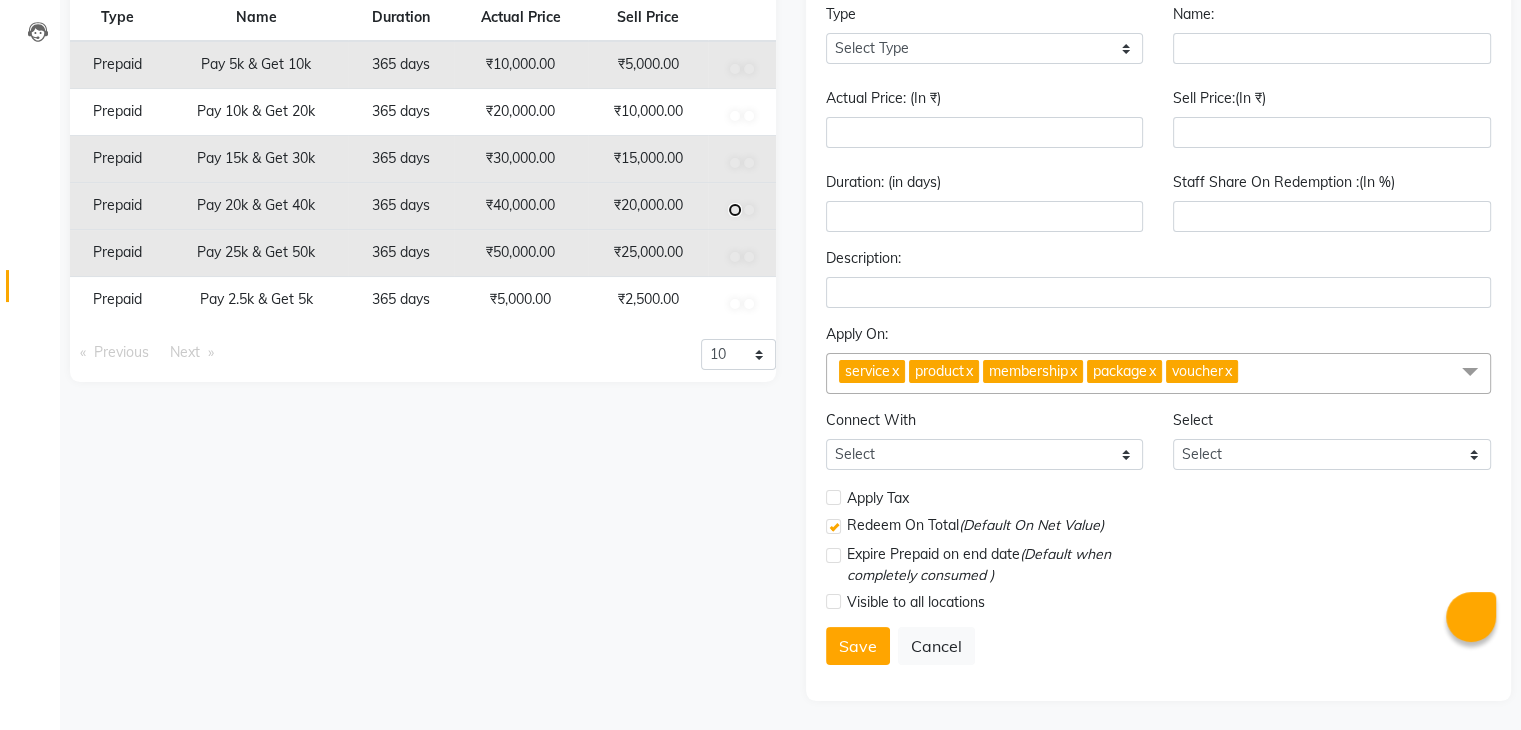 click at bounding box center (735, 69) 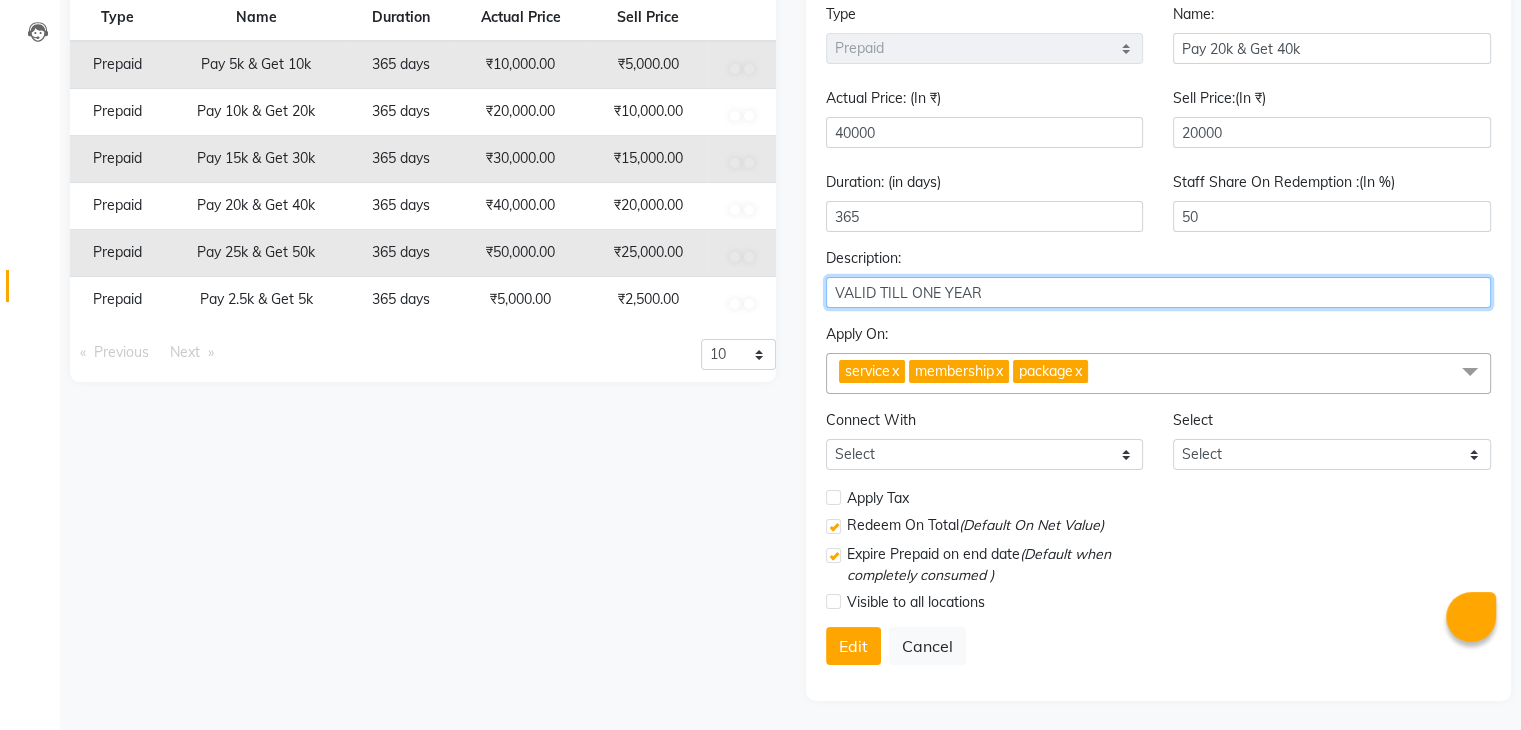 drag, startPoint x: 1006, startPoint y: 288, endPoint x: 749, endPoint y: 281, distance: 257.0953 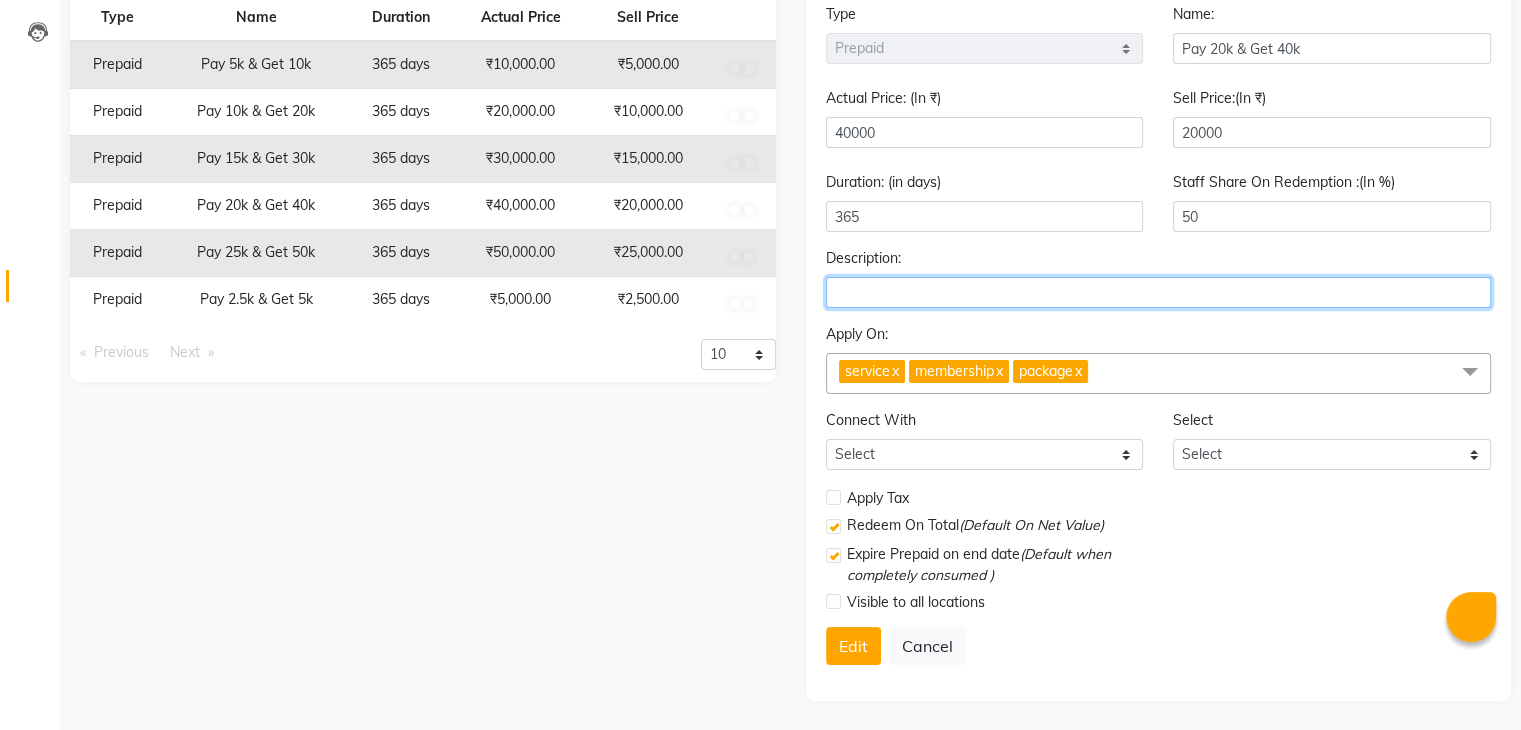 type 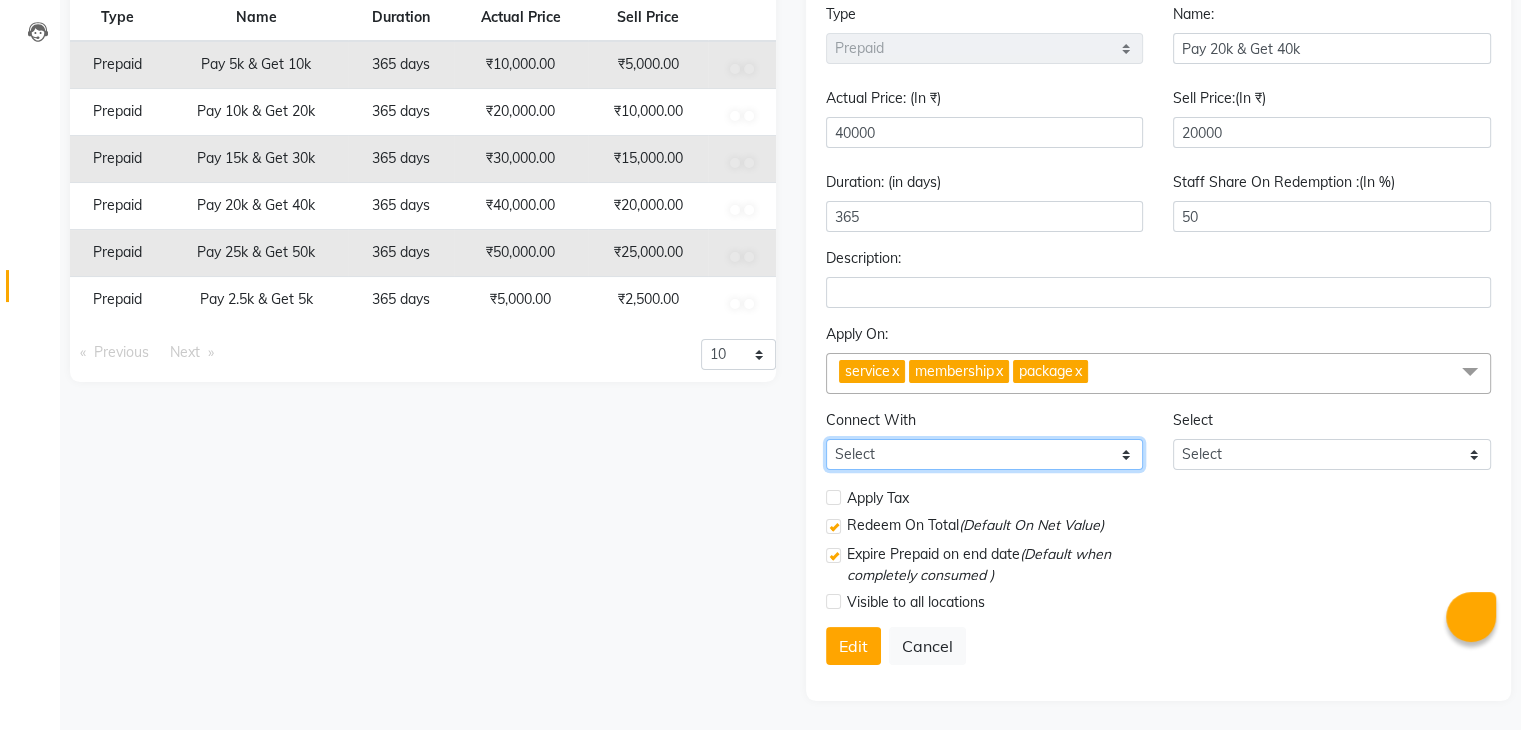 click on "Select Membership Package" at bounding box center [985, 454] 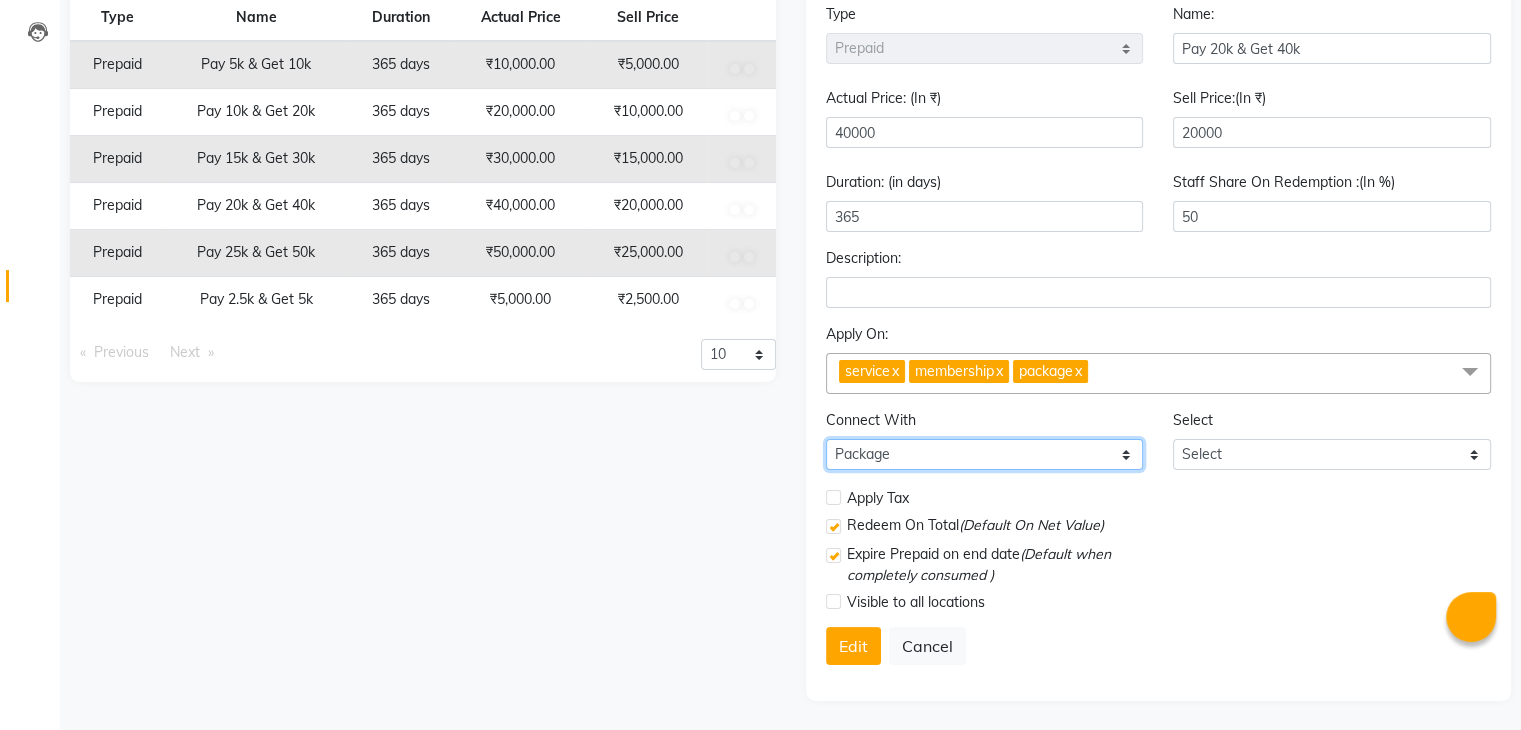 click on "Select Membership Package" at bounding box center (985, 454) 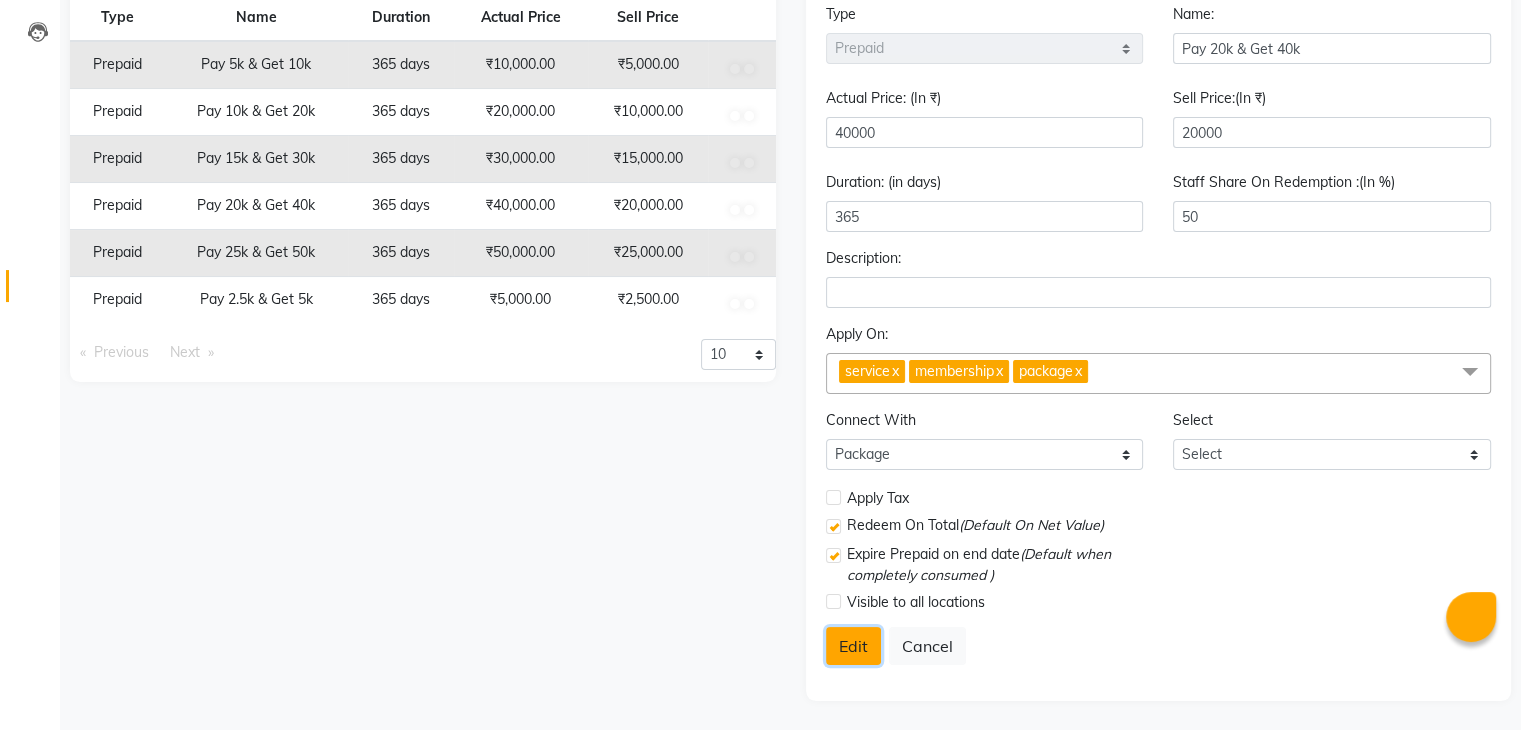 click on "Edit" at bounding box center [853, 646] 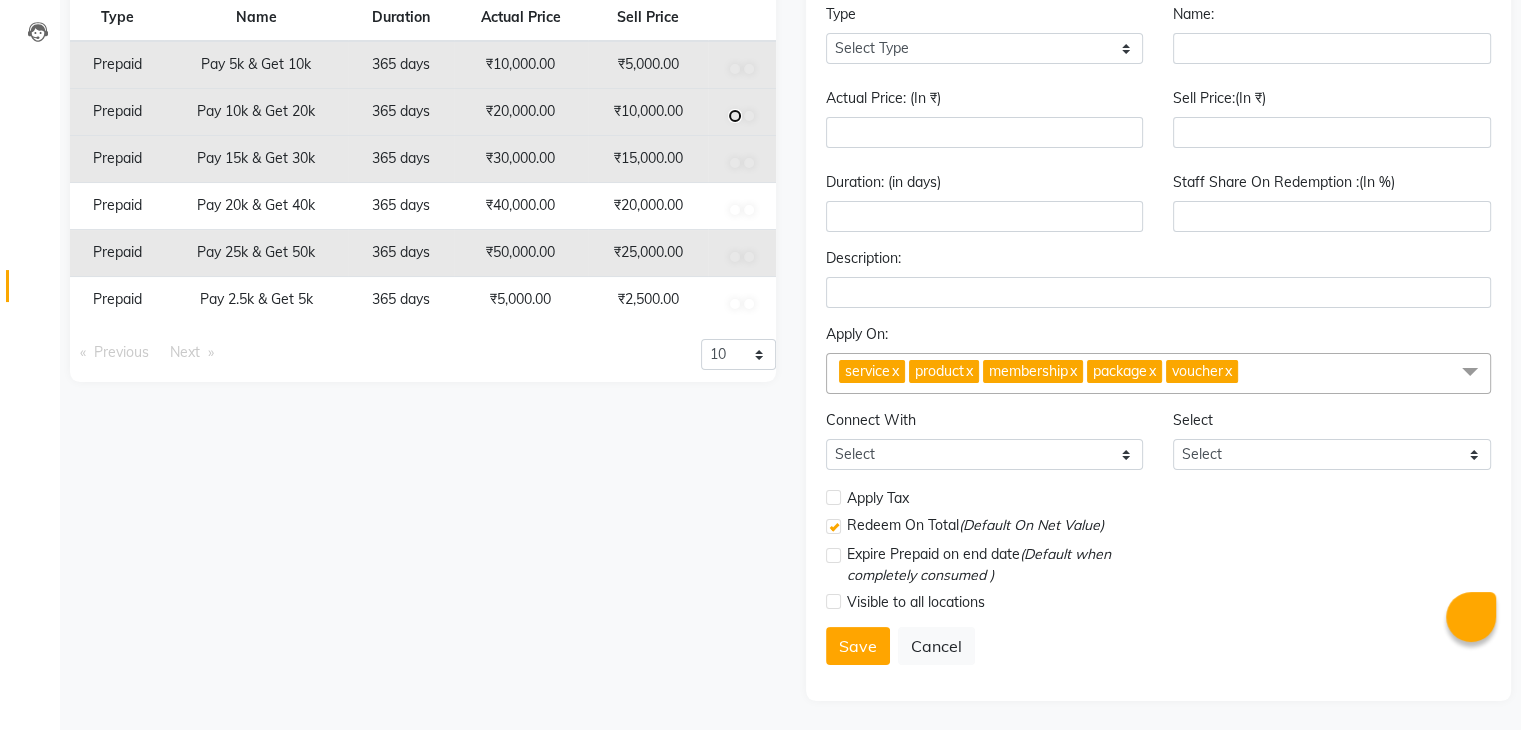 click at bounding box center [735, 69] 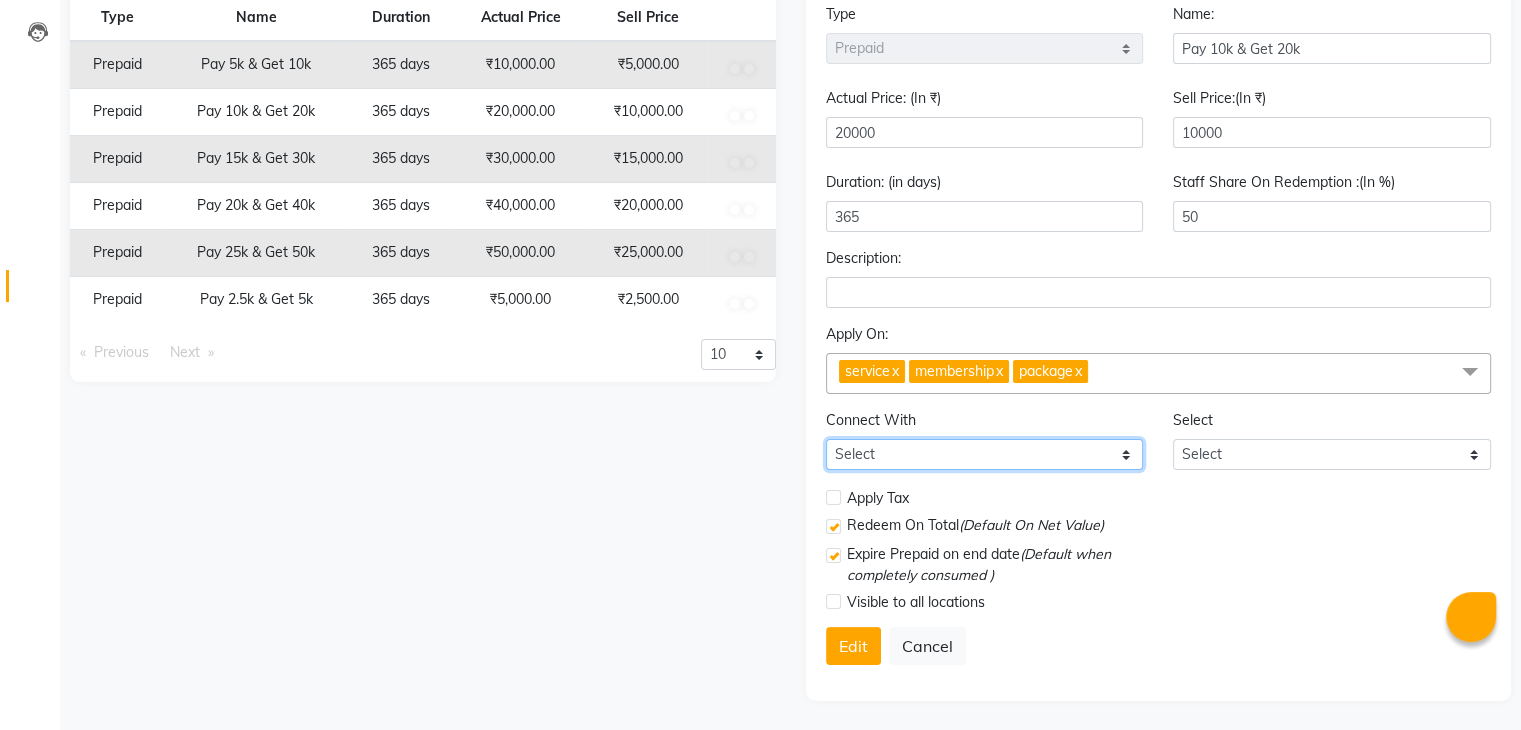 click on "Select Membership Package" at bounding box center [985, 454] 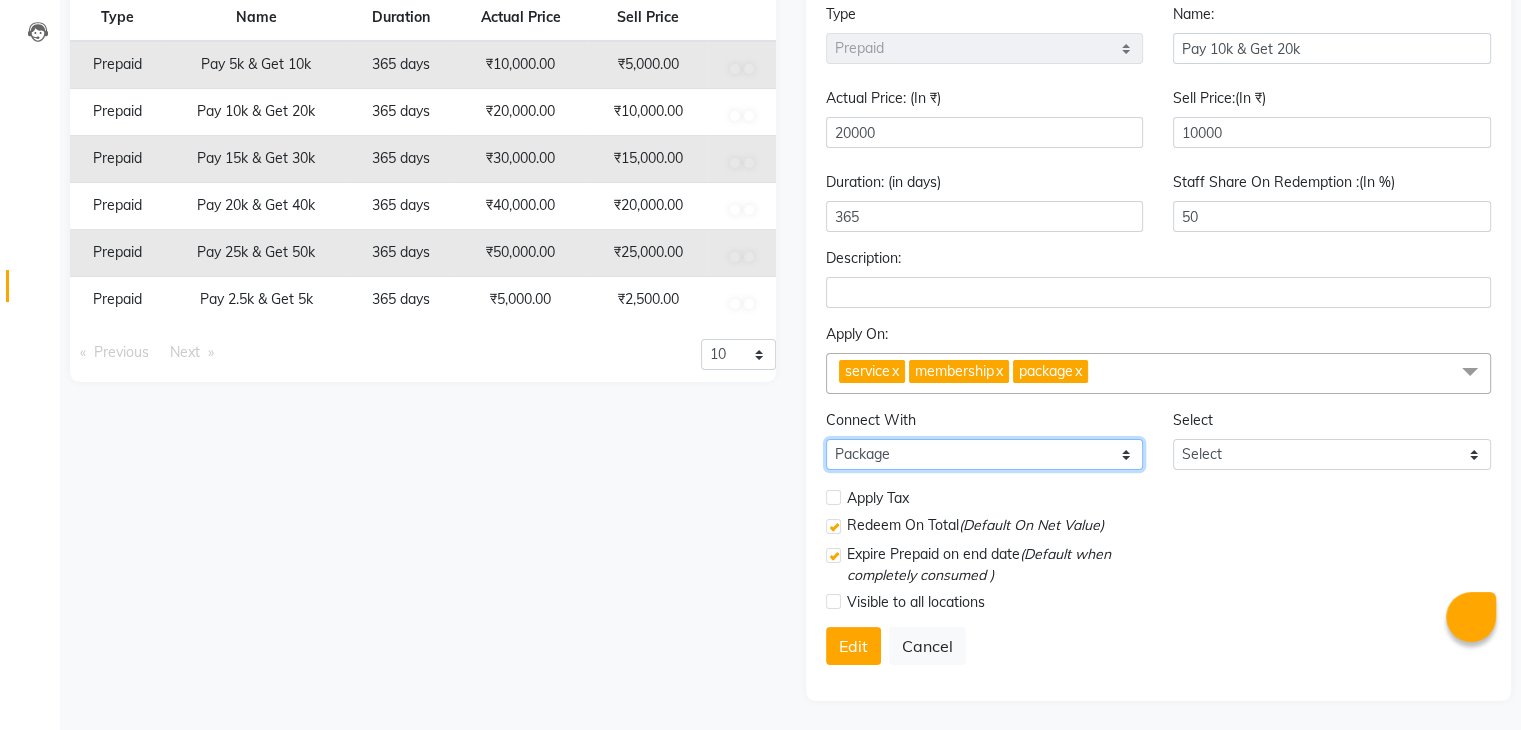 click on "Select Membership Package" at bounding box center (985, 454) 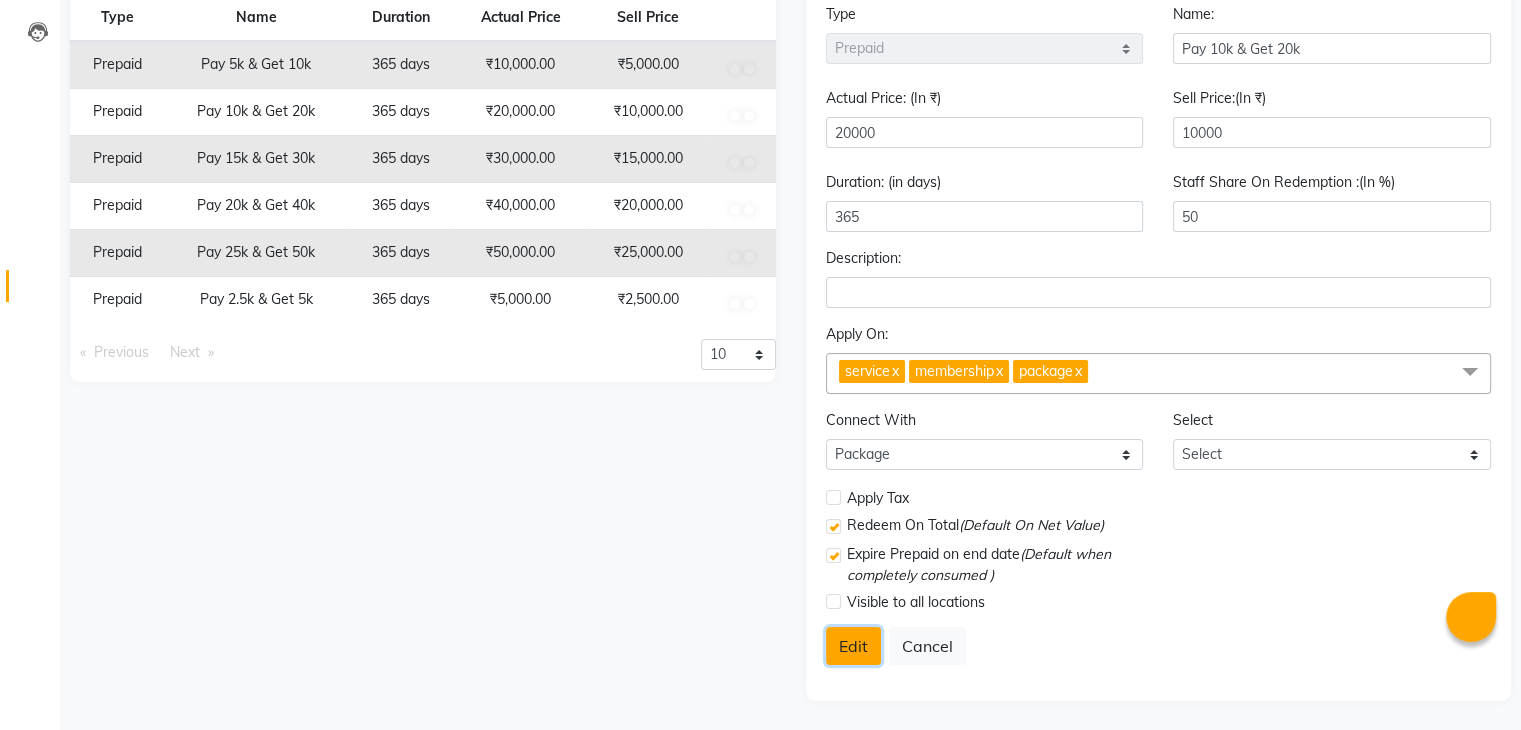click on "Edit" at bounding box center (853, 646) 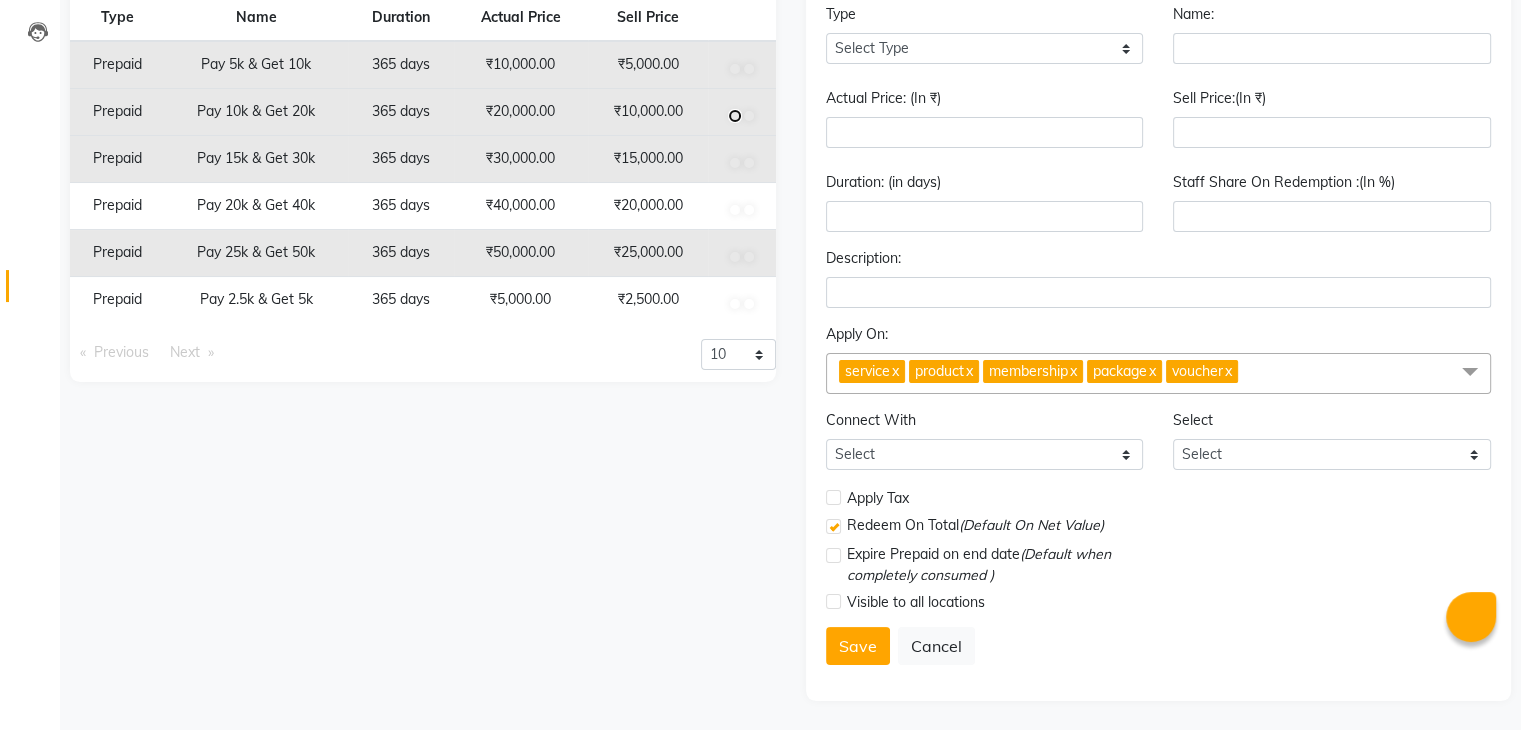 click at bounding box center (735, 69) 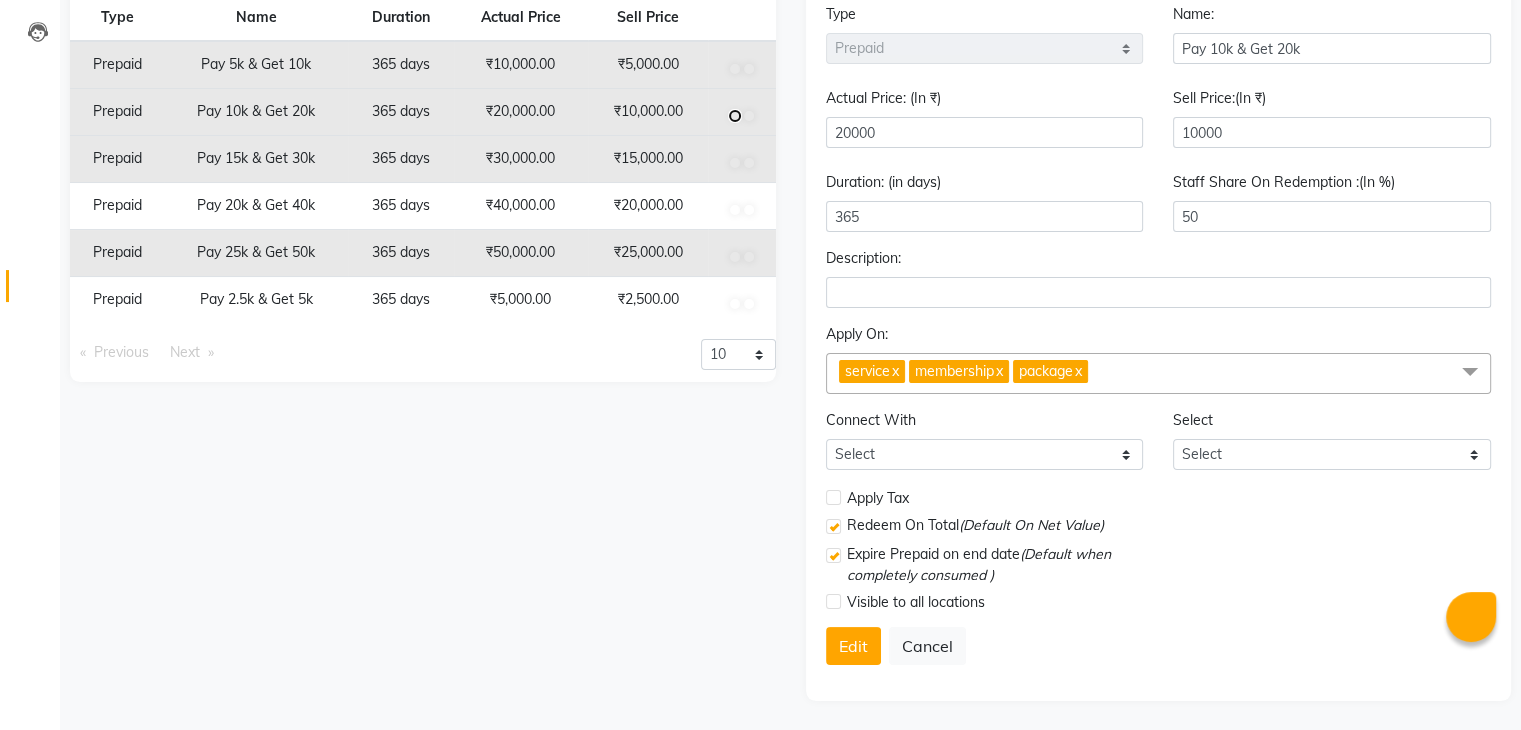 click at bounding box center (735, 69) 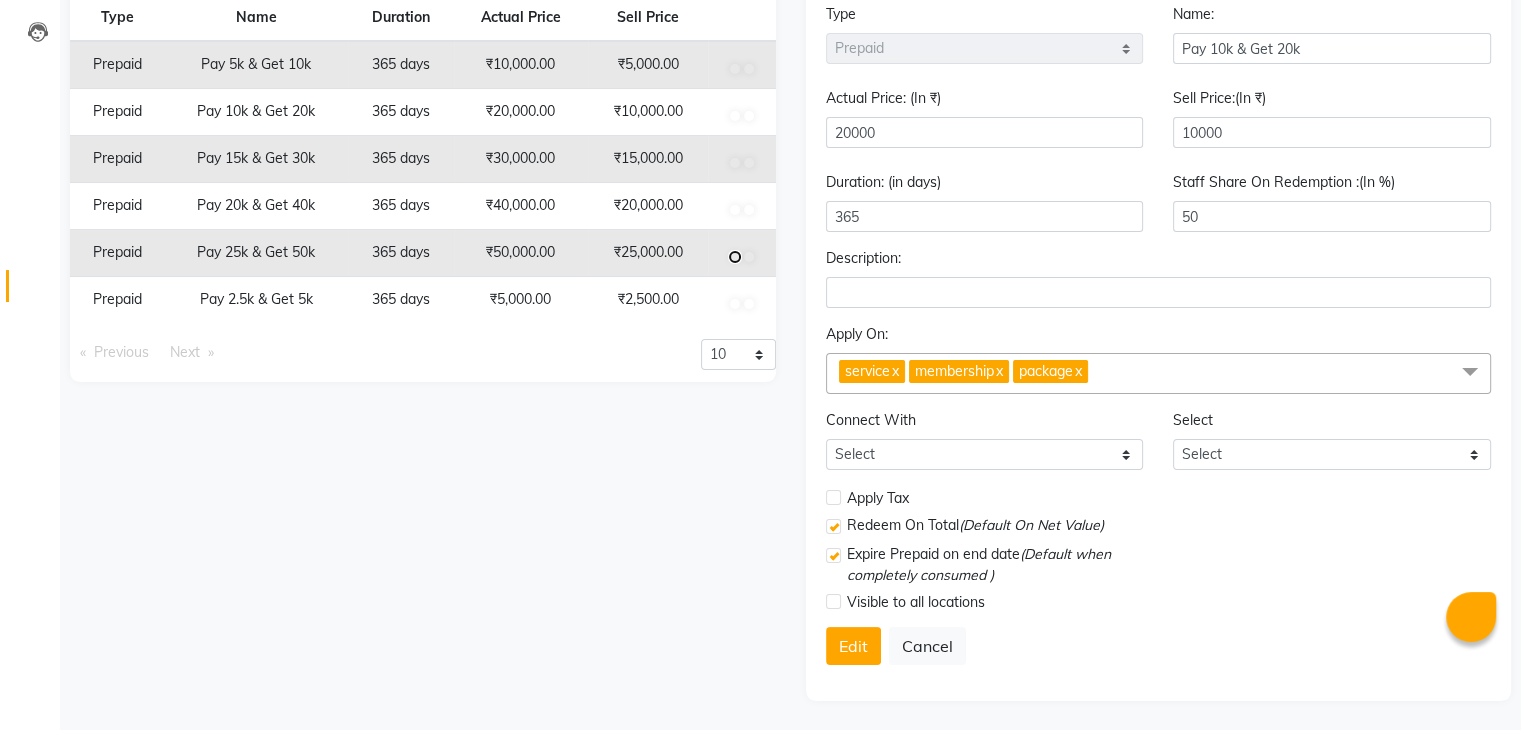 click at bounding box center [735, 69] 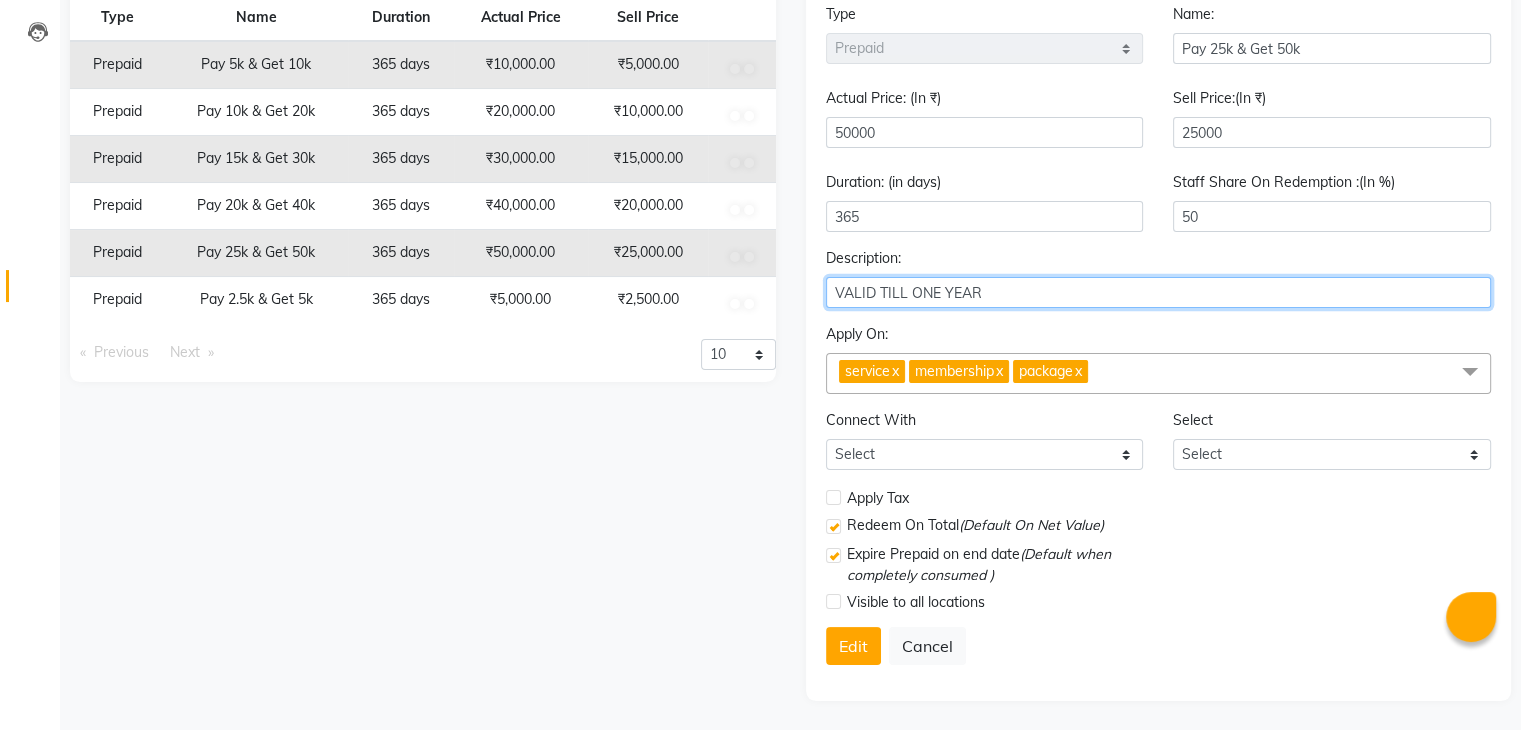 drag, startPoint x: 1012, startPoint y: 287, endPoint x: 722, endPoint y: 274, distance: 290.29123 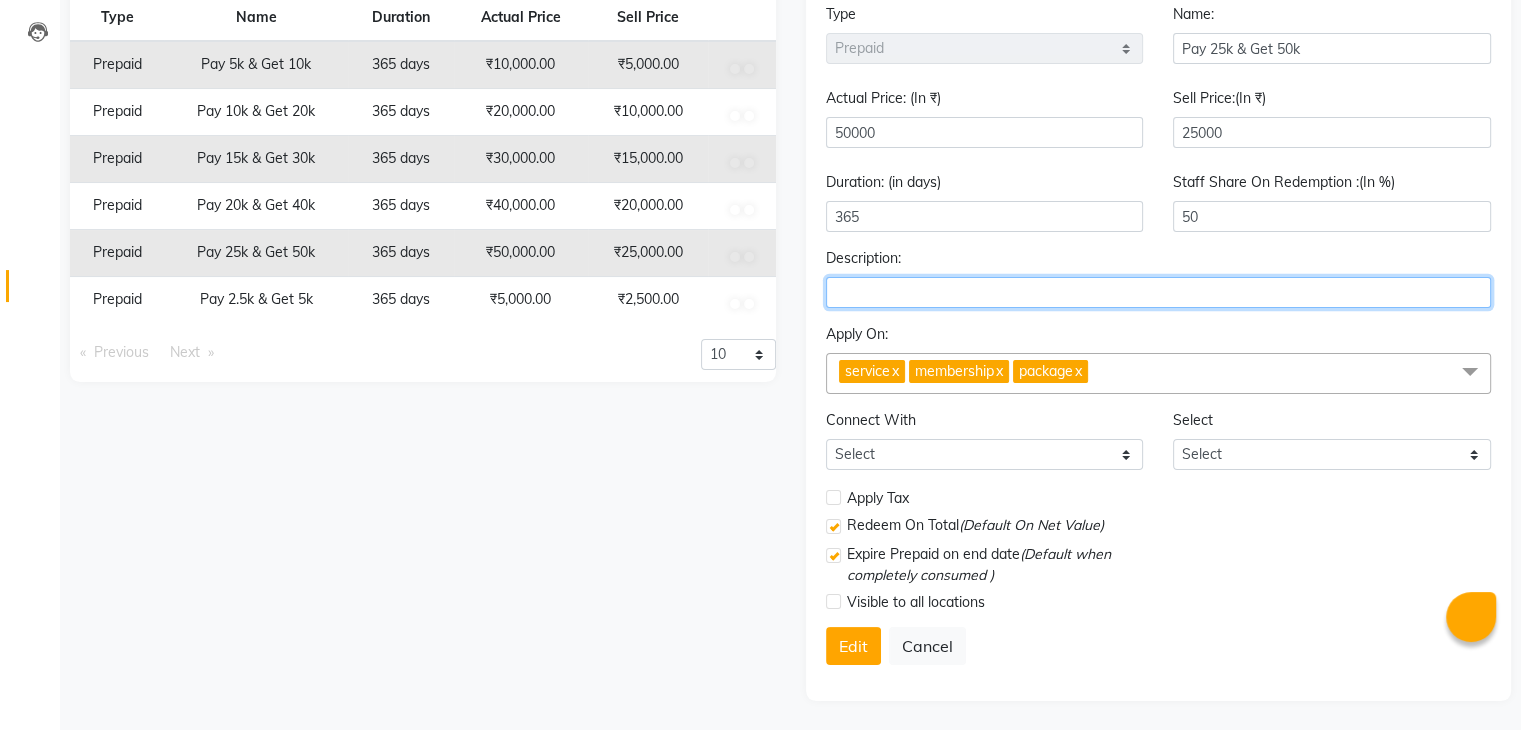 type 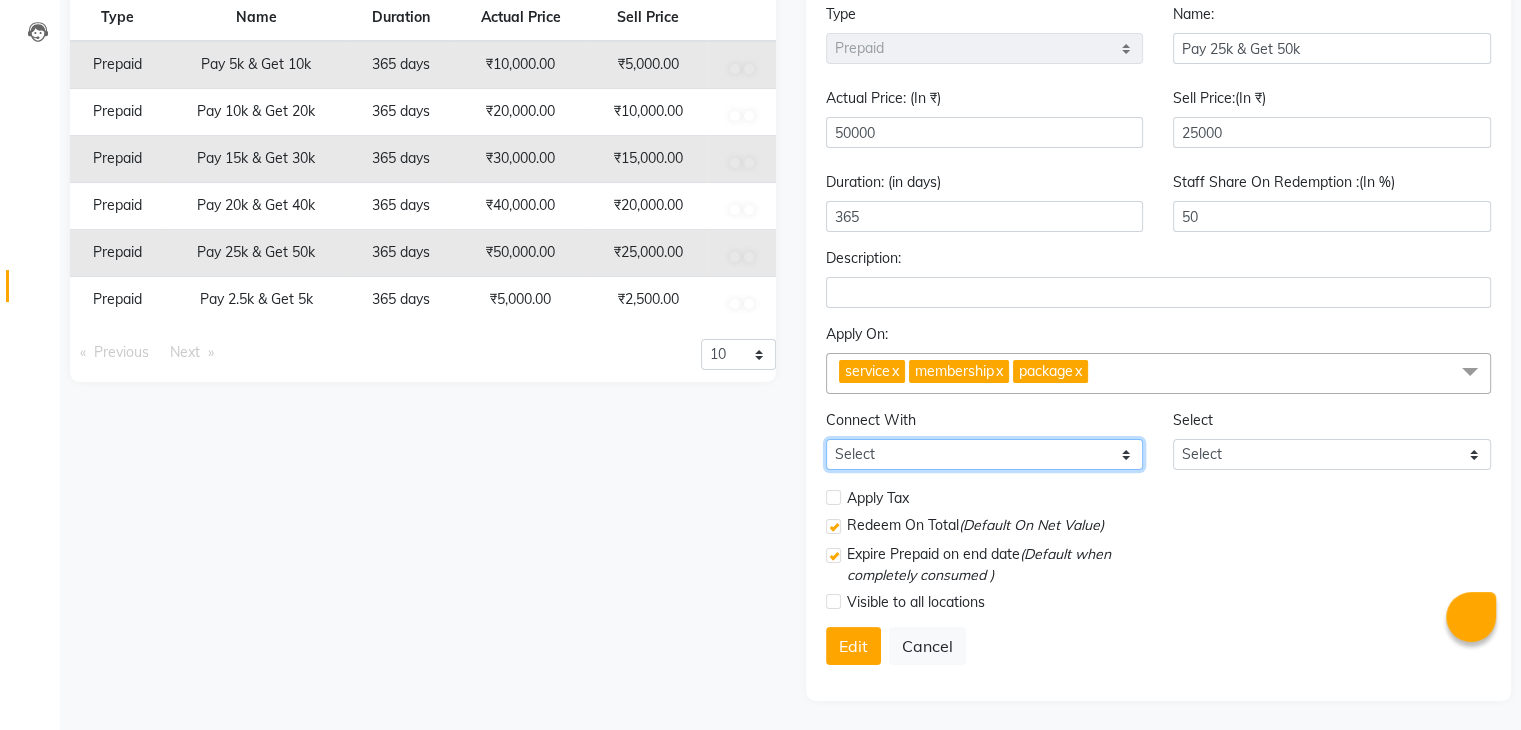 click on "Select Membership Package" at bounding box center (985, 454) 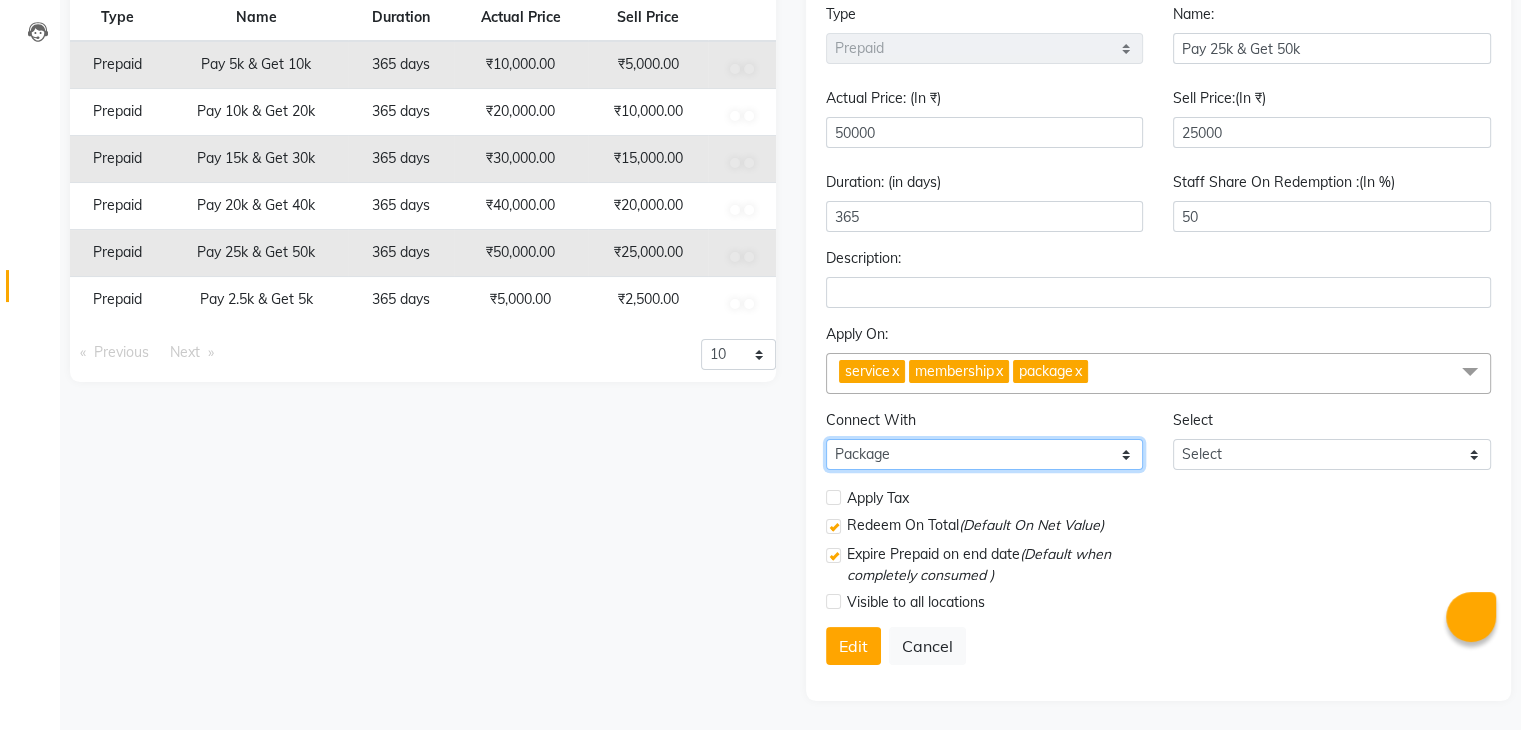 click on "Select Membership Package" at bounding box center (985, 454) 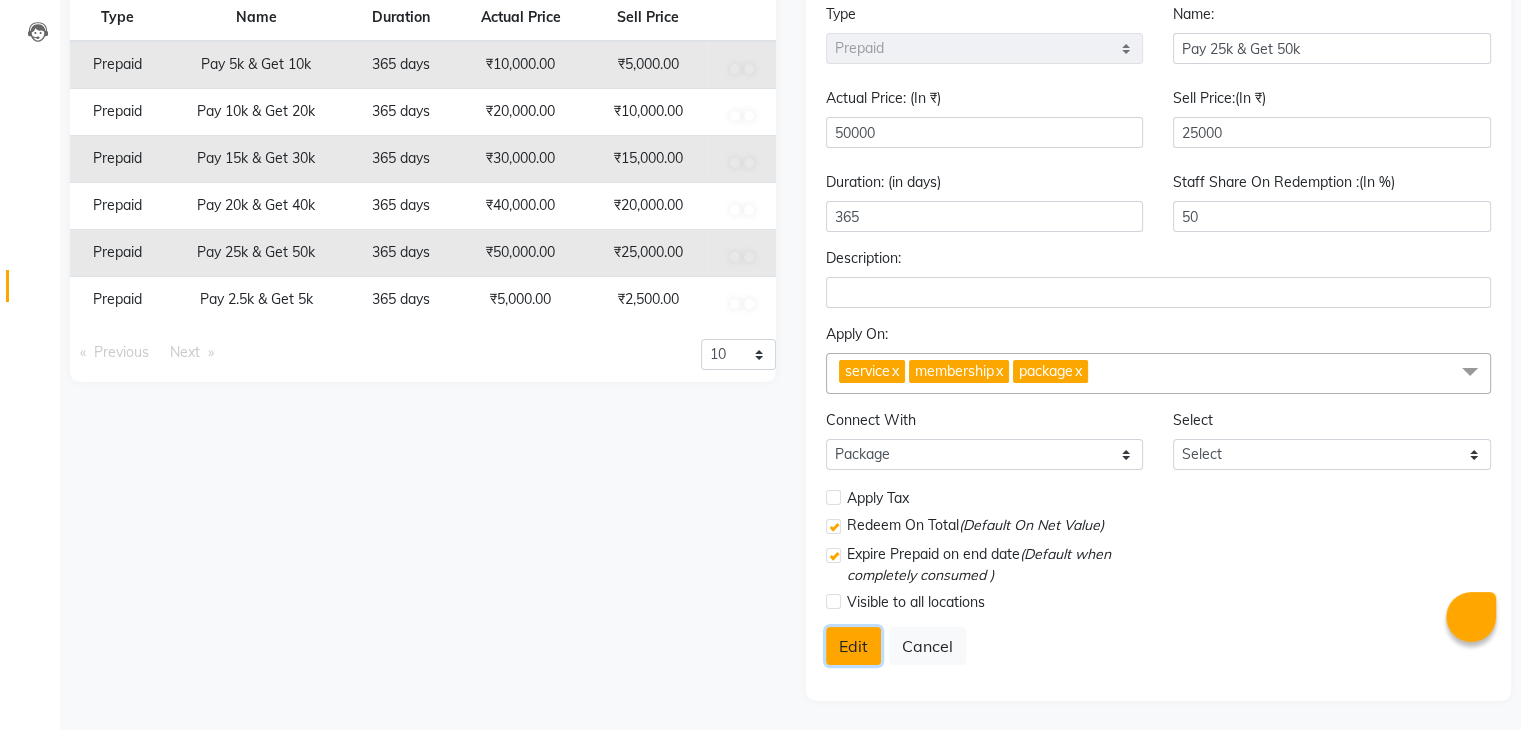 click on "Edit" at bounding box center [853, 646] 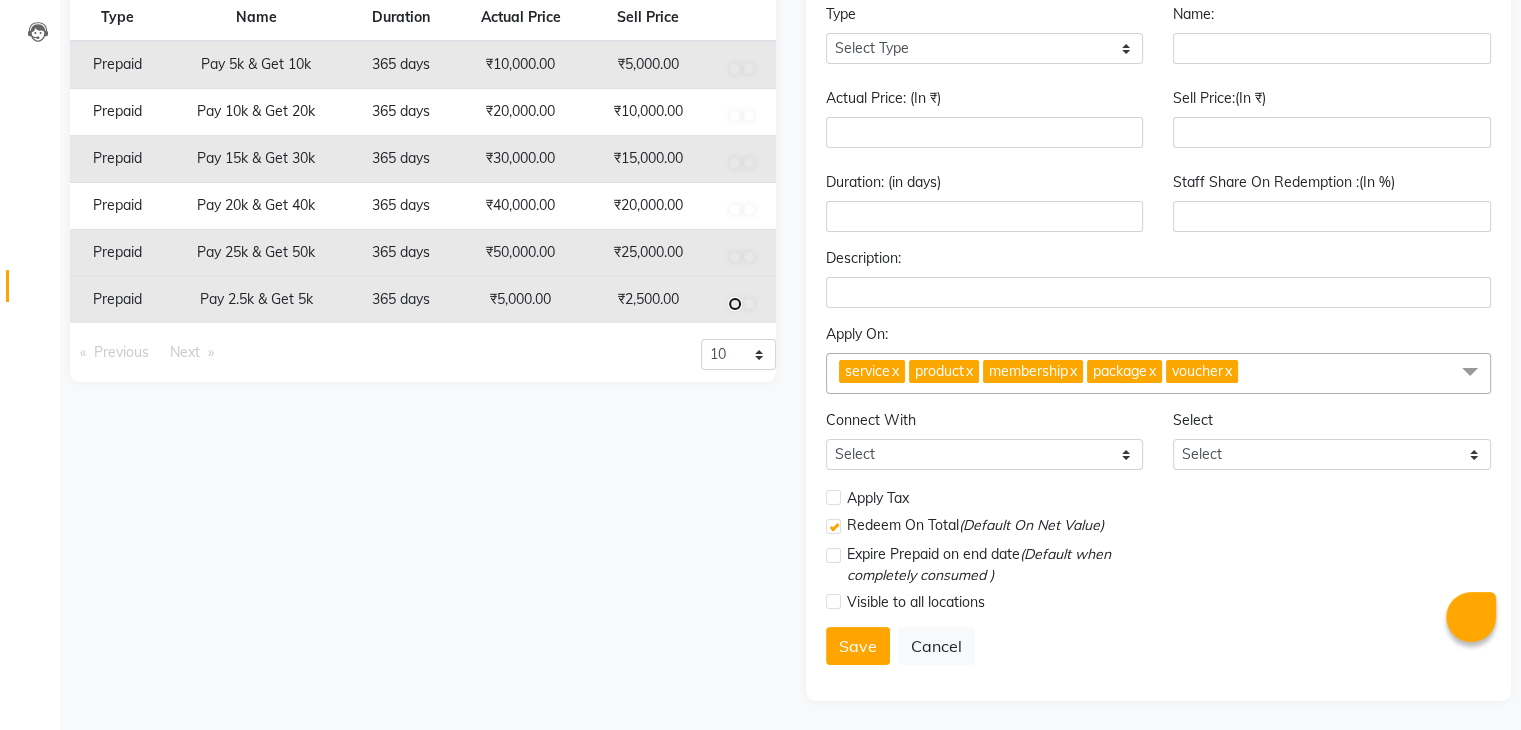 click at bounding box center (735, 69) 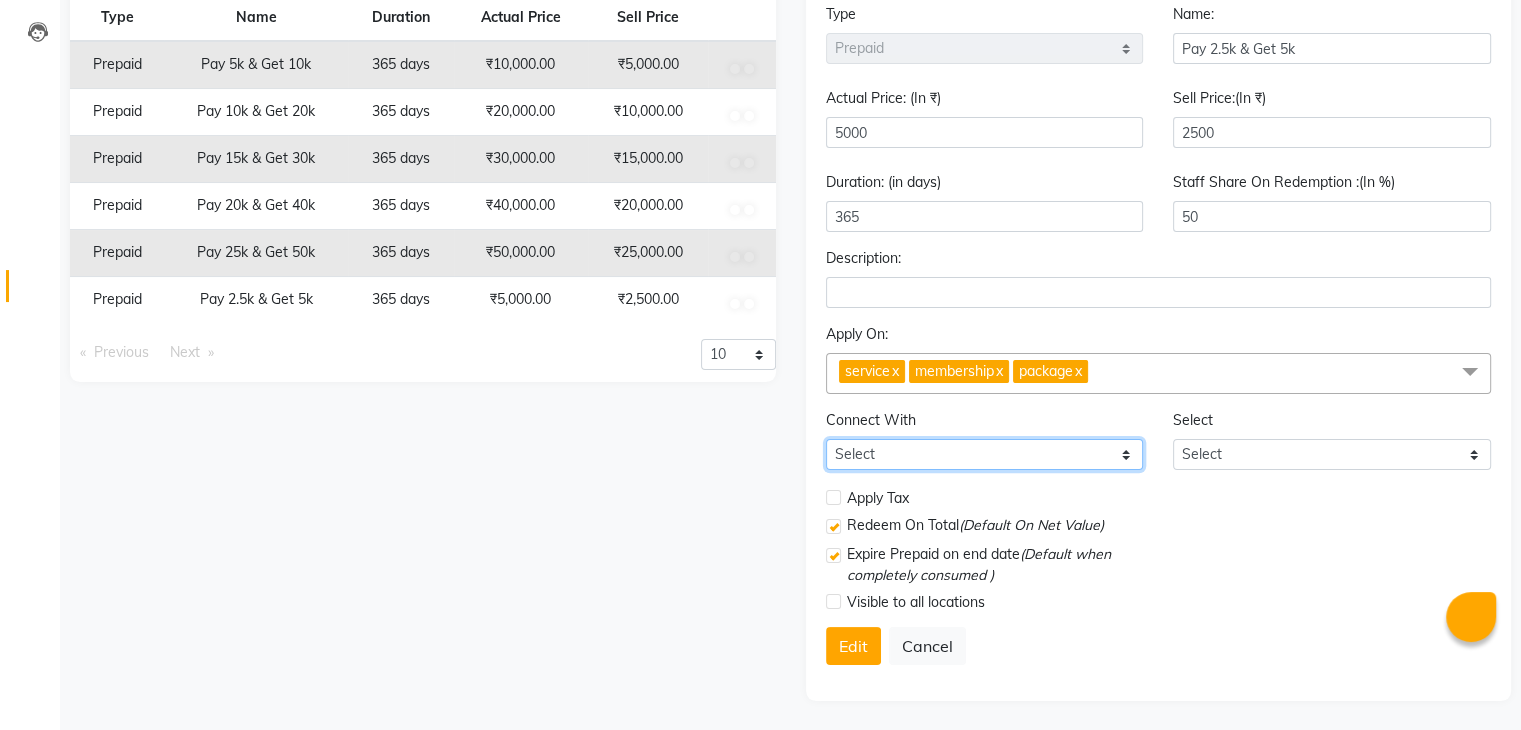 click on "Select Membership Package" at bounding box center [985, 454] 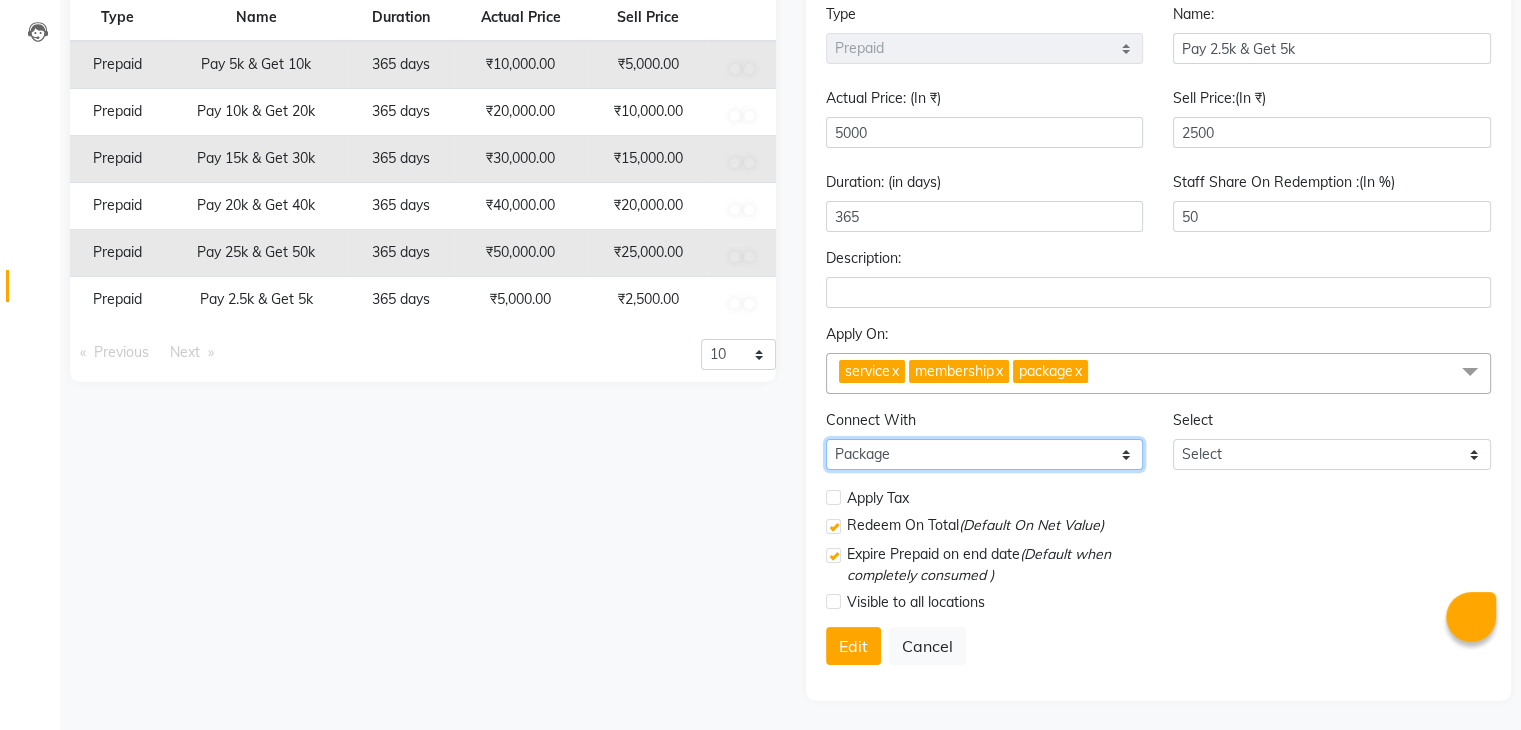 click on "Select Membership Package" at bounding box center [985, 454] 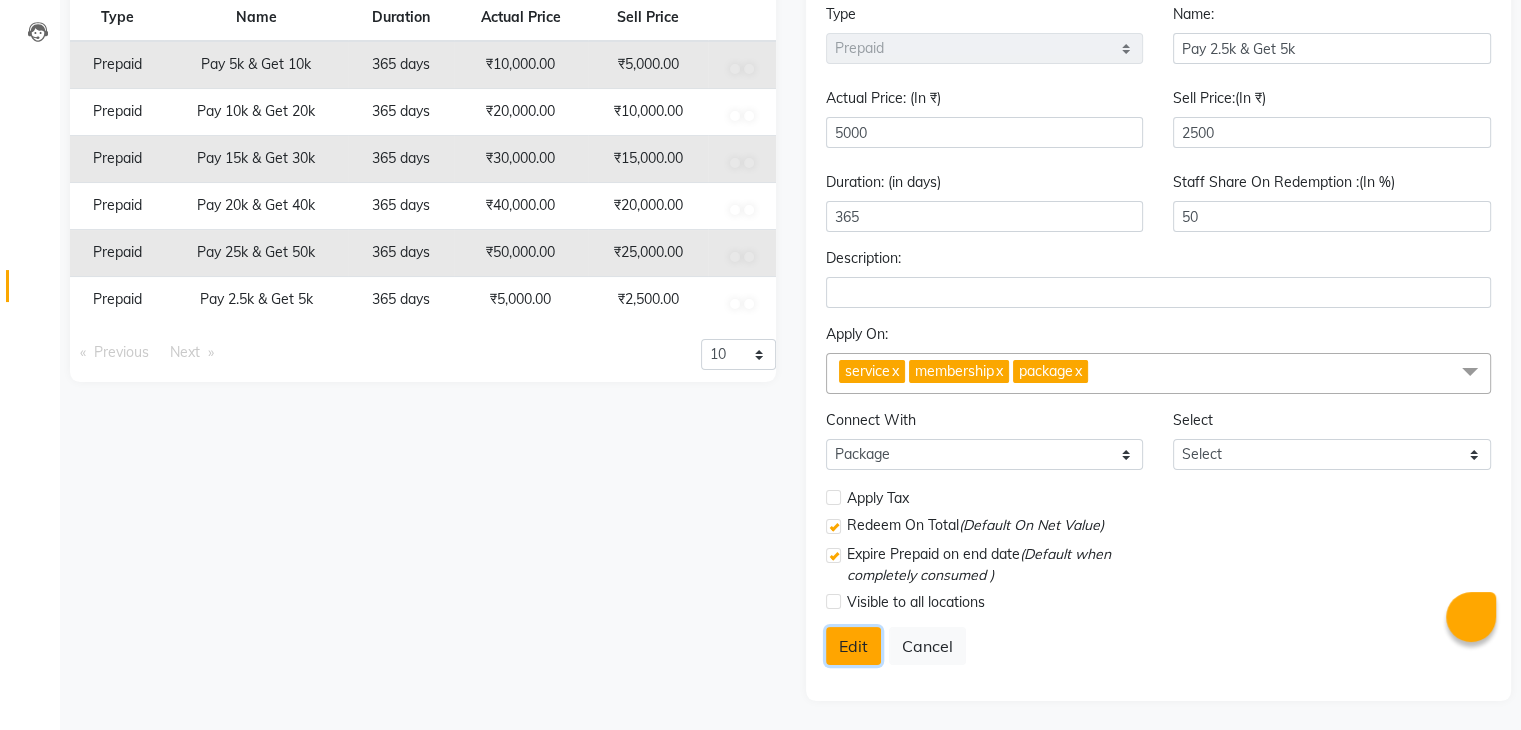 click on "Edit" at bounding box center [853, 646] 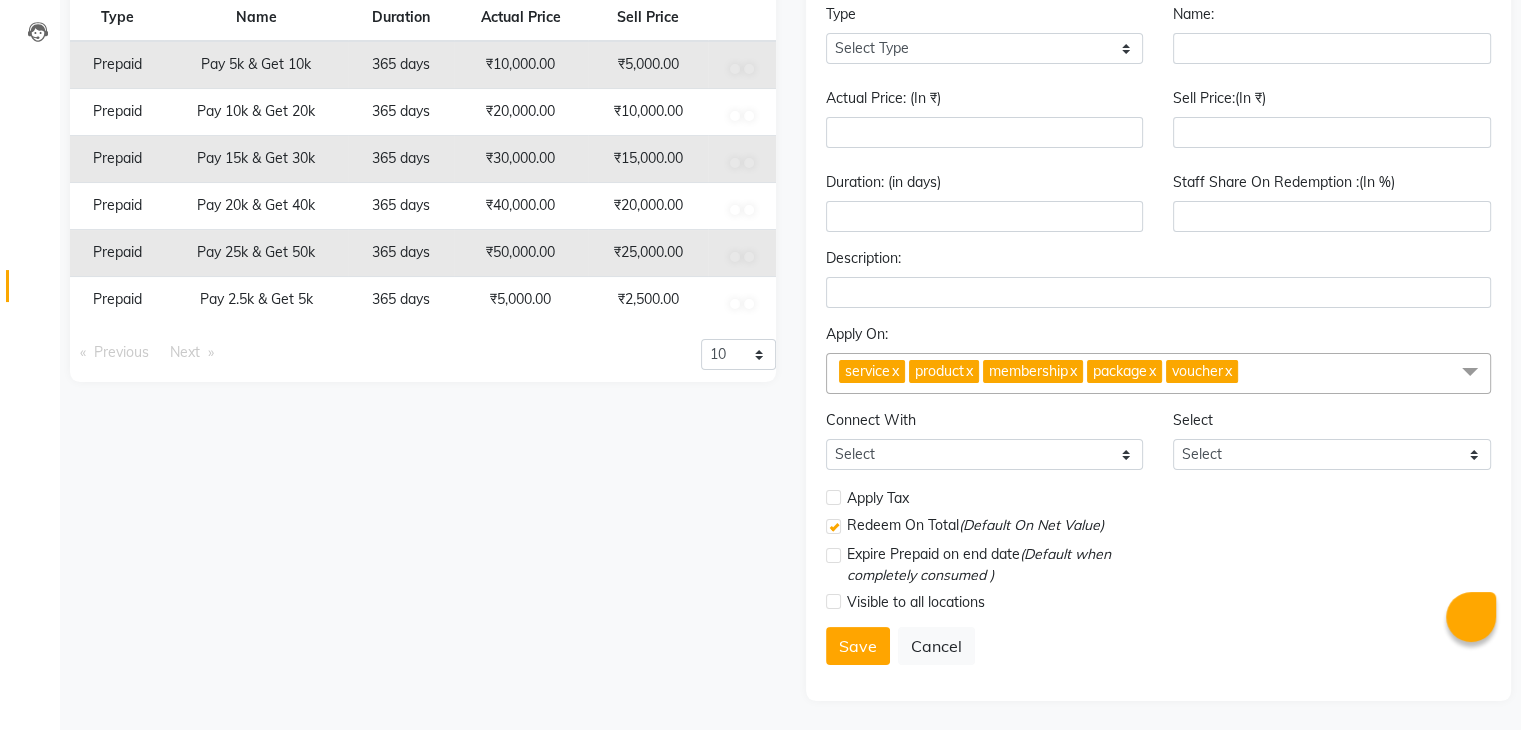 click on "Type Name Duration Actual Price Sell Price Prepaid Pay 5k & Get 10k 365 days ₹10,000.00 ₹5,000.00 Prepaid Pay 10k & Get 20k 365 days ₹20,000.00 ₹10,000.00 Prepaid Pay 15k & Get 30k 365 days ₹30,000.00 ₹15,000.00 Prepaid Pay 20k & Get 40k 365 days ₹40,000.00 ₹20,000.00 Prepaid Pay 25k & Get 50k 365 days ₹50,000.00 ₹25,000.00 Prepaid Pay 2.5k & Get 5k 365 days ₹5,000.00 ₹2,500.00 Previous page 1 / 1 Next page 10 20 50 100" at bounding box center [423, 320] 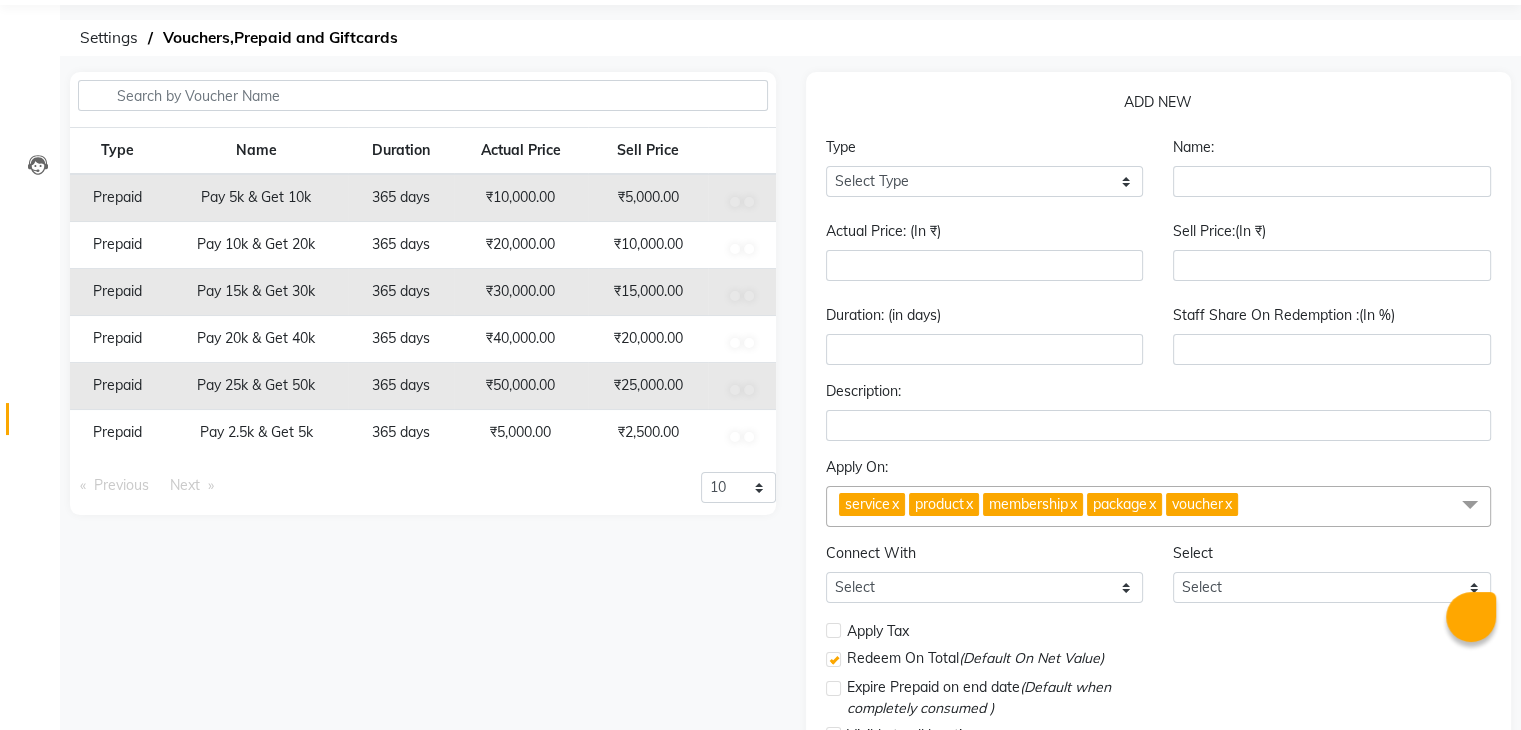scroll, scrollTop: 0, scrollLeft: 0, axis: both 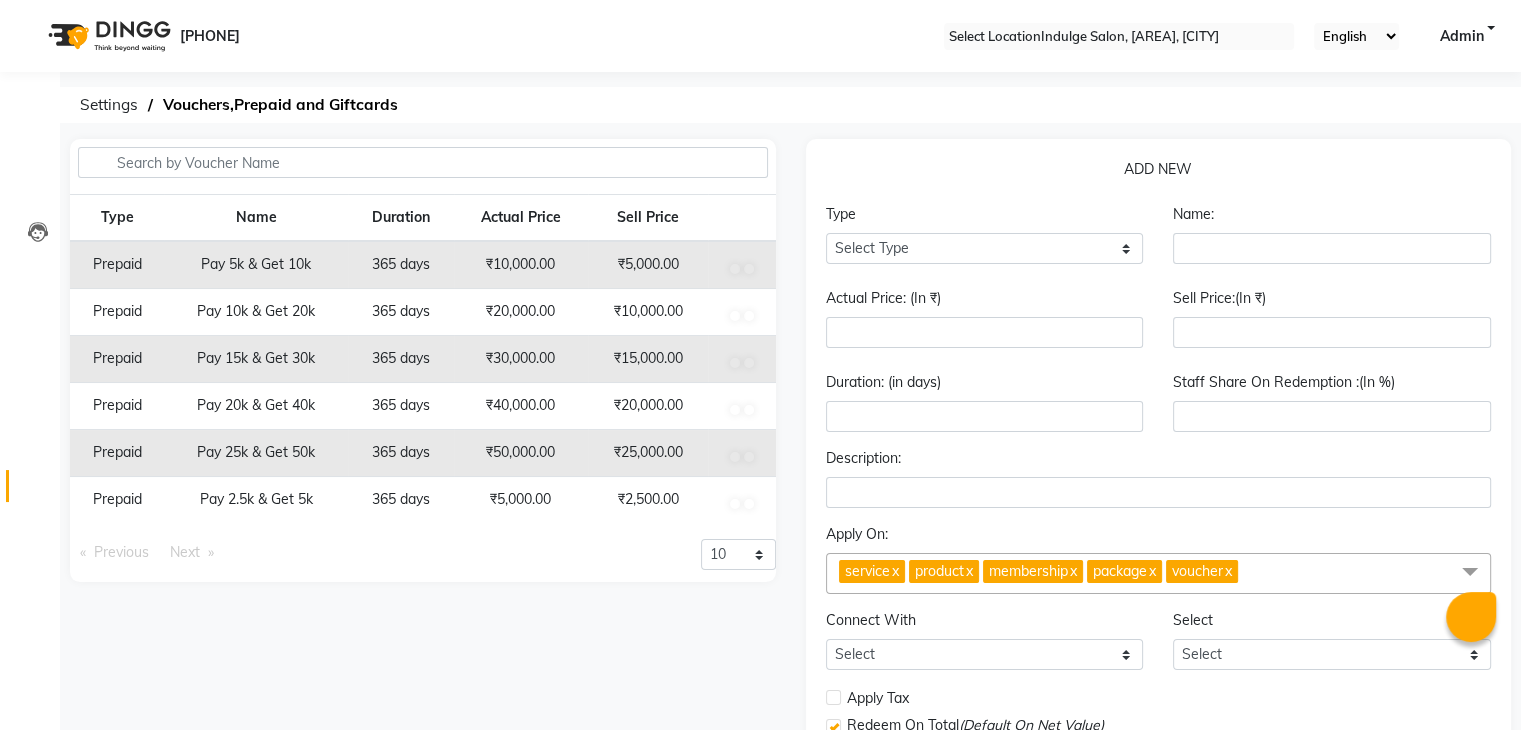 click on "Settings  Vouchers,Prepaid and Giftcards" at bounding box center (787, 105) 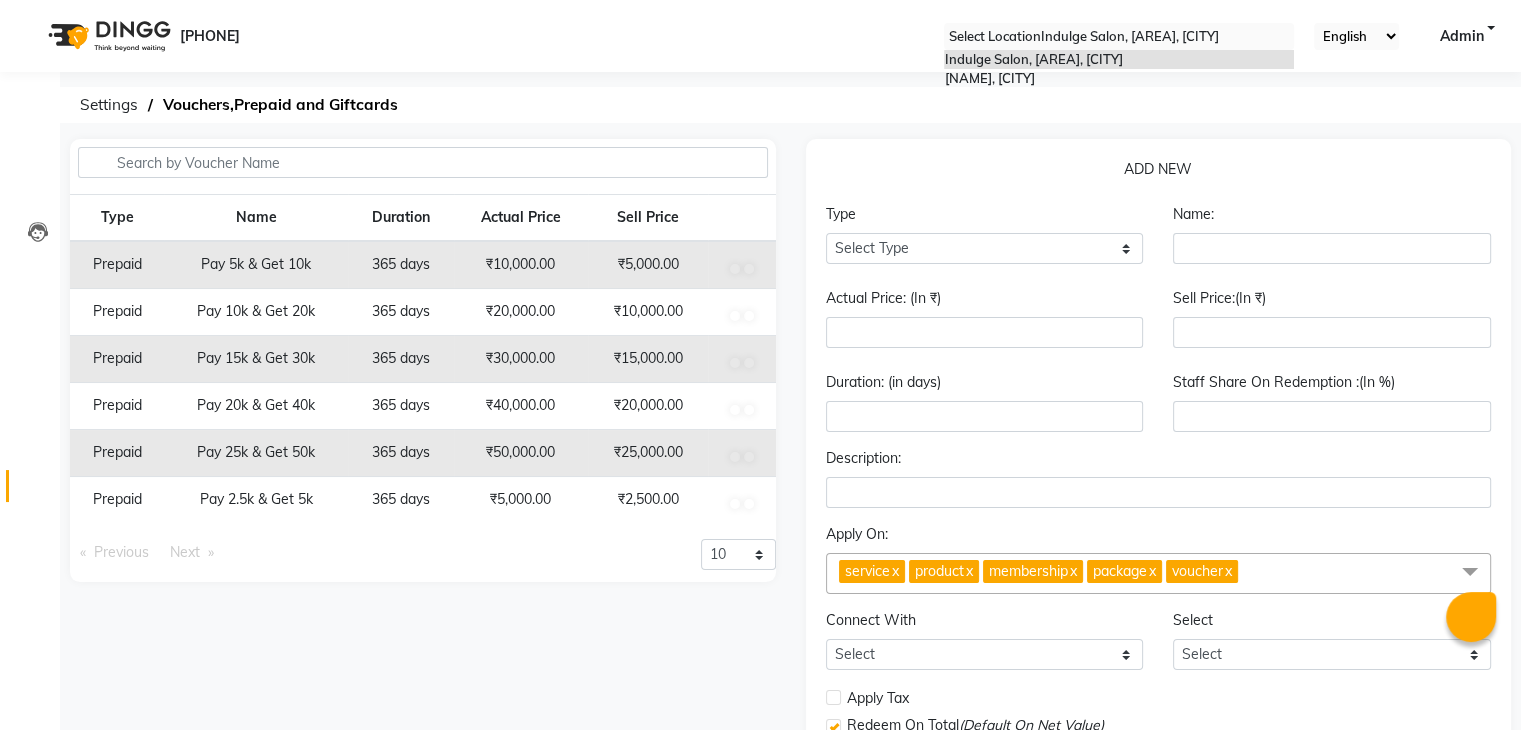 click at bounding box center (1119, 37) 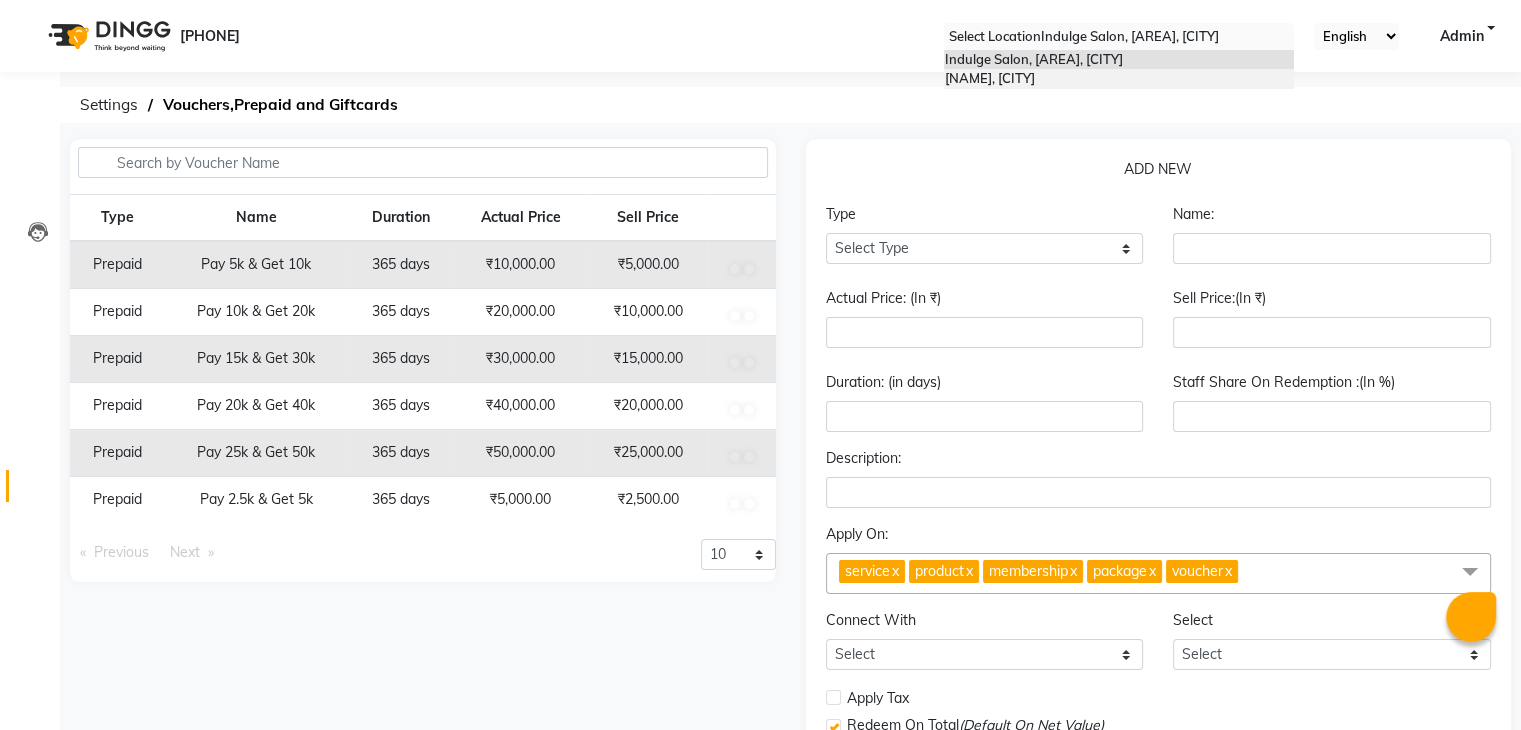 click on "[NAME], [CITY]" at bounding box center (989, 78) 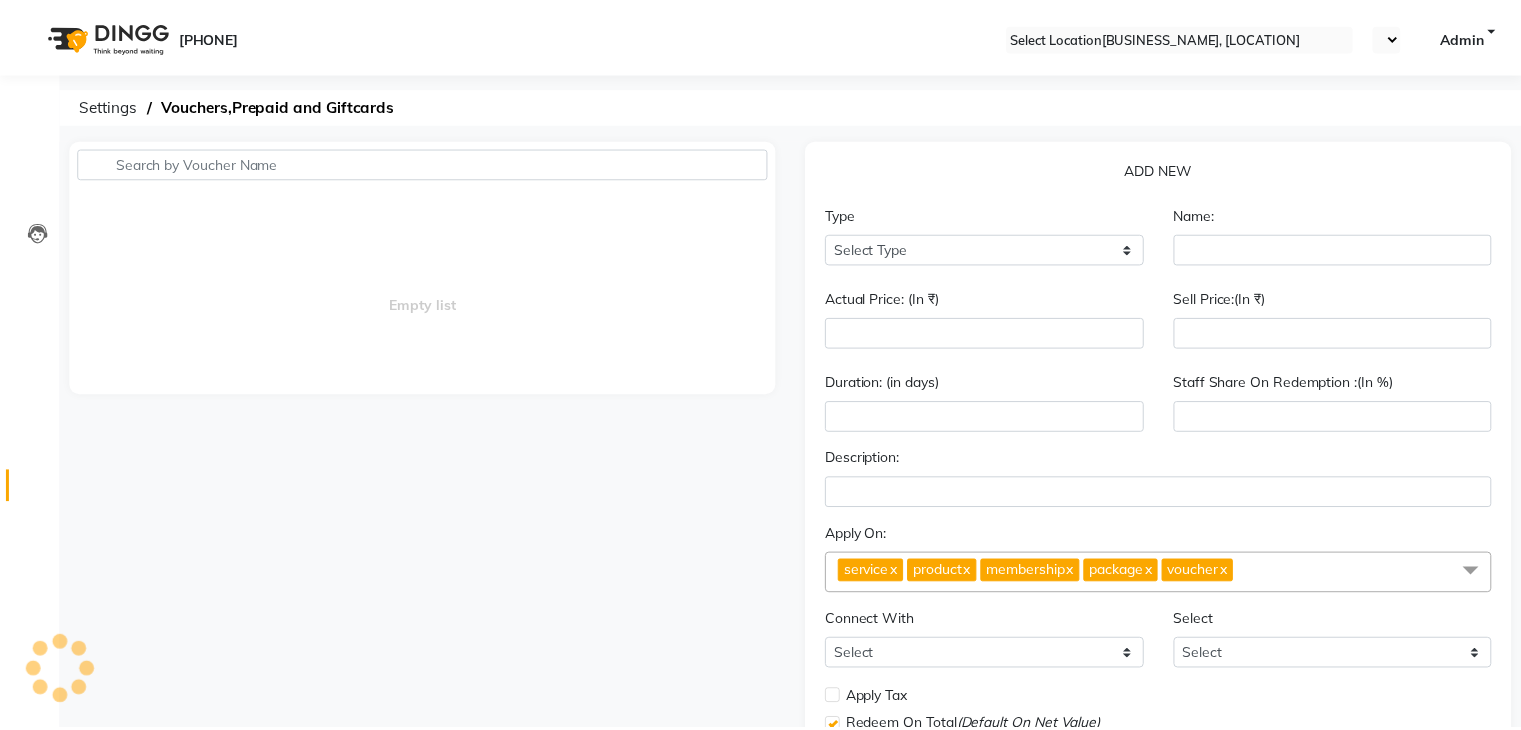 scroll, scrollTop: 0, scrollLeft: 0, axis: both 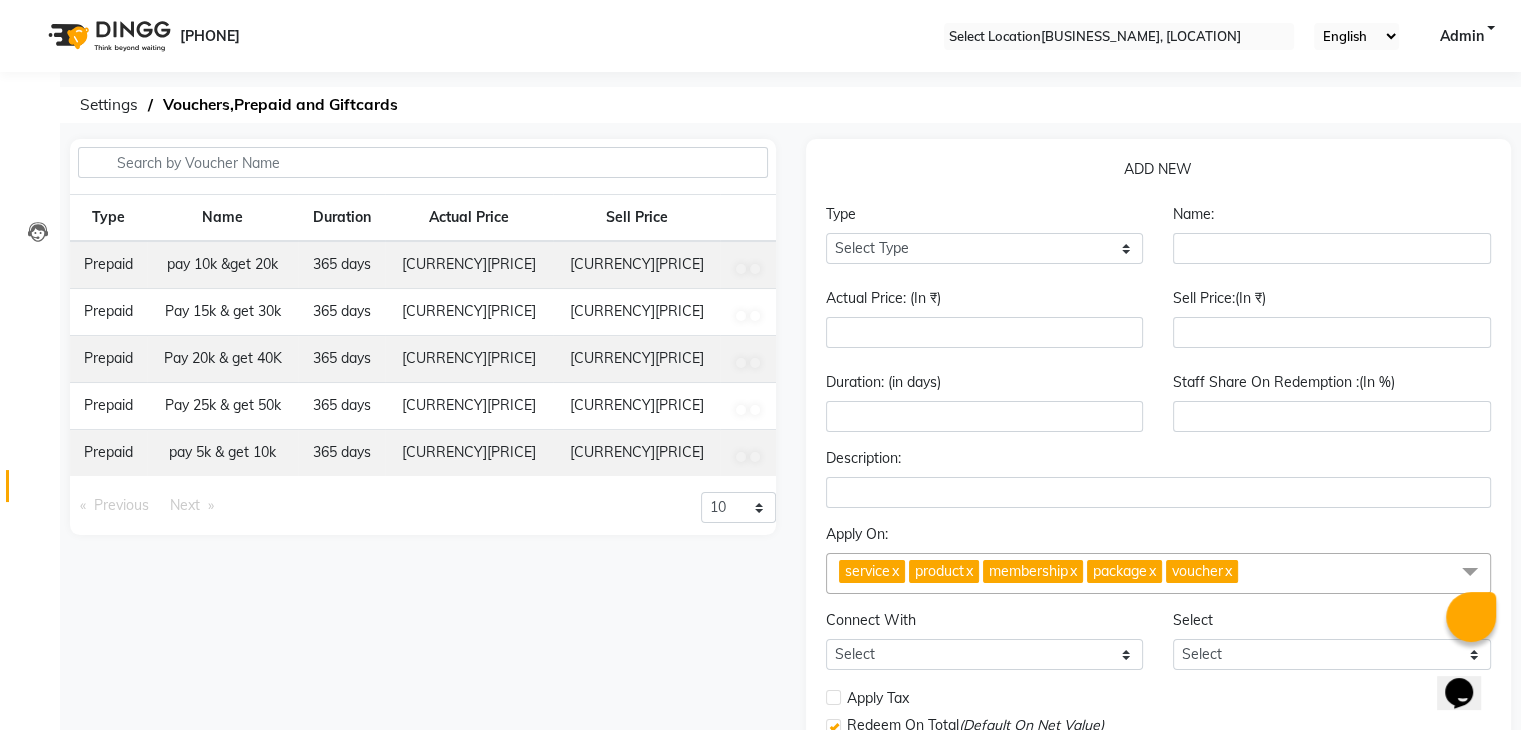 click on "Settings  Vouchers,Prepaid and Giftcards" at bounding box center (787, 105) 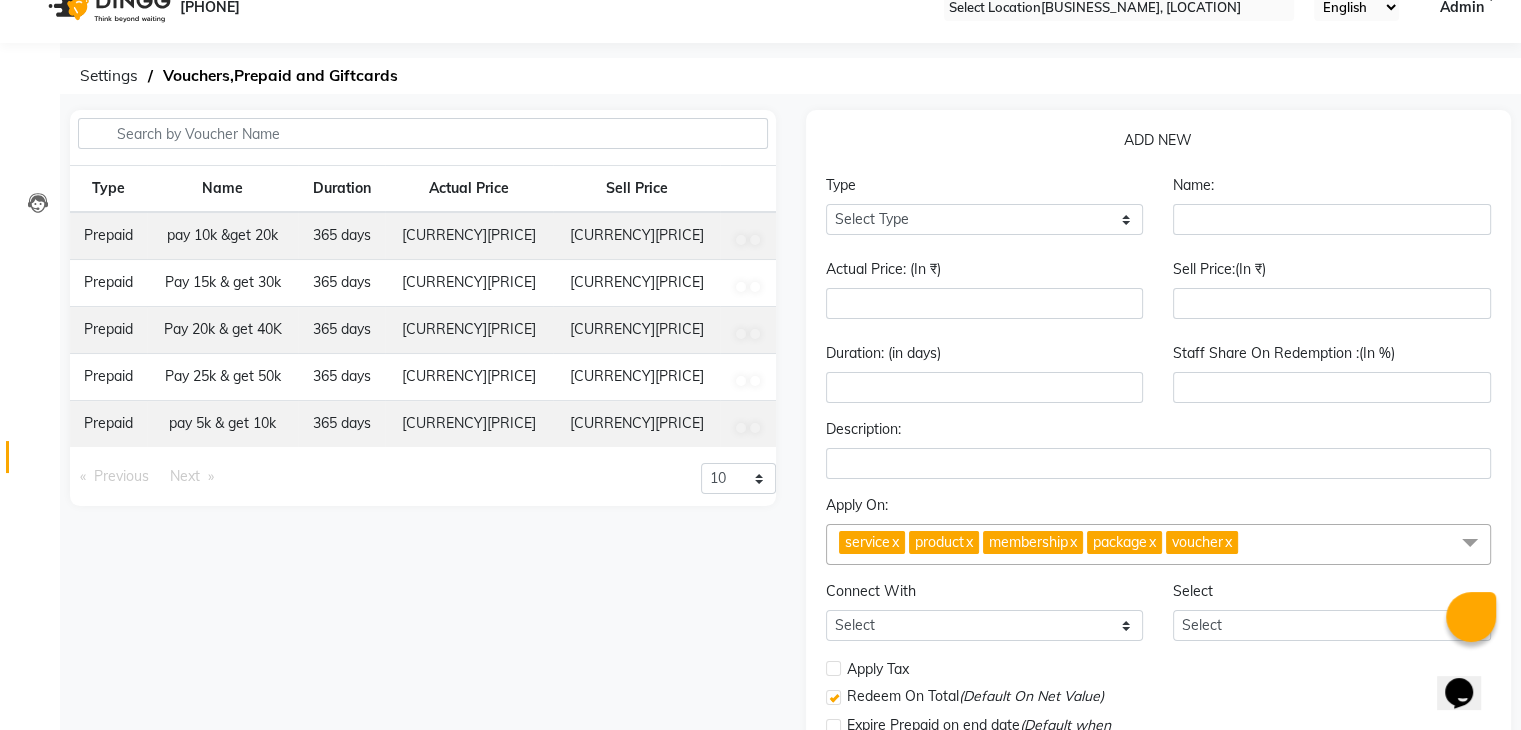 scroll, scrollTop: 0, scrollLeft: 0, axis: both 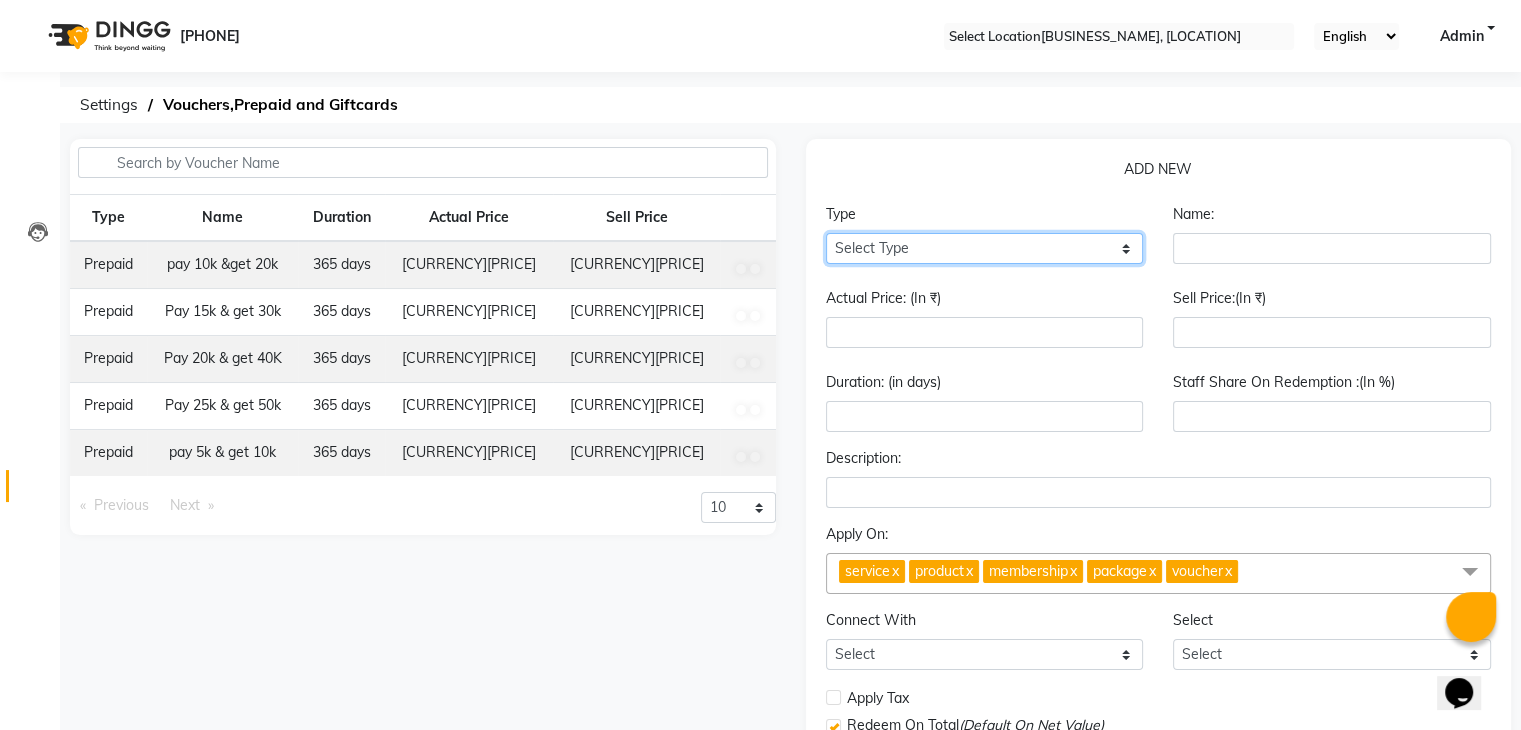 click on "Select Type Voucher Prepaid Gift Card" at bounding box center [985, 248] 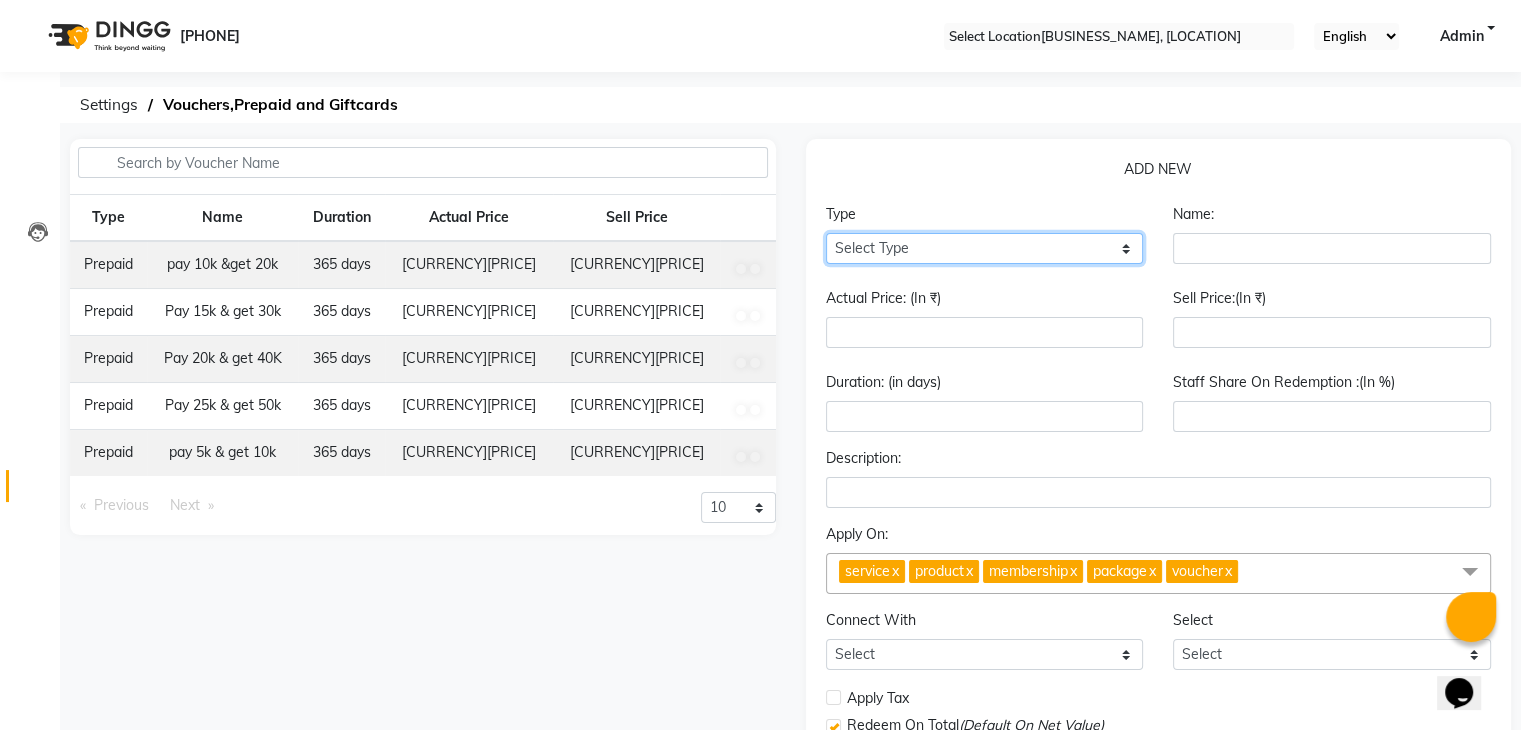 select on "P" 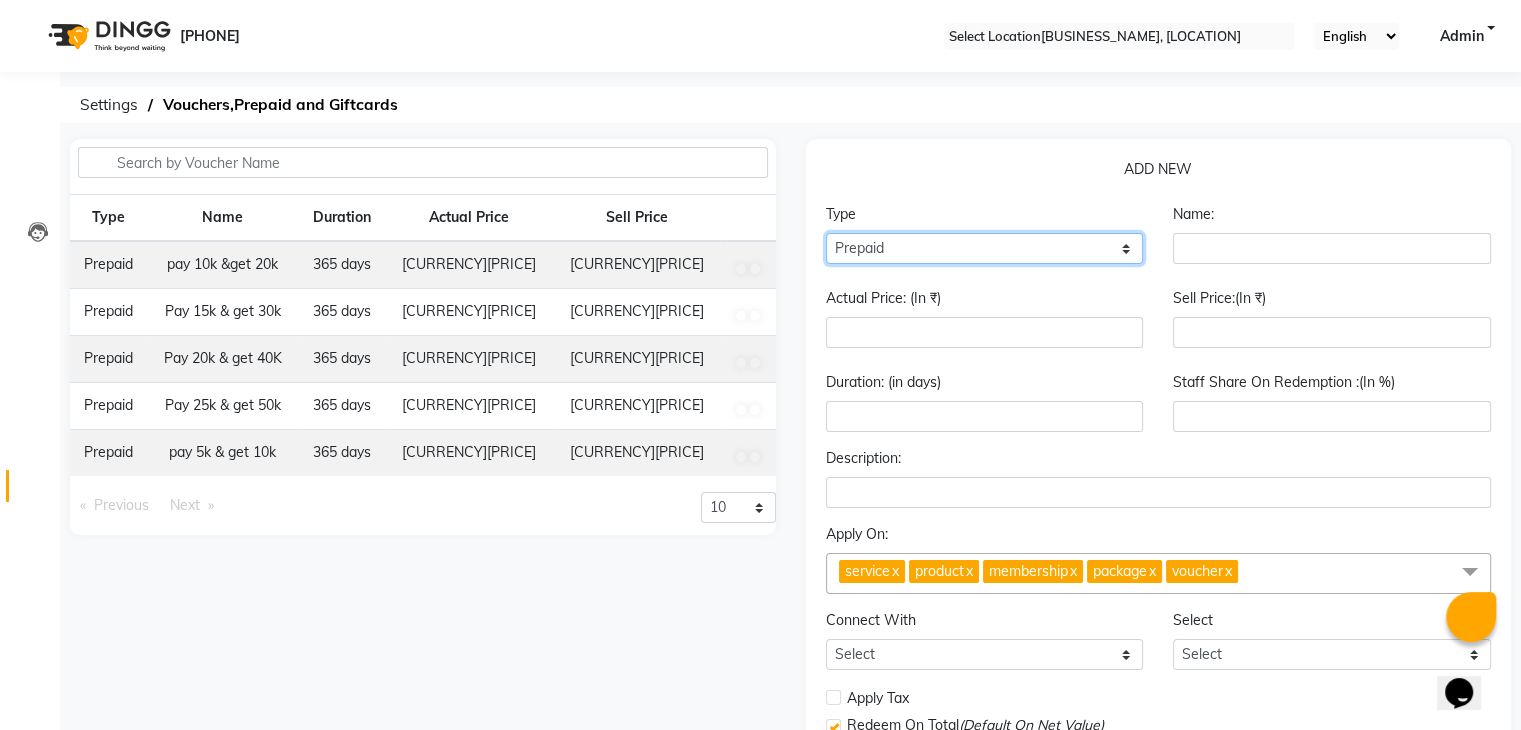 click on "Select Type Voucher Prepaid Gift Card" at bounding box center (985, 248) 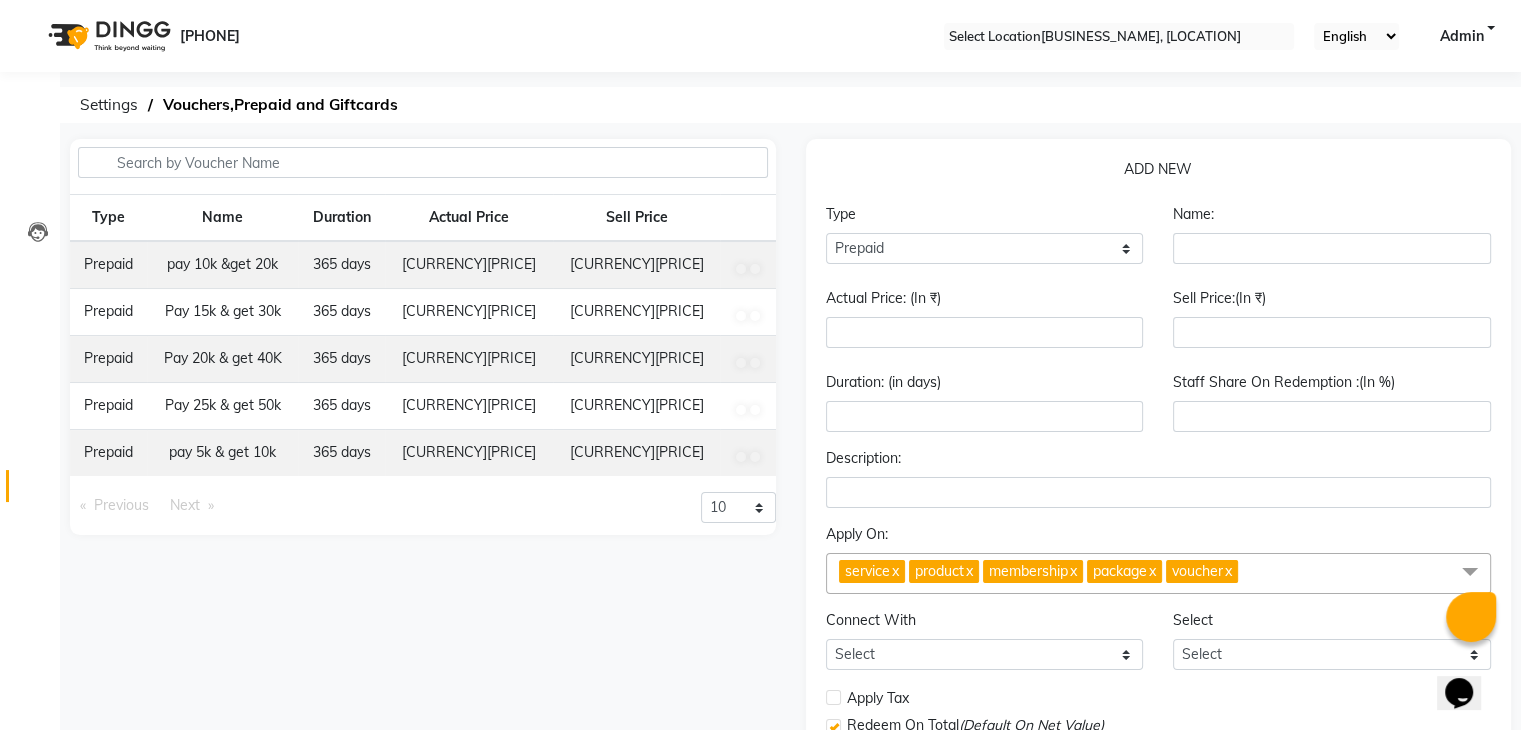 click on "10 20 50 100" at bounding box center (607, 513) 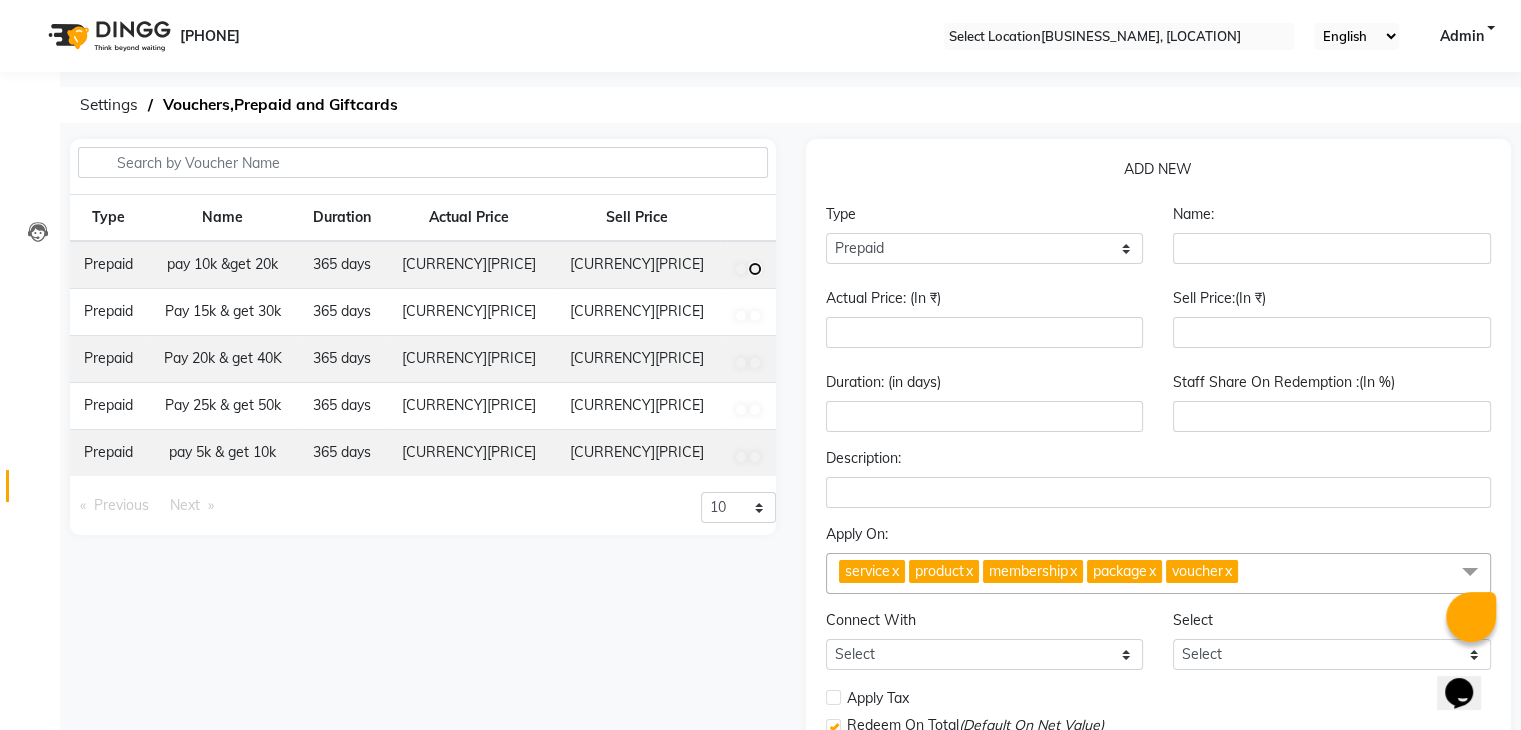 click at bounding box center (755, 269) 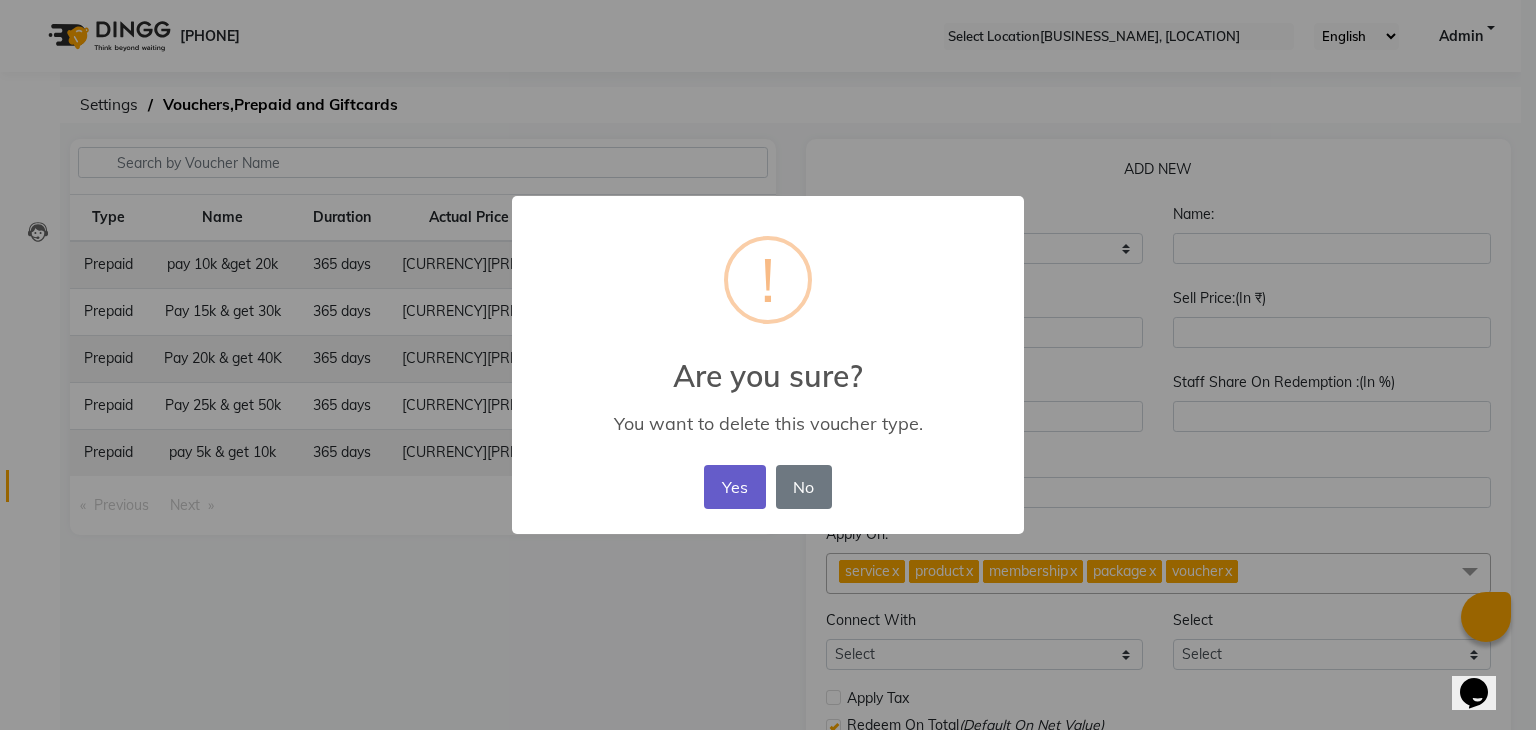click on "Yes" at bounding box center (734, 487) 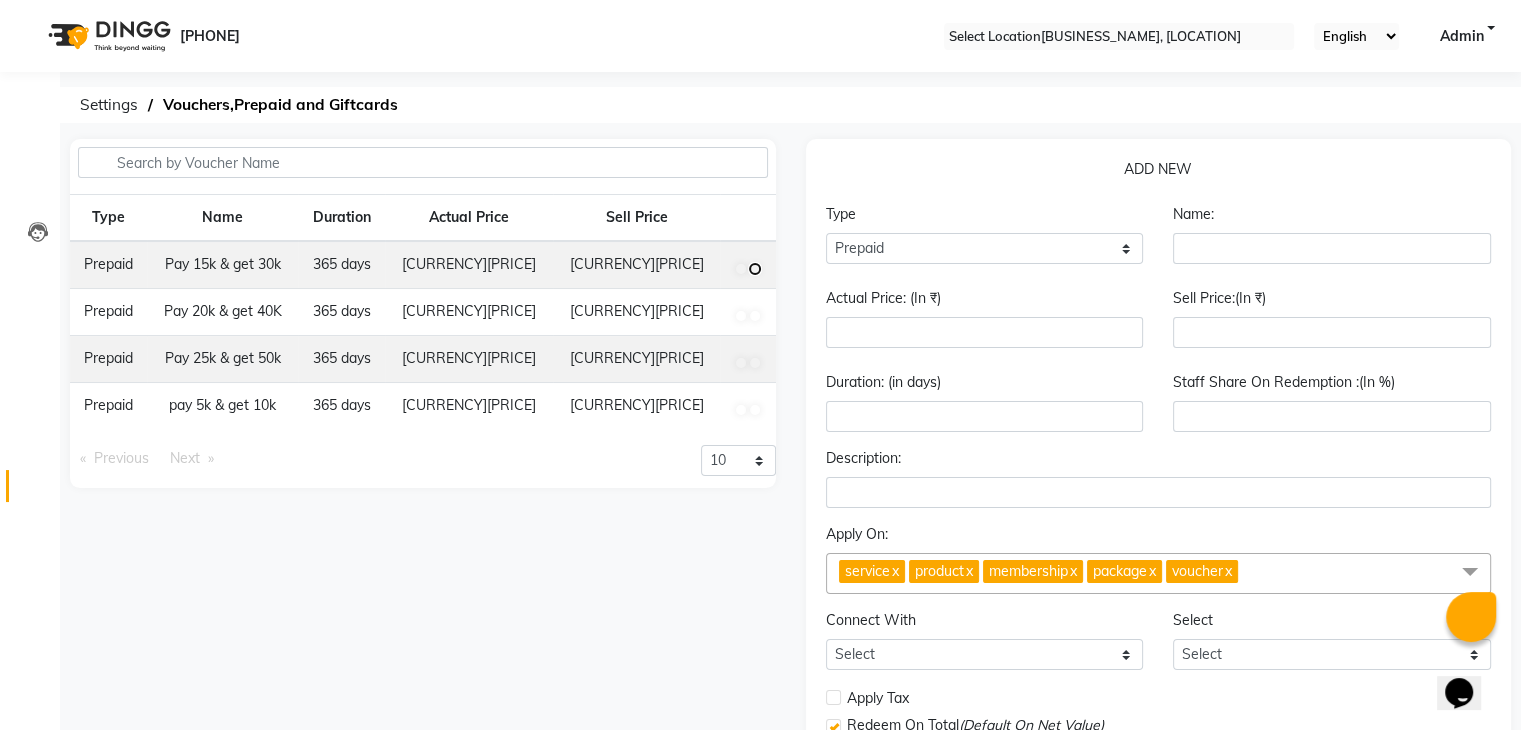 click at bounding box center (755, 269) 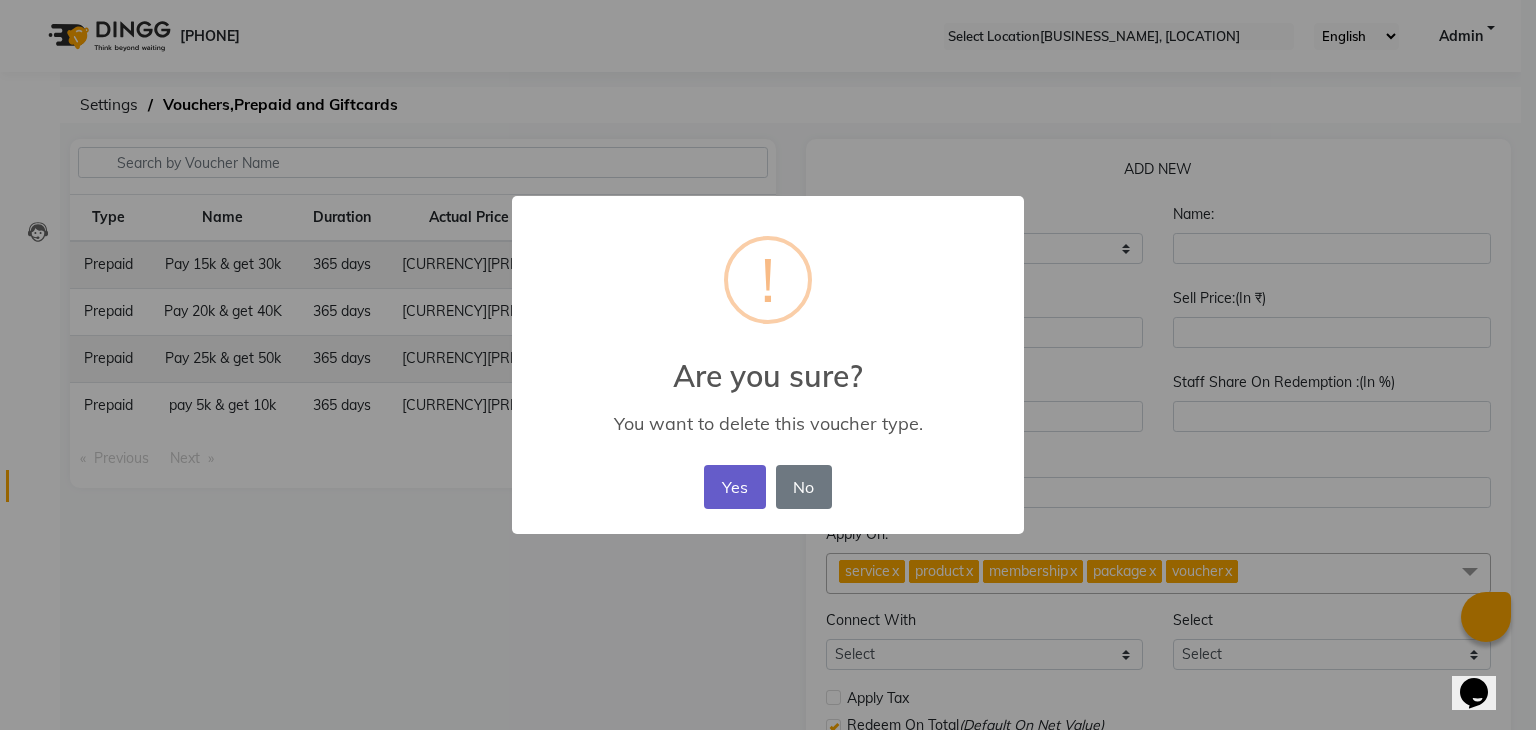 click on "Yes" at bounding box center [734, 487] 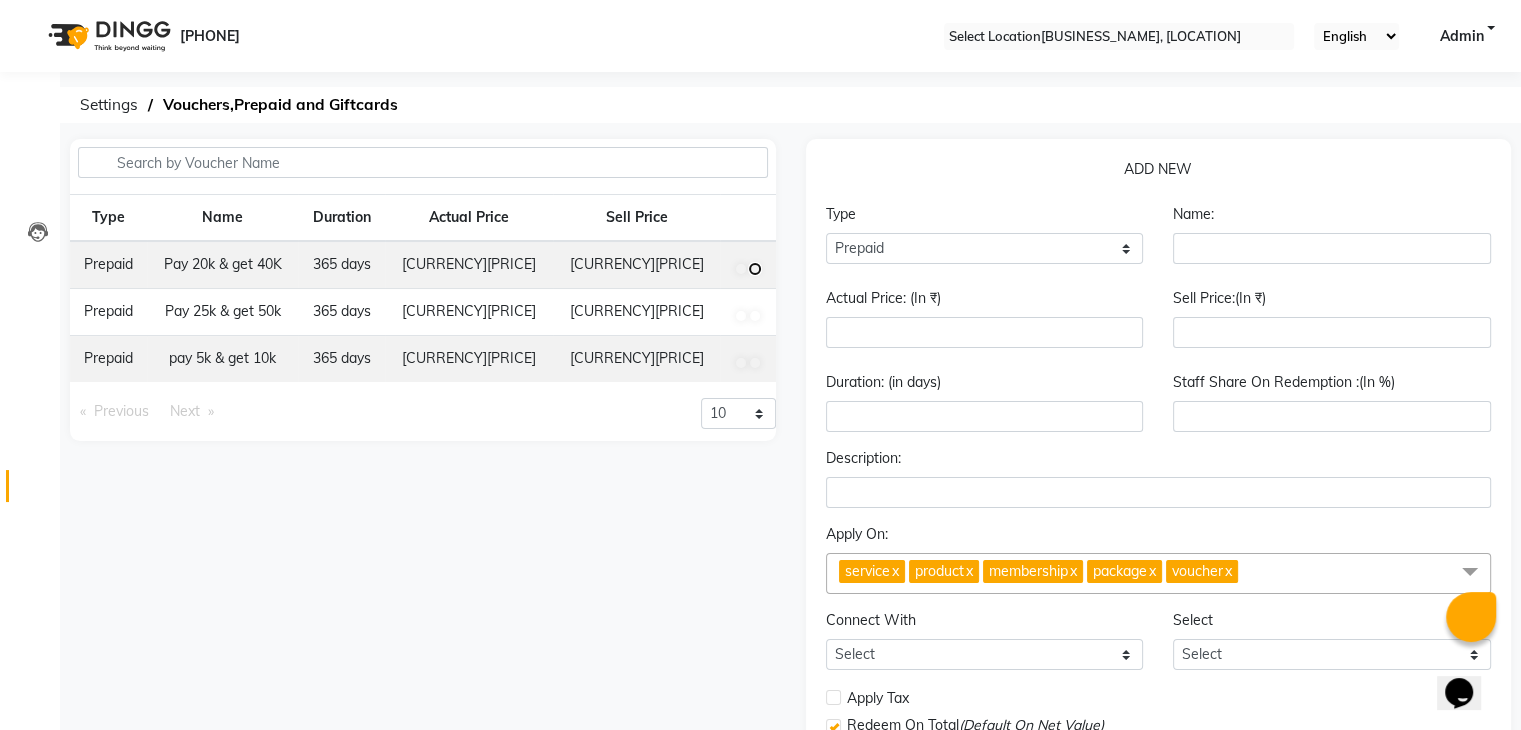click at bounding box center [755, 269] 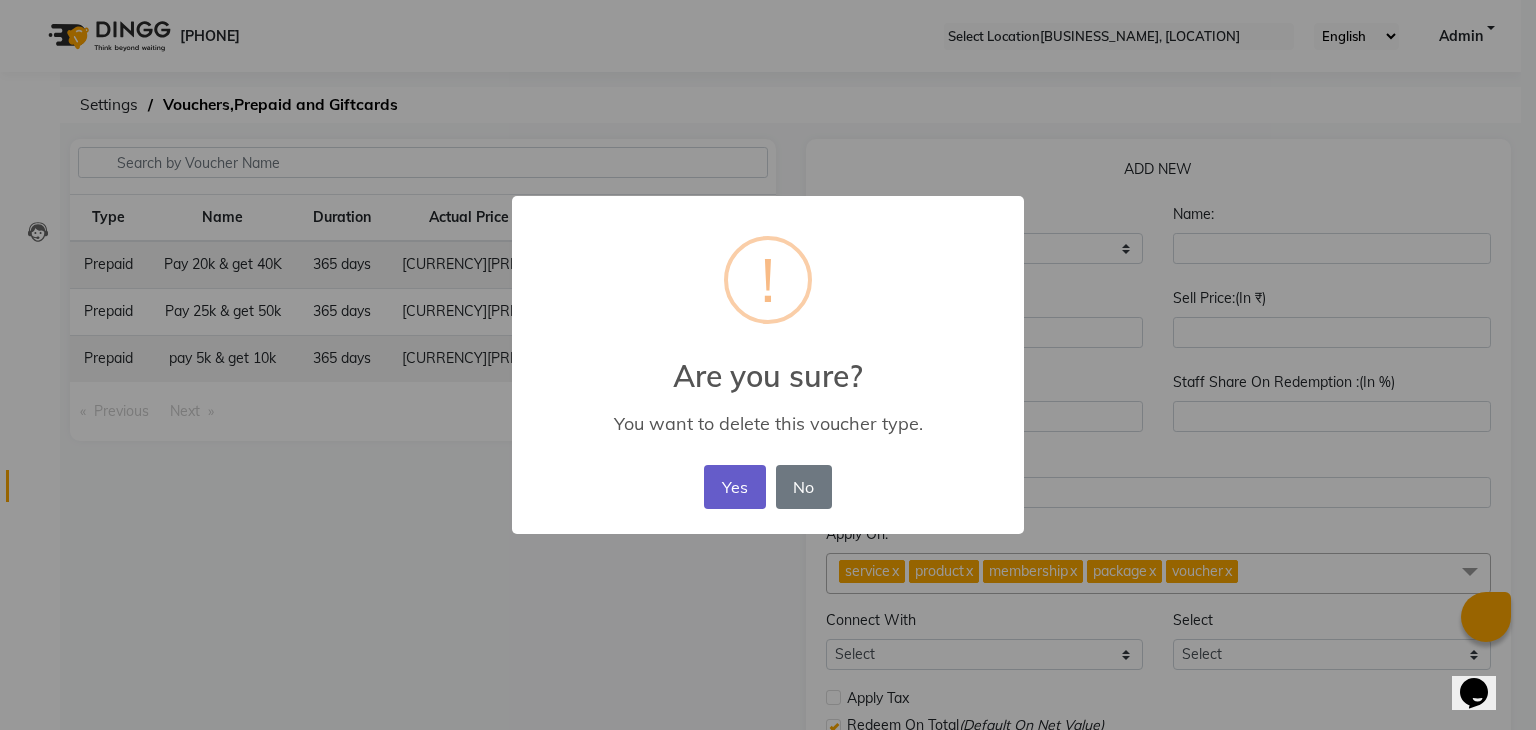 click on "Yes" at bounding box center (734, 487) 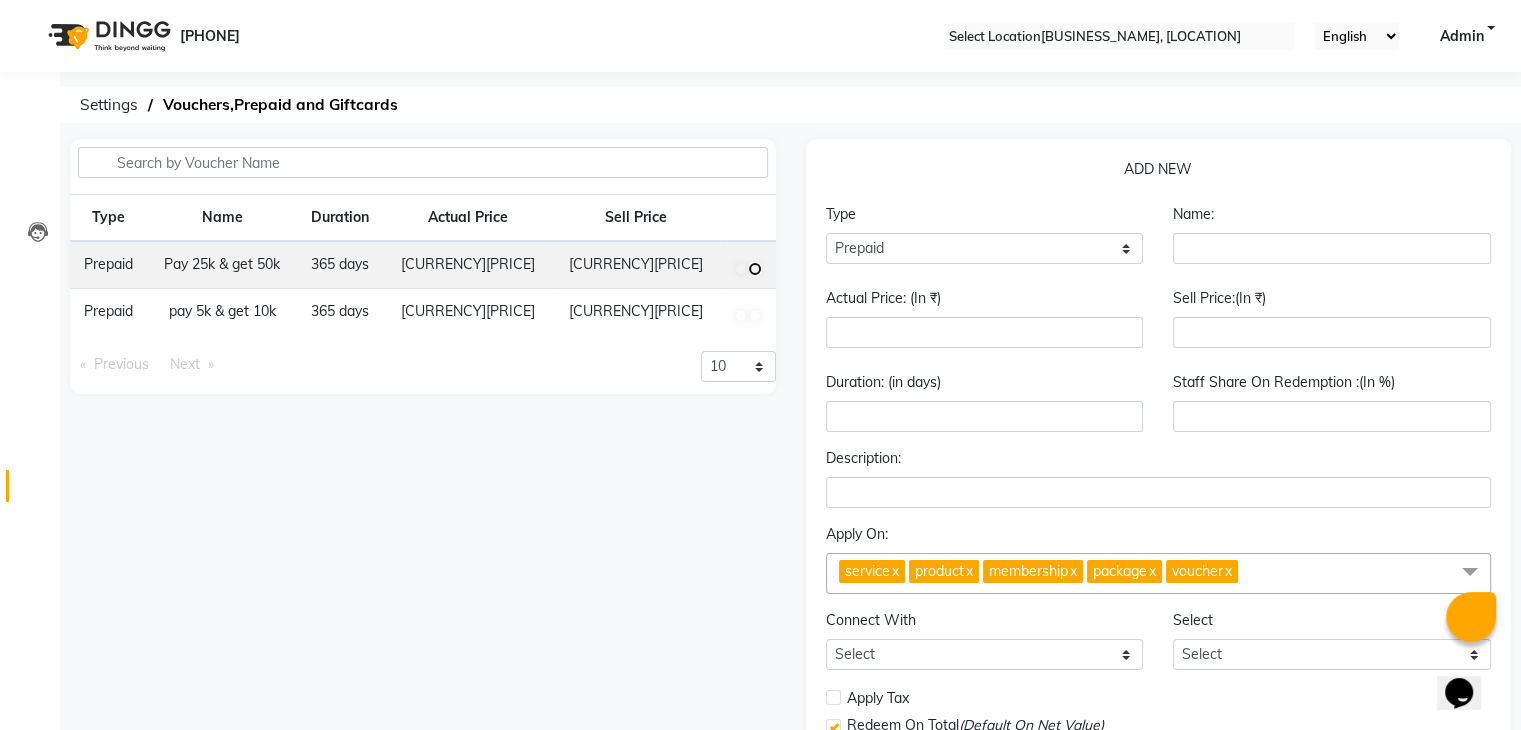 click at bounding box center (755, 269) 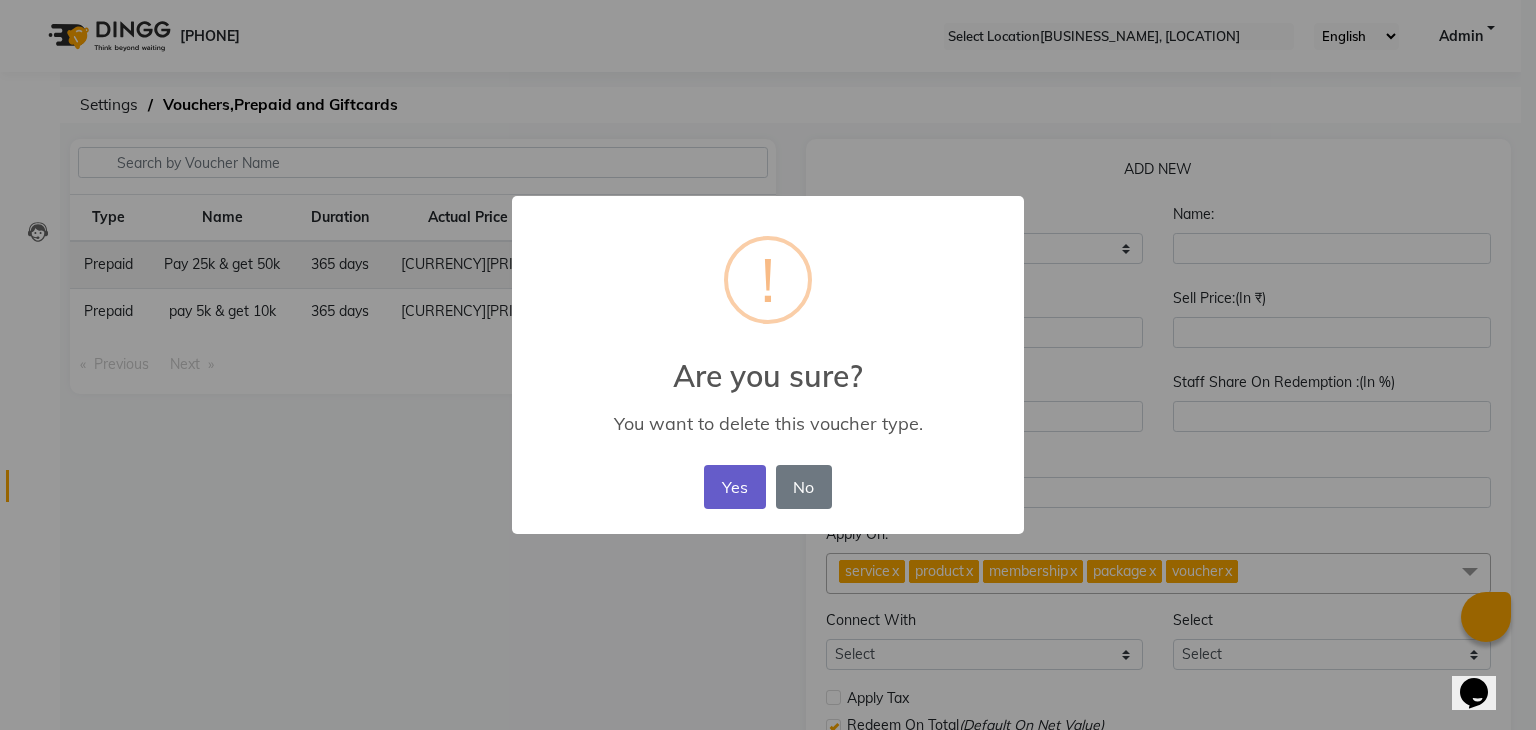 click on "Yes" at bounding box center (734, 487) 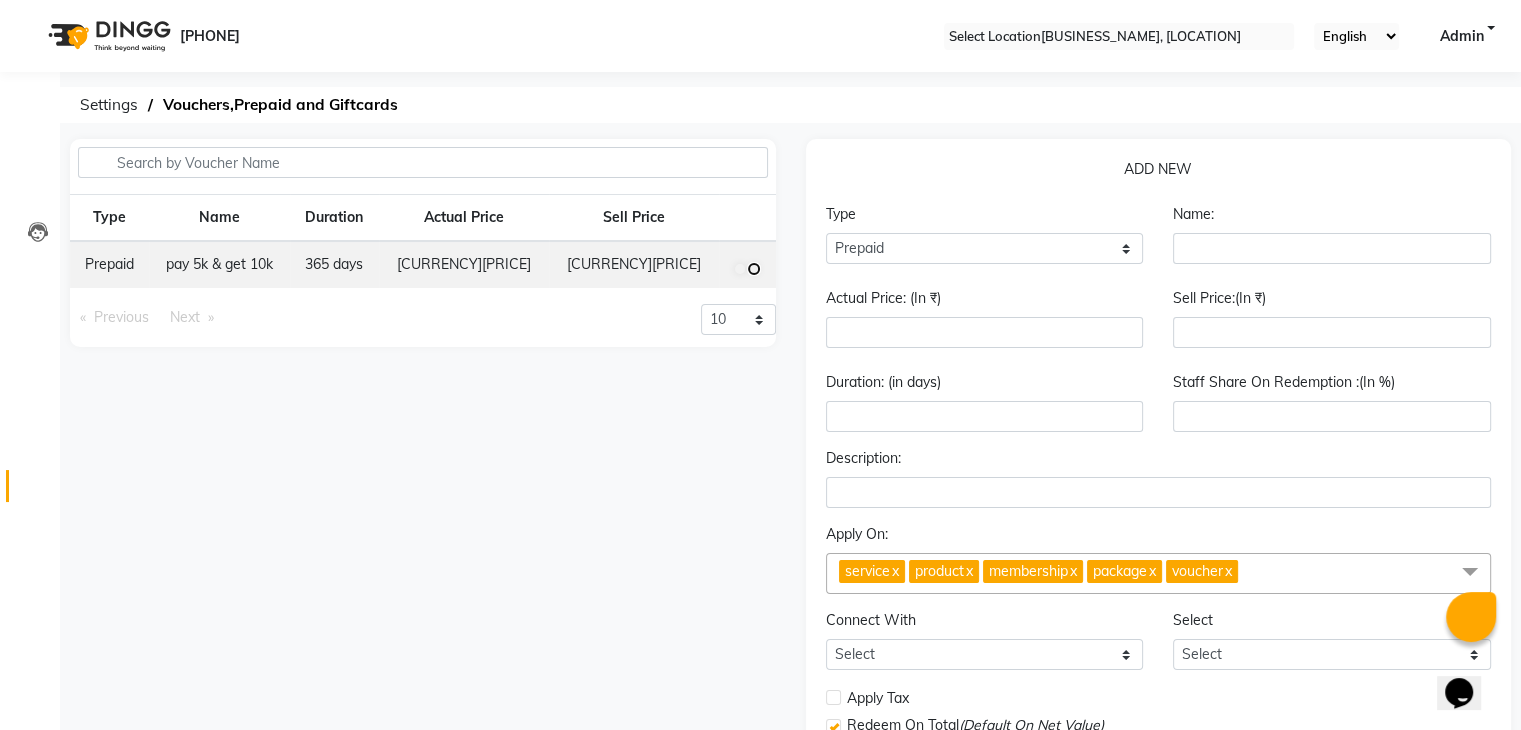 click at bounding box center [754, 269] 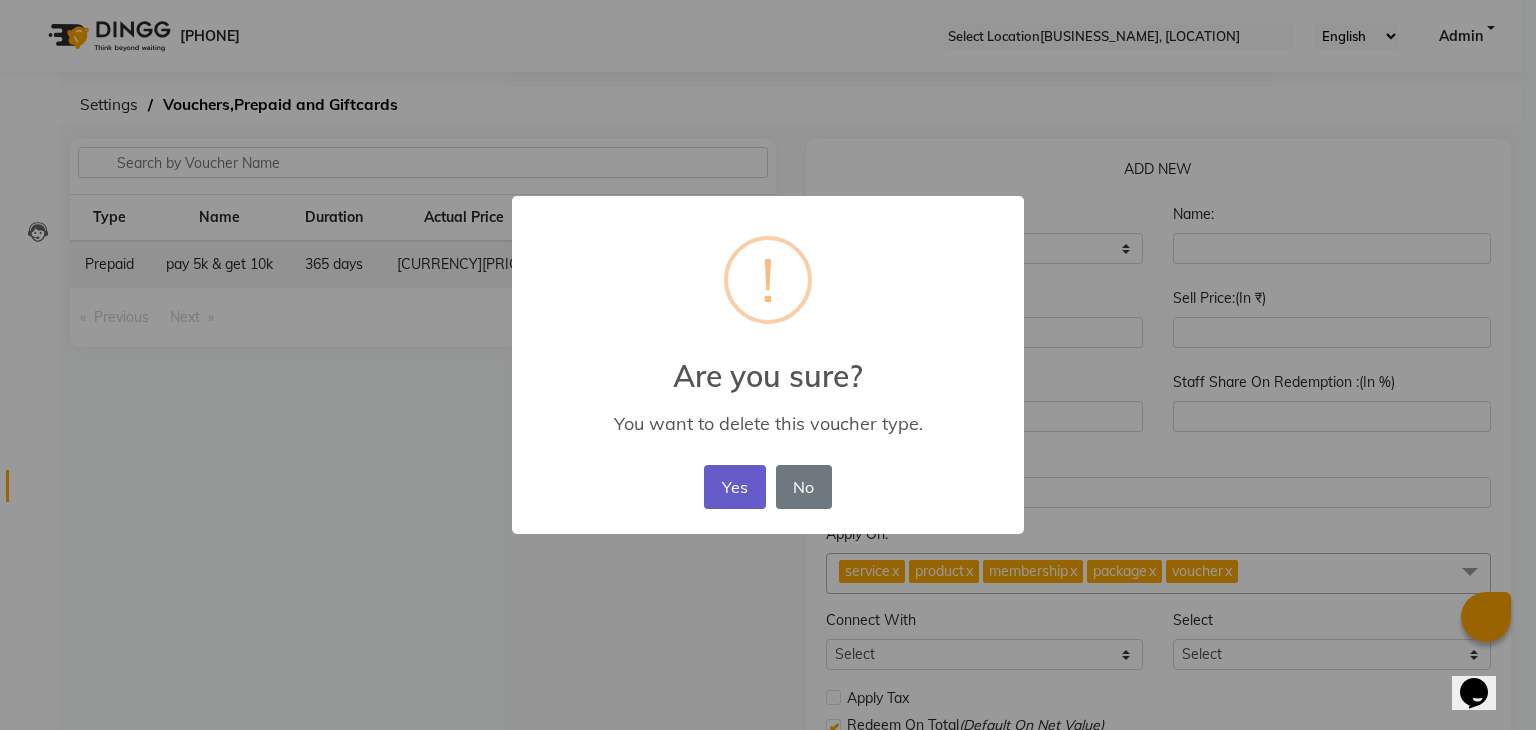 click on "Yes" at bounding box center [734, 487] 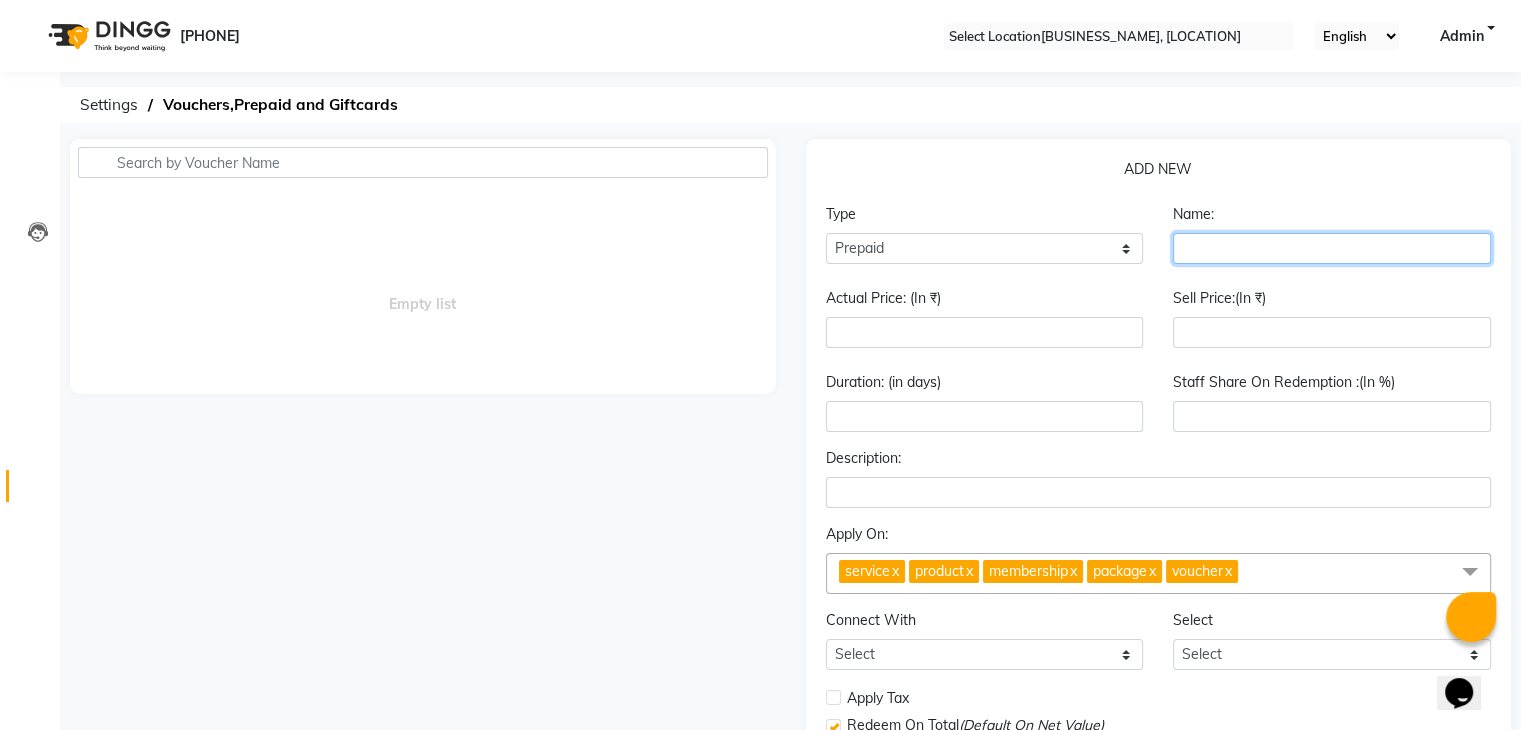 click at bounding box center (1332, 248) 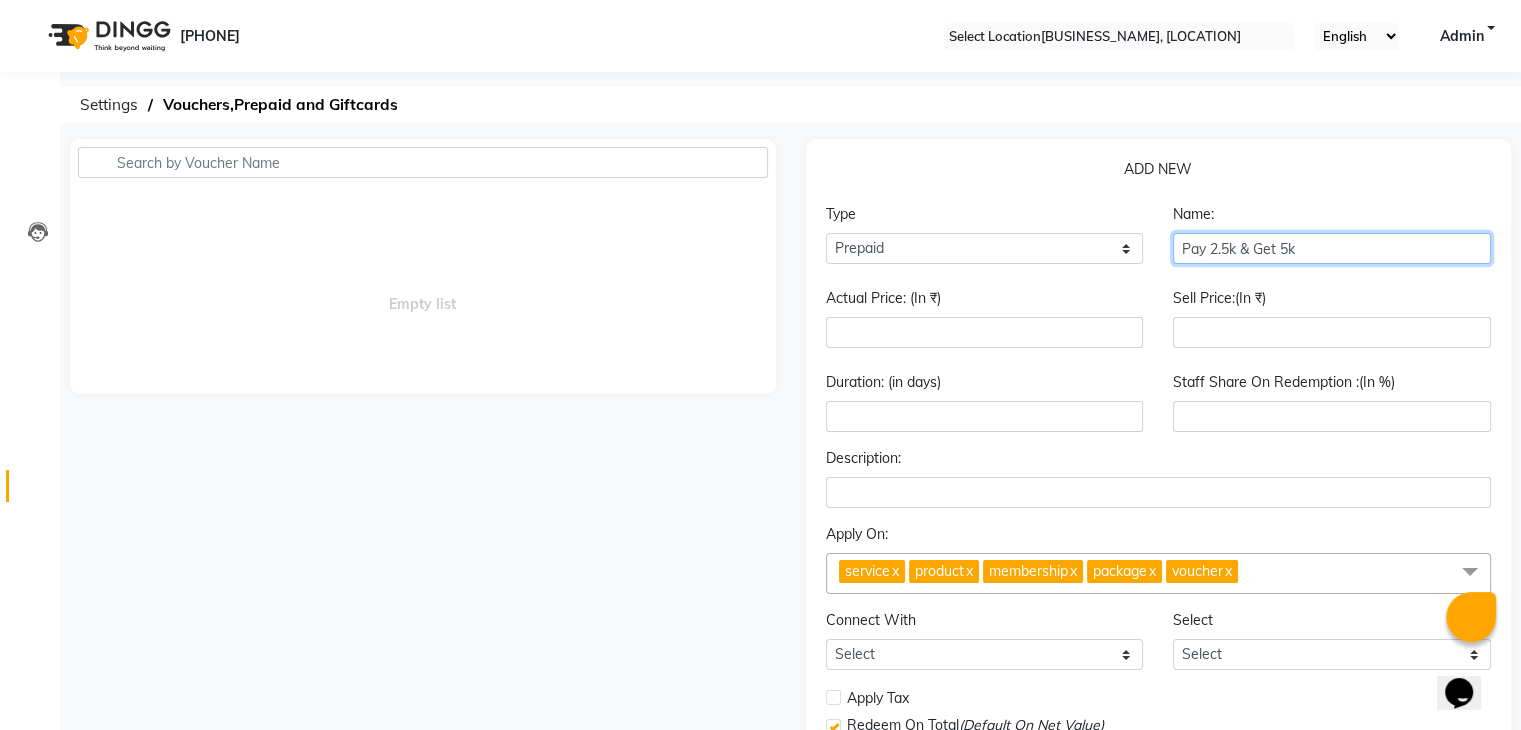 type on "Pay 2.5k & Get 5k" 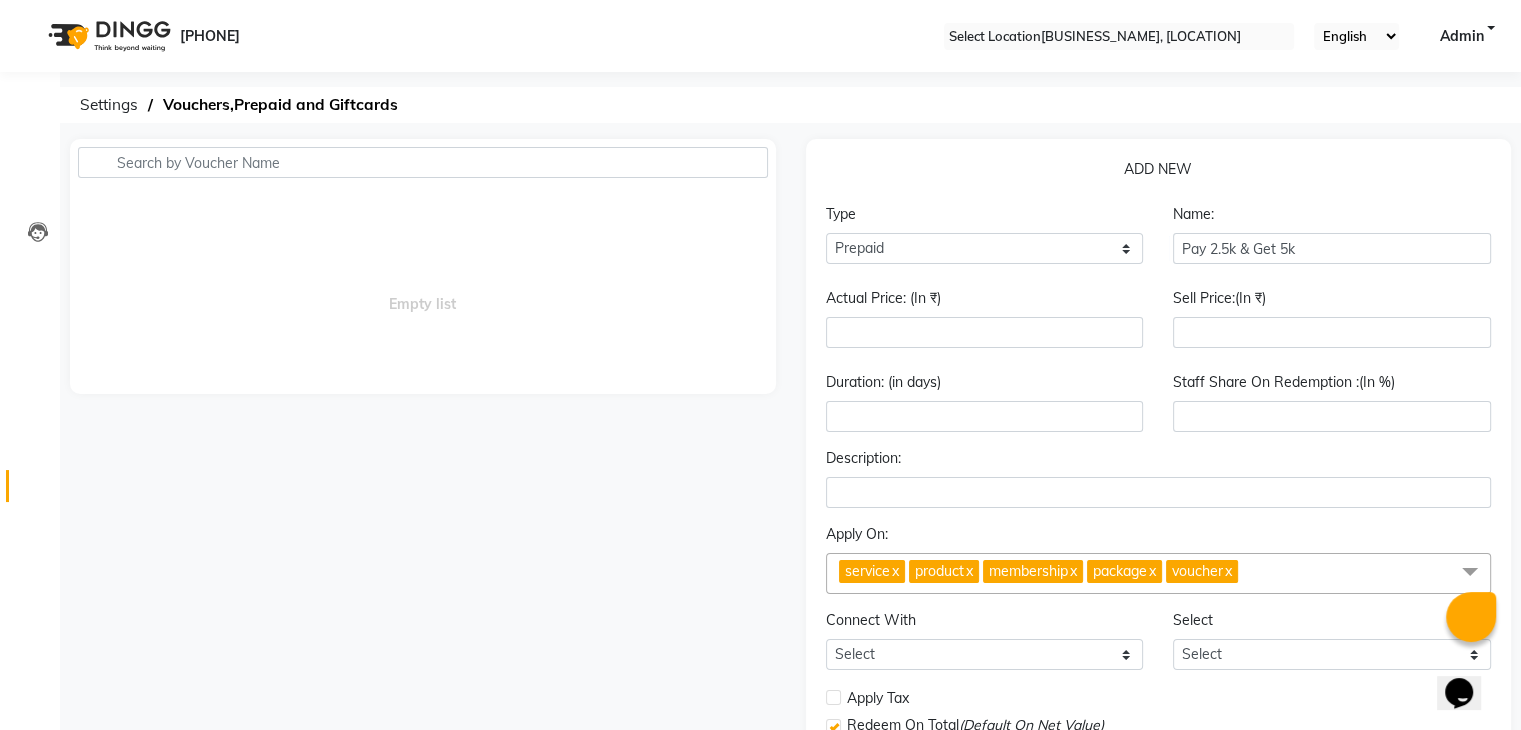 click on "Actual Price: (In ₹)" at bounding box center (985, 326) 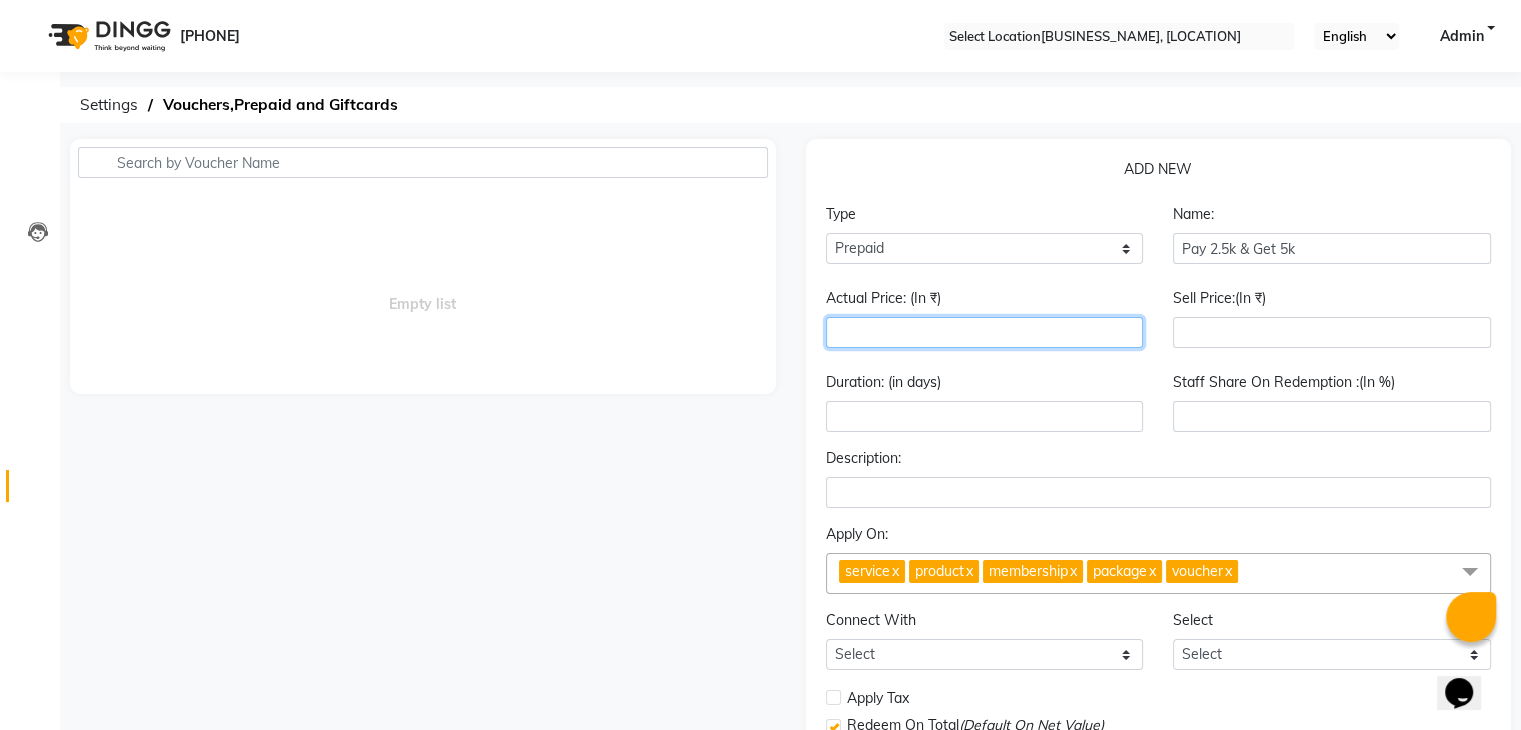 click at bounding box center [985, 332] 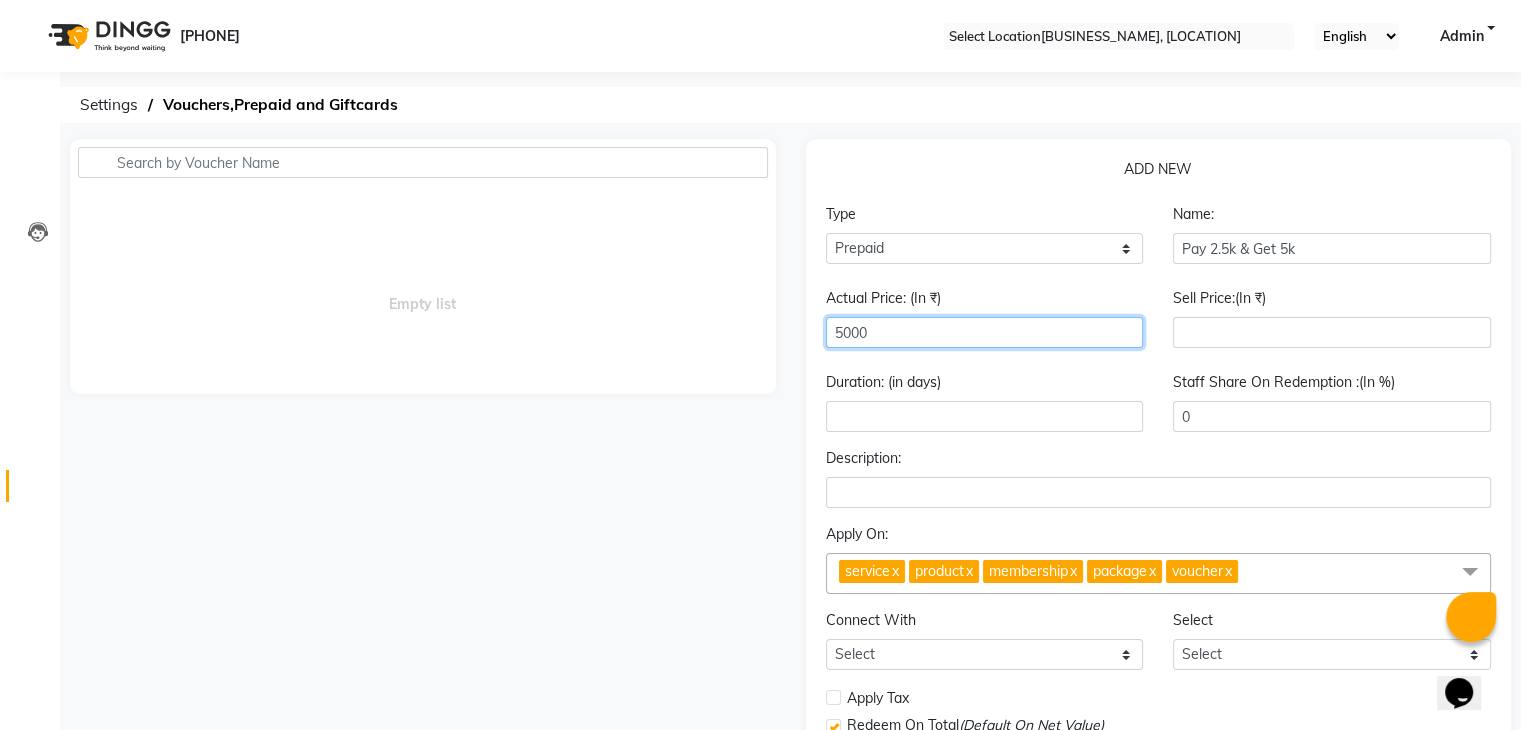 type on "5000" 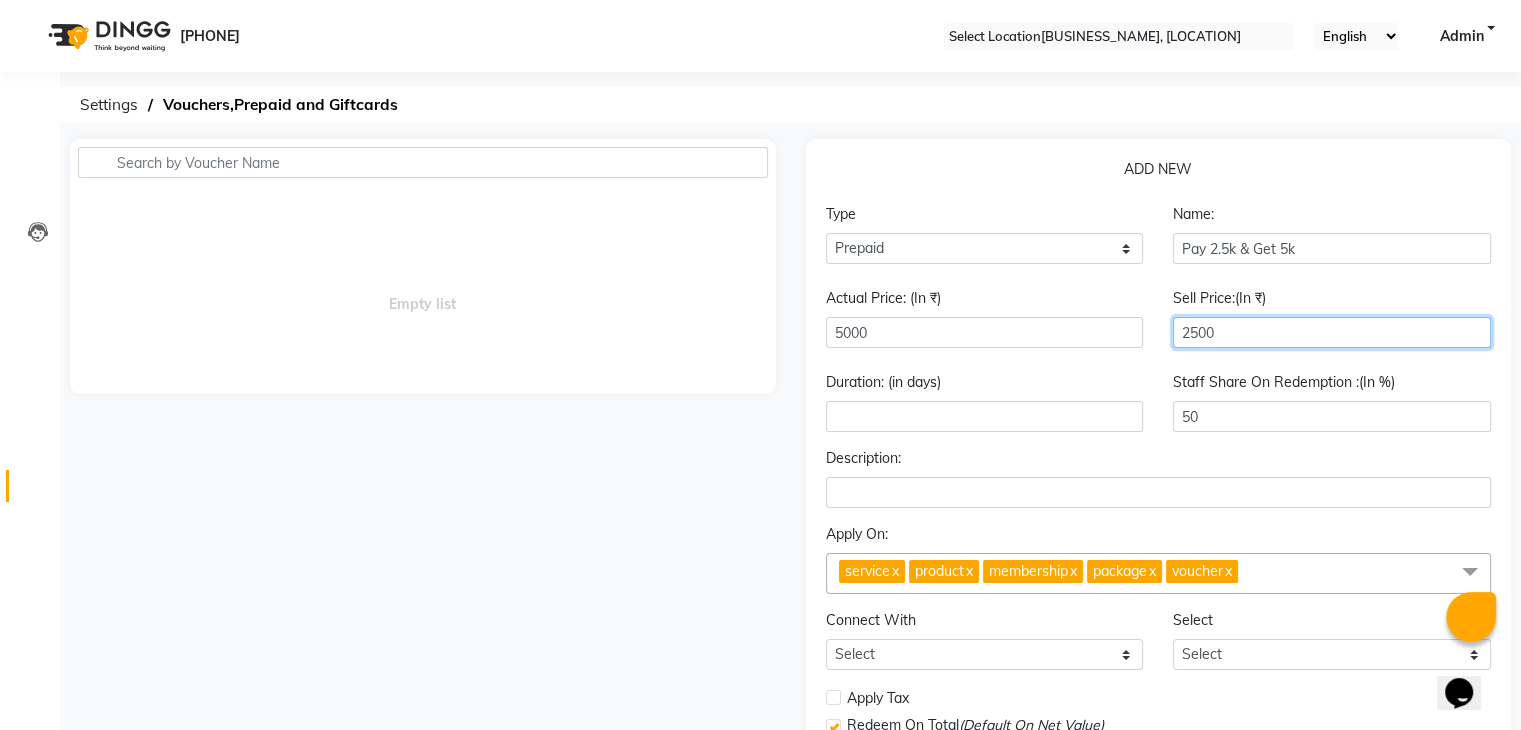 type on "2500" 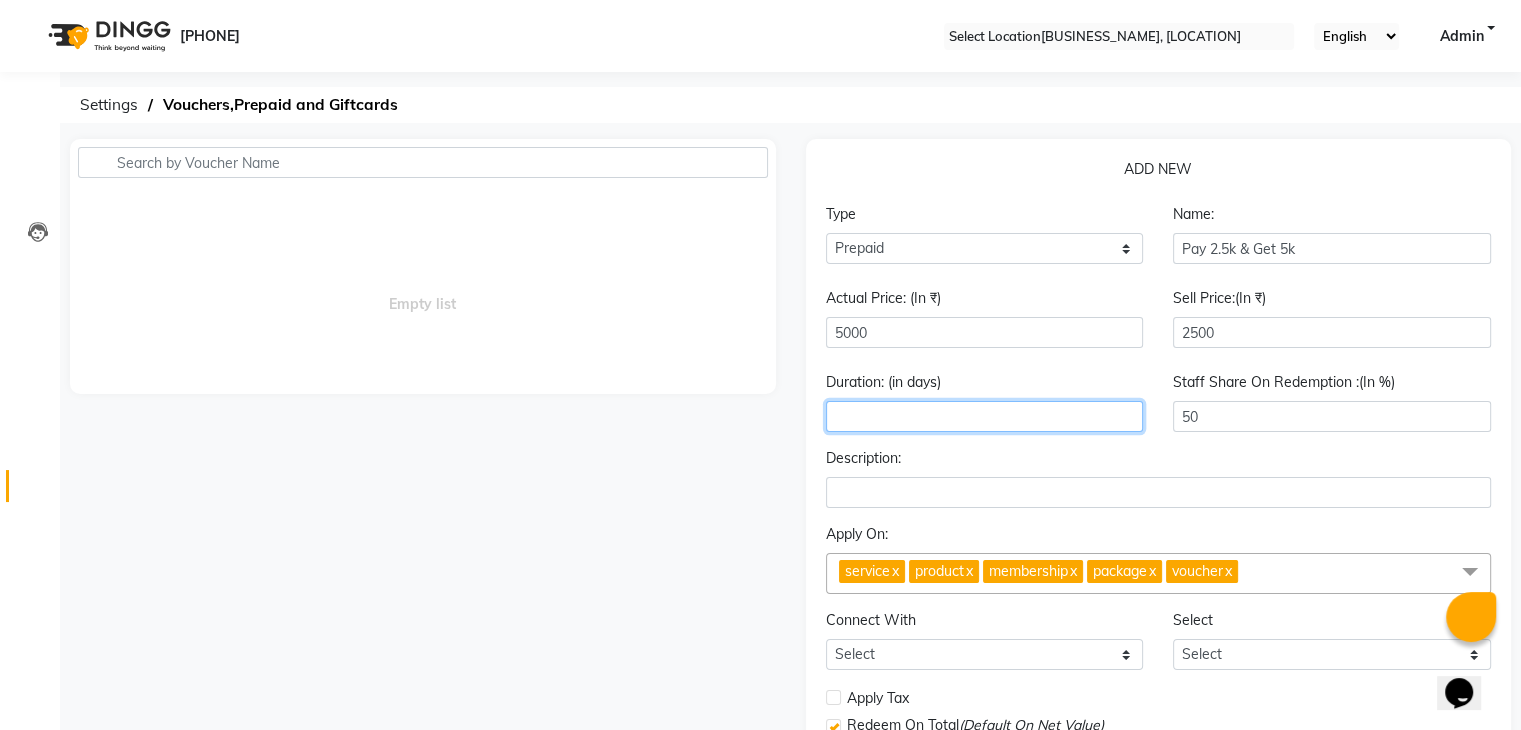 click at bounding box center [985, 416] 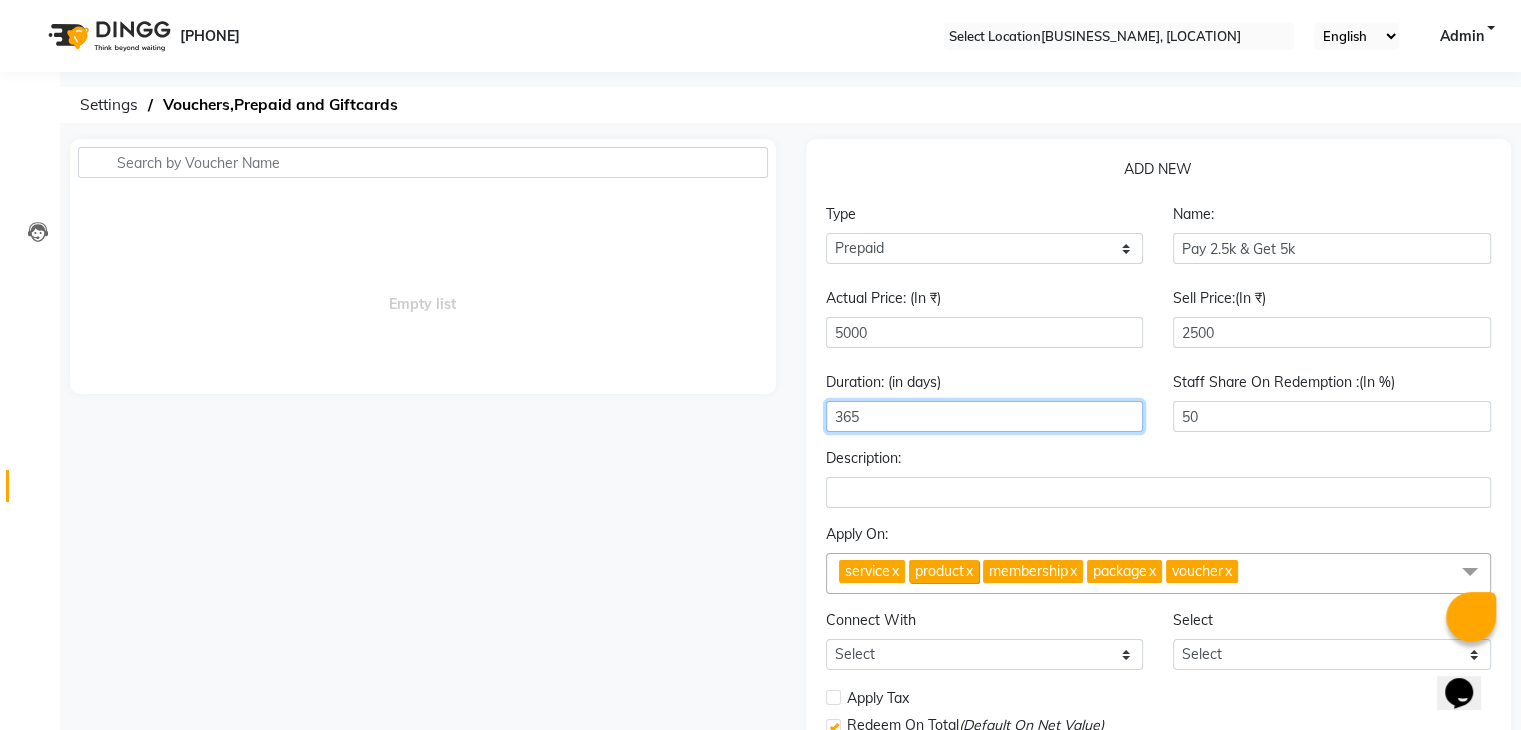 type on "365" 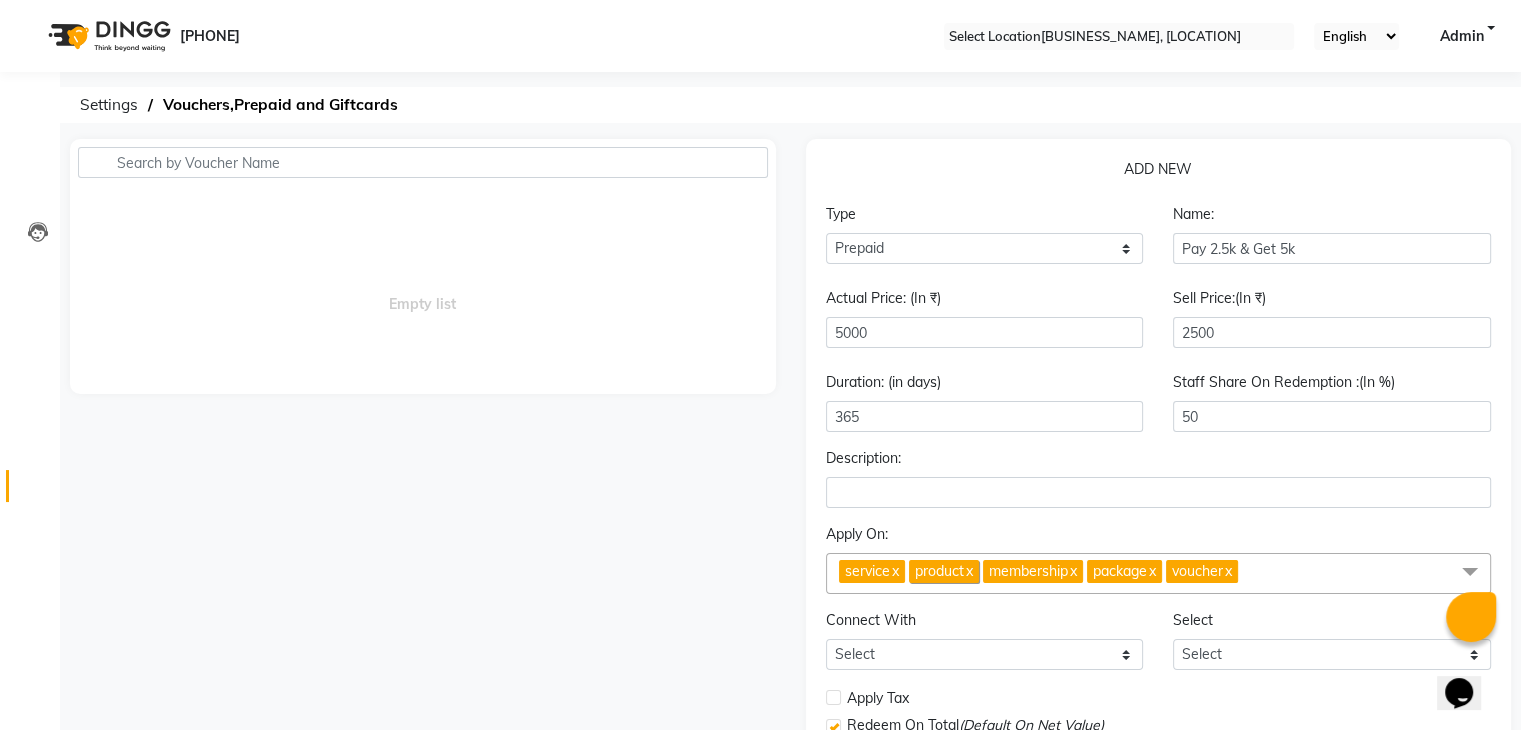 click on "x" at bounding box center [894, 571] 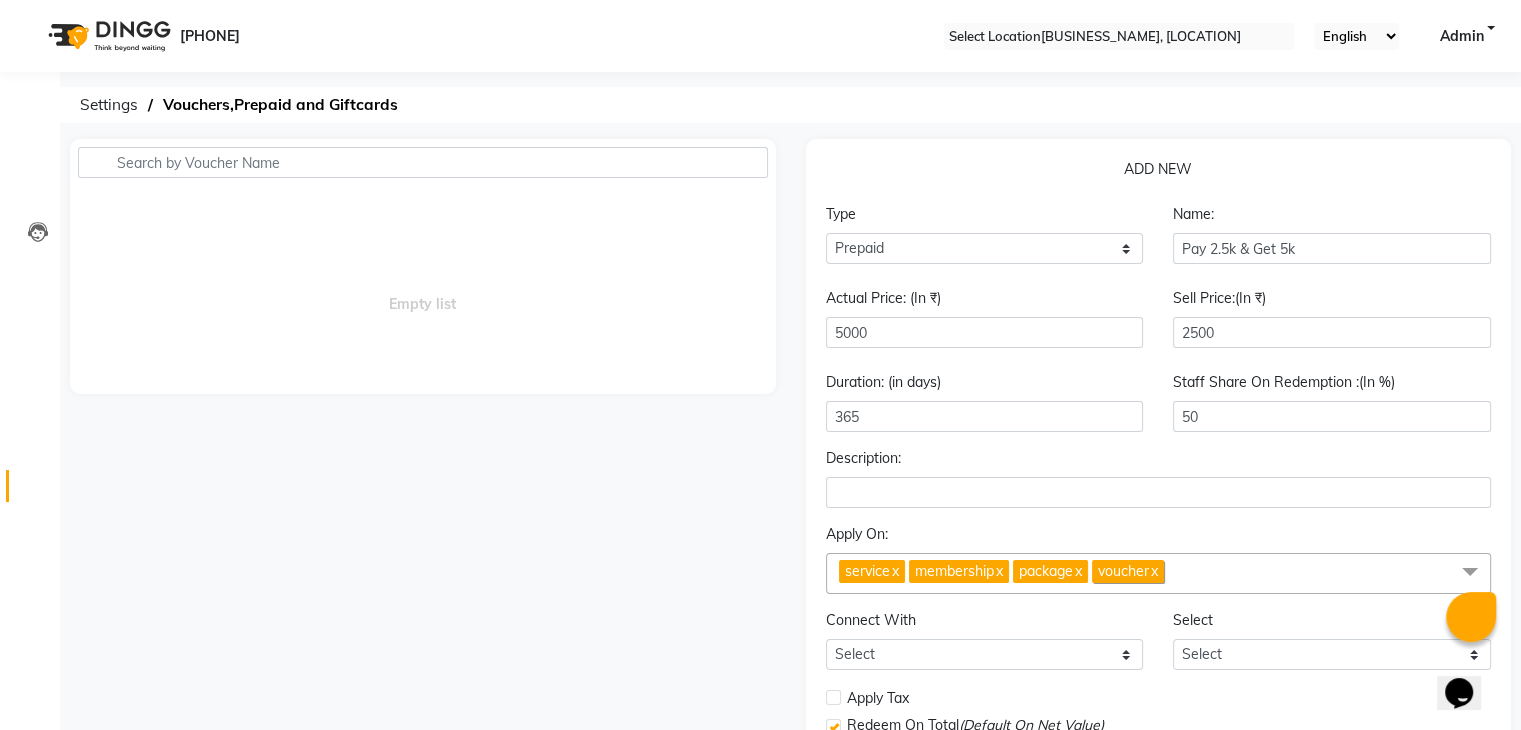 click on "x" at bounding box center (894, 571) 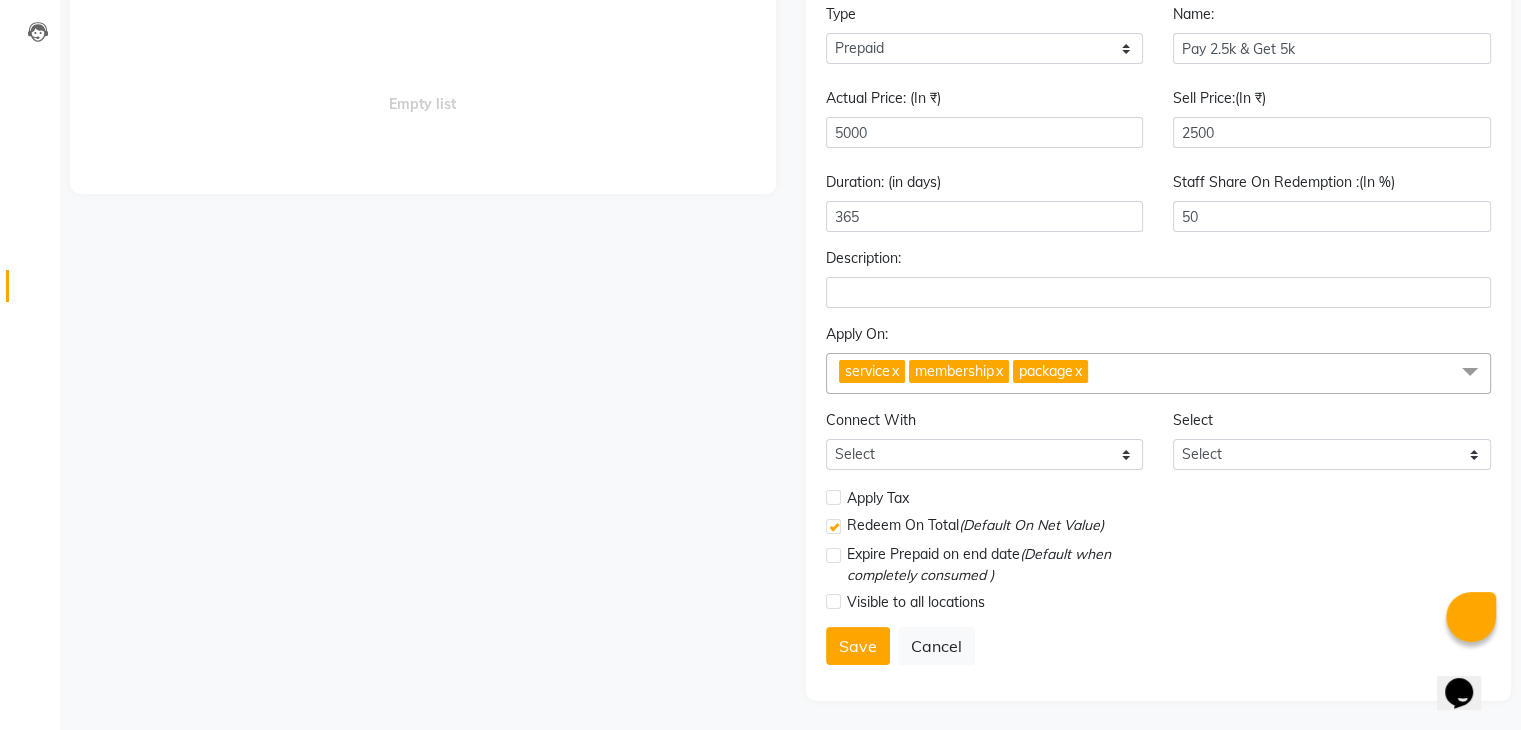scroll, scrollTop: 201, scrollLeft: 0, axis: vertical 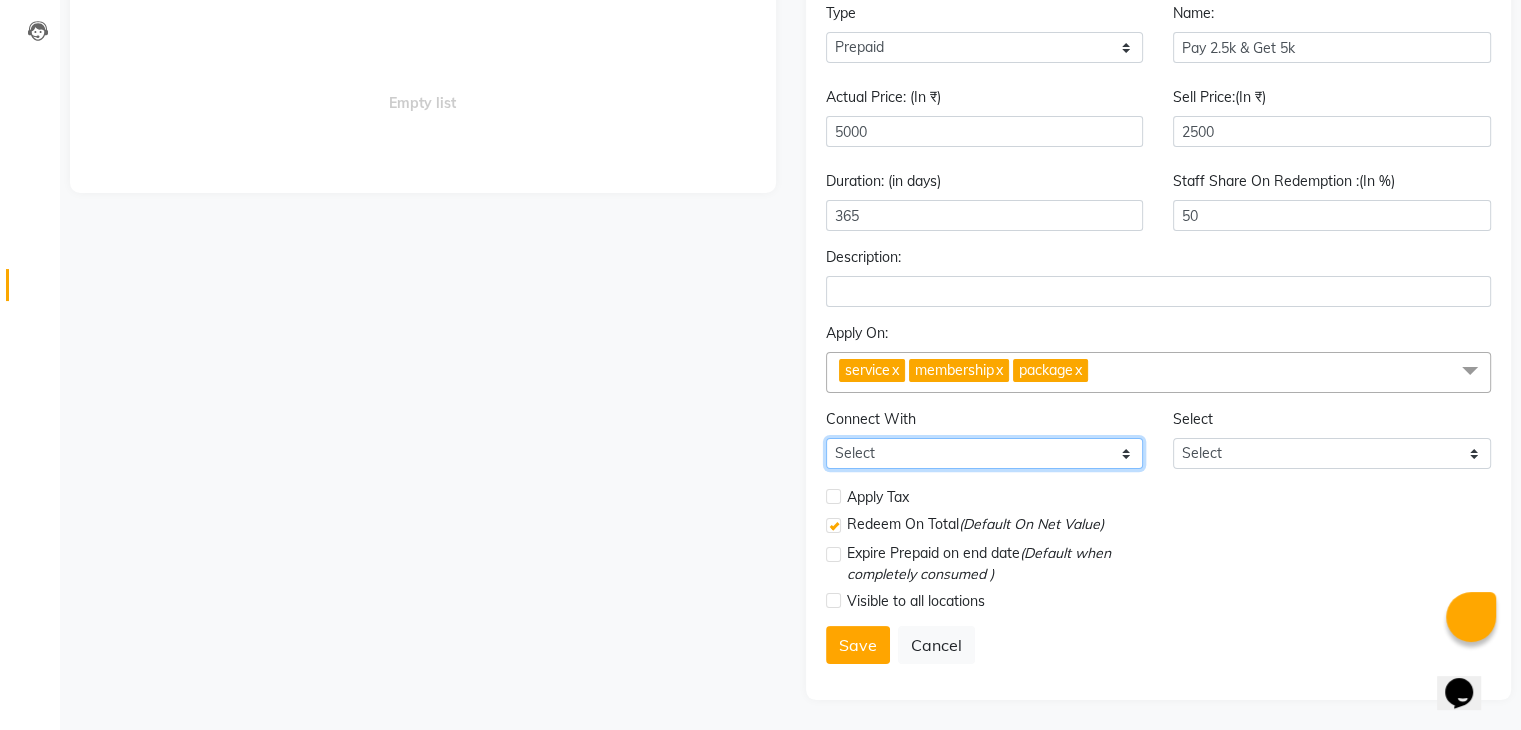 click on "Select Membership Package" at bounding box center (985, 453) 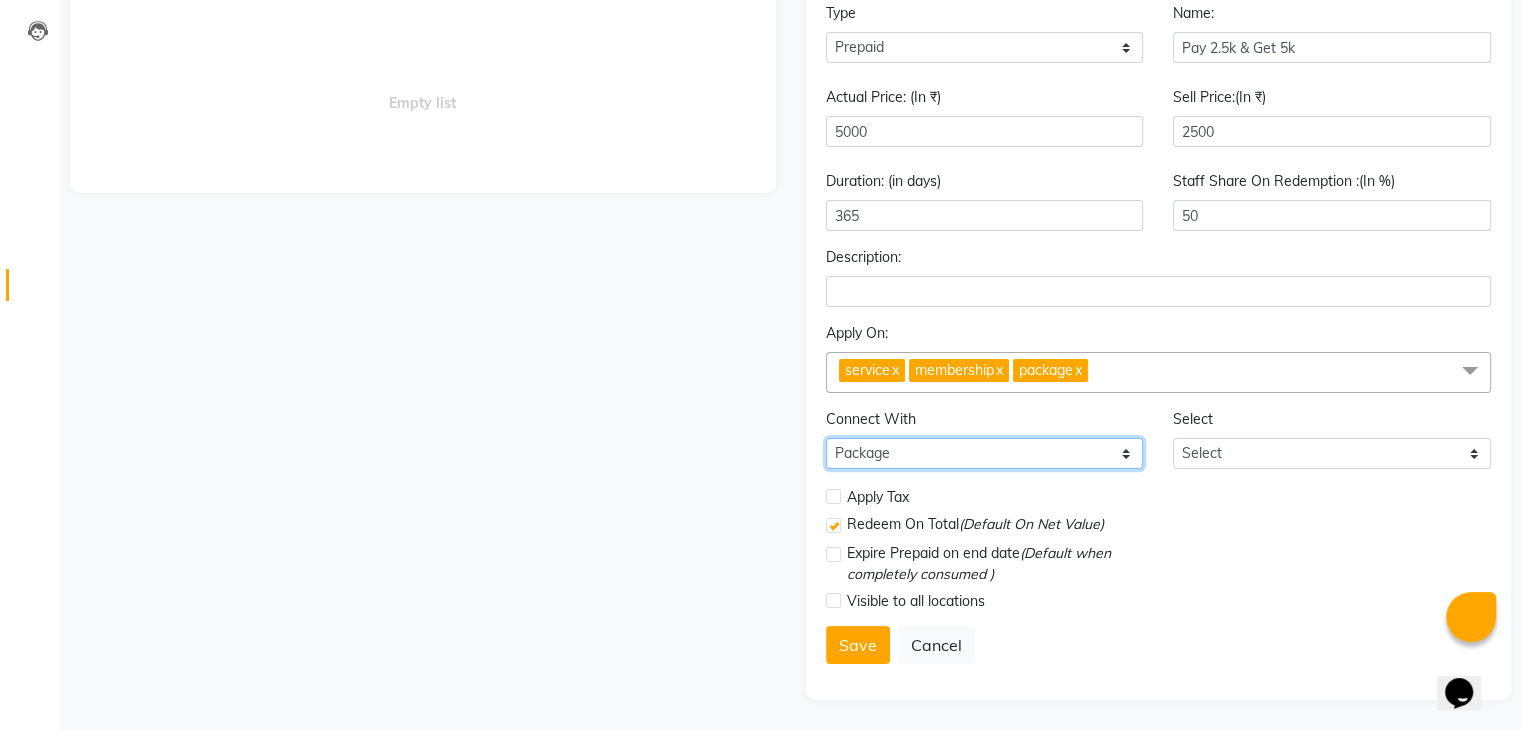click on "Select Membership Package" at bounding box center (985, 453) 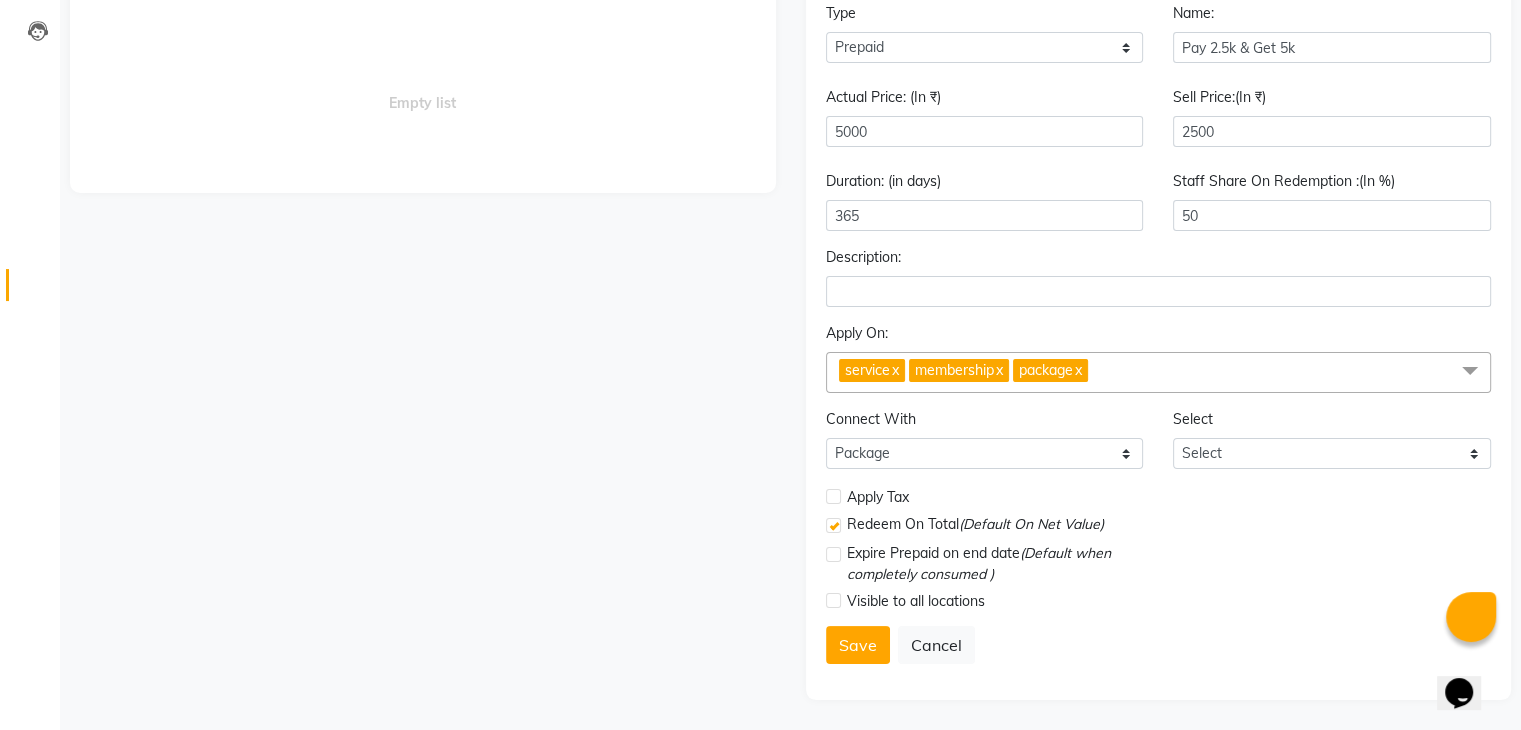 click at bounding box center [833, 554] 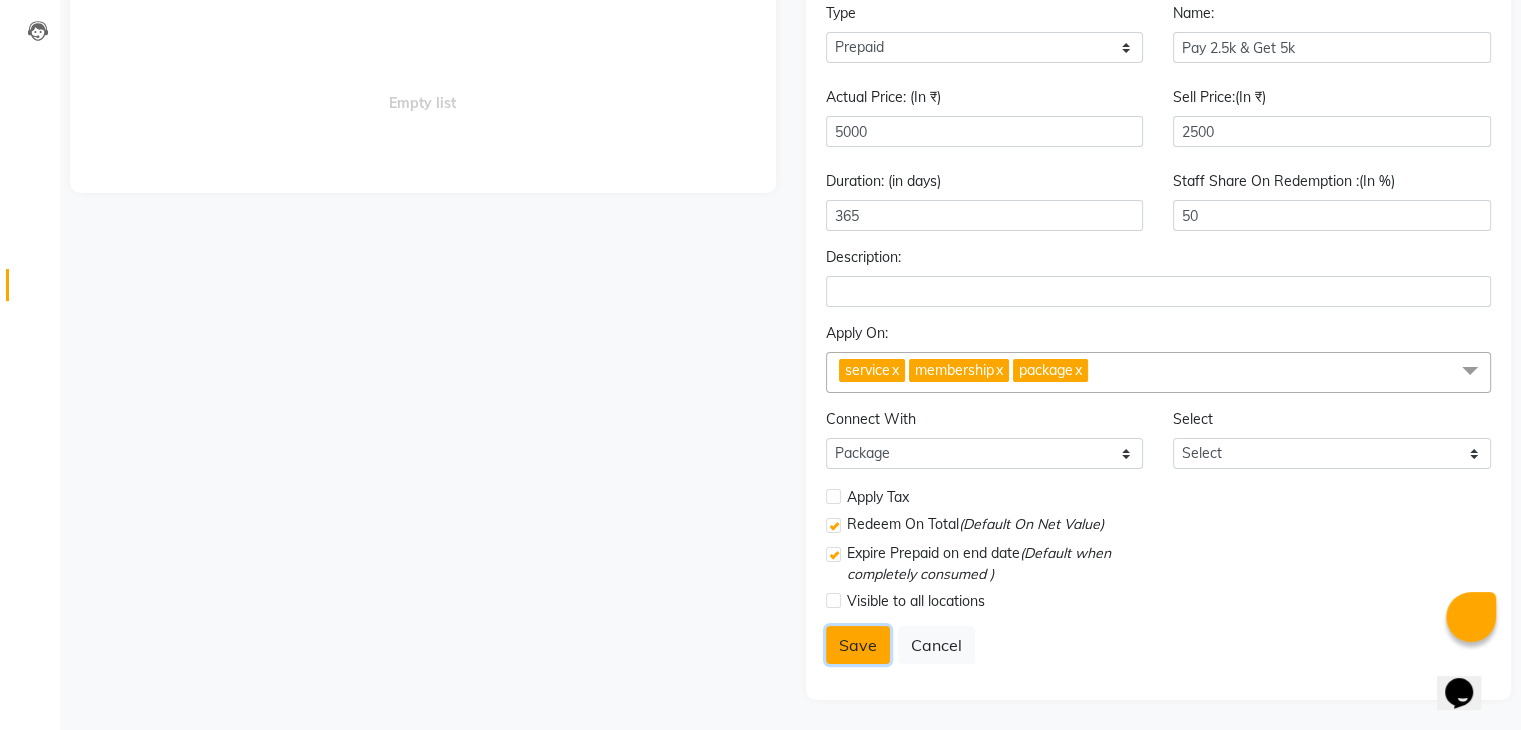 click on "Save" at bounding box center [858, 645] 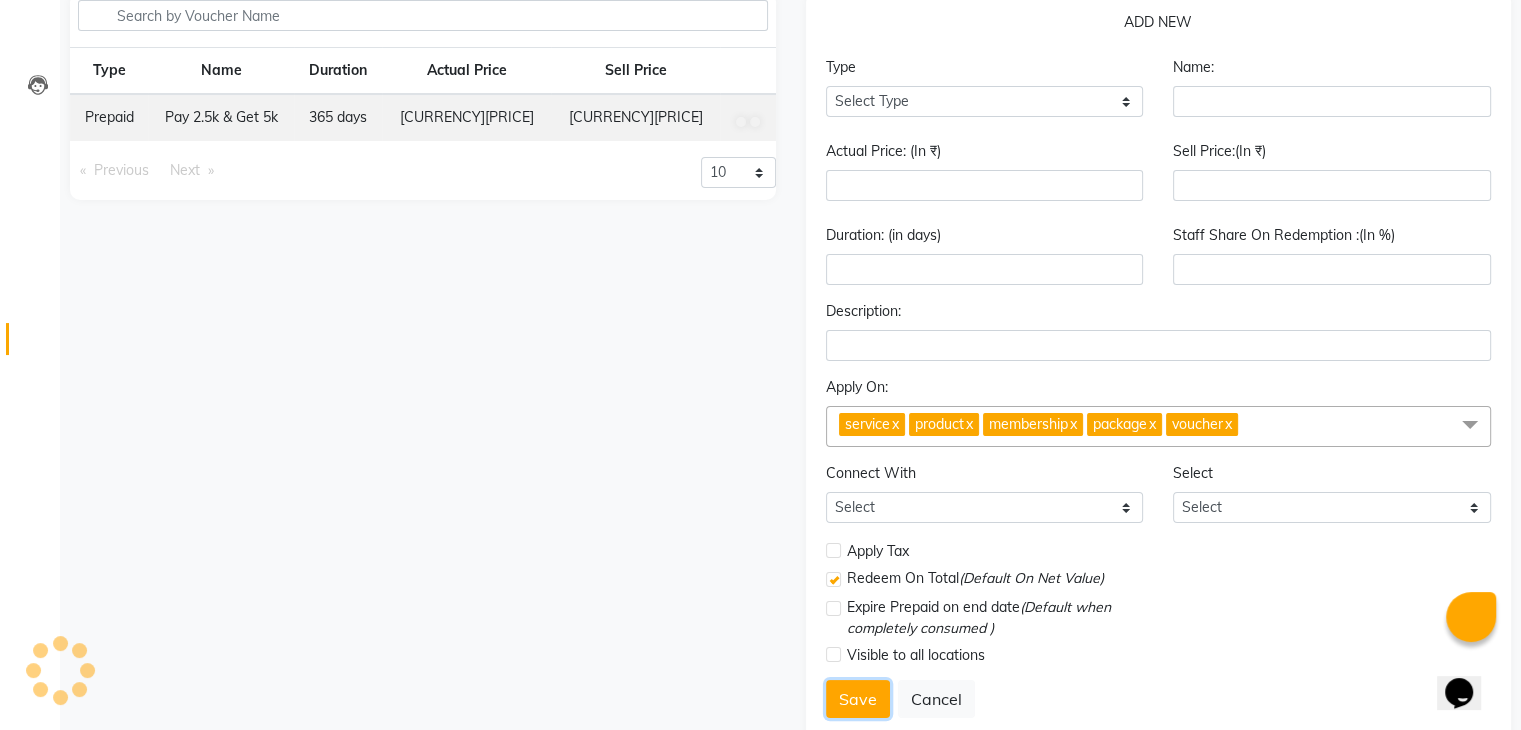 scroll, scrollTop: 101, scrollLeft: 0, axis: vertical 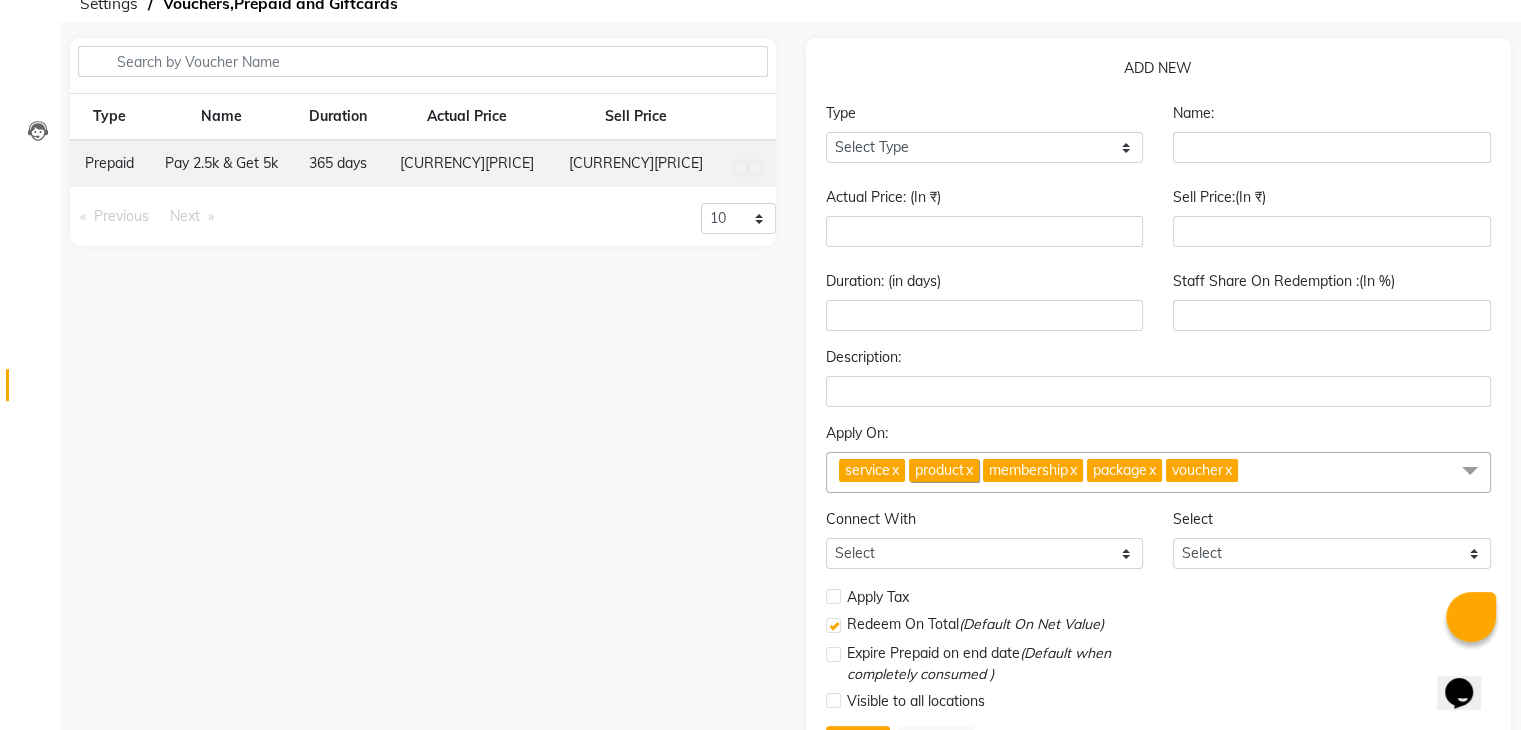 click on "x" at bounding box center (968, 470) 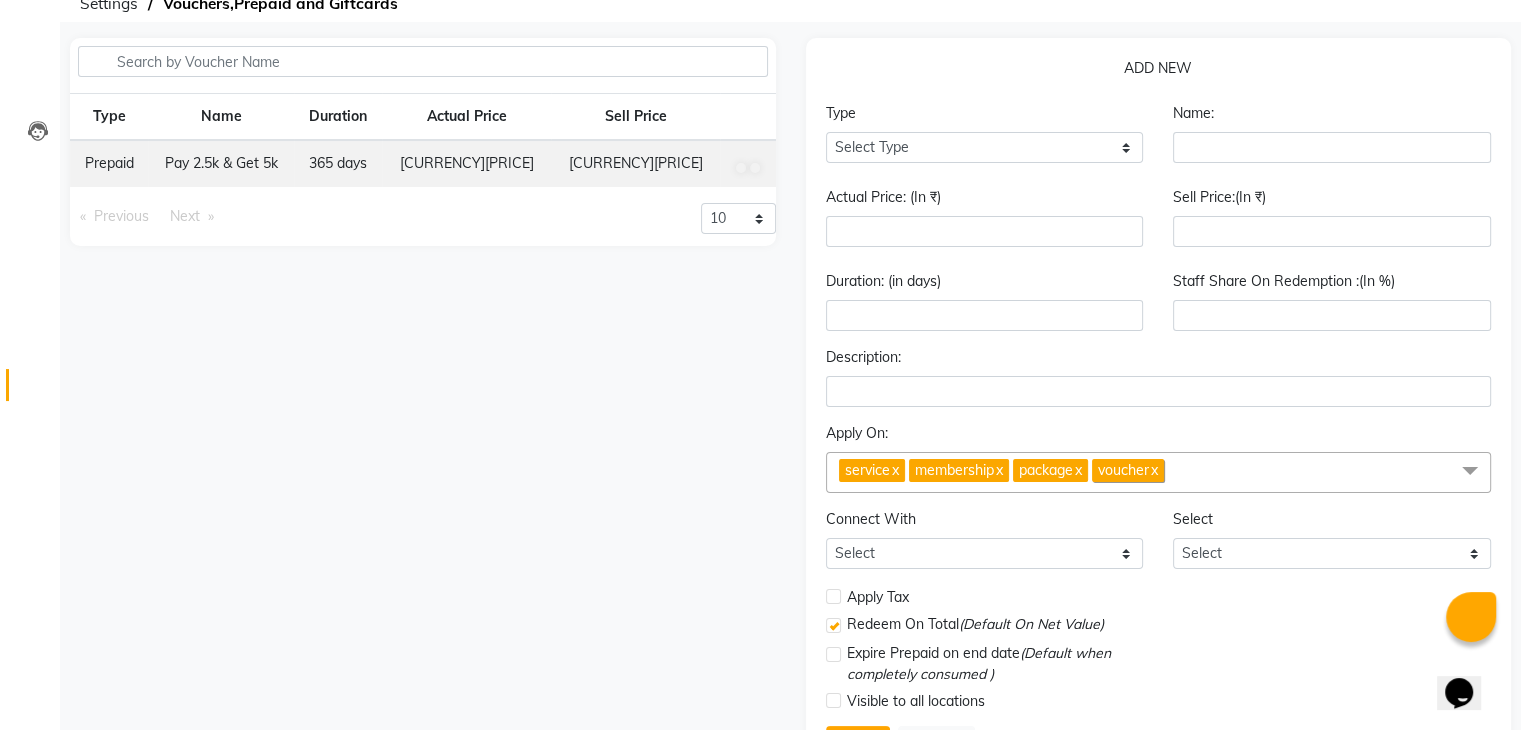 click on "x" at bounding box center (1153, 470) 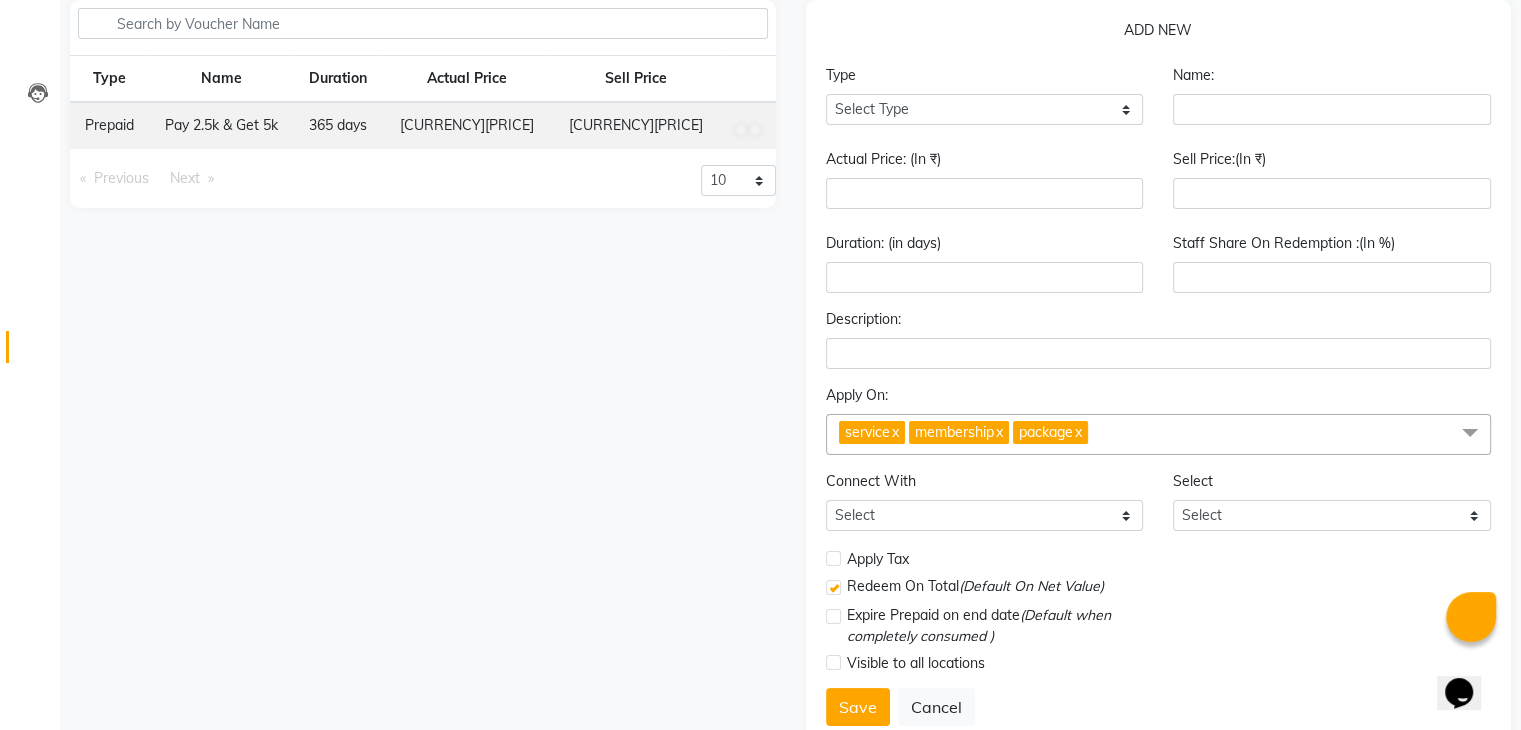 scroll, scrollTop: 201, scrollLeft: 0, axis: vertical 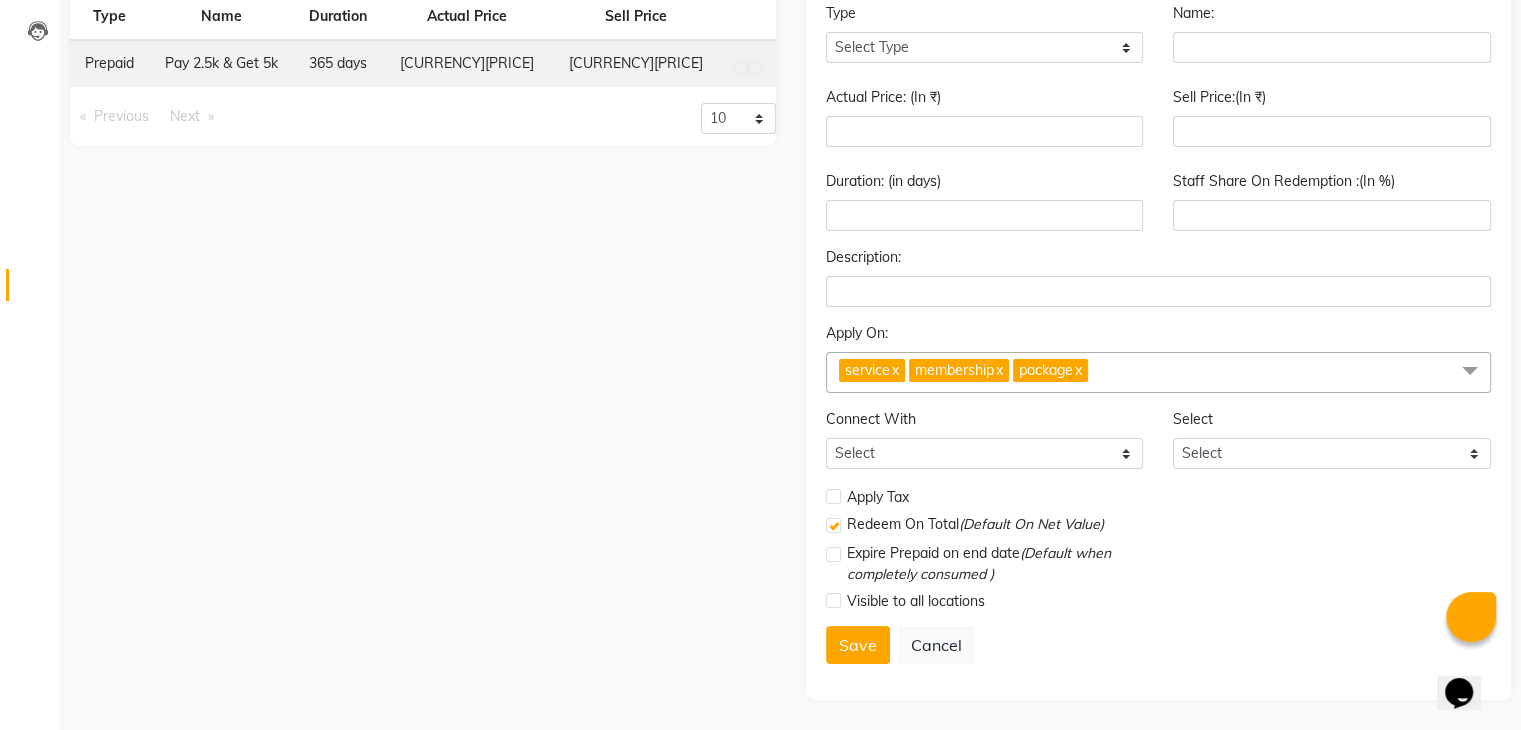 click at bounding box center (833, 554) 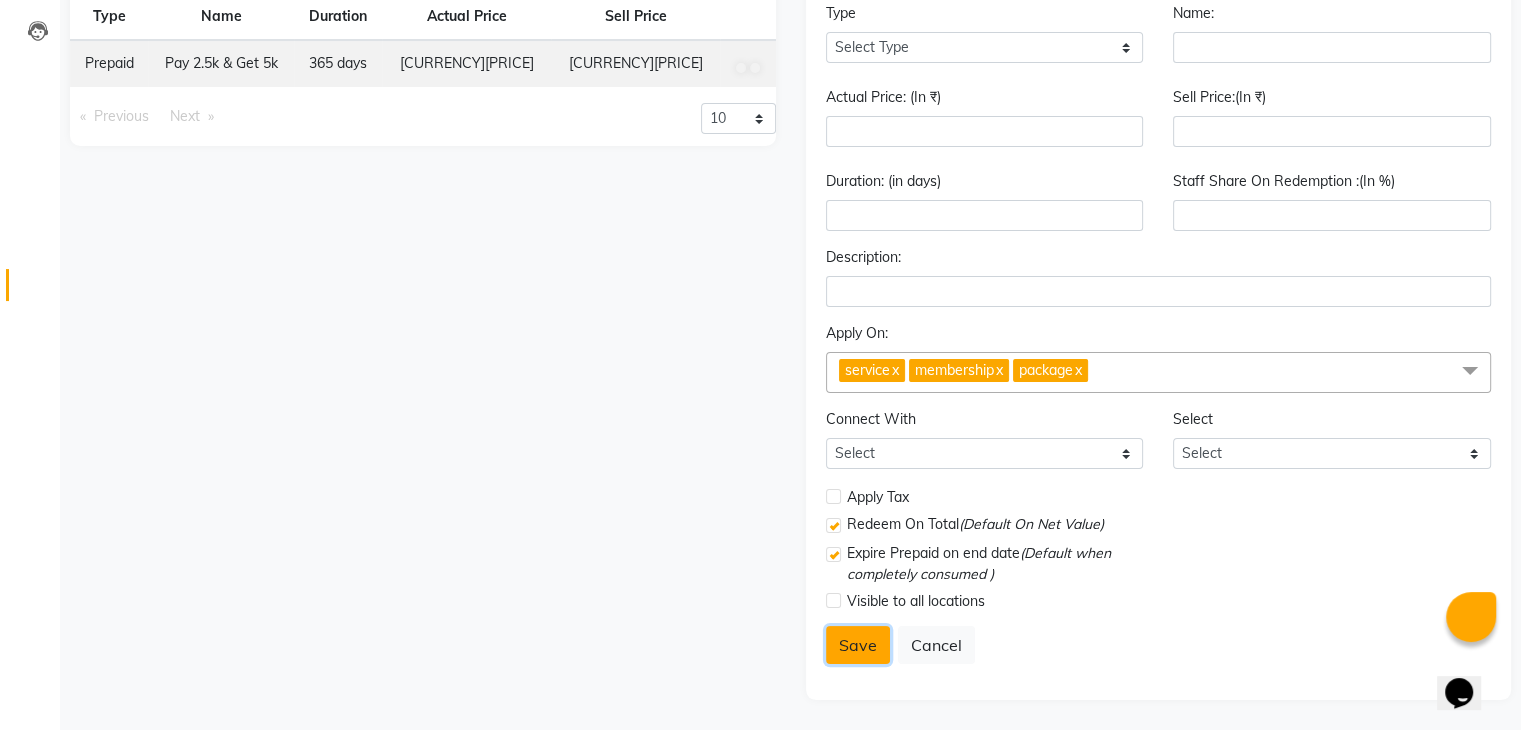 click on "Save" at bounding box center (858, 645) 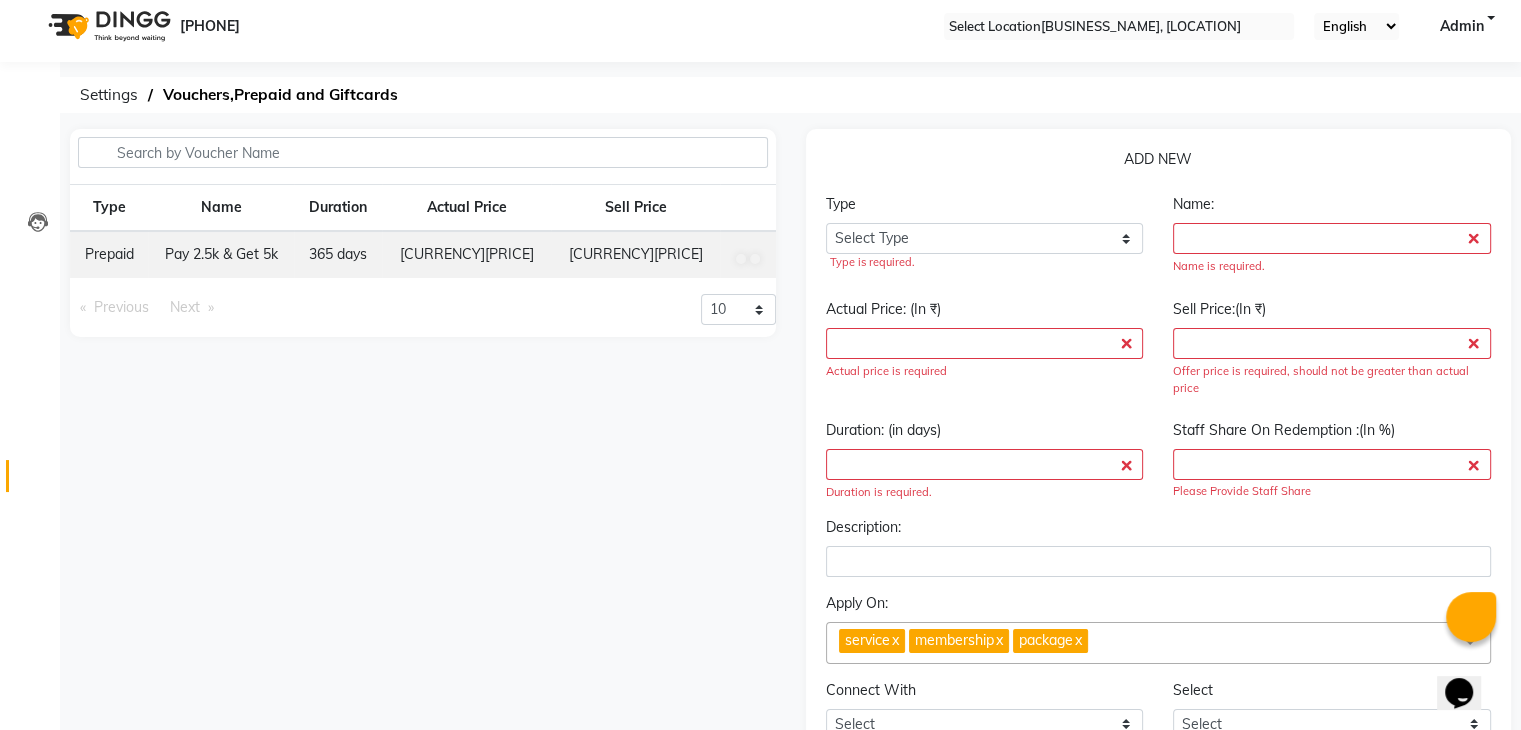 scroll, scrollTop: 1, scrollLeft: 0, axis: vertical 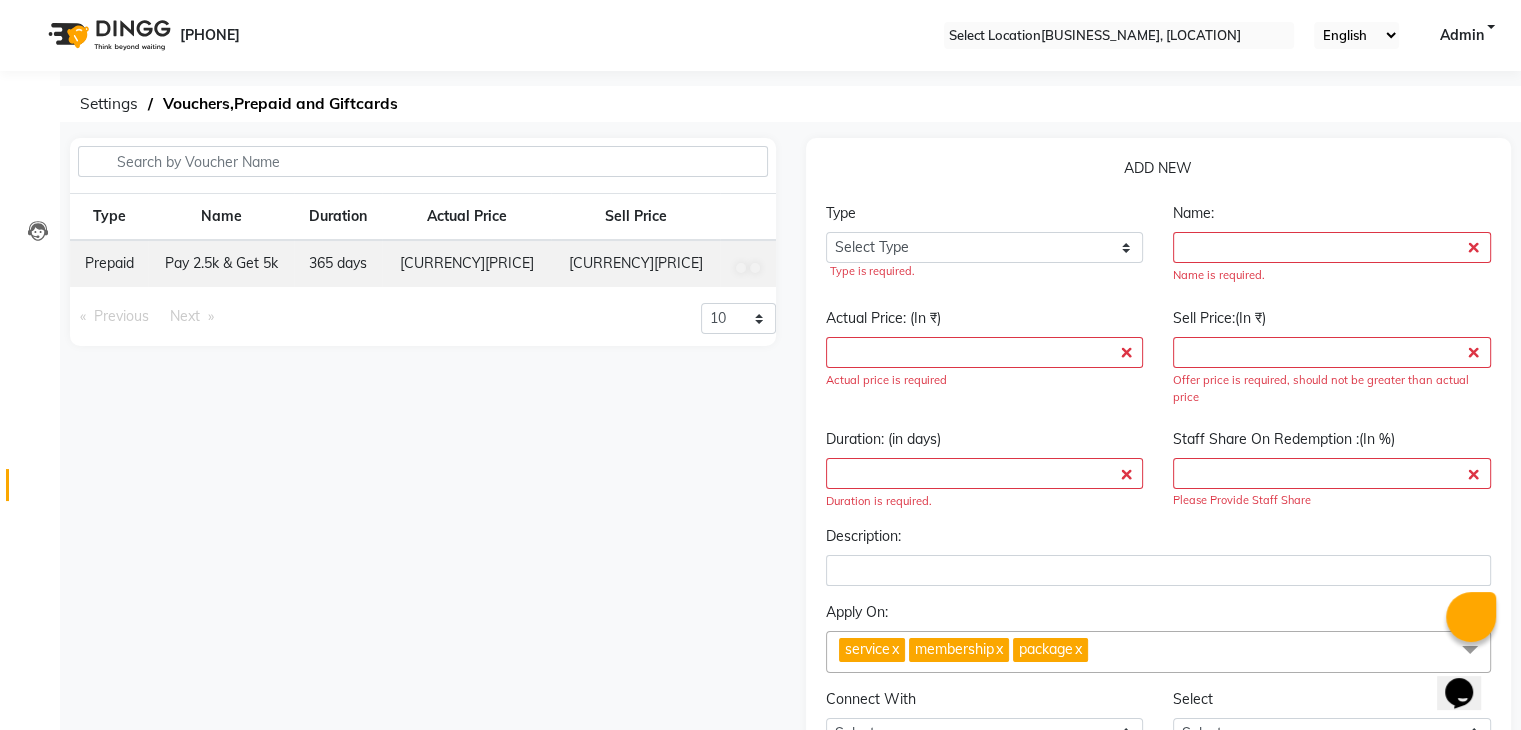 click on "Type Name Duration Actual Price Sell Price Prepaid Pay 2.5k & Get 5k 365 days  ₹5,000.00   ₹2,500.00   Previous  page  1 / 1   Next  page 10 20 50 100" at bounding box center [423, 559] 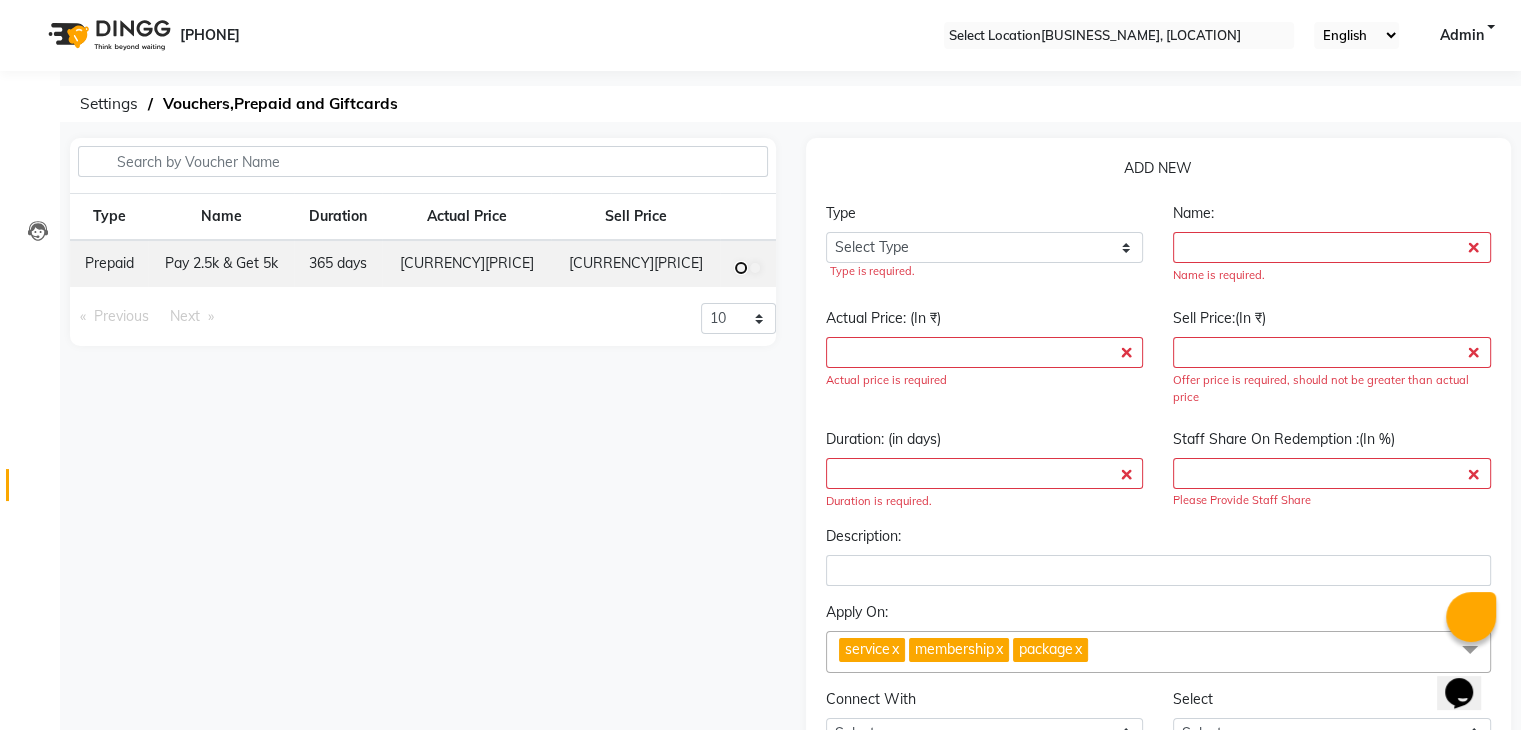 click at bounding box center [741, 268] 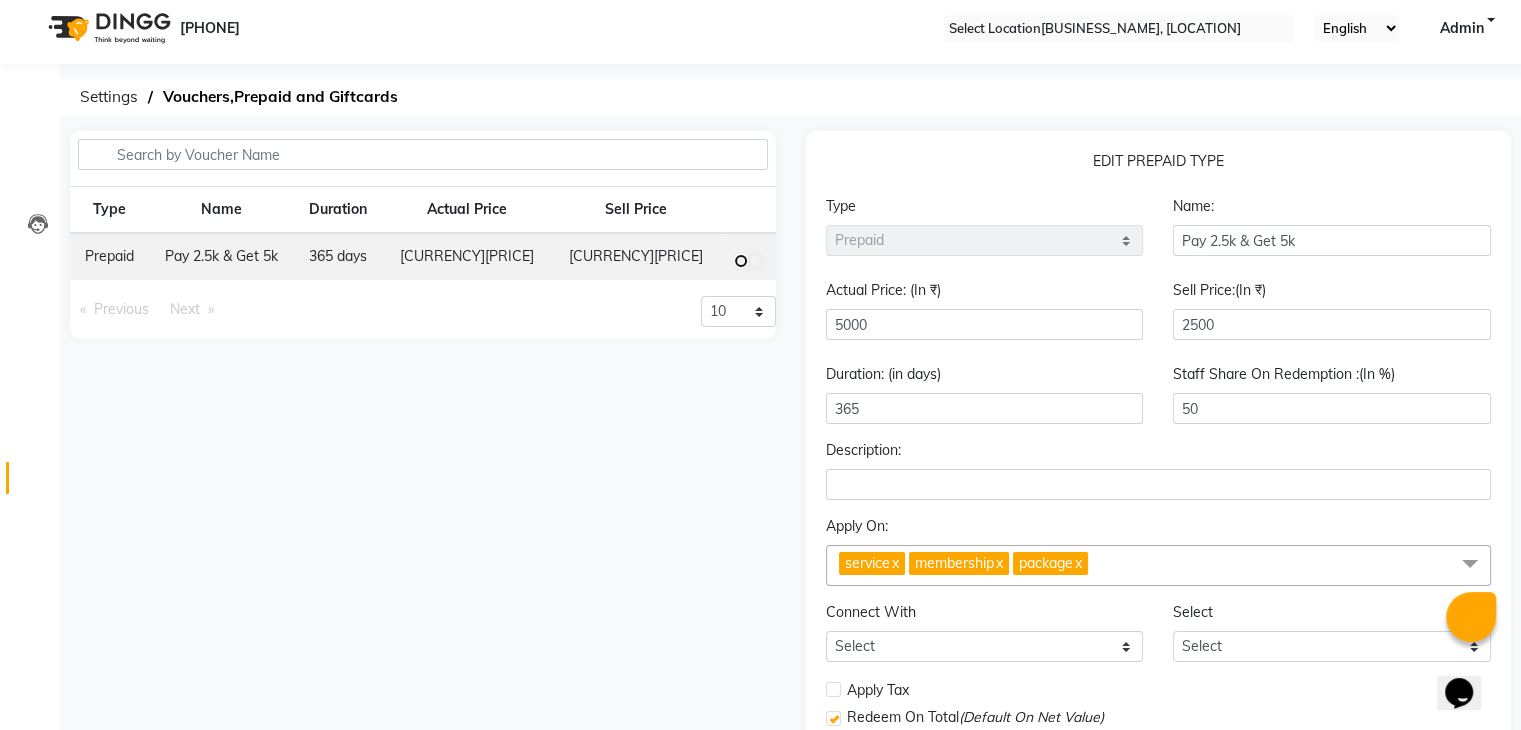 scroll, scrollTop: 0, scrollLeft: 0, axis: both 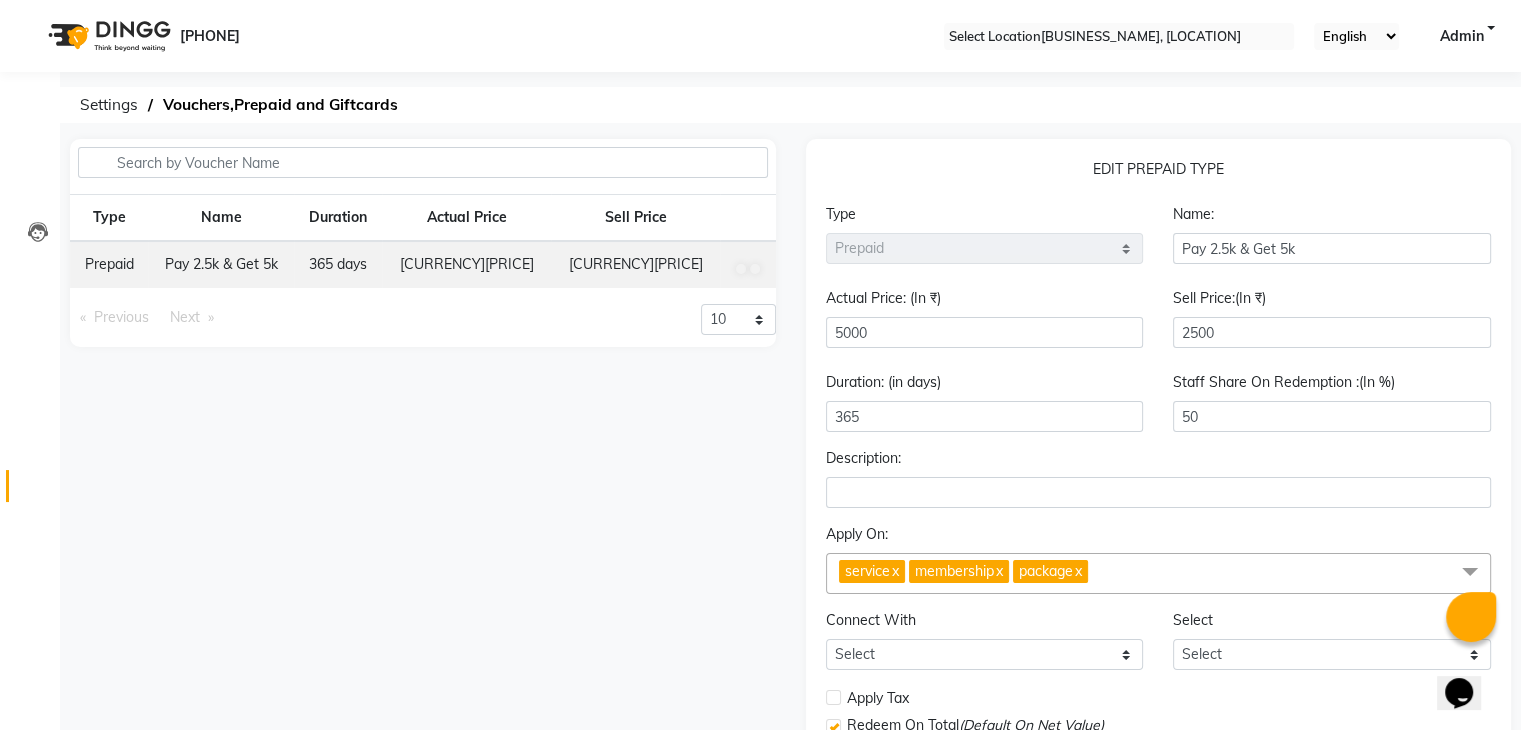 click on "Type Name Duration Actual Price Sell Price Prepaid Pay 2.5k & Get 5k 365 days  ₹5,000.00   ₹2,500.00   Previous  page  1 / 1   Next  page 10 20 50 100" at bounding box center (423, 520) 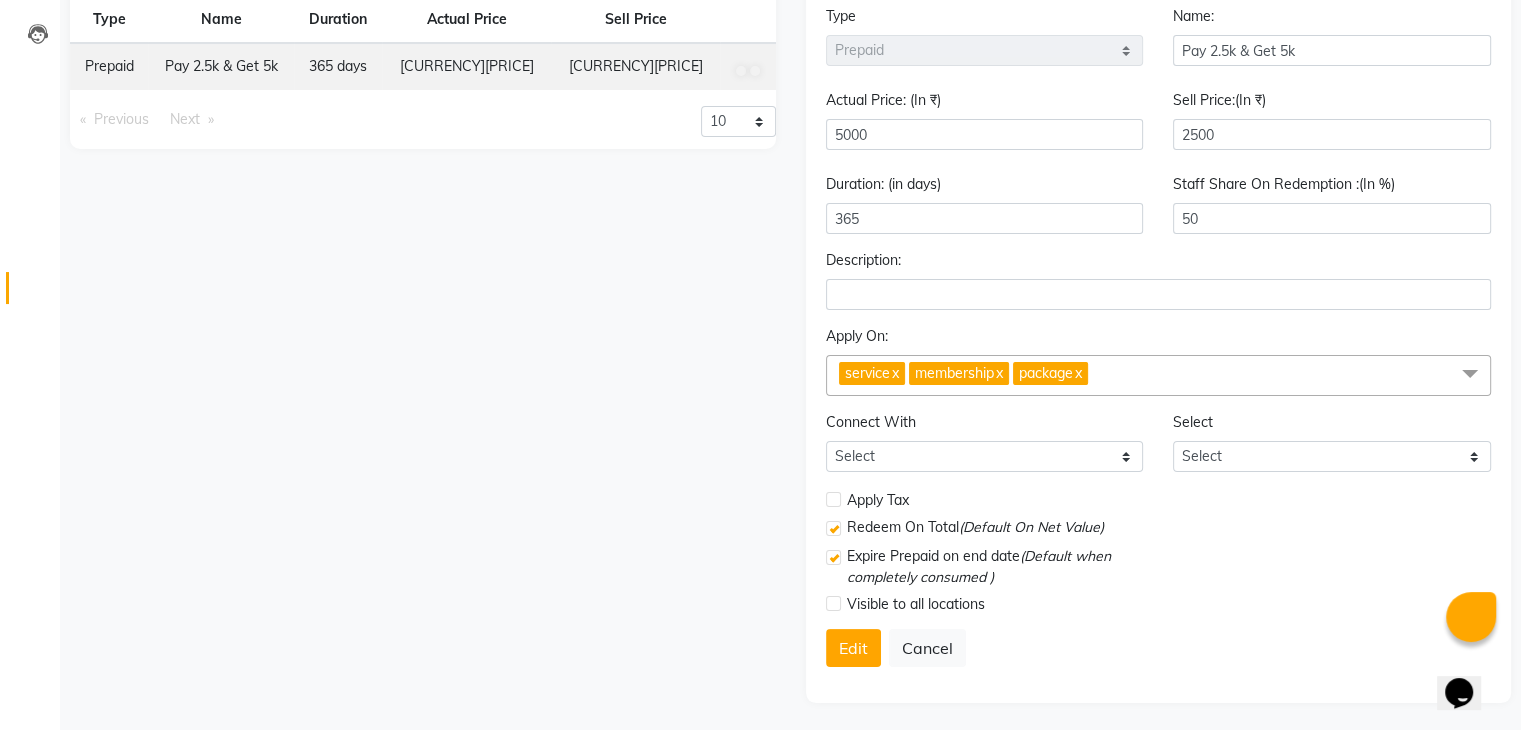 scroll, scrollTop: 201, scrollLeft: 0, axis: vertical 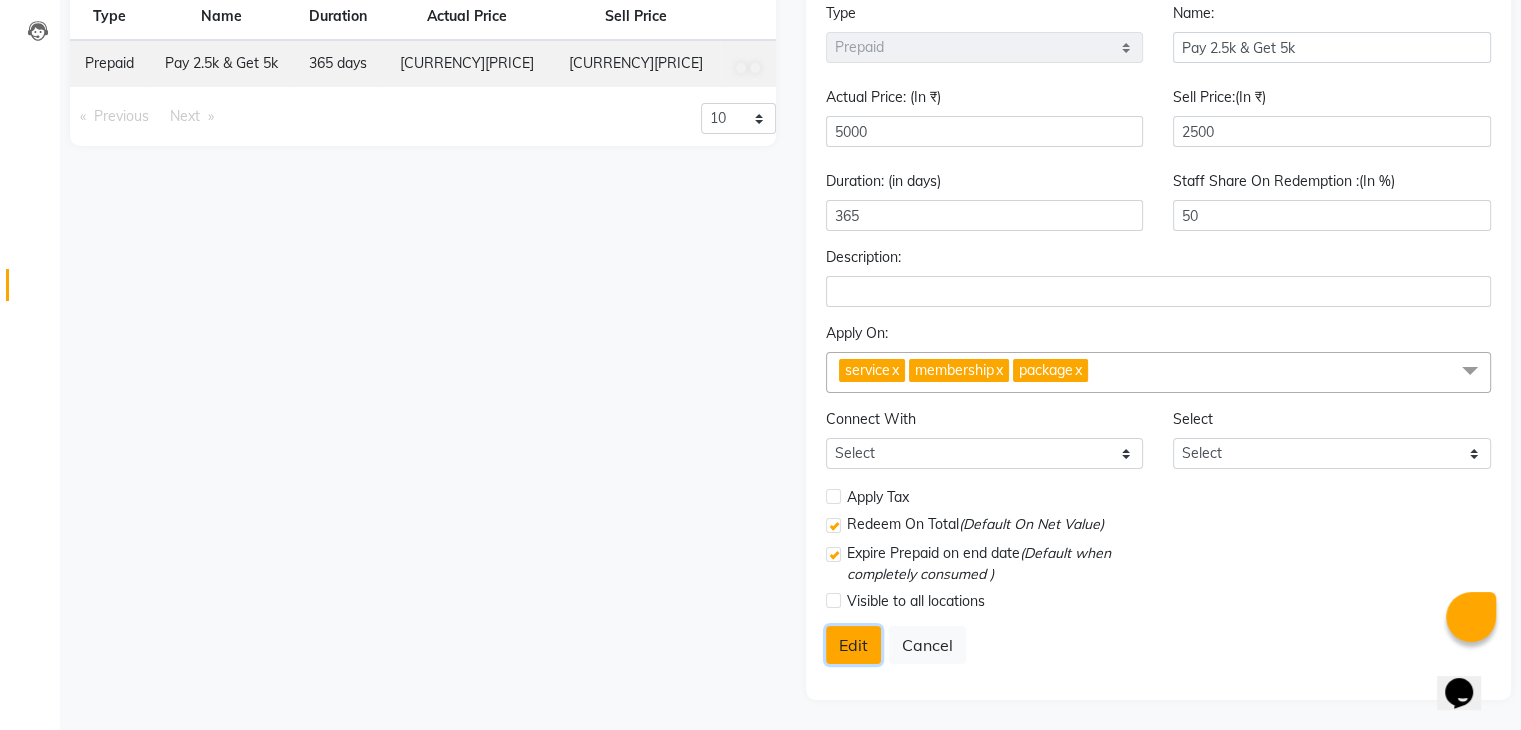 click on "Edit" at bounding box center [853, 645] 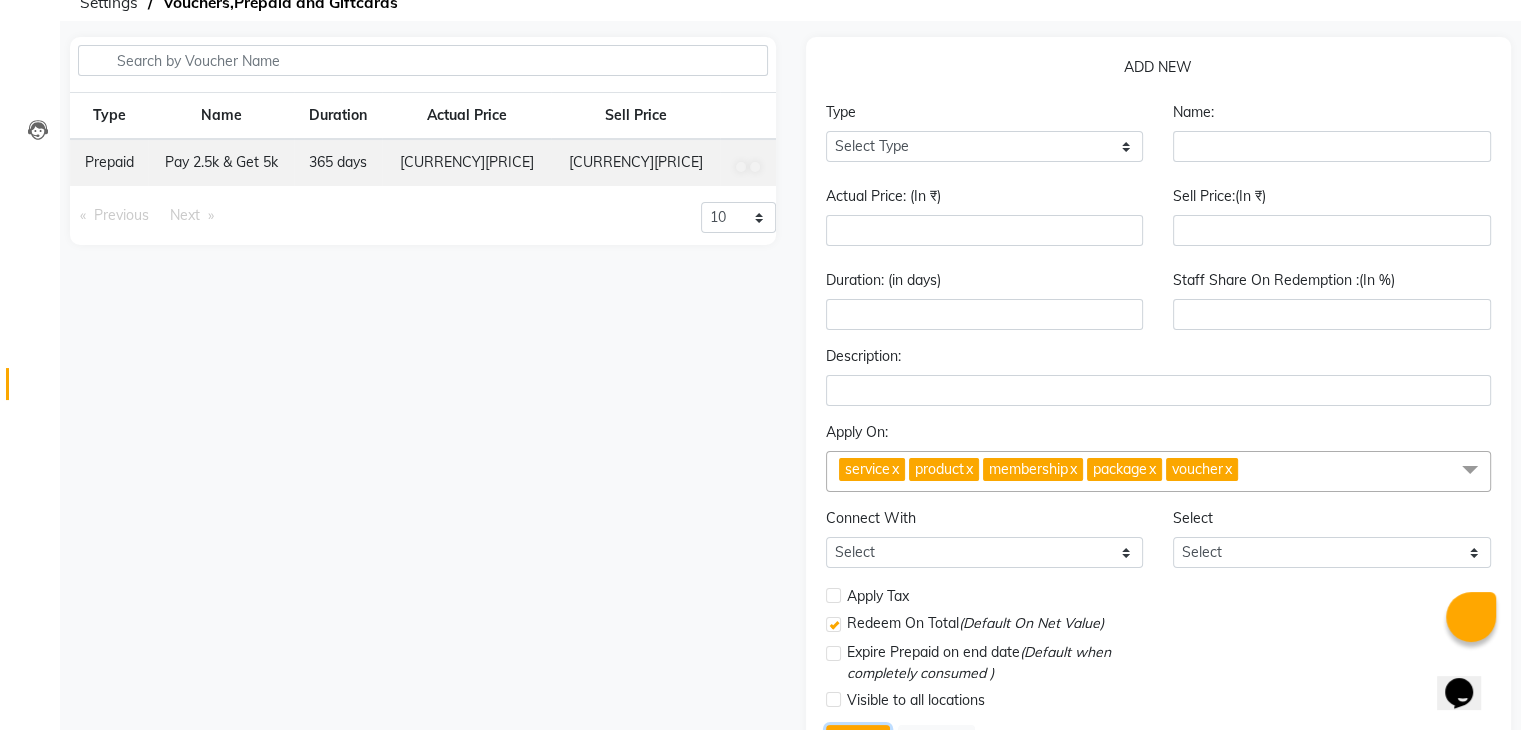 scroll, scrollTop: 1, scrollLeft: 0, axis: vertical 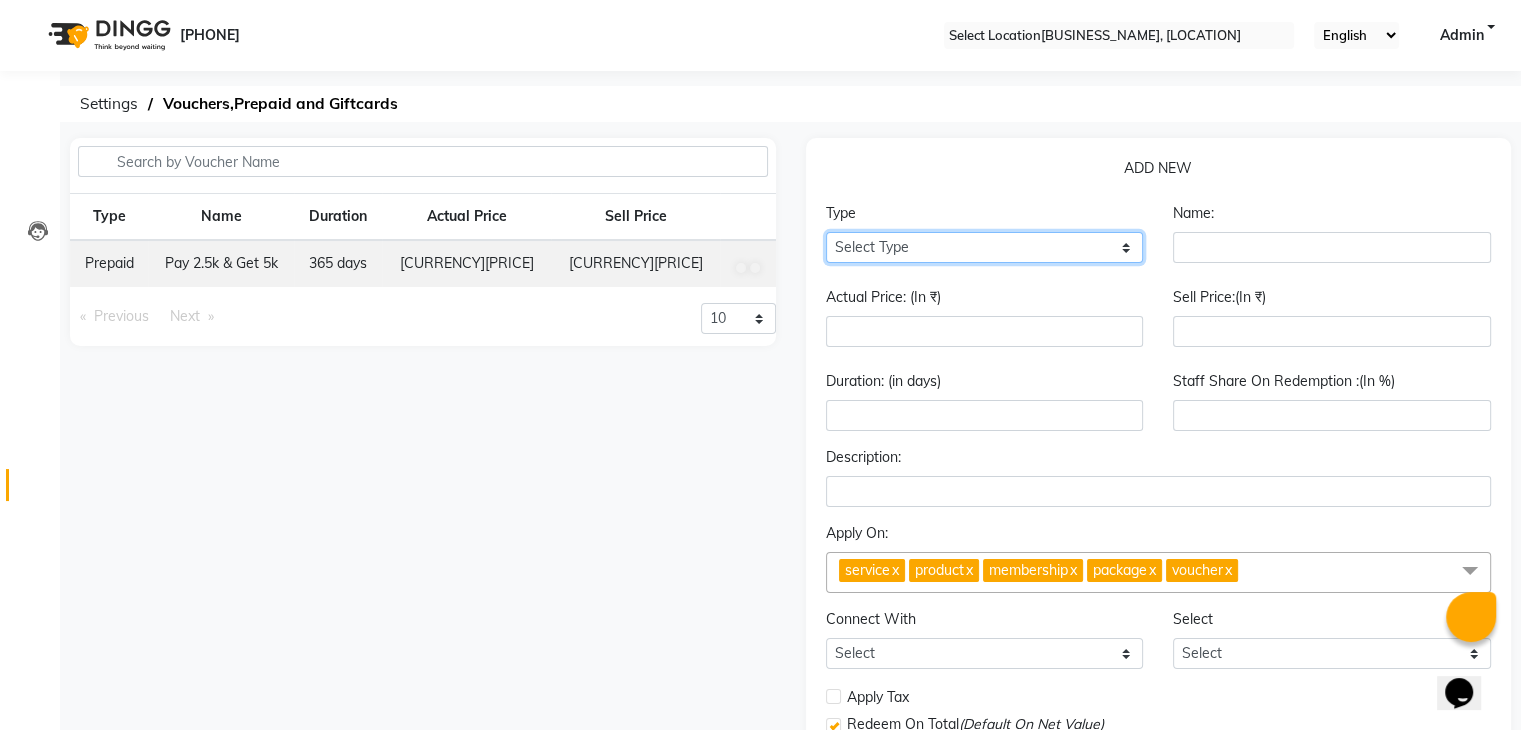 click on "Select Type Voucher Prepaid Gift Card" at bounding box center (985, 247) 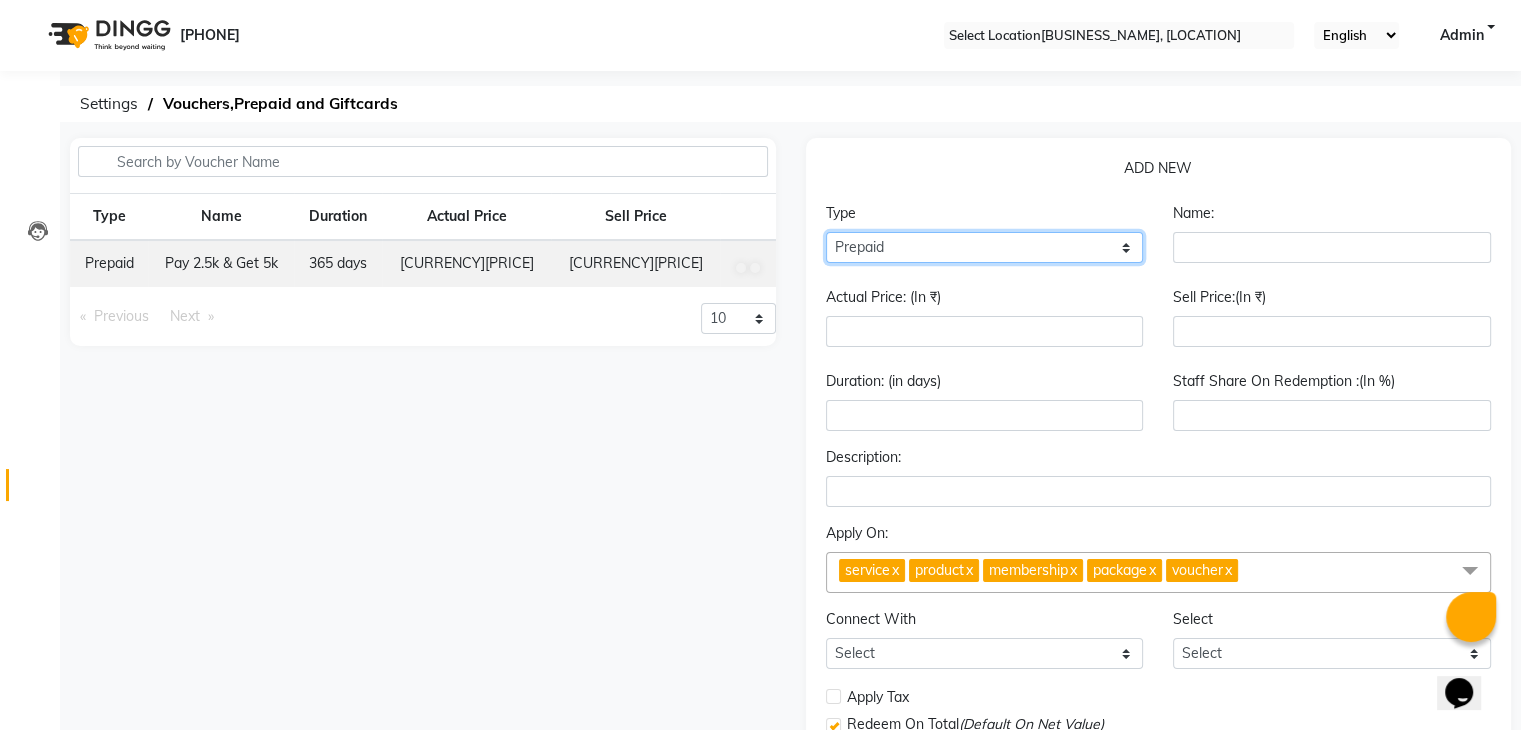 click on "Select Type Voucher Prepaid Gift Card" at bounding box center [985, 247] 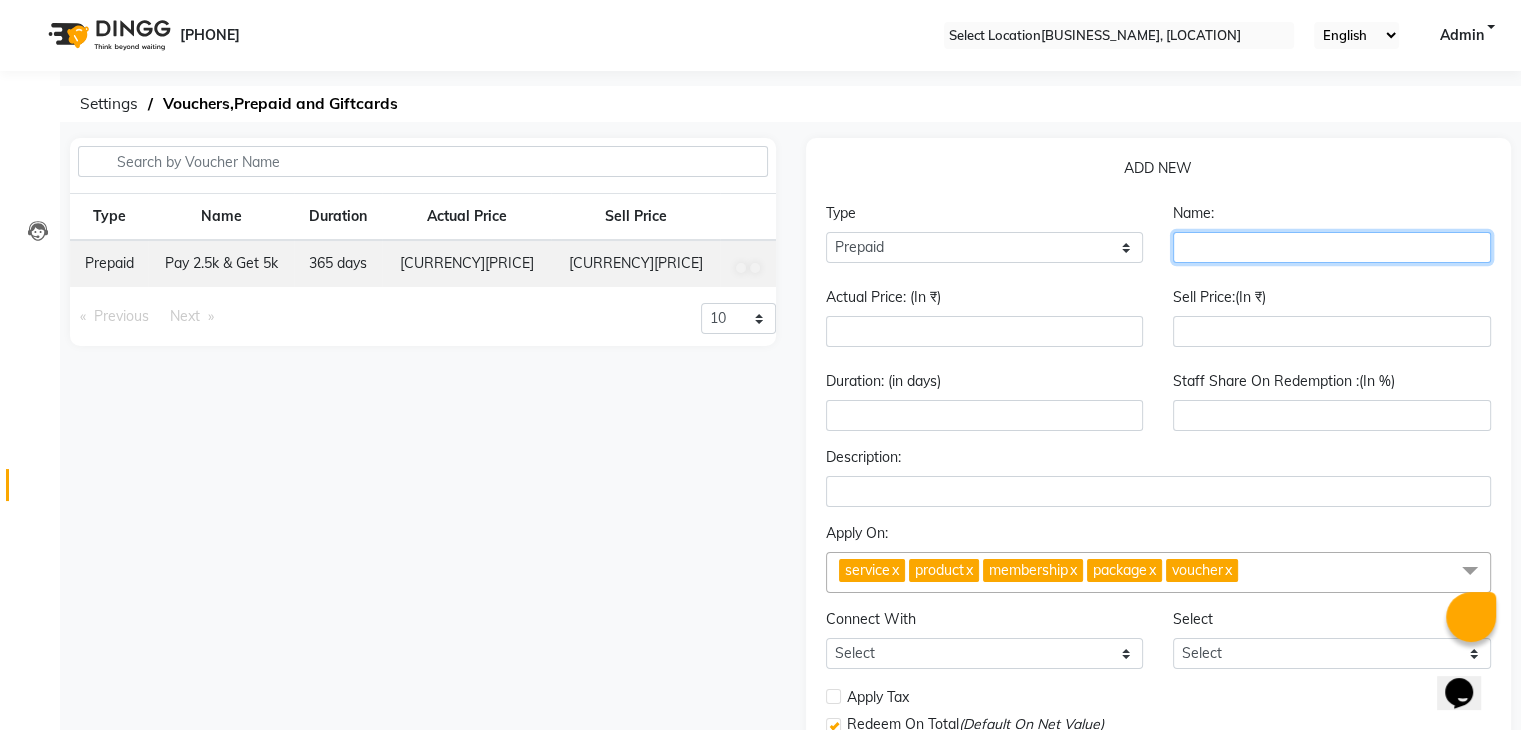 click at bounding box center (1332, 247) 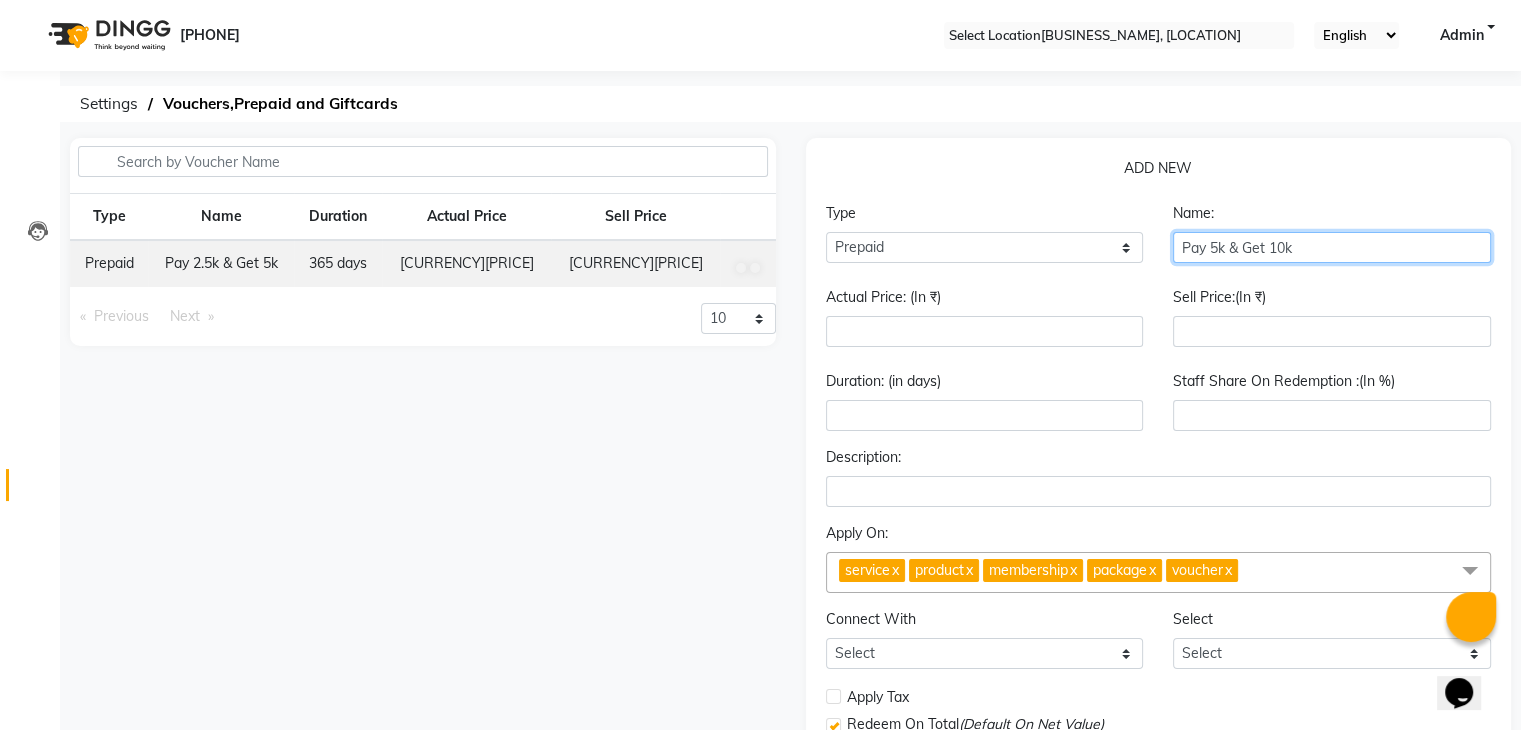 type on "Pay 5k & Get 10k" 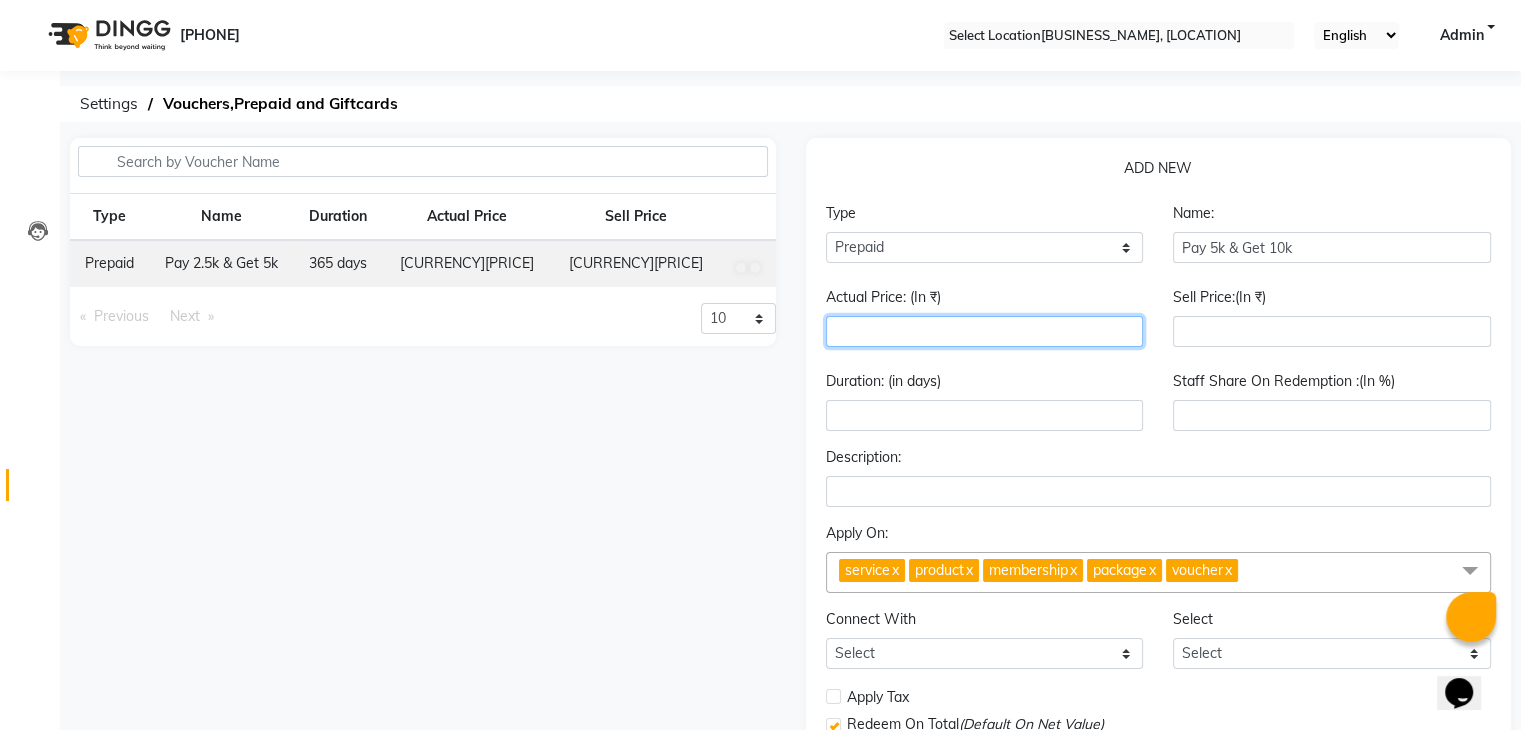 click at bounding box center (985, 331) 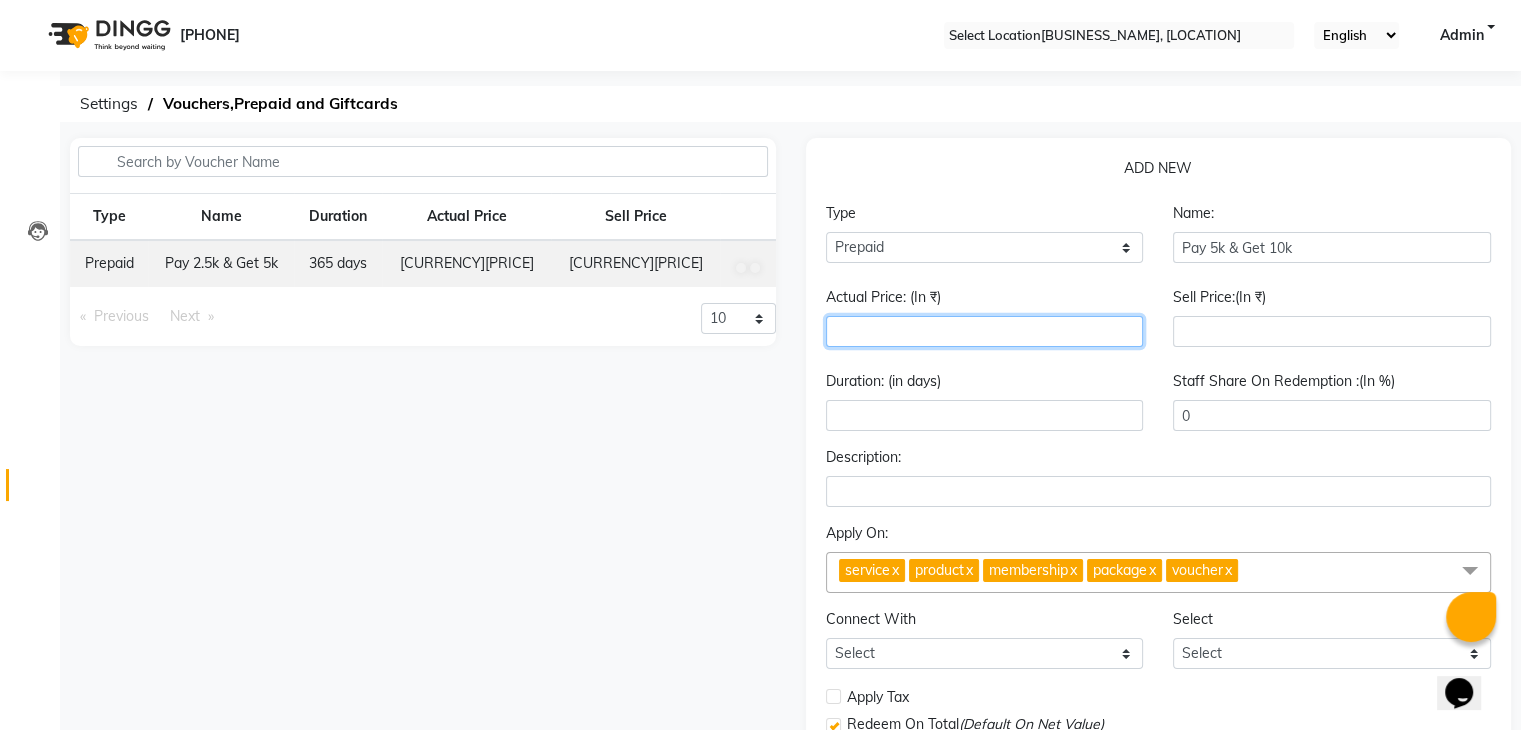 type on "10000" 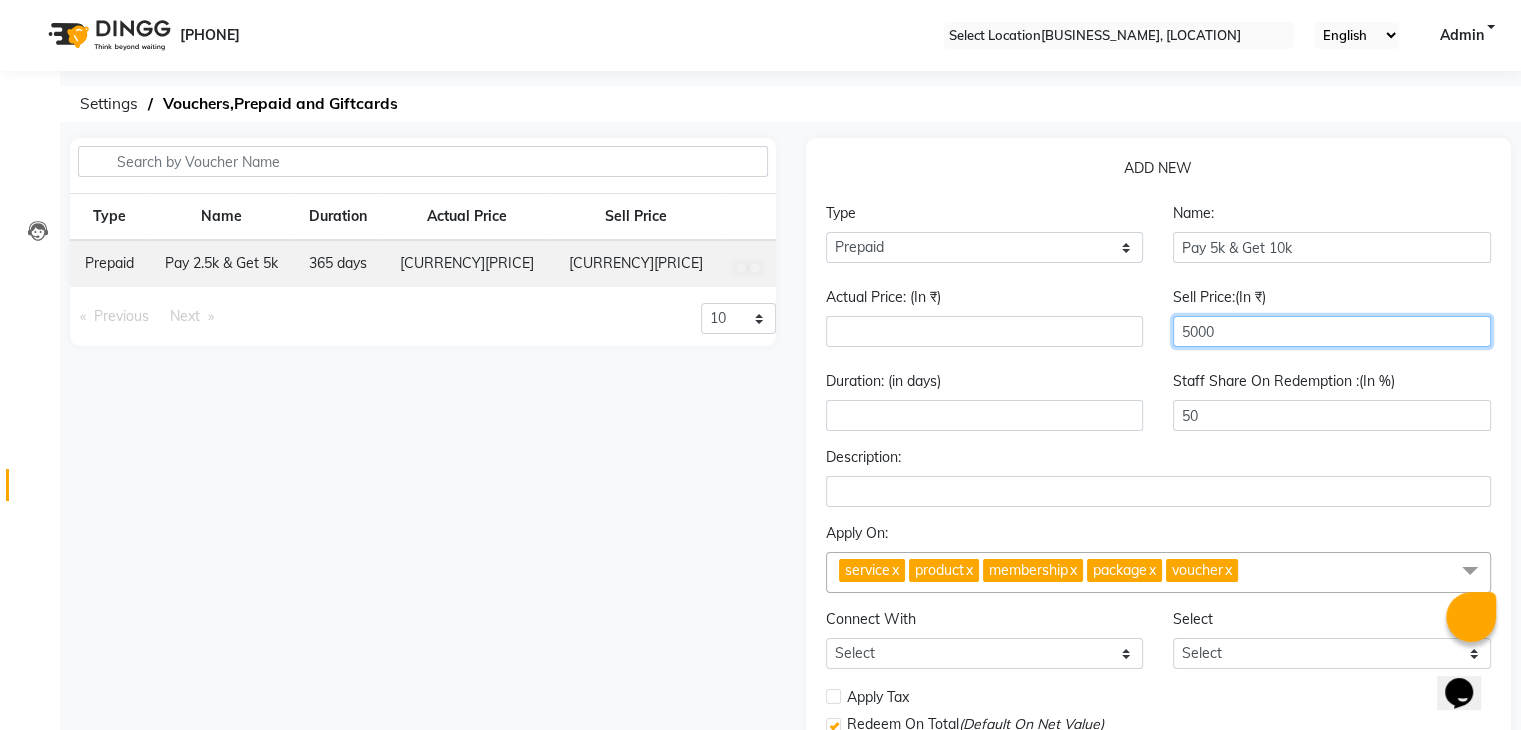 type on "5000" 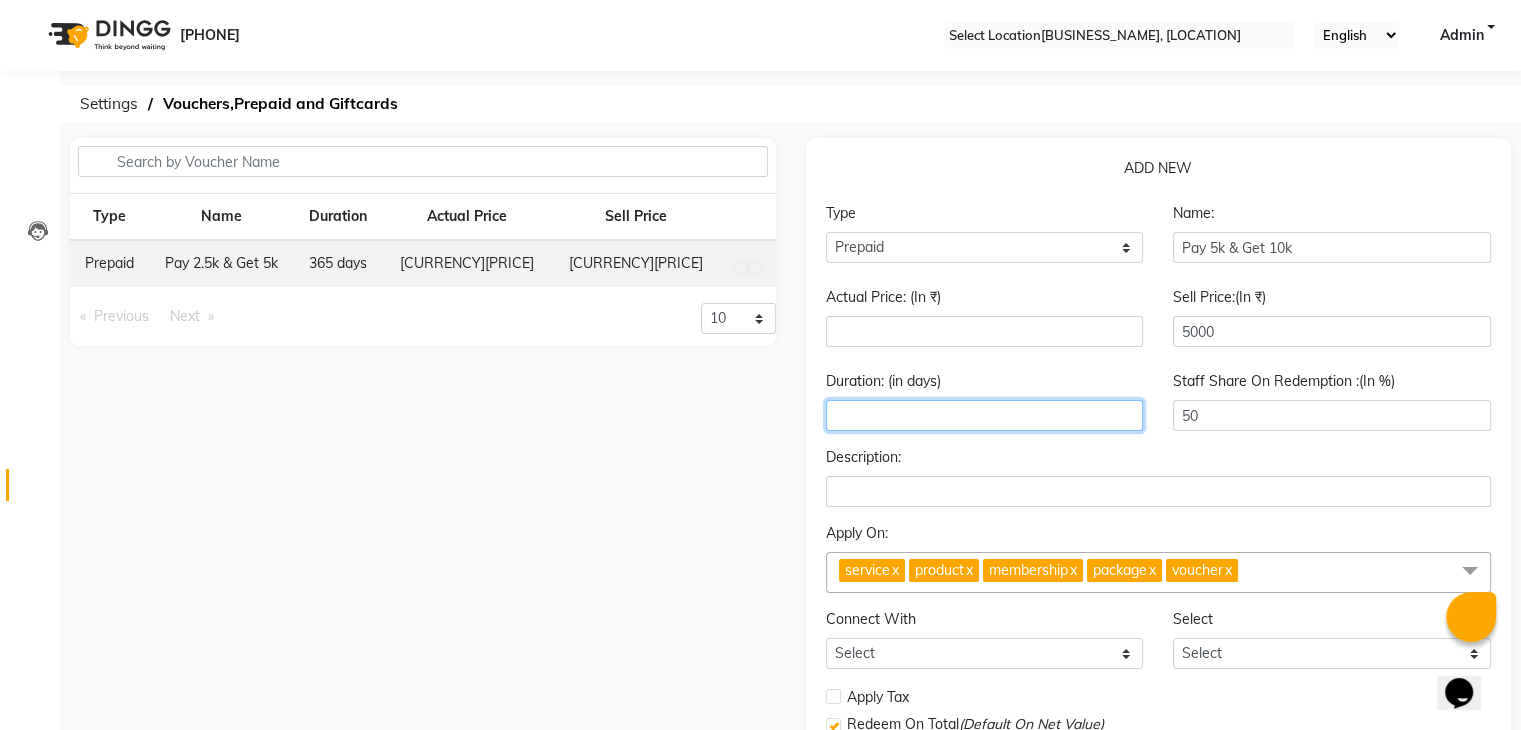 click at bounding box center (985, 415) 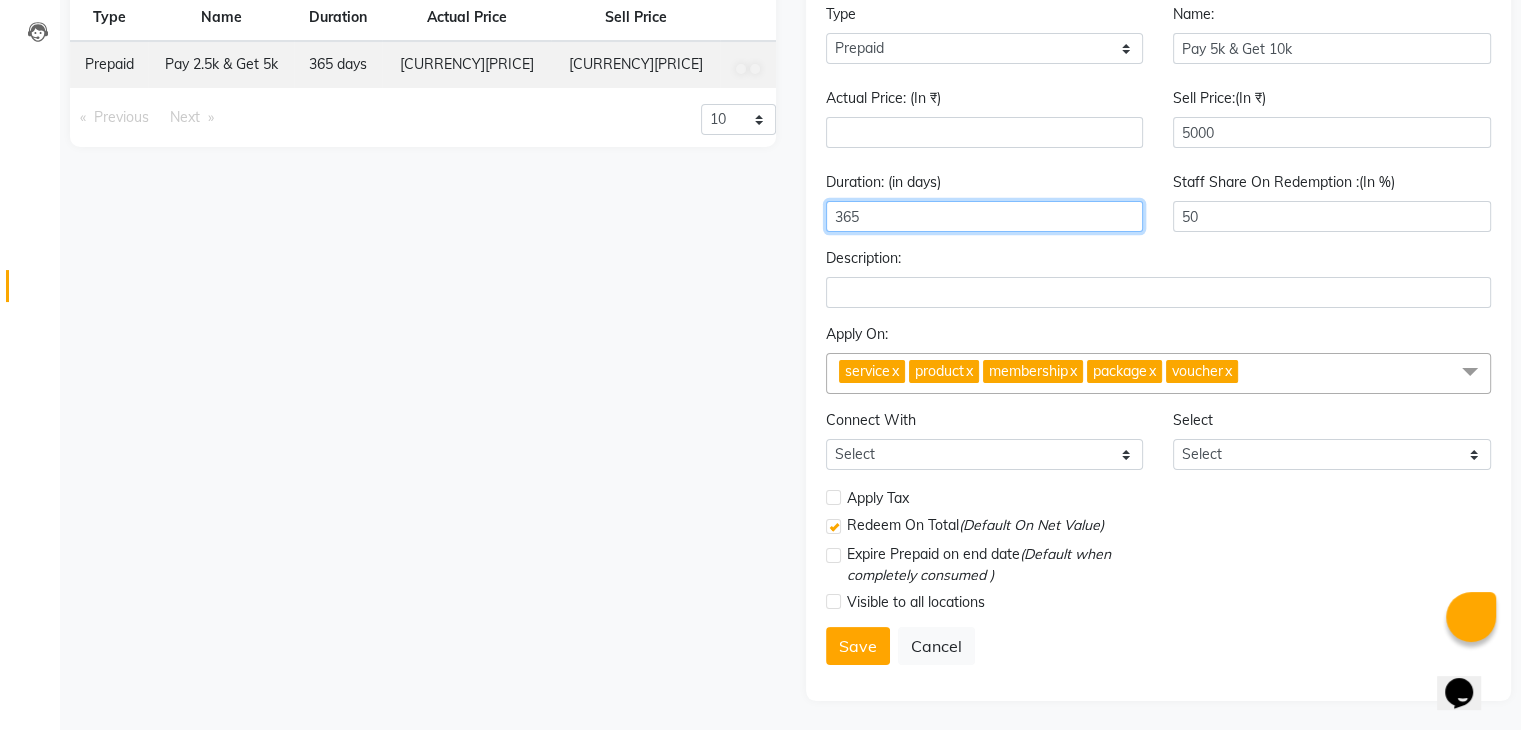 scroll, scrollTop: 201, scrollLeft: 0, axis: vertical 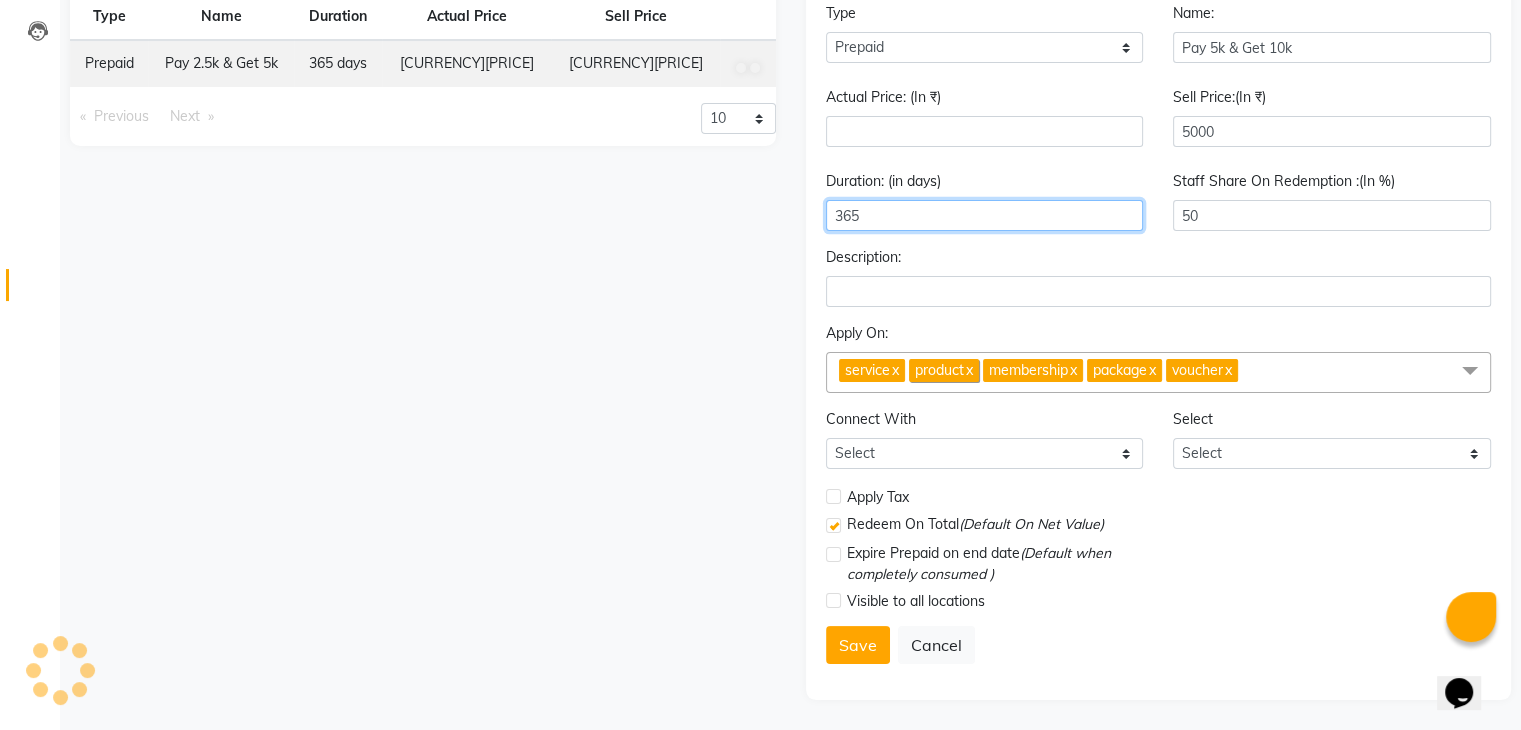 type on "365" 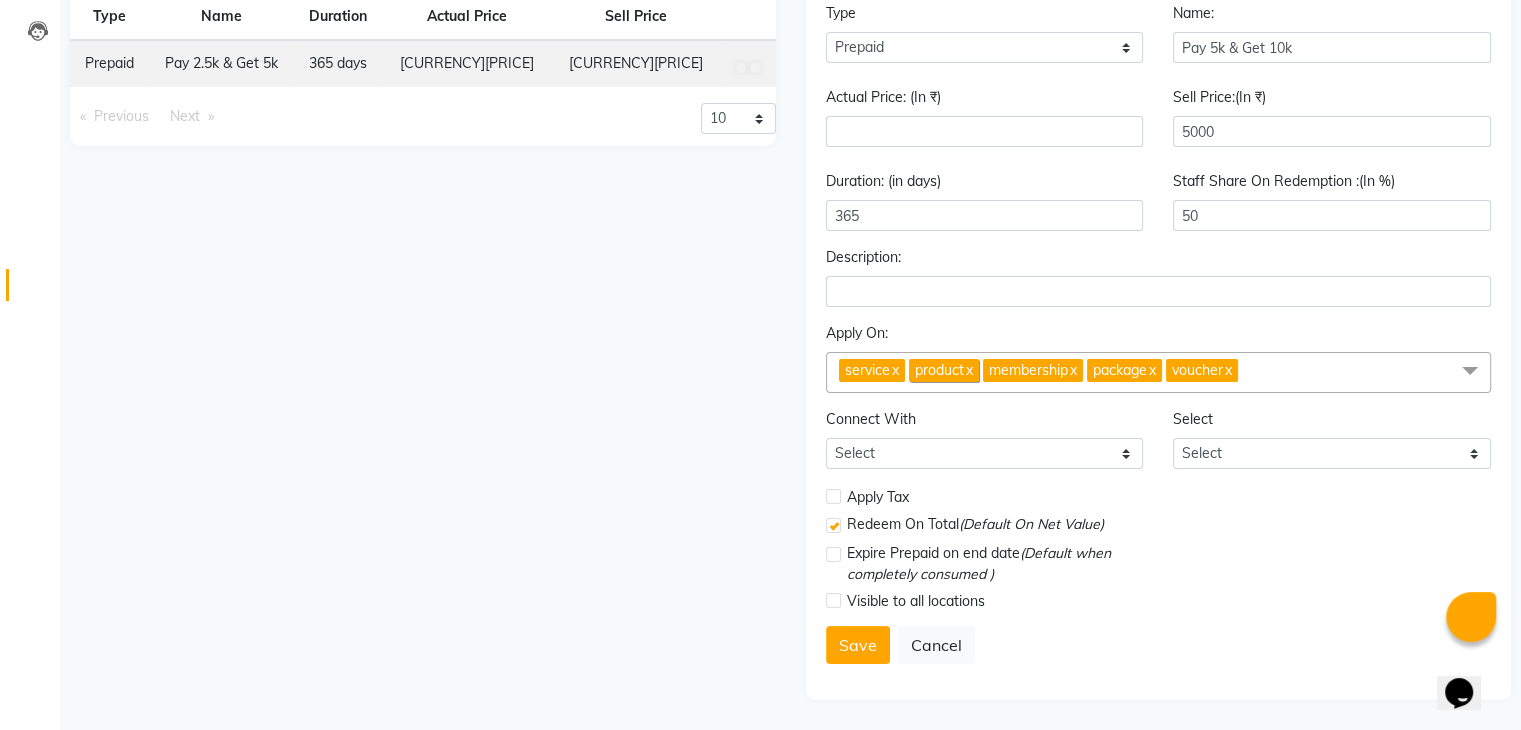 click on "x" at bounding box center (968, 370) 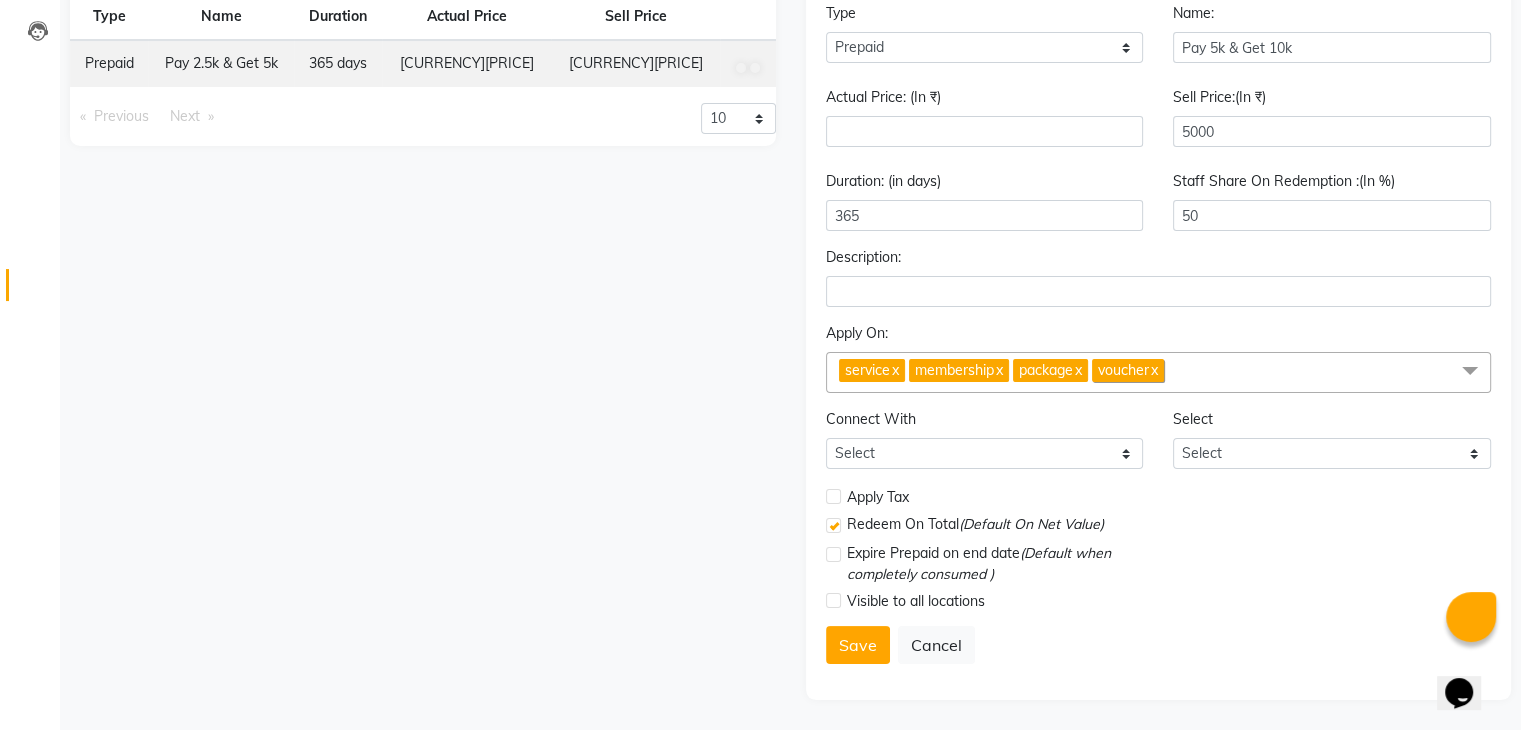 click on "x" at bounding box center [1153, 370] 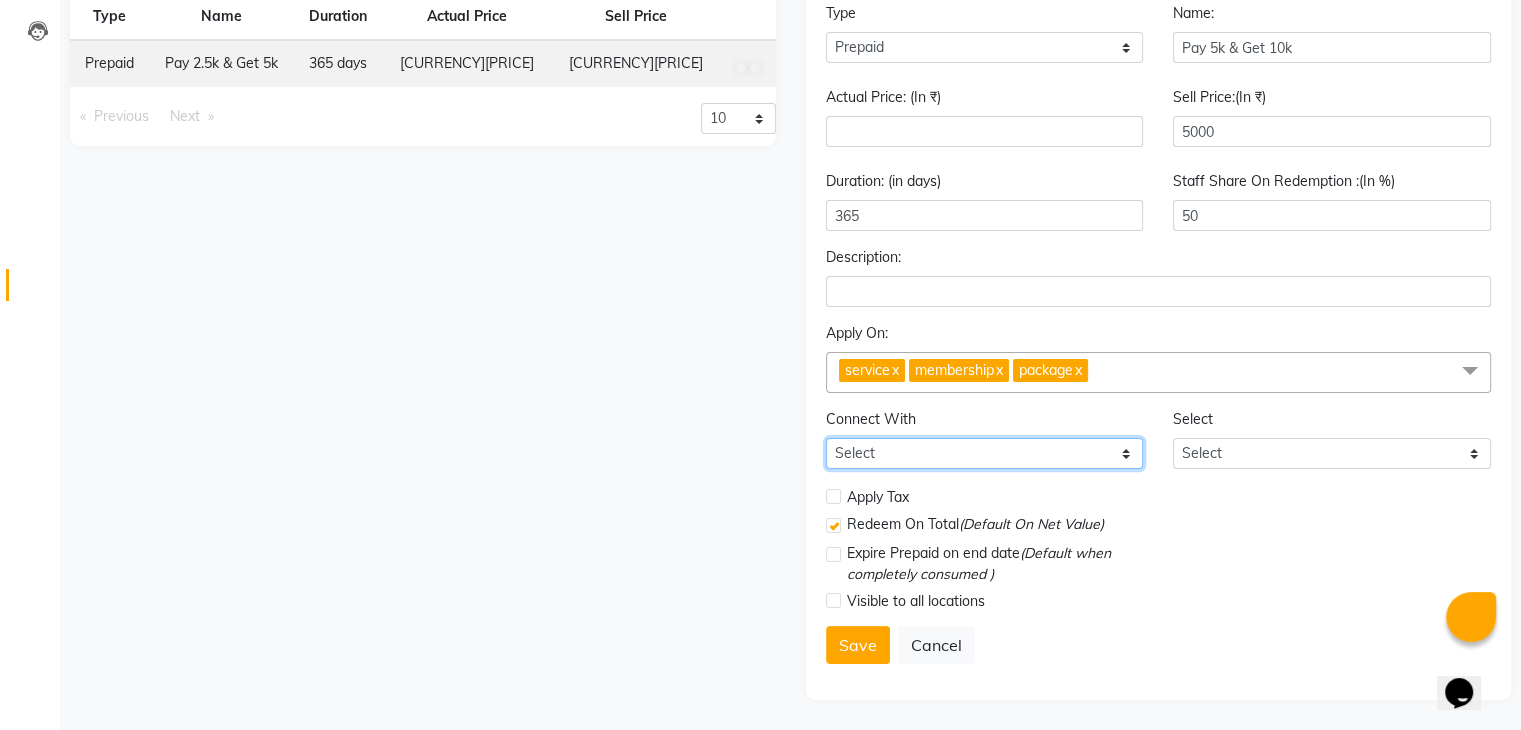 click on "Select Membership Package" at bounding box center [985, 453] 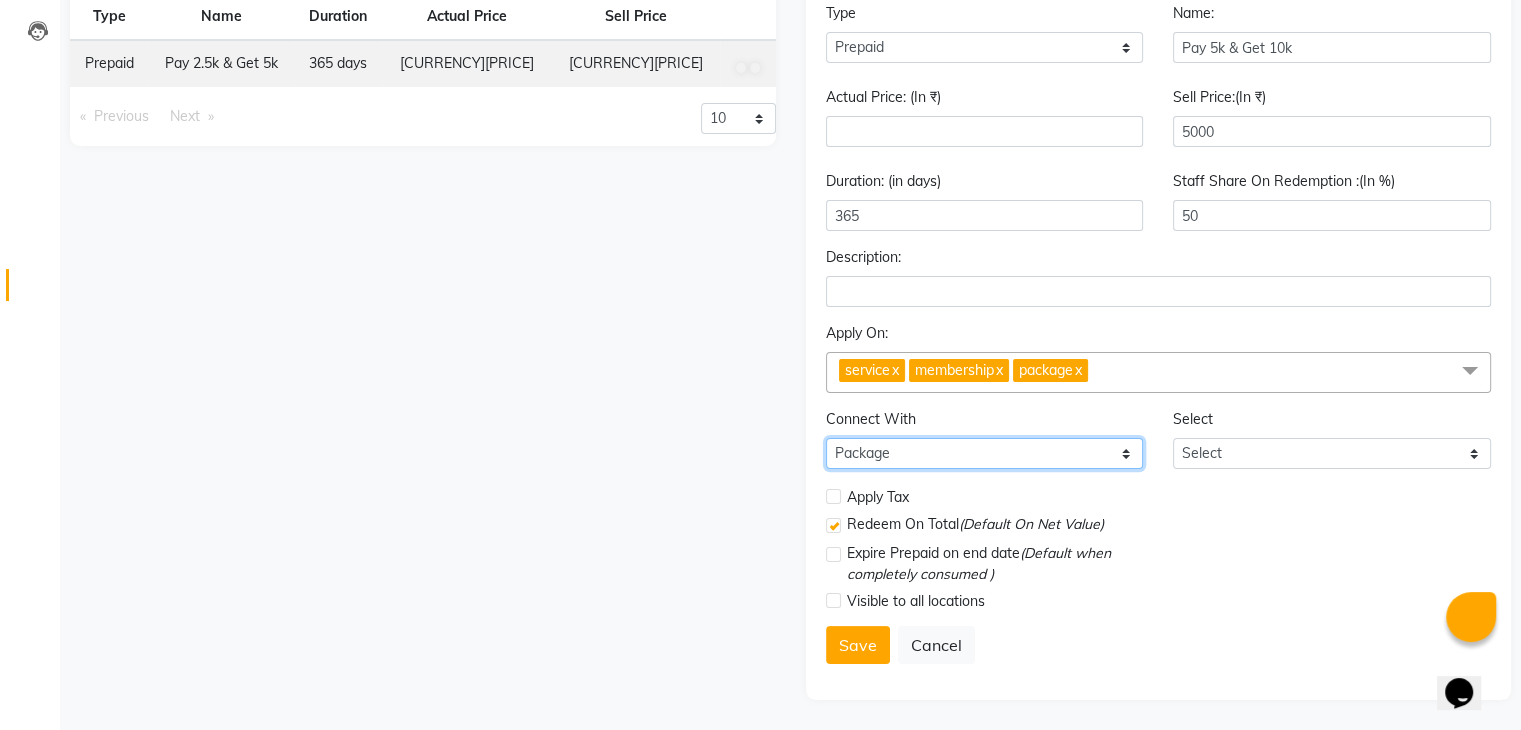 click on "Select Membership Package" at bounding box center (985, 453) 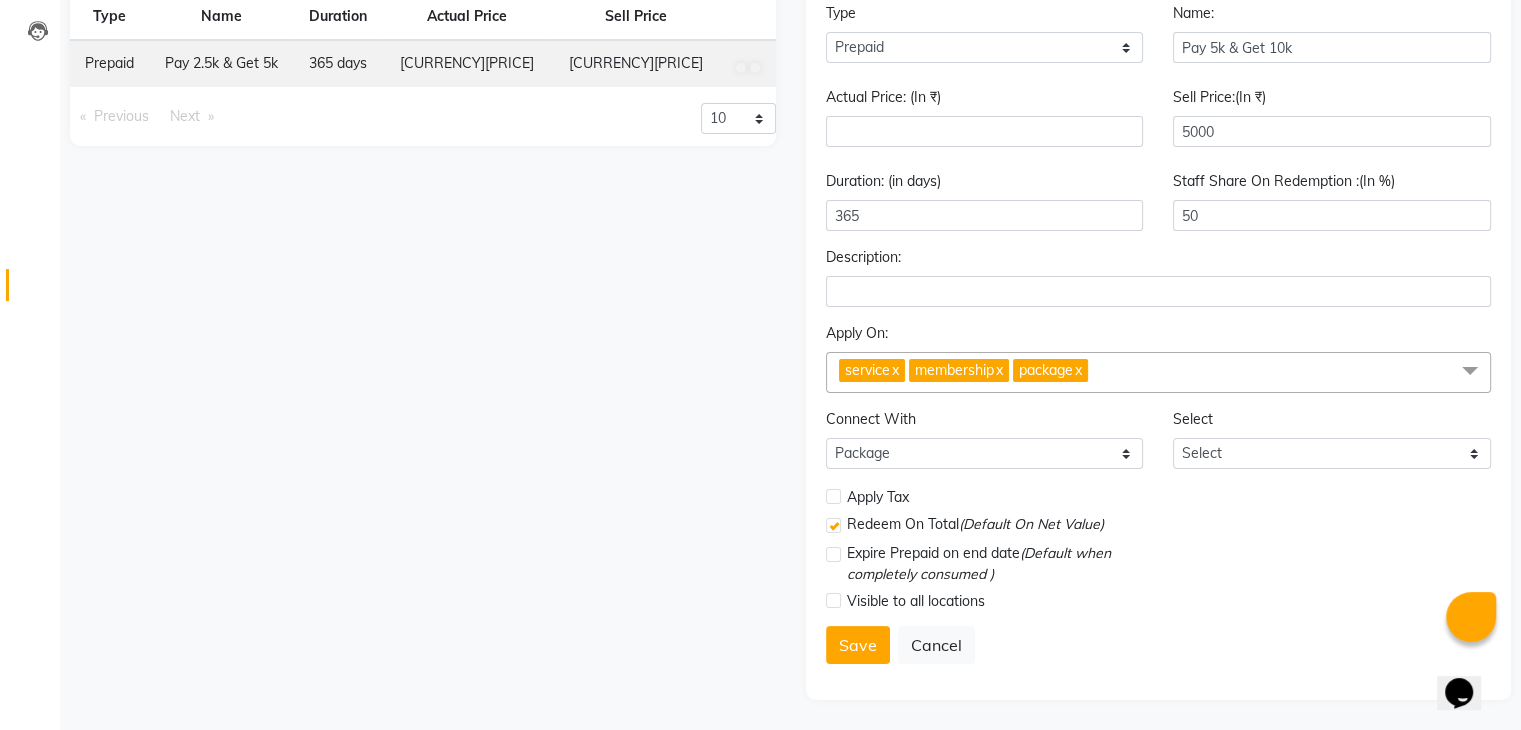 click at bounding box center (833, 554) 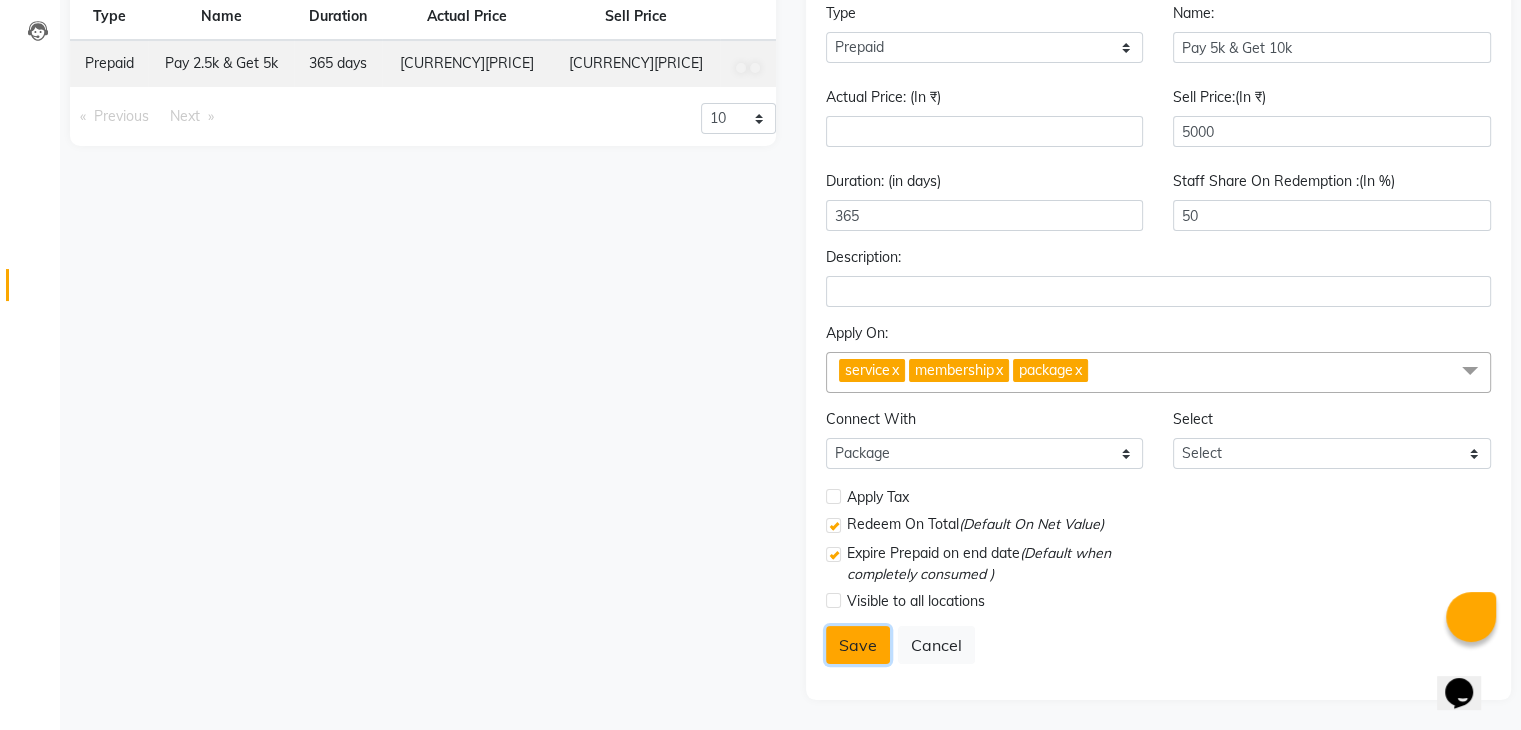 click on "Save" at bounding box center [858, 645] 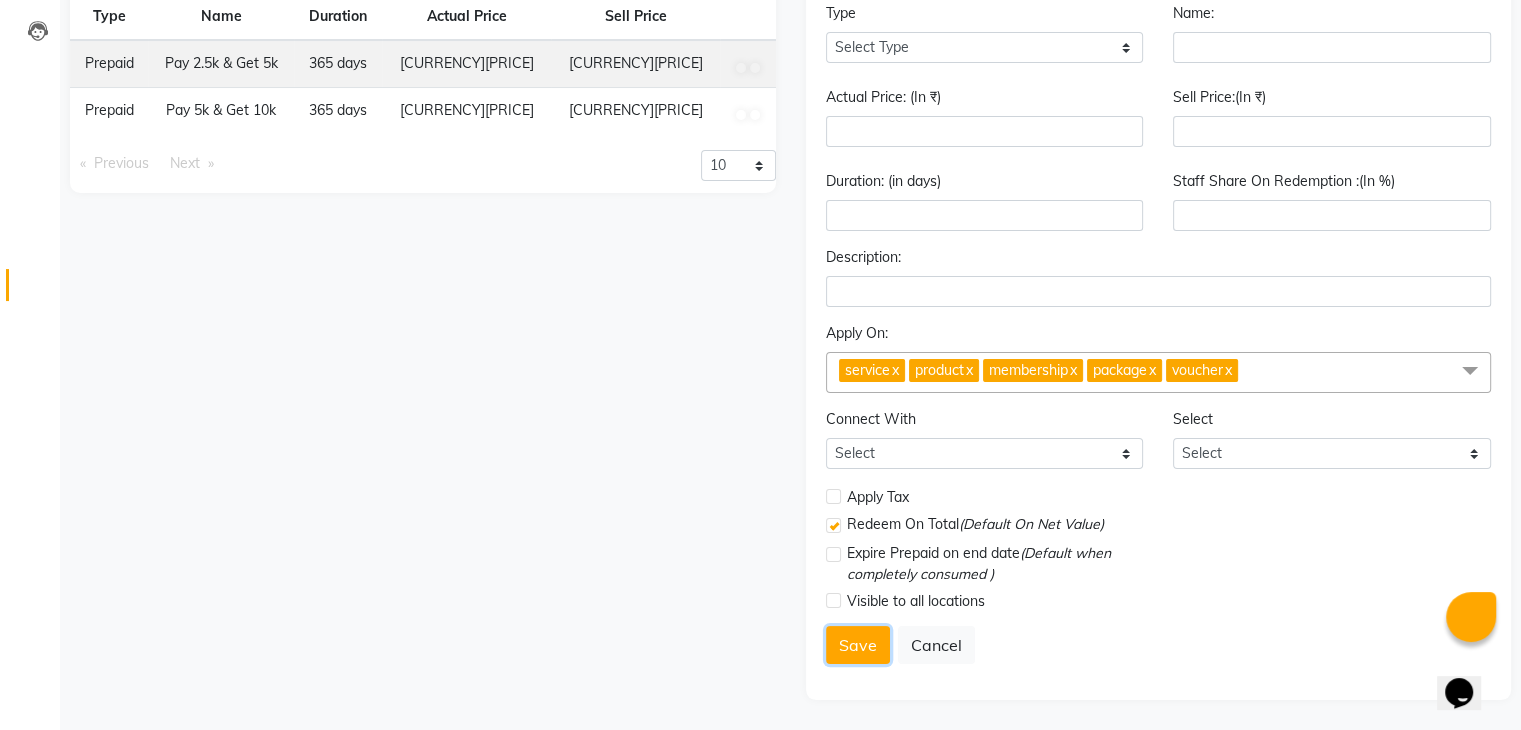 scroll, scrollTop: 101, scrollLeft: 0, axis: vertical 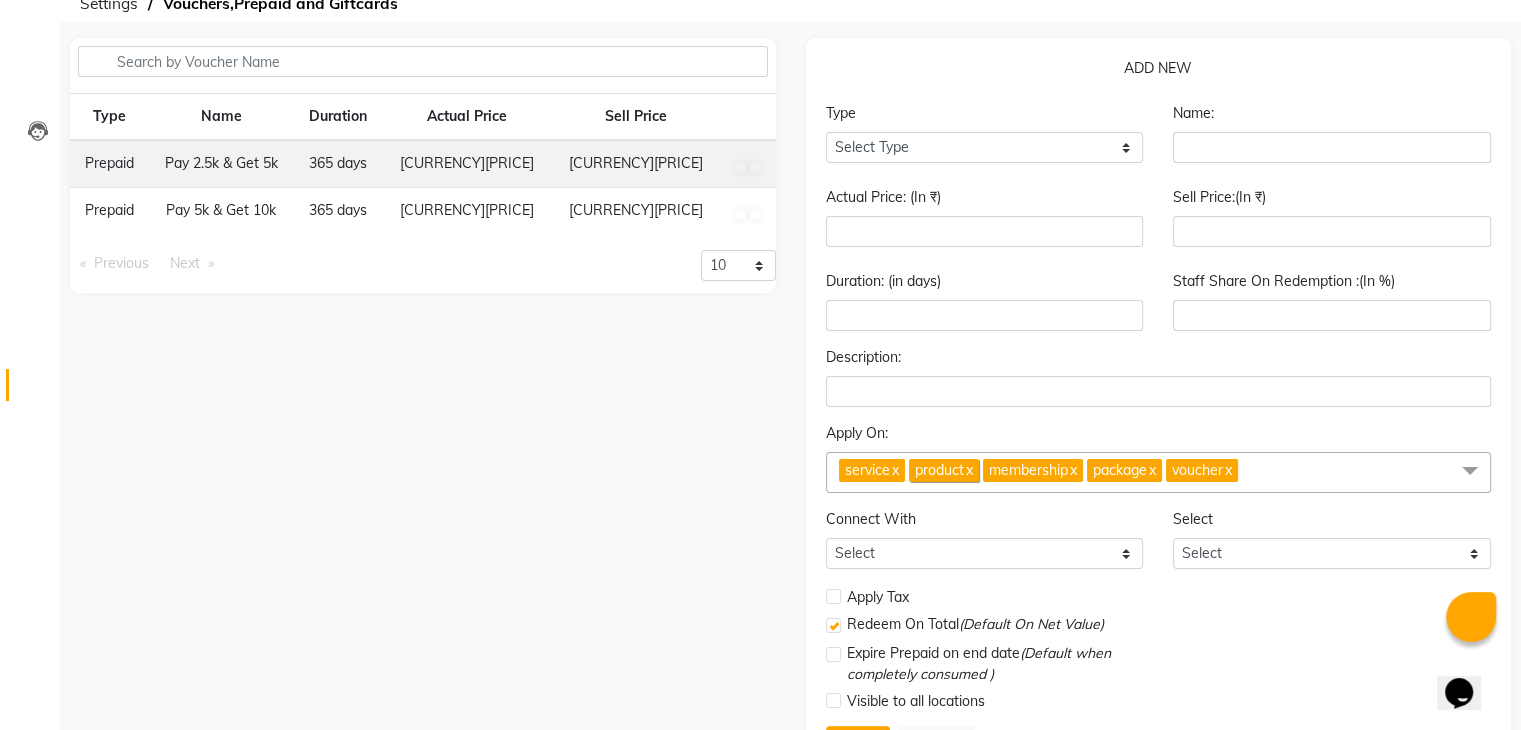 click on "x" at bounding box center (968, 470) 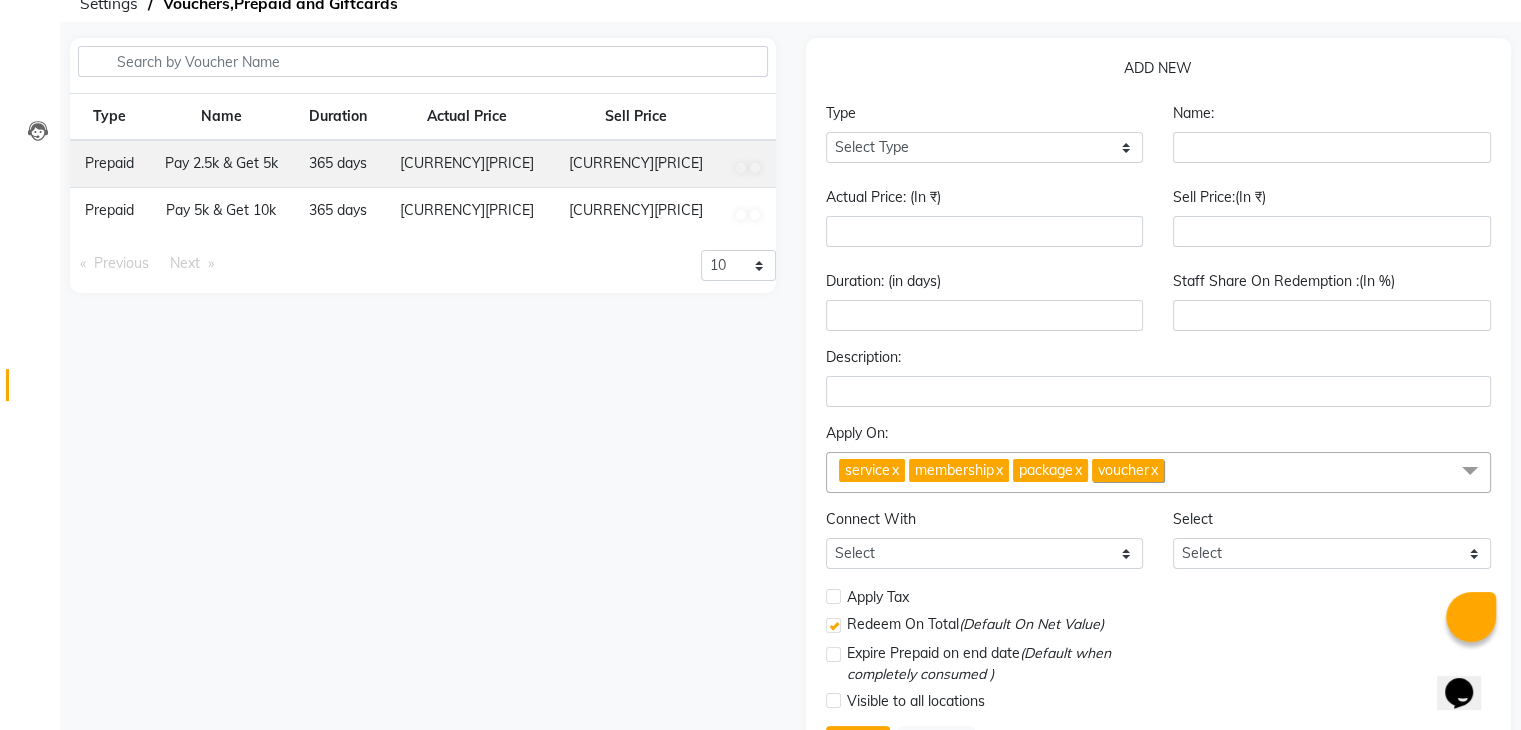 click on "x" at bounding box center (1153, 470) 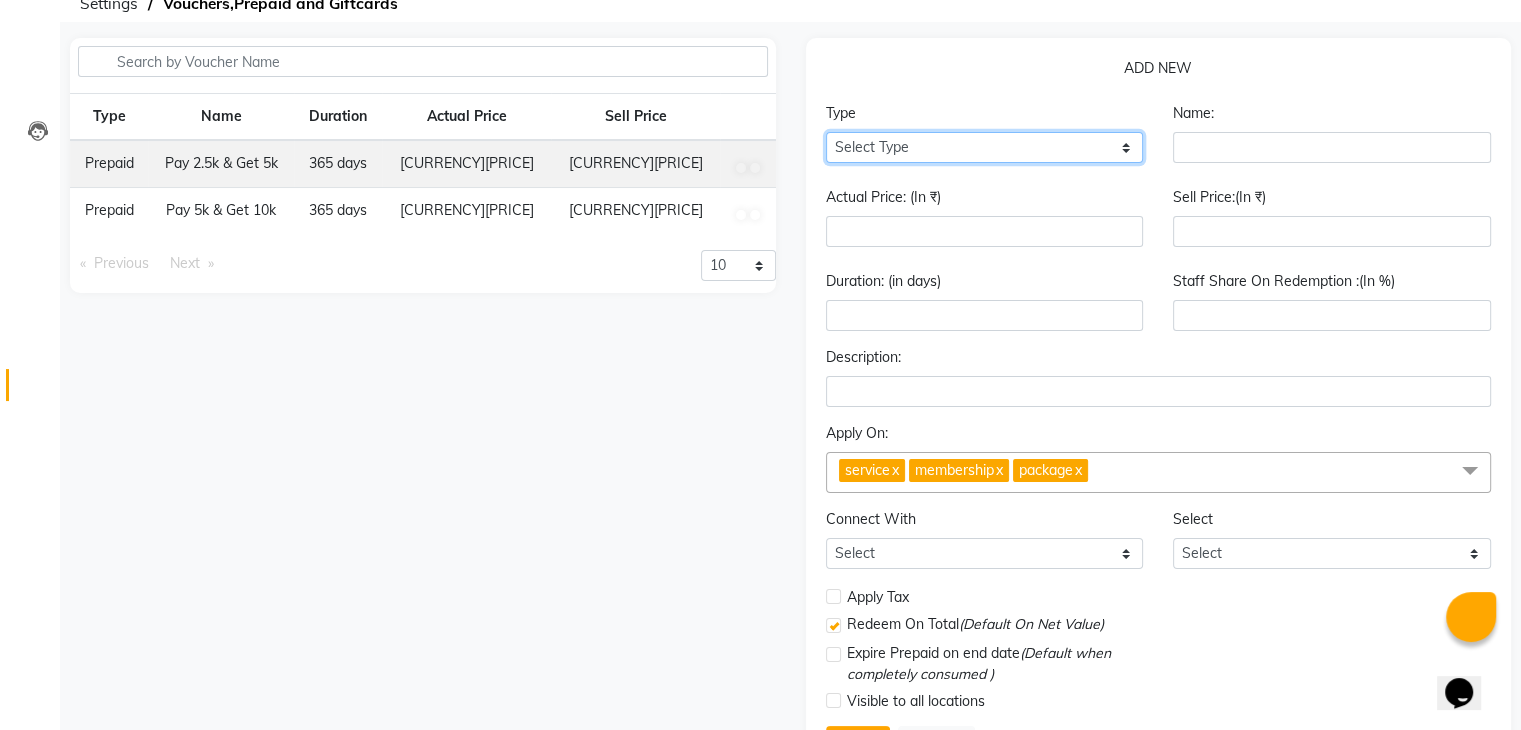 click on "Select Type Voucher Prepaid Gift Card" at bounding box center [985, 147] 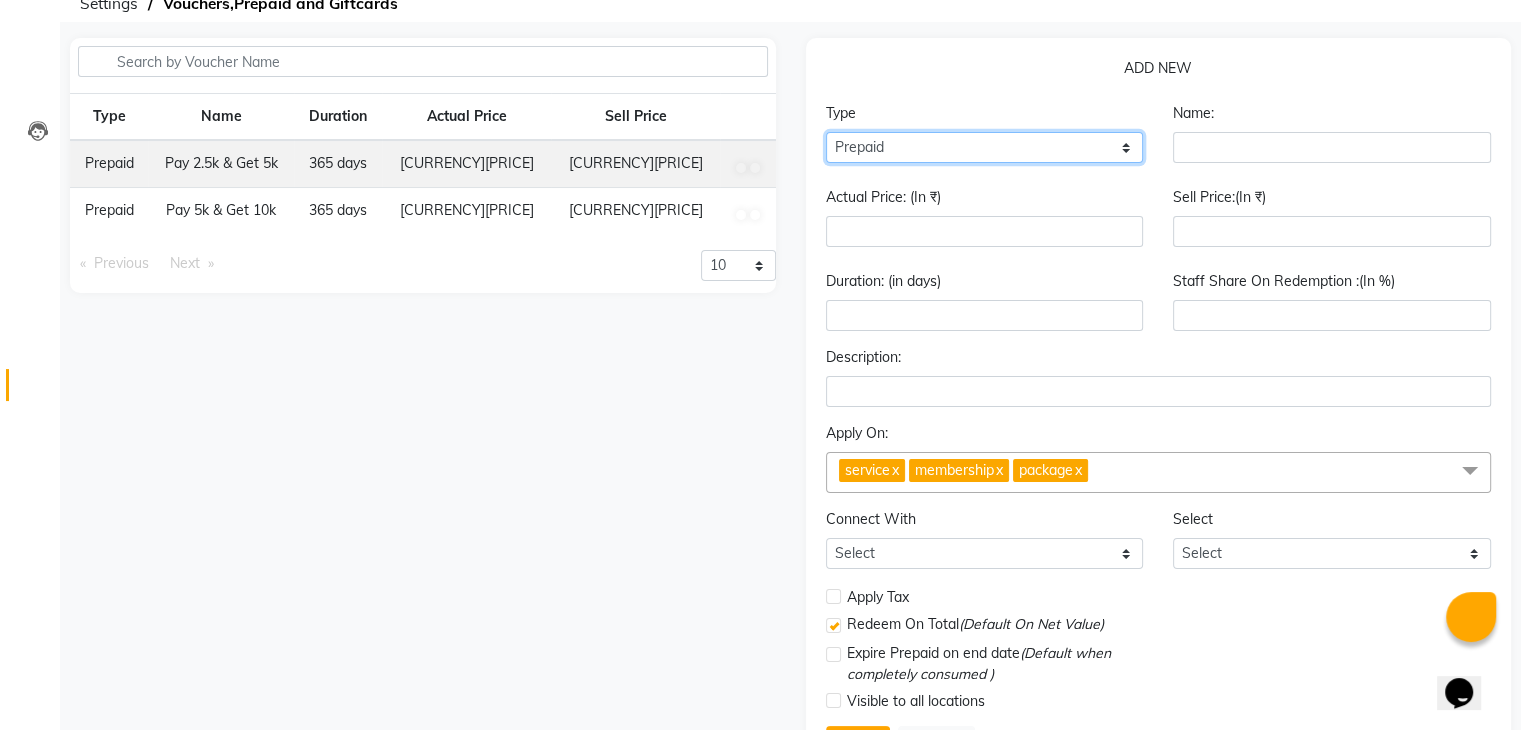 click on "Select Type Voucher Prepaid Gift Card" at bounding box center (985, 147) 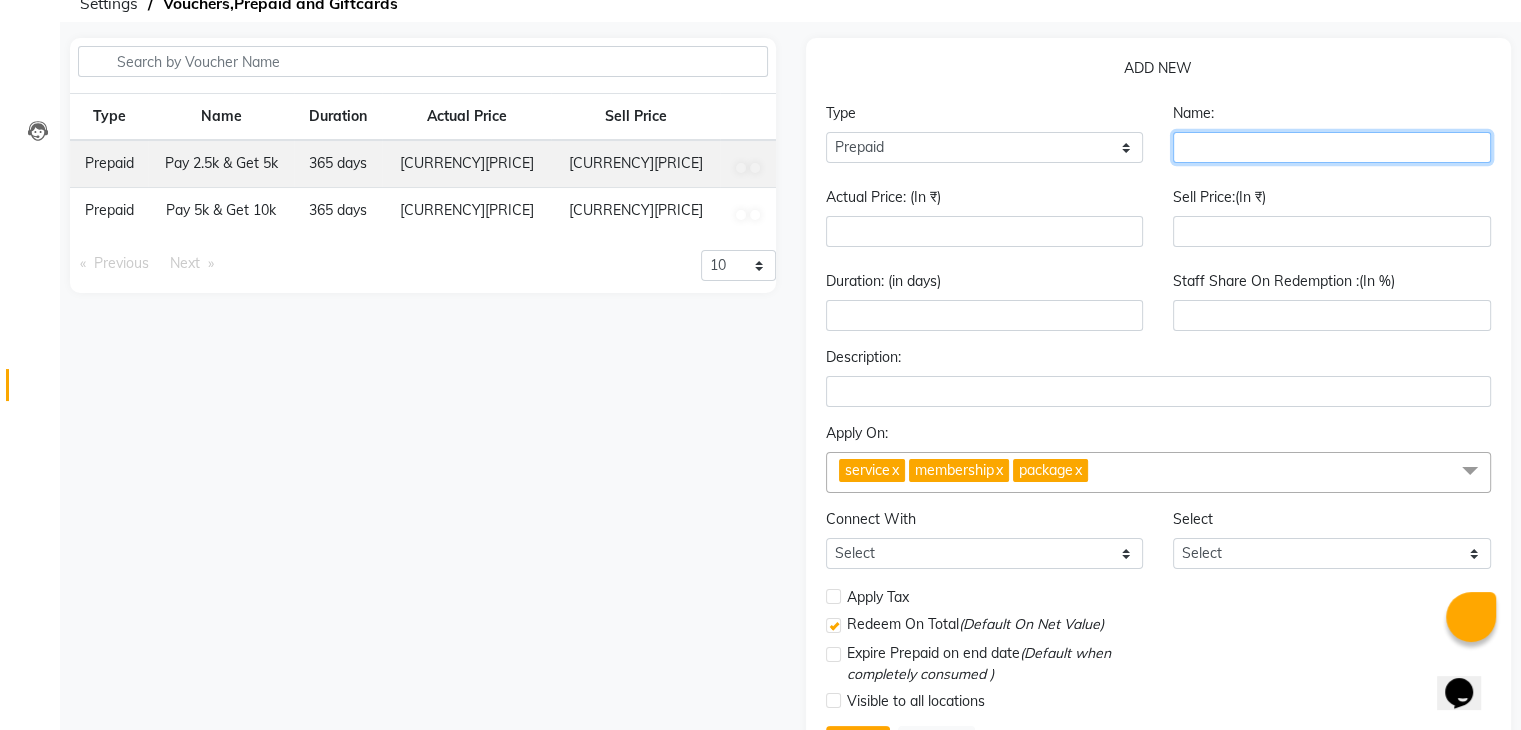 click at bounding box center [1332, 147] 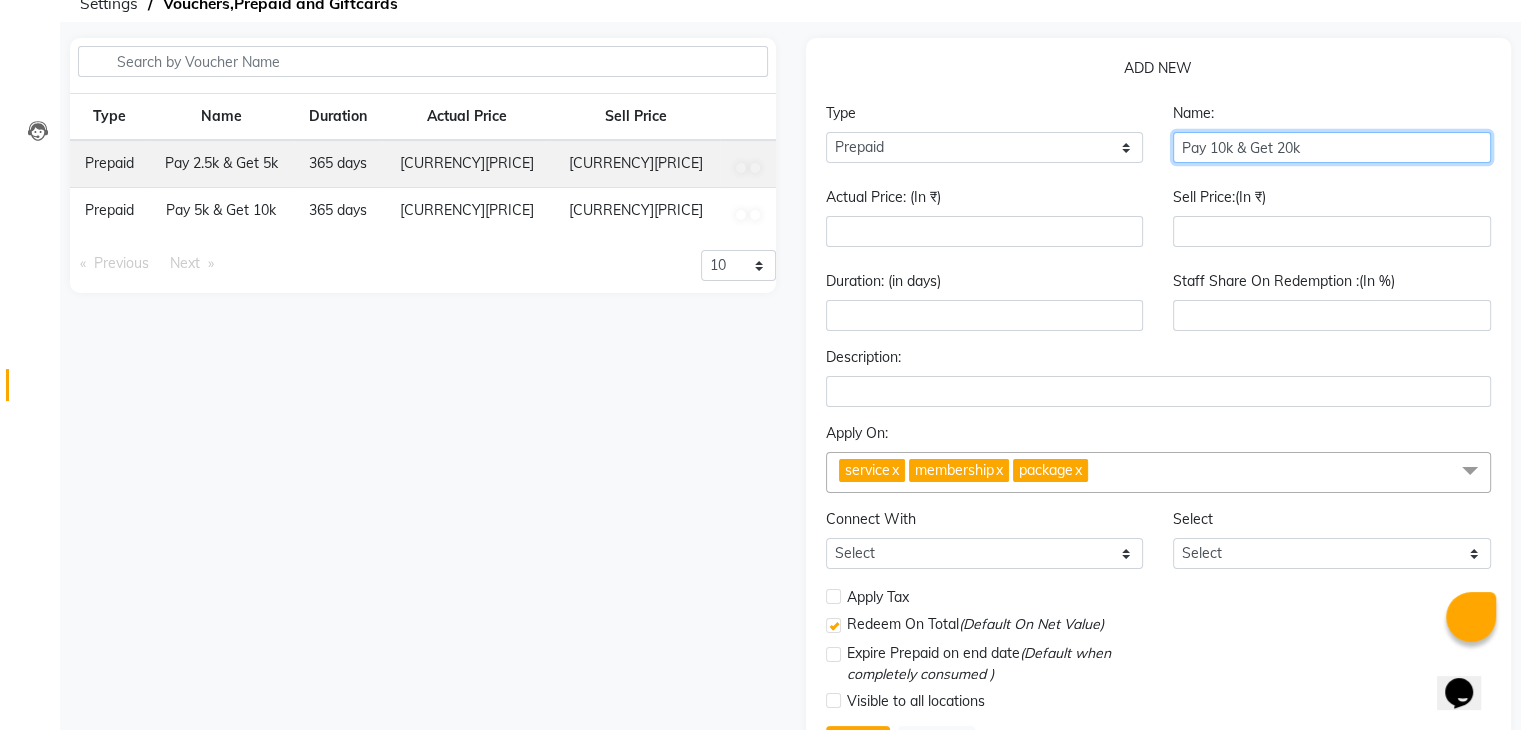 type on "Pay 10k & Get 20k" 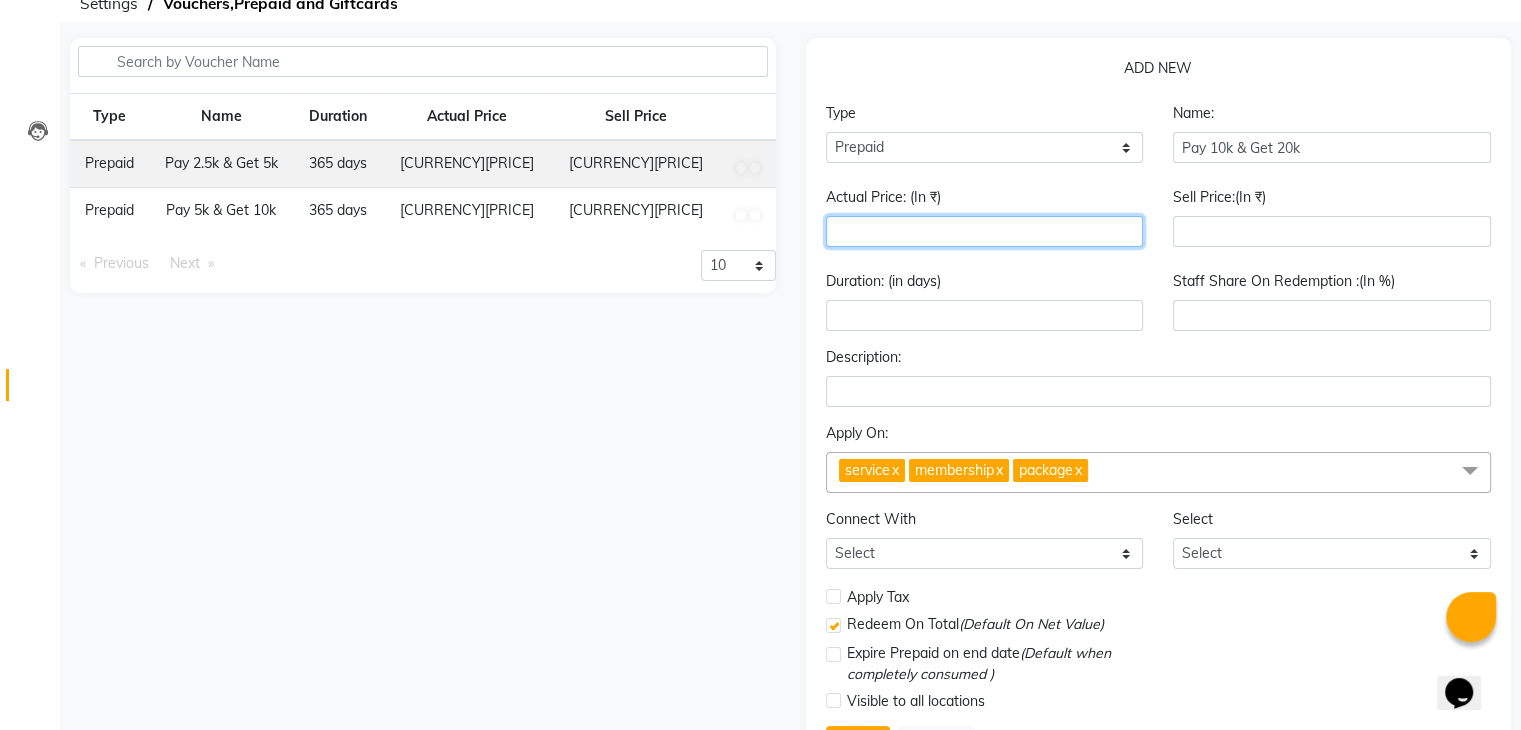 click at bounding box center [985, 231] 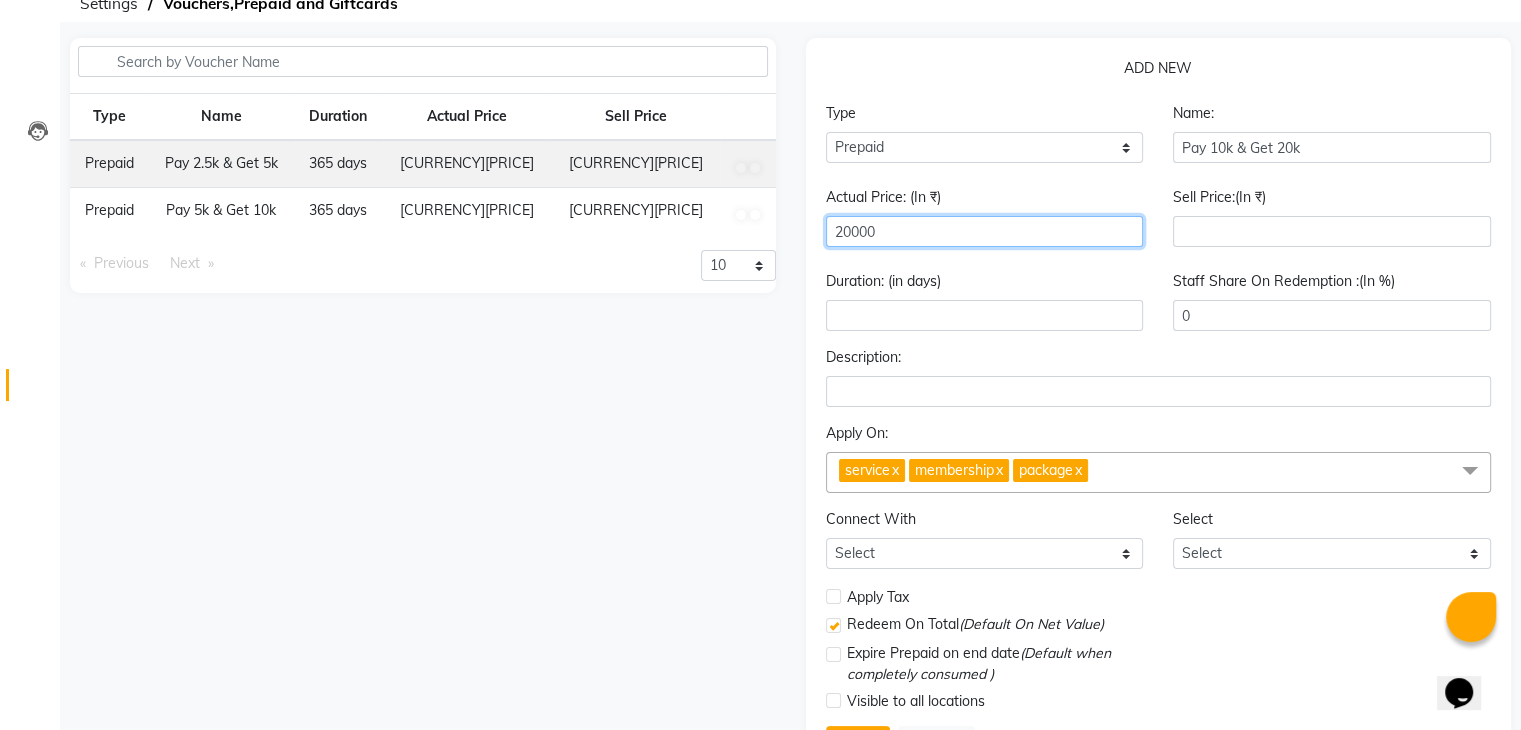 type on "20000" 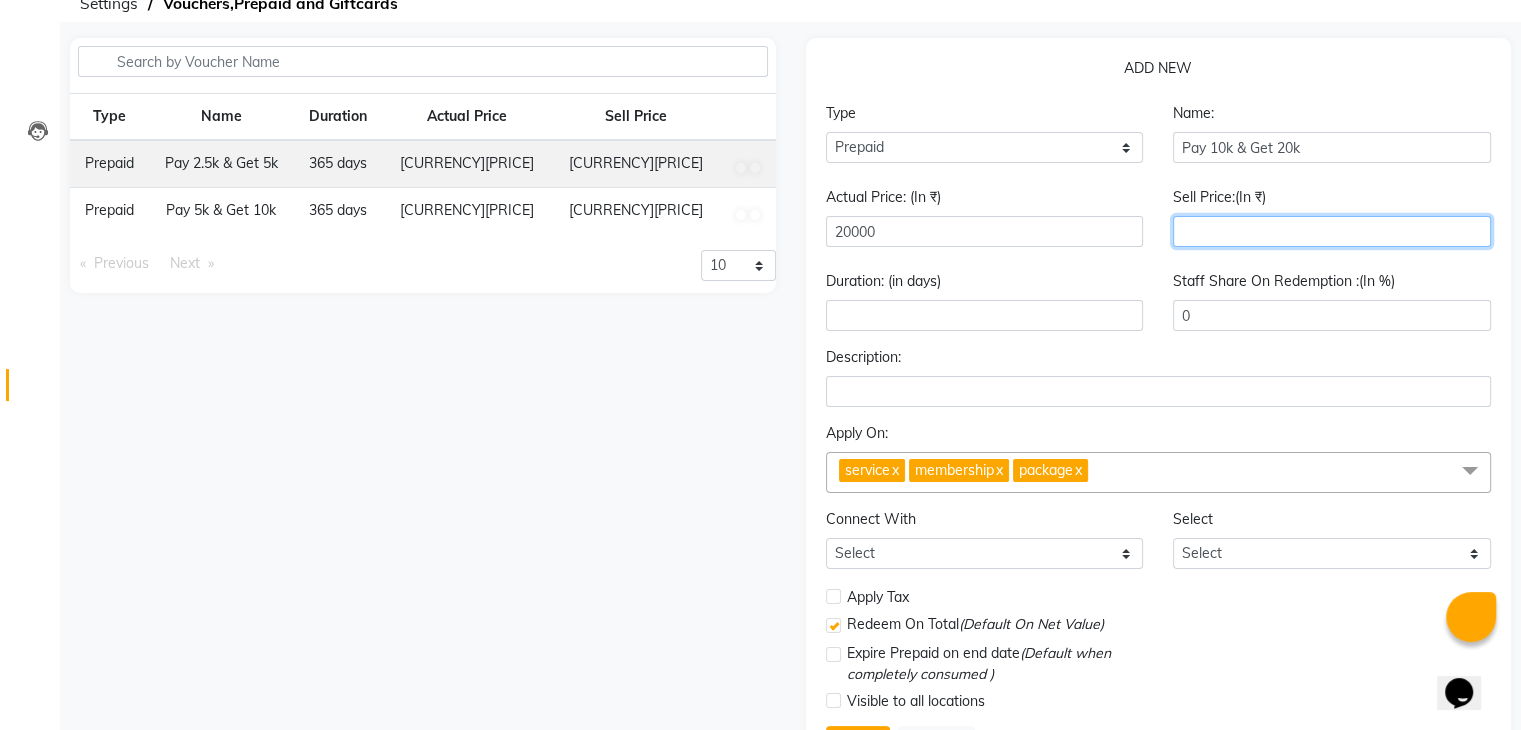click at bounding box center (1332, 231) 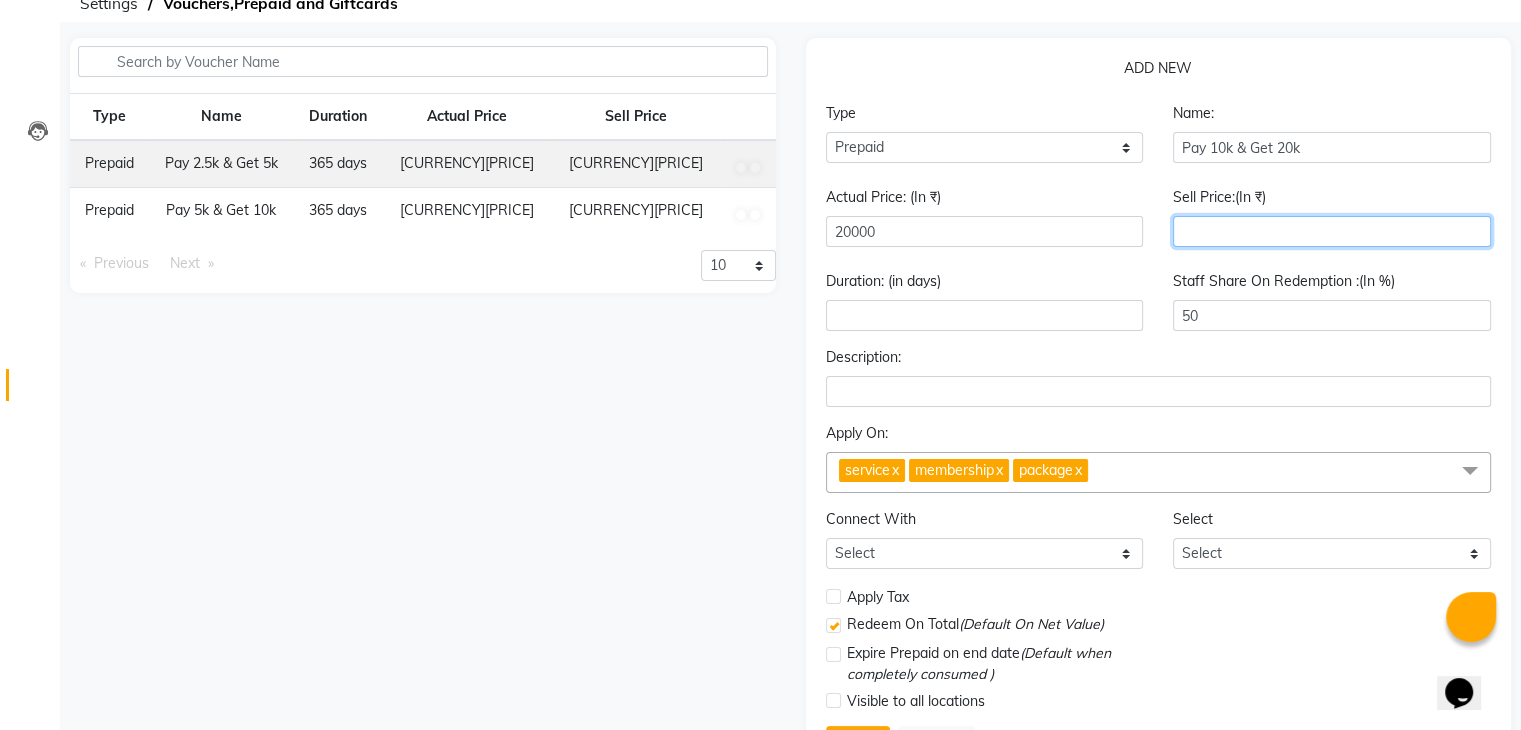 type on "10000" 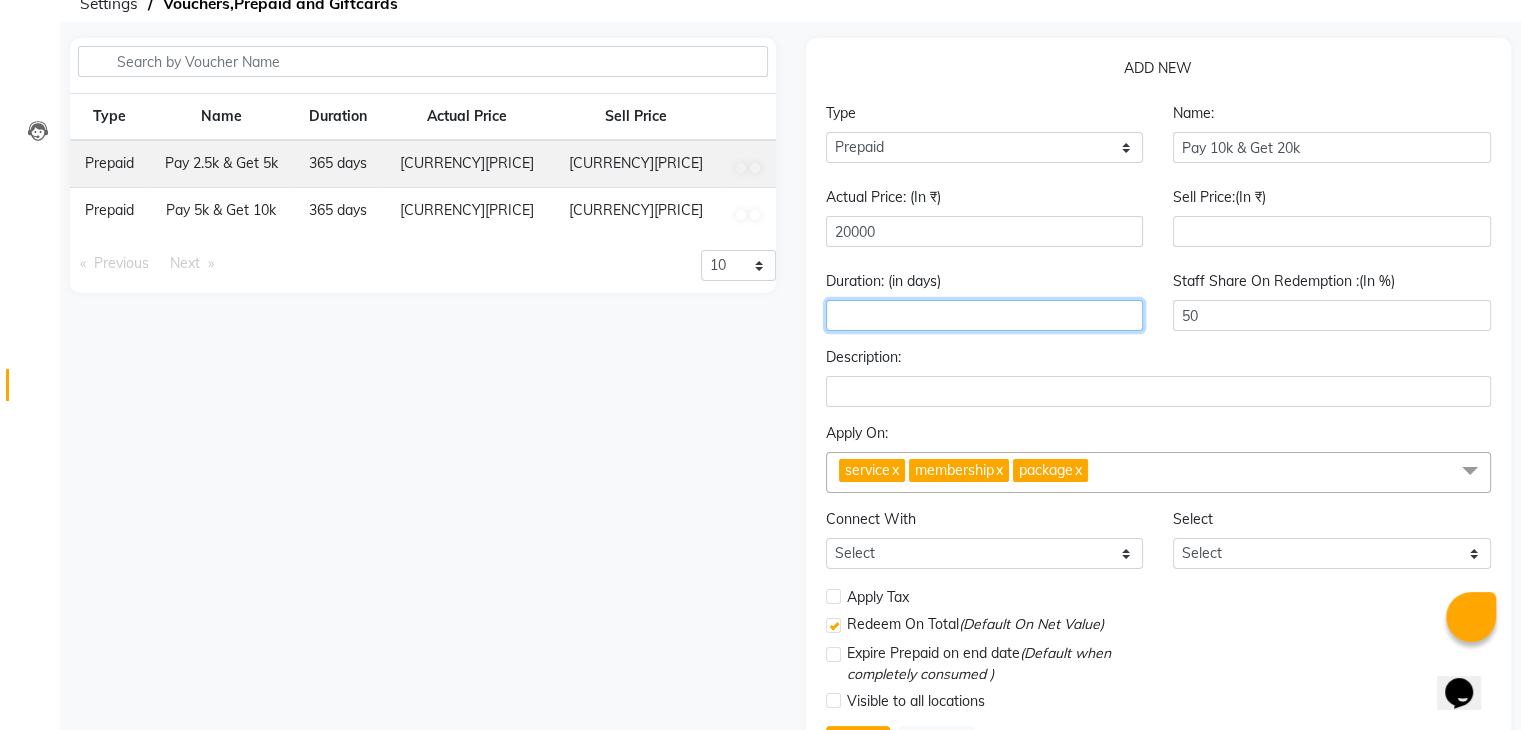 click at bounding box center (985, 315) 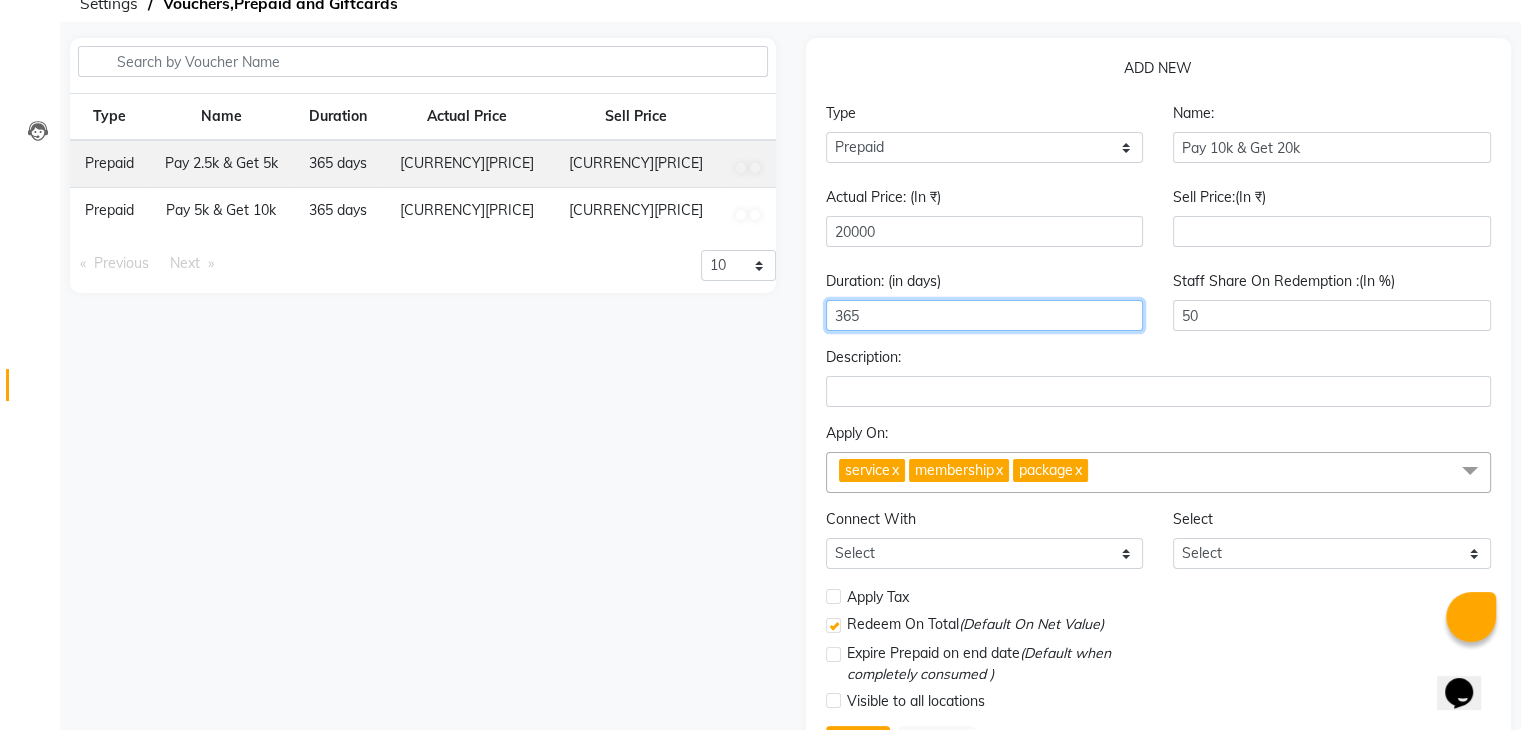 type on "365" 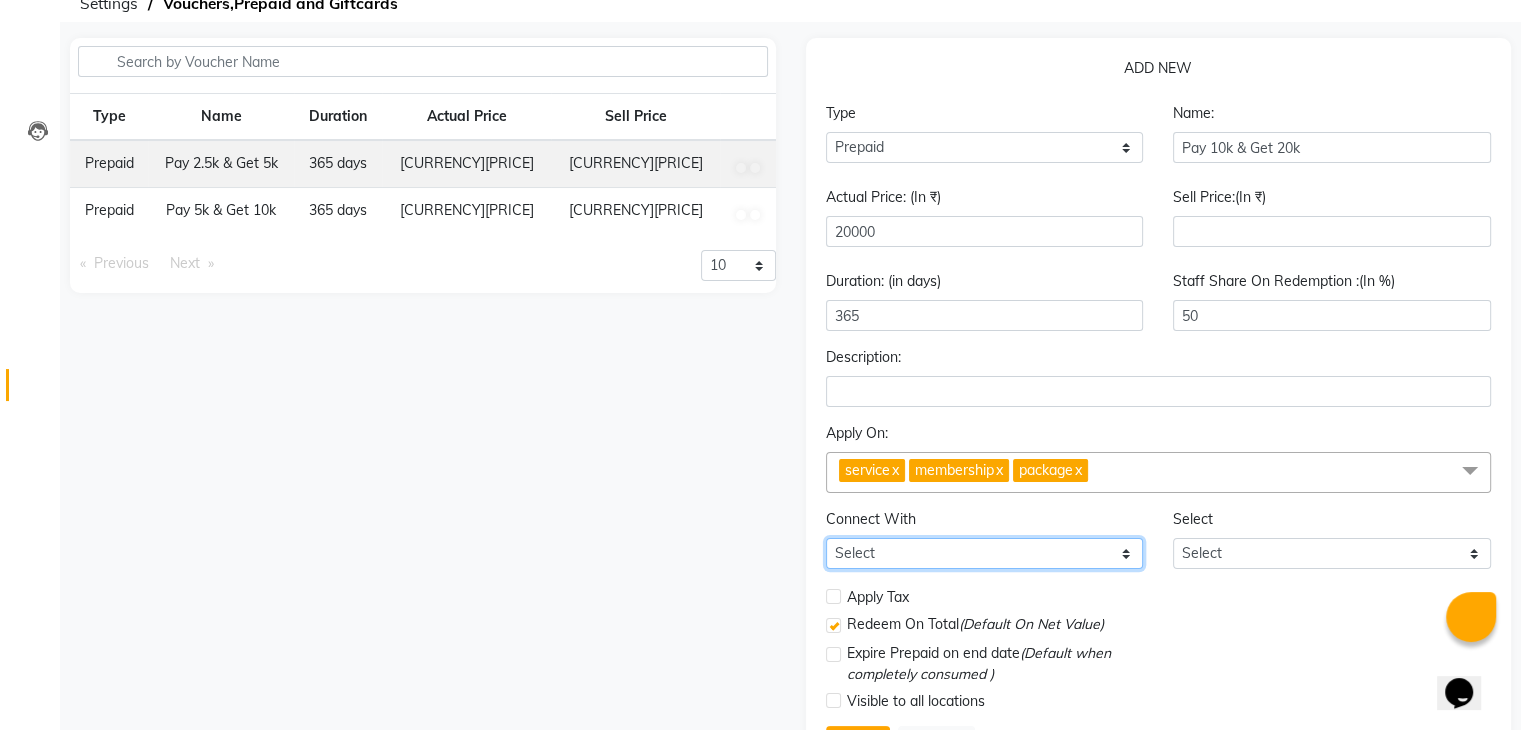 click on "Select Membership Package" at bounding box center [985, 553] 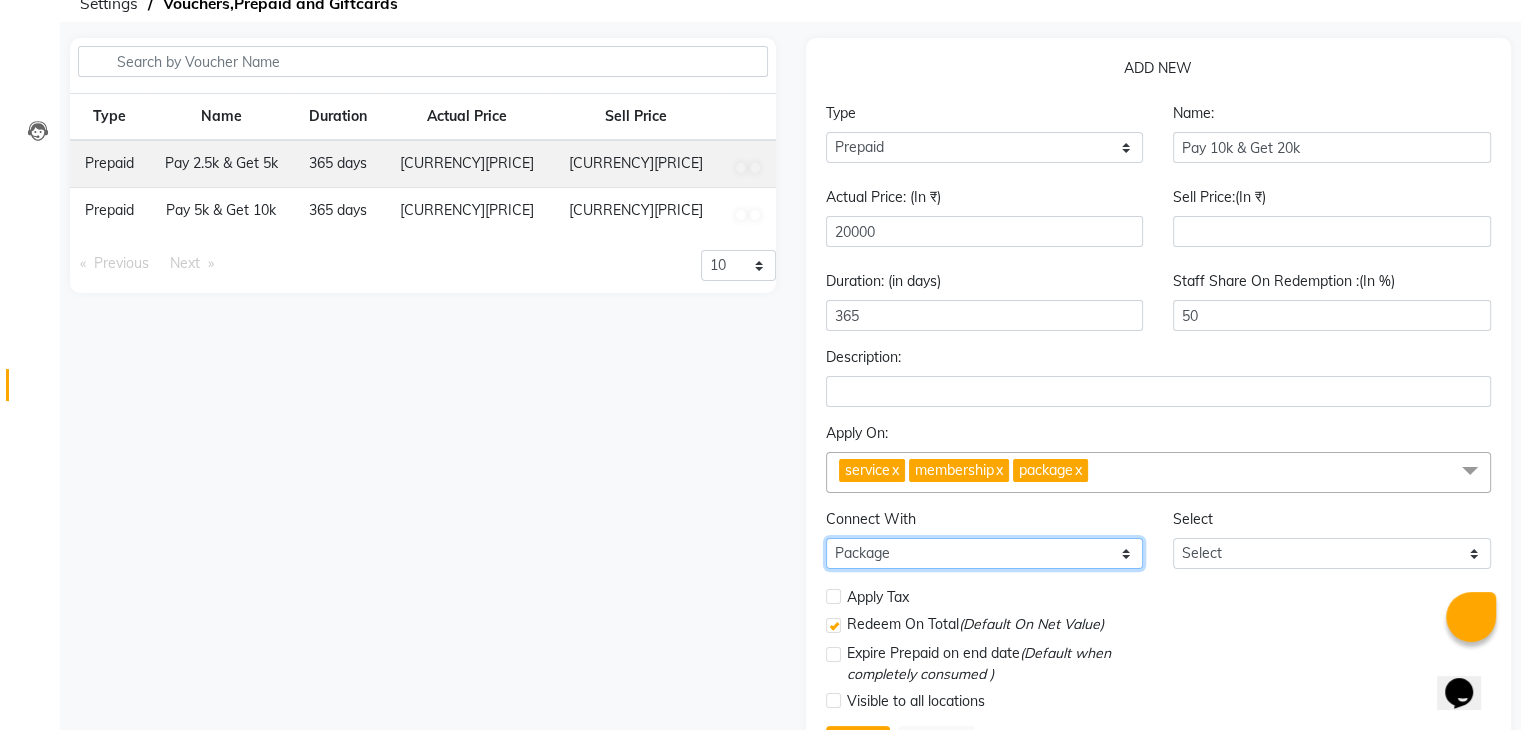 click on "Select Membership Package" at bounding box center (985, 553) 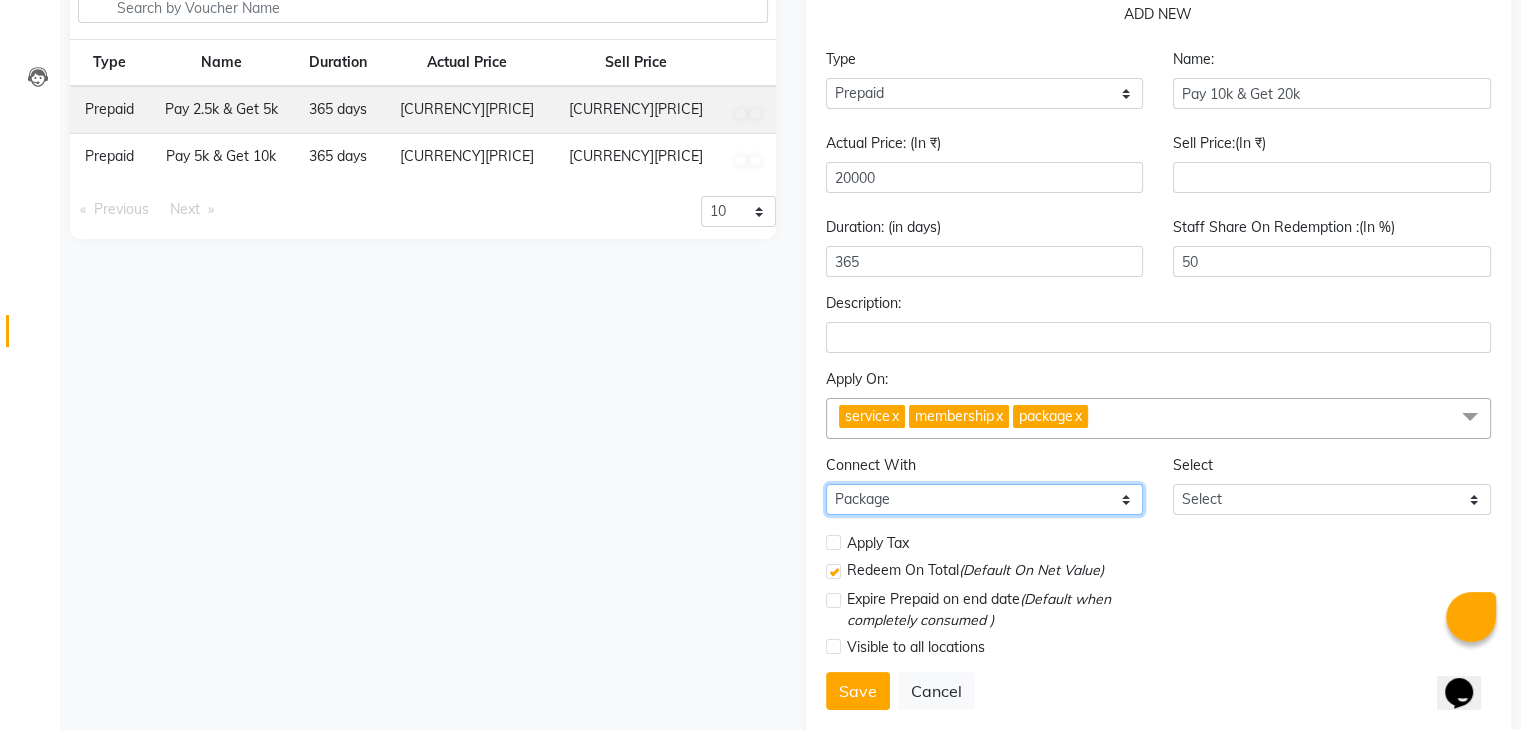 scroll, scrollTop: 201, scrollLeft: 0, axis: vertical 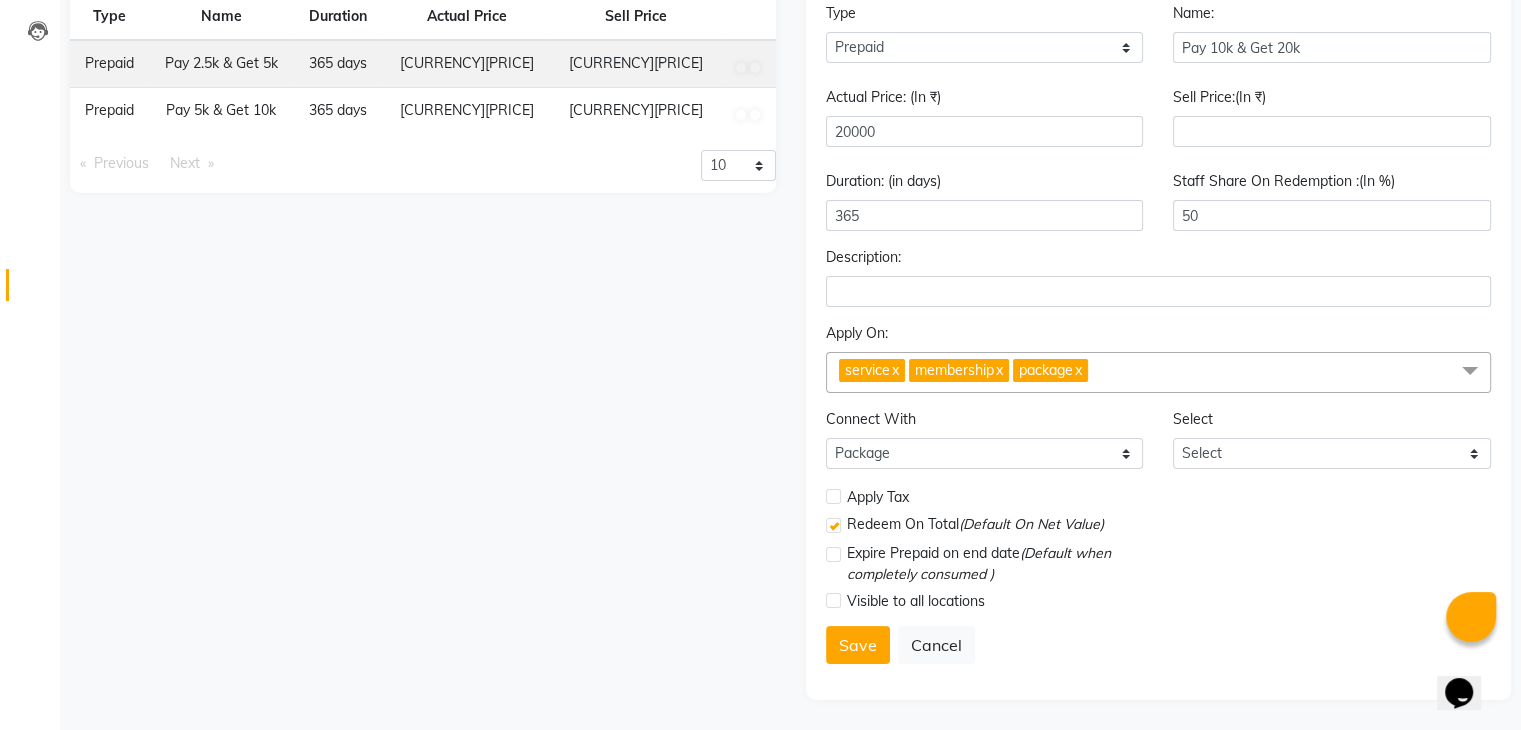 click at bounding box center [833, 554] 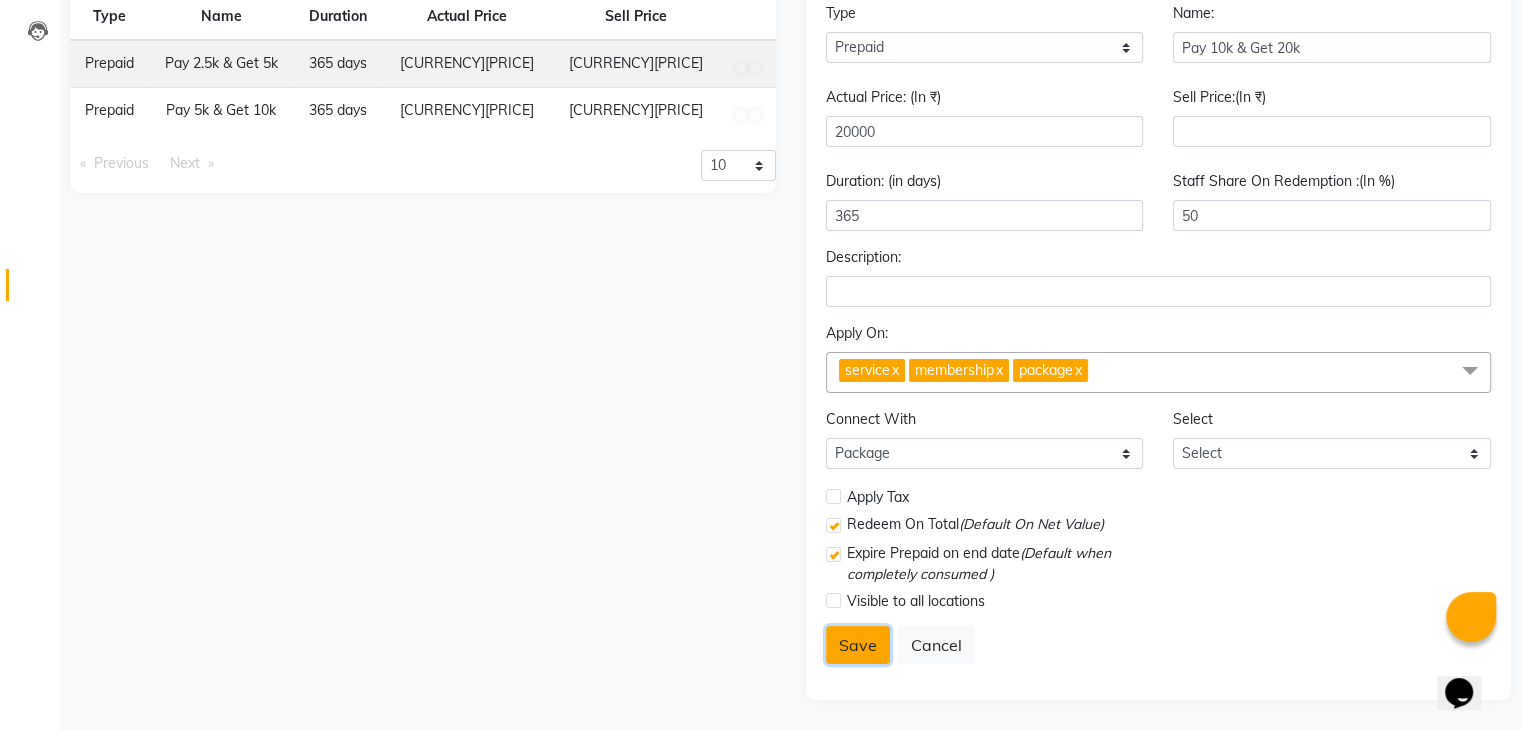 click on "Save" at bounding box center [858, 645] 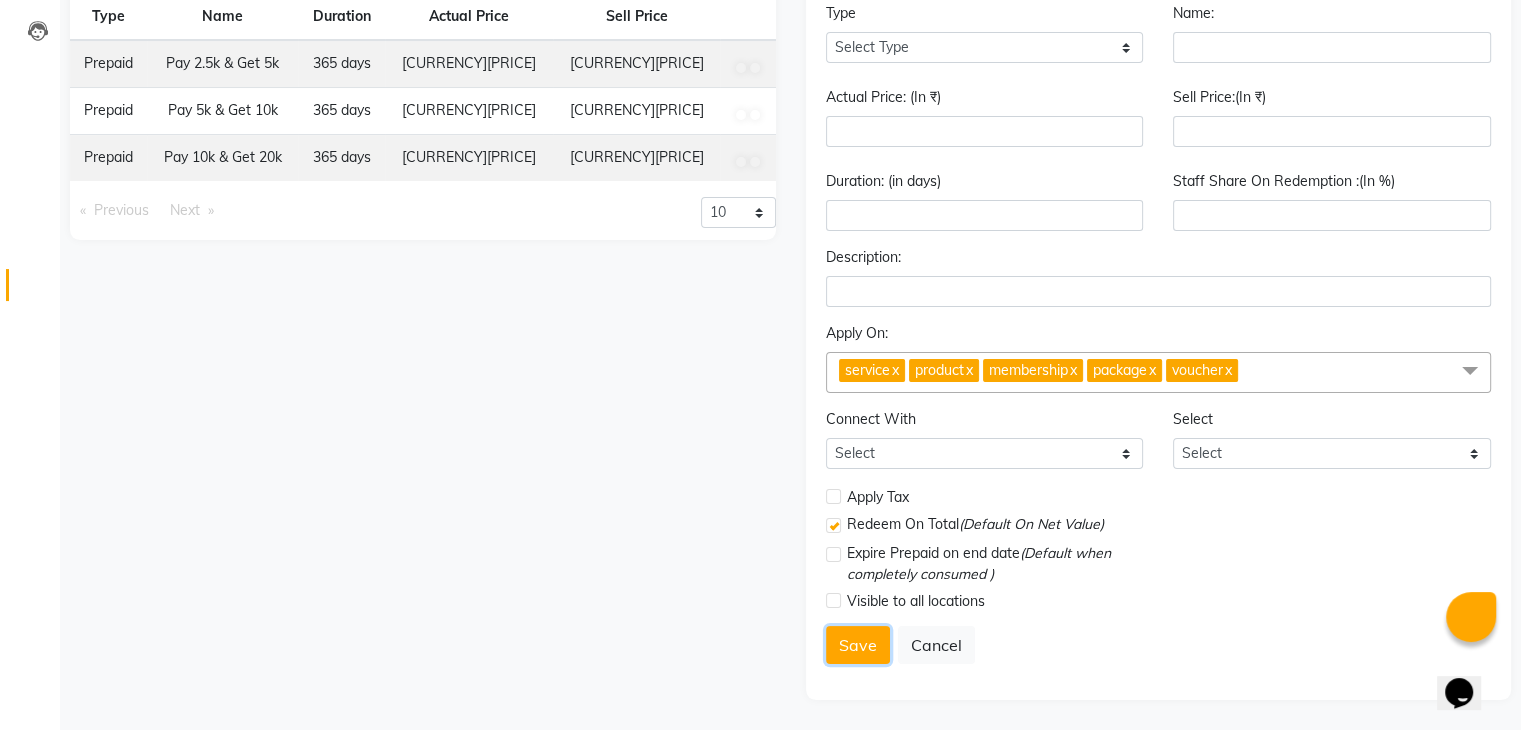 scroll, scrollTop: 101, scrollLeft: 0, axis: vertical 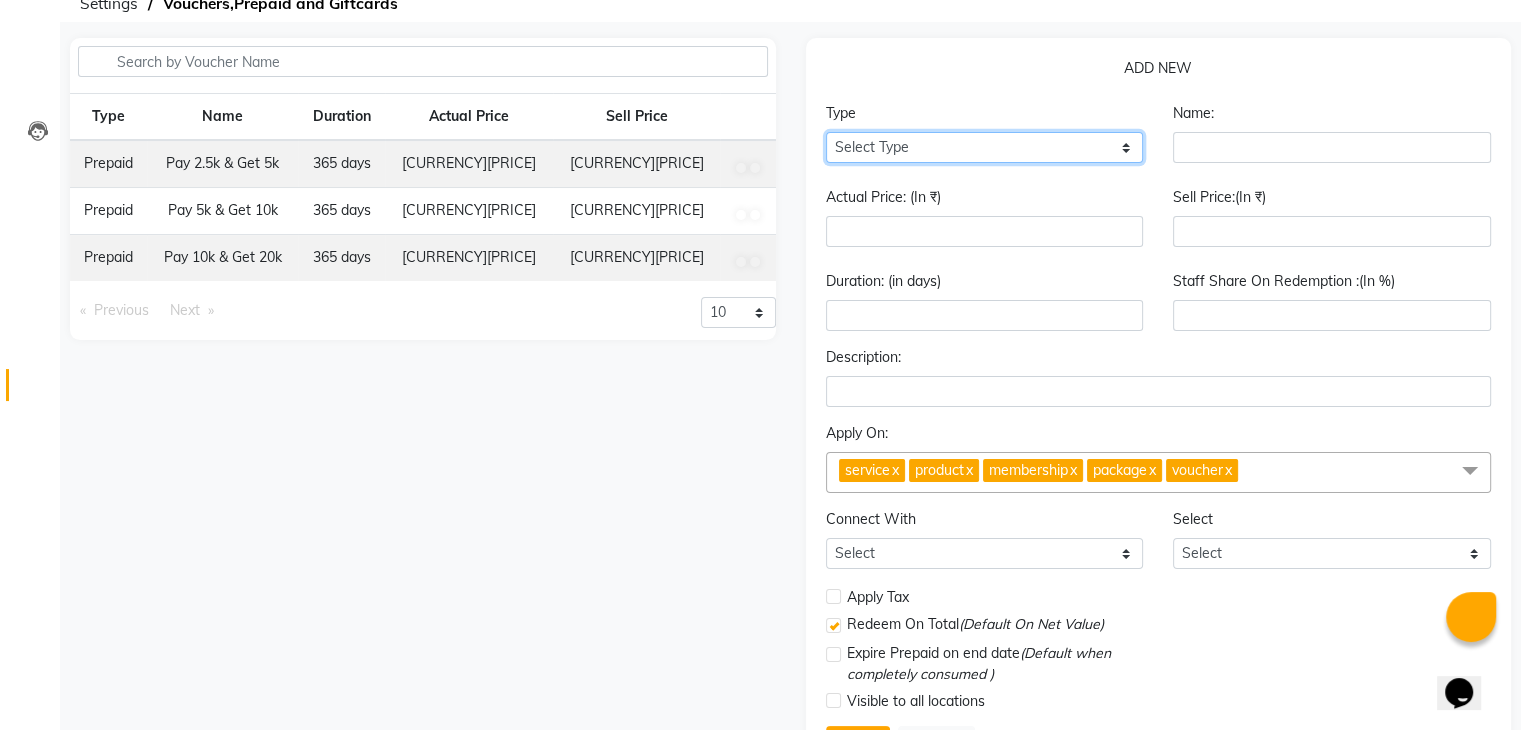 click on "Select Type Voucher Prepaid Gift Card" at bounding box center (985, 147) 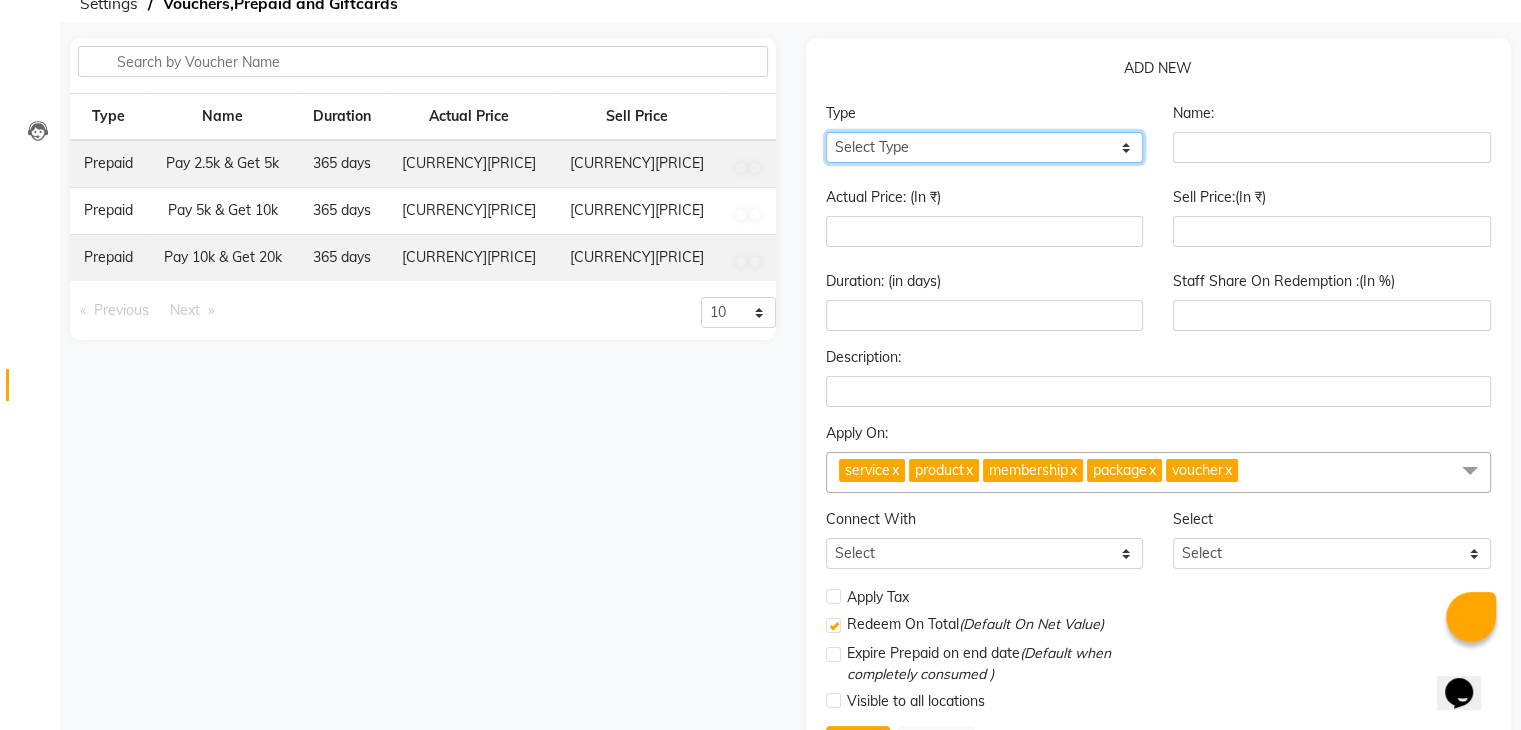 select on "P" 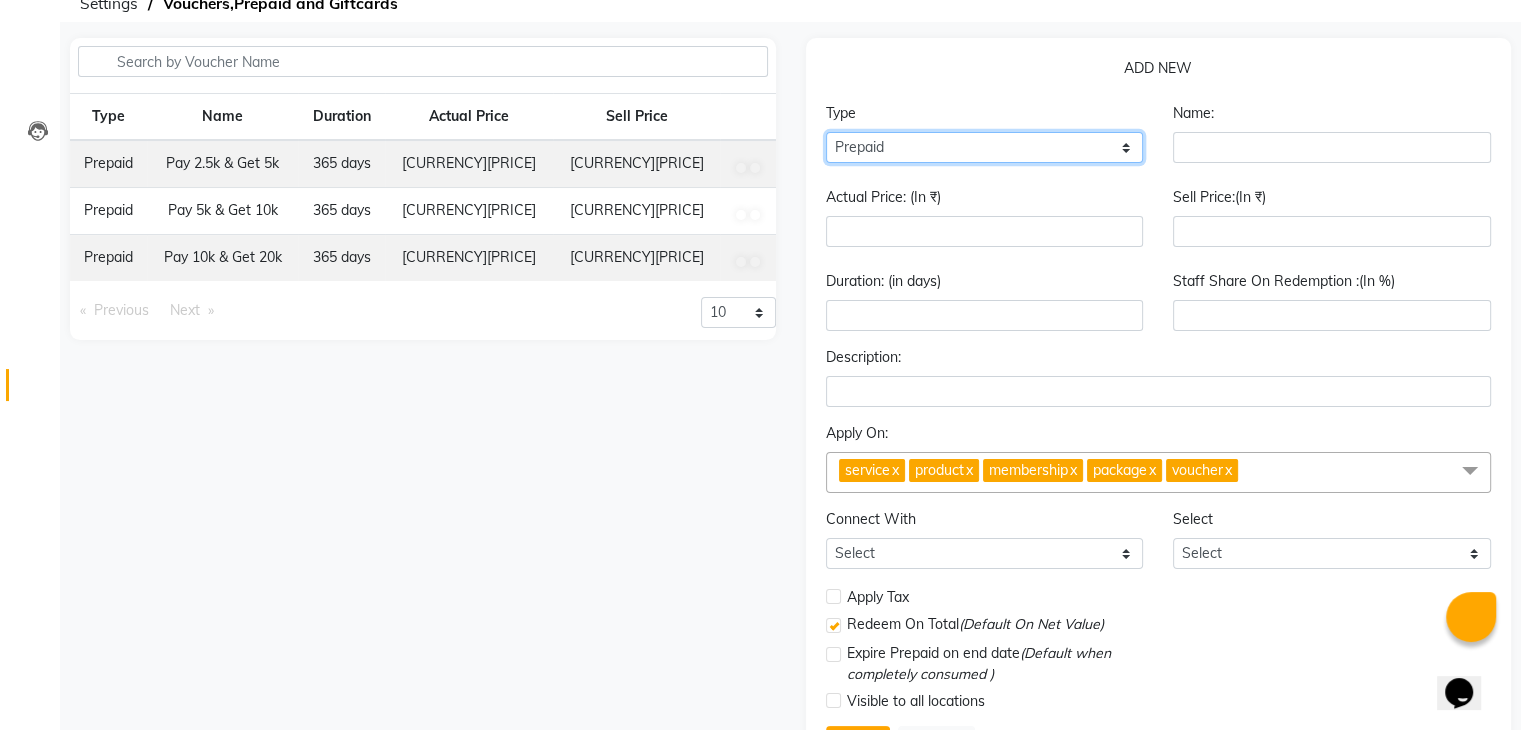 click on "Select Type Voucher Prepaid Gift Card" at bounding box center (985, 147) 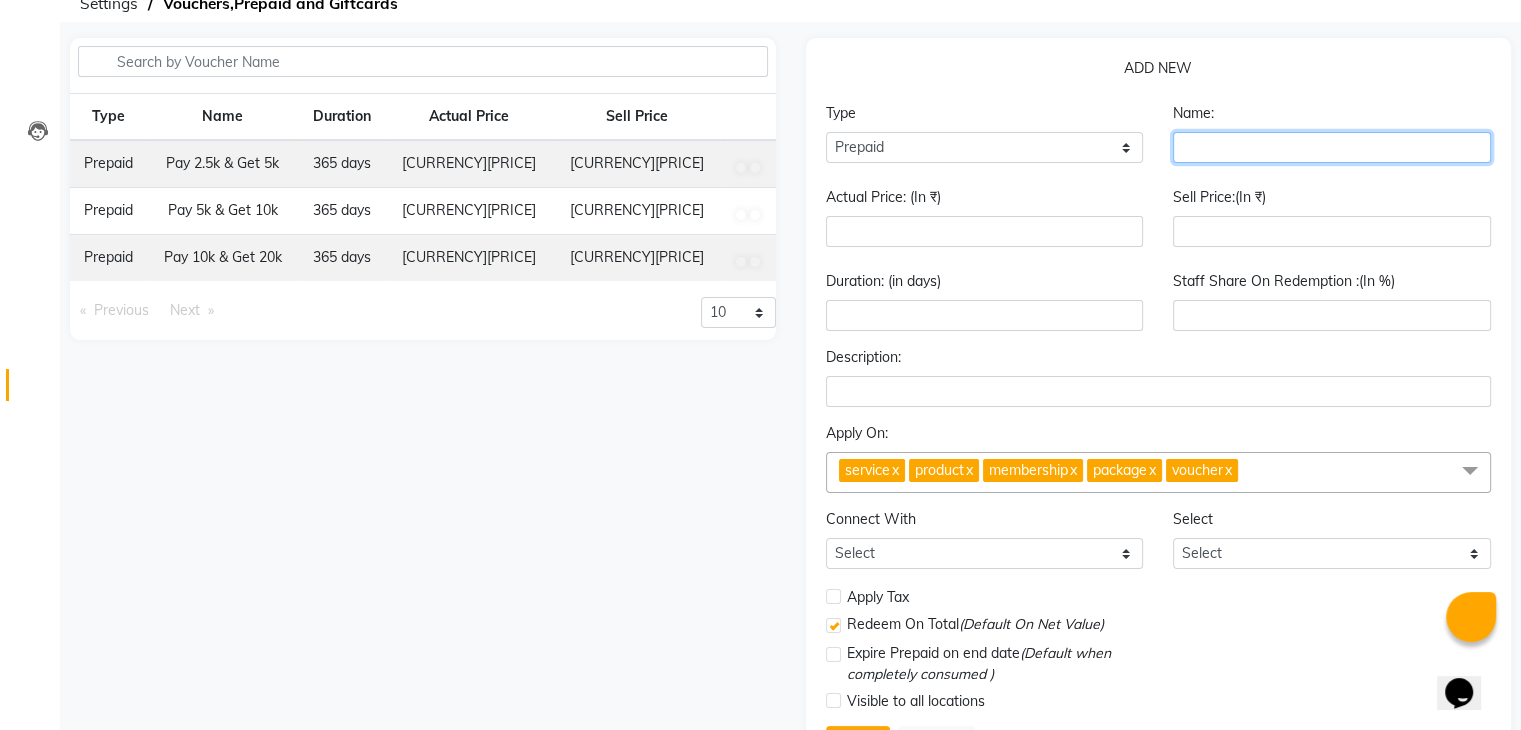 click at bounding box center [1332, 147] 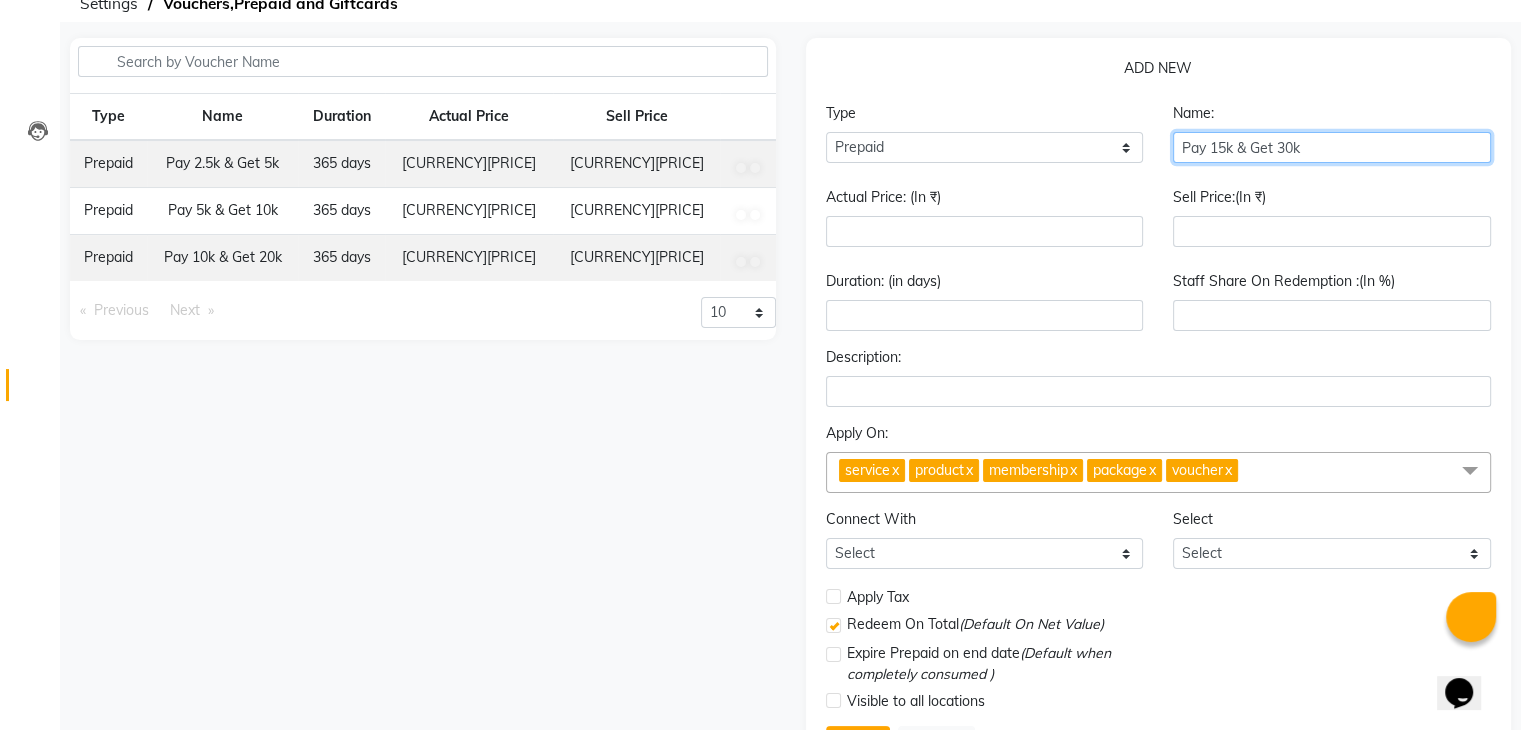 type on "Pay 15k & Get 30k" 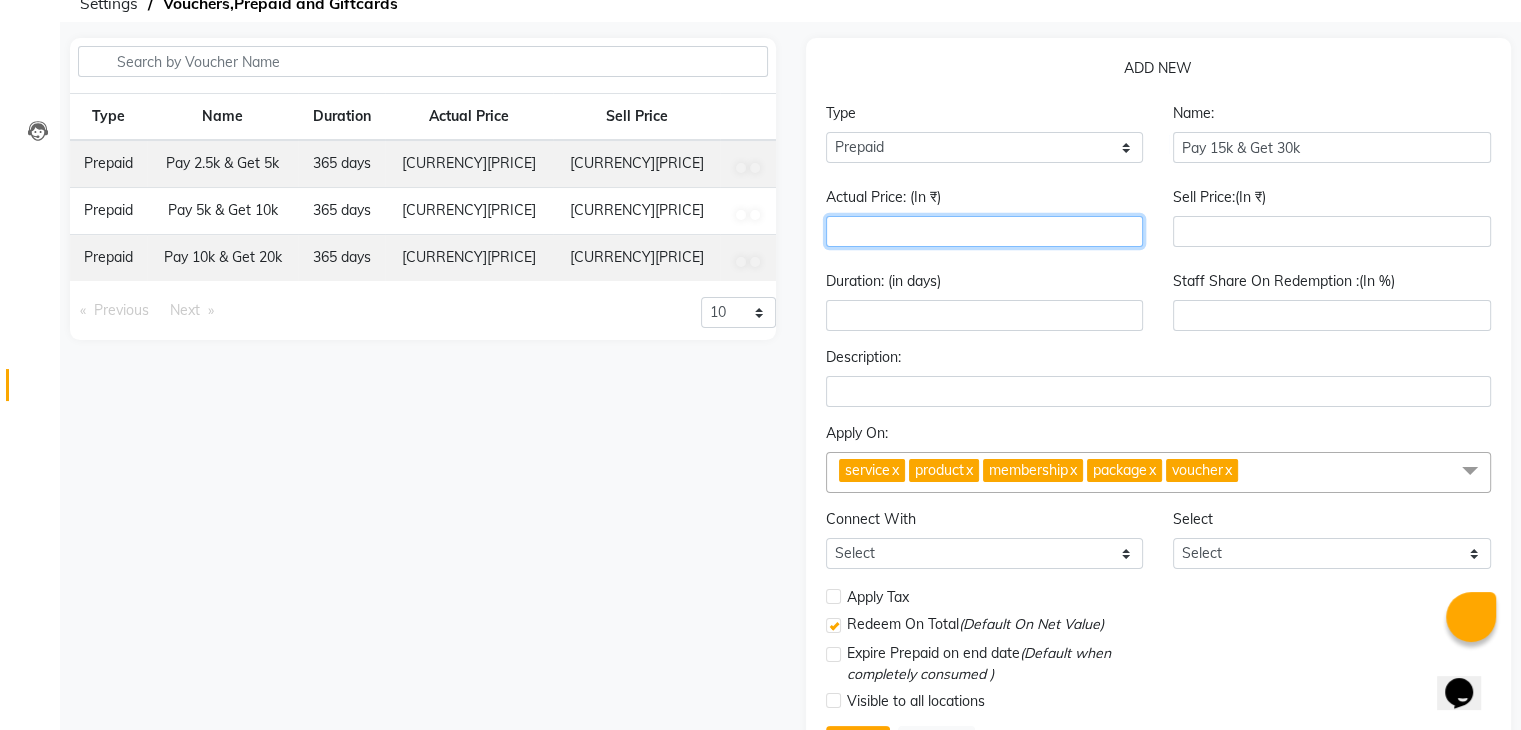 click at bounding box center (985, 231) 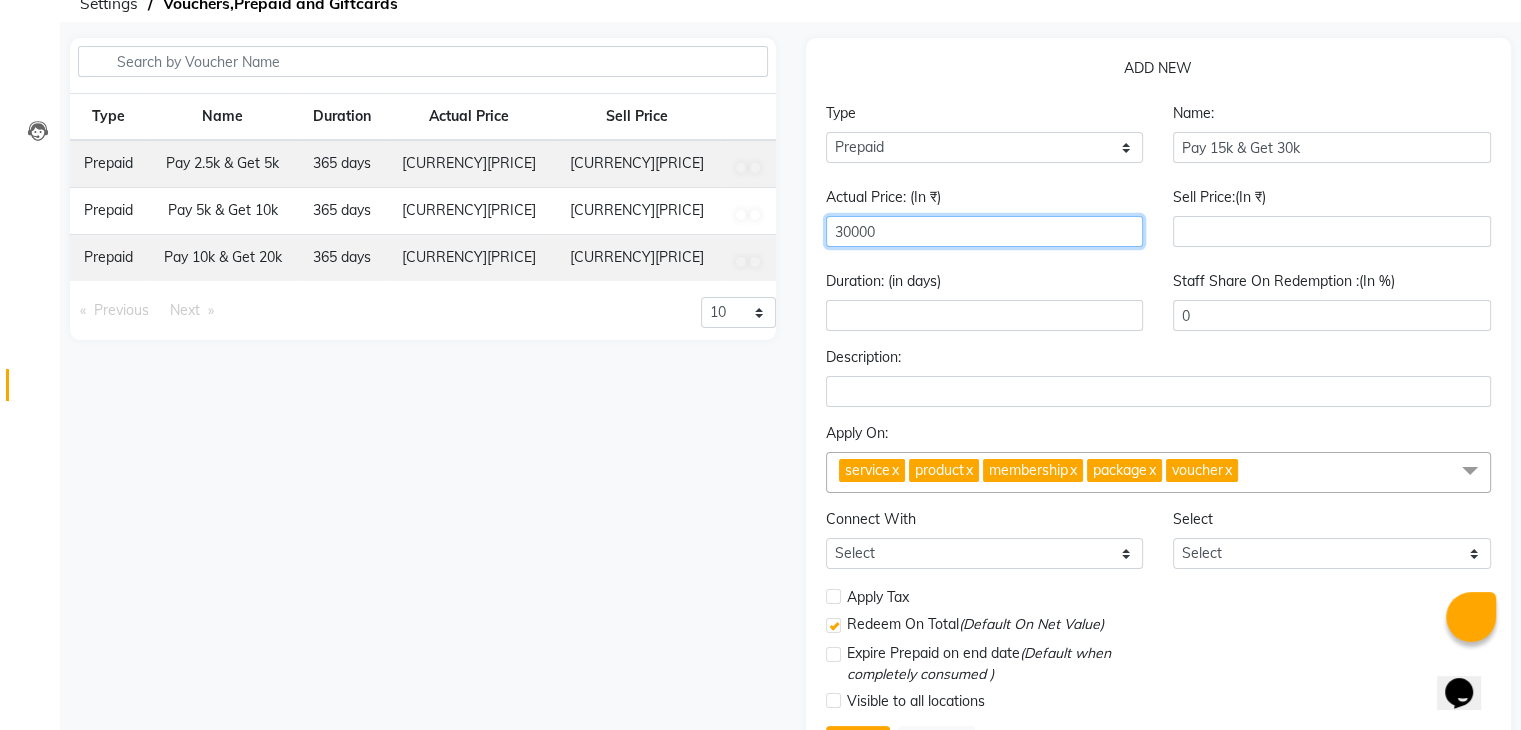 type on "30000" 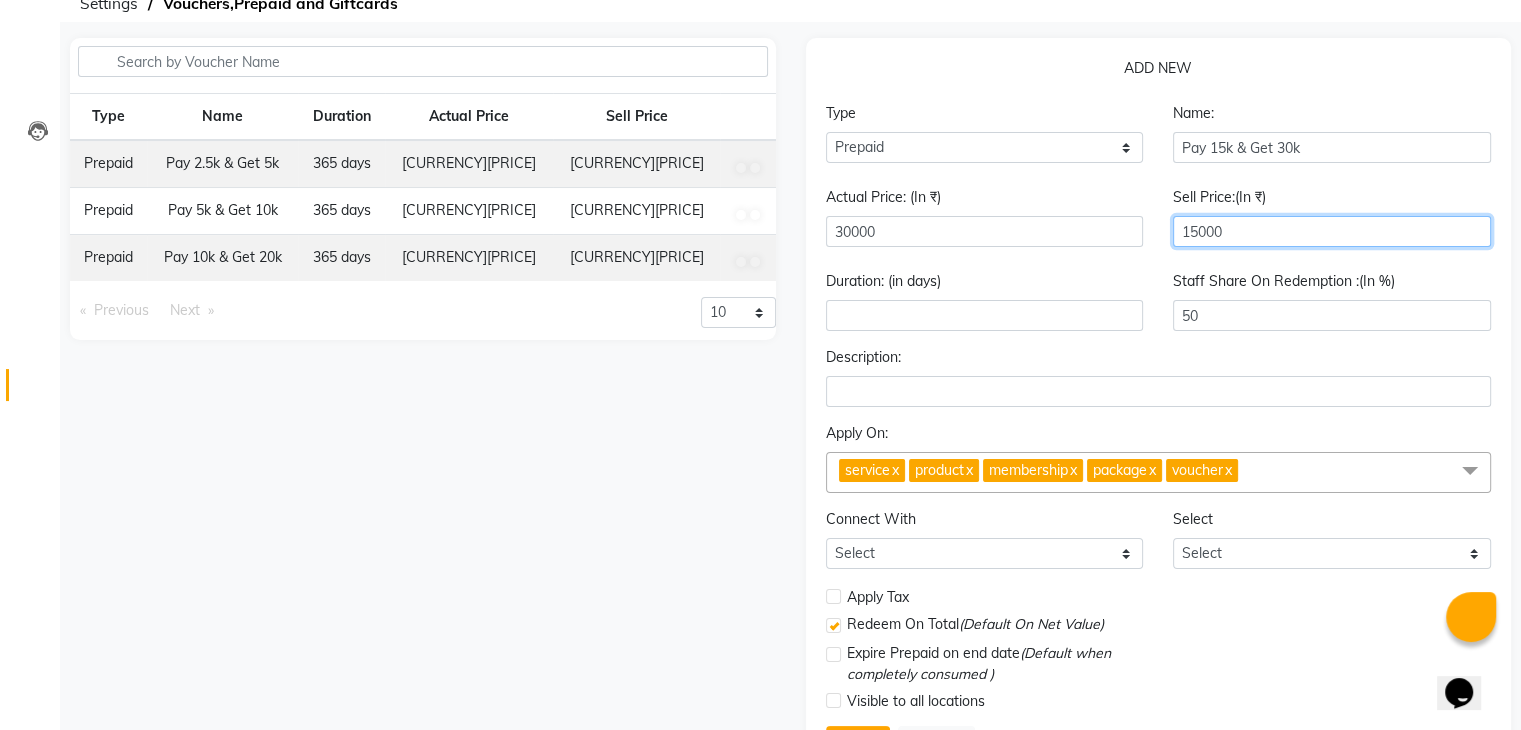 type on "15000" 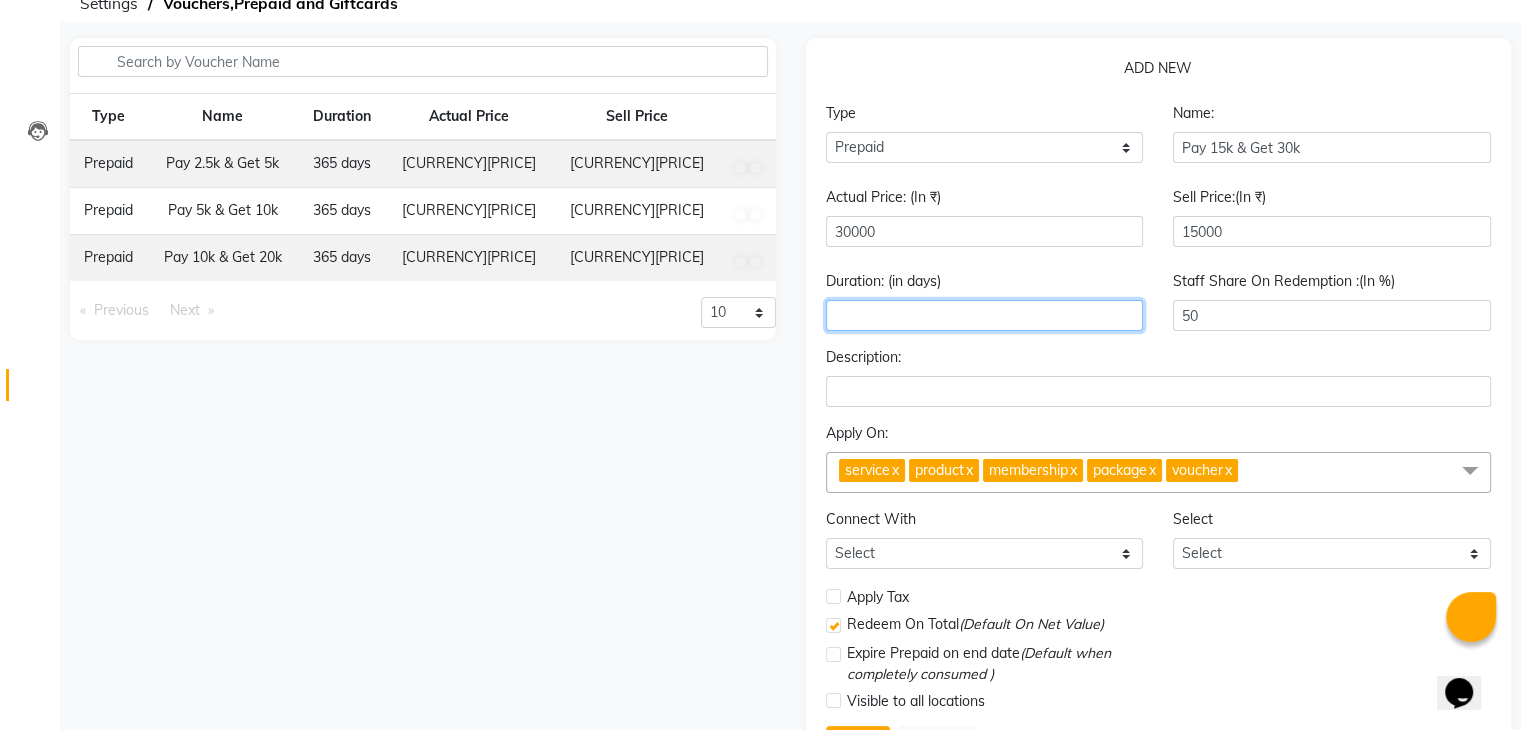 click at bounding box center (985, 315) 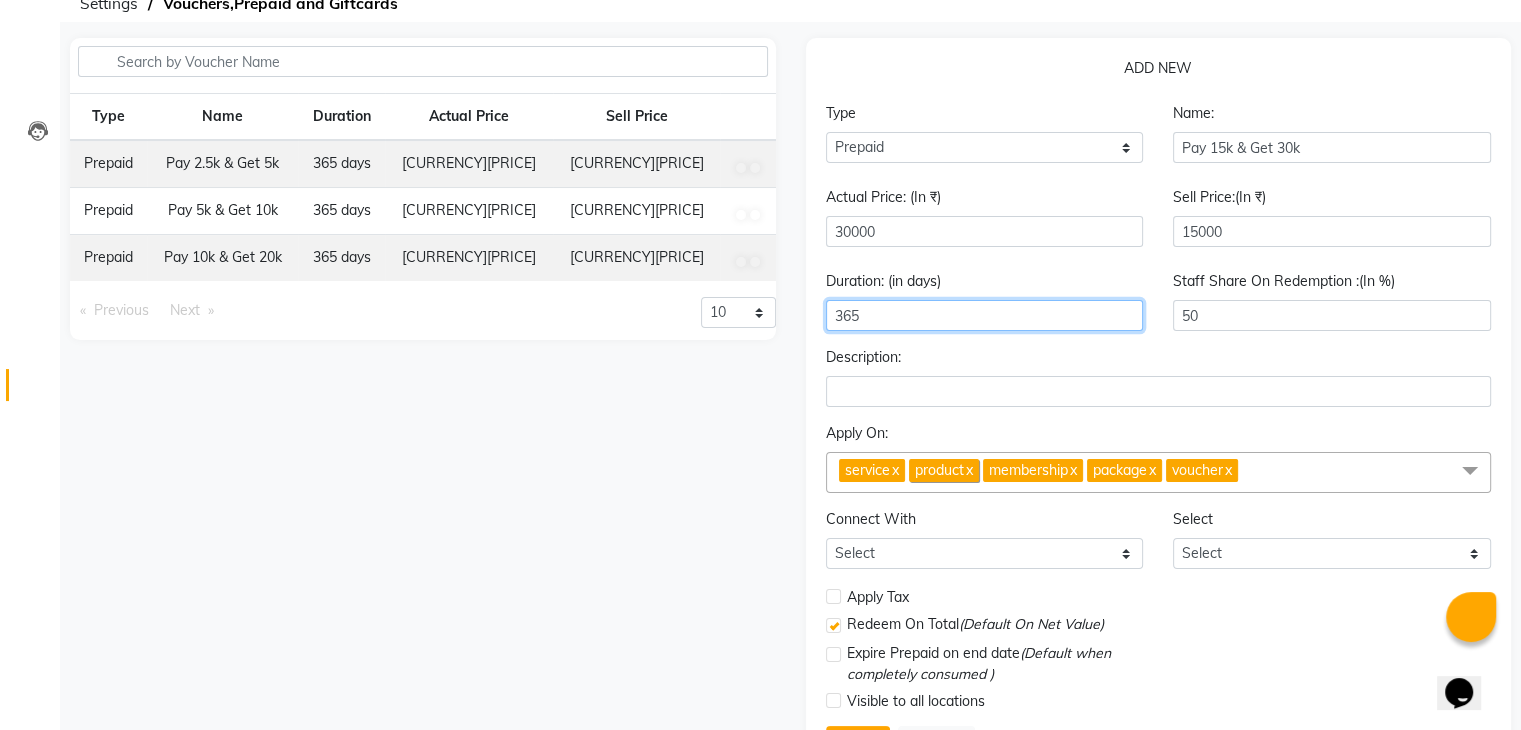 type on "365" 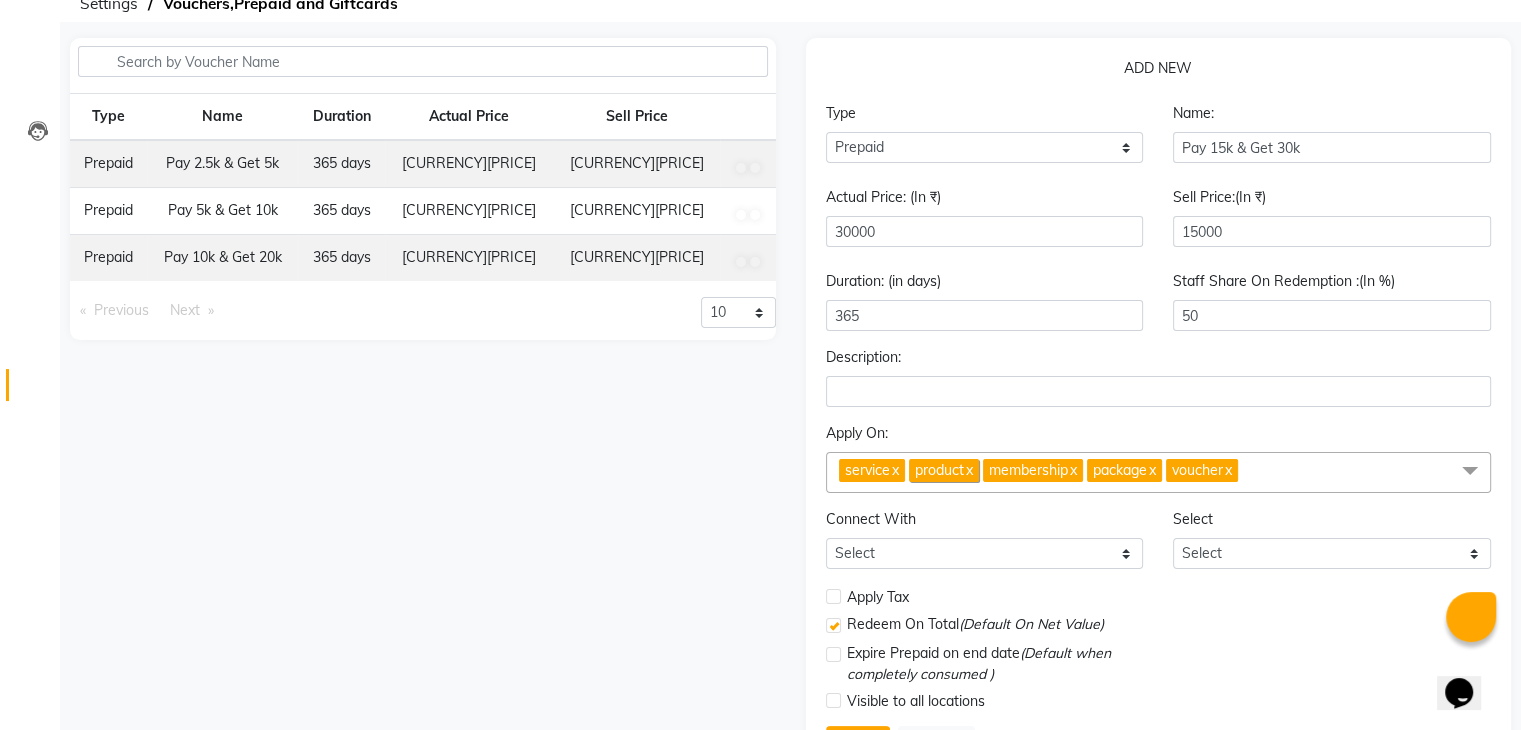 click on "x" at bounding box center [968, 470] 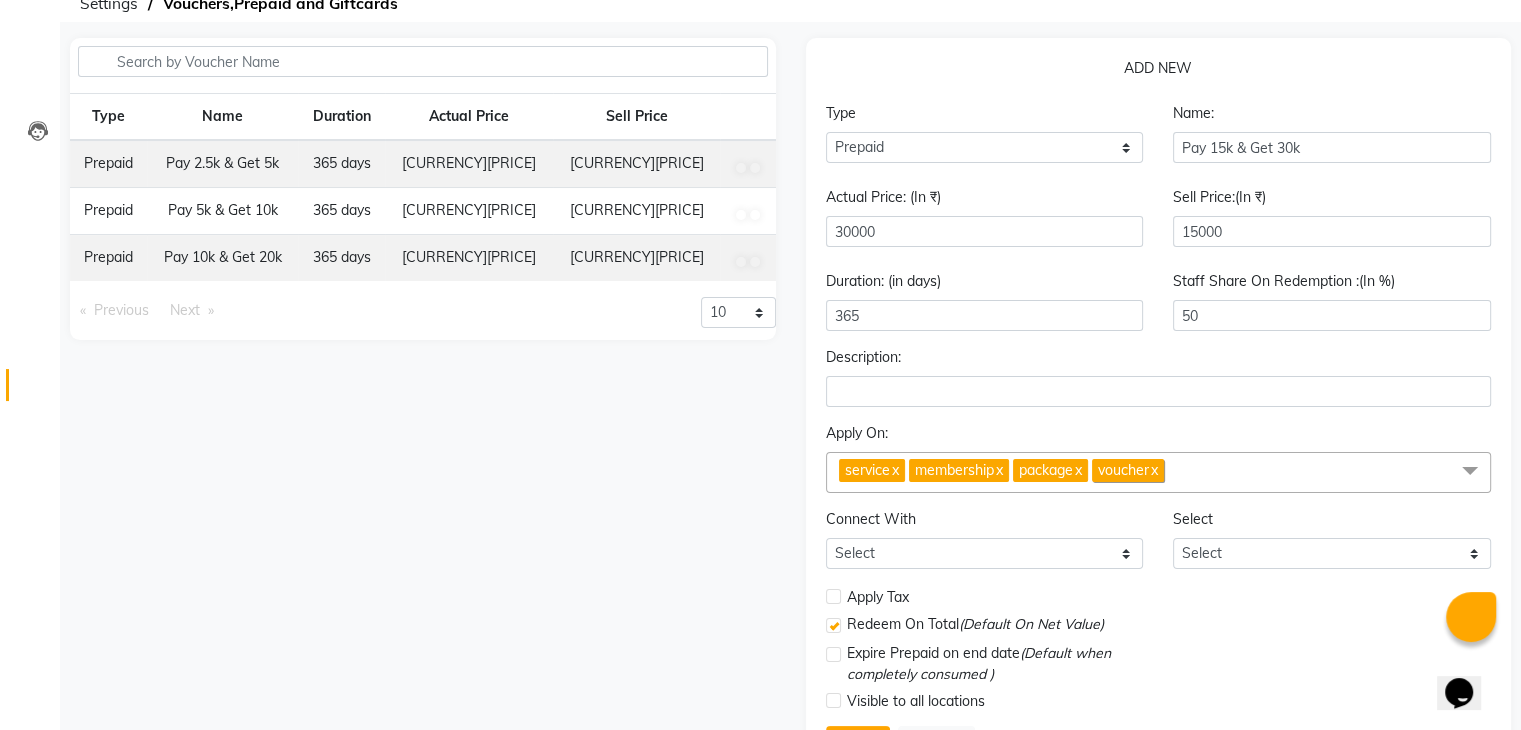 click on "x" at bounding box center [1153, 470] 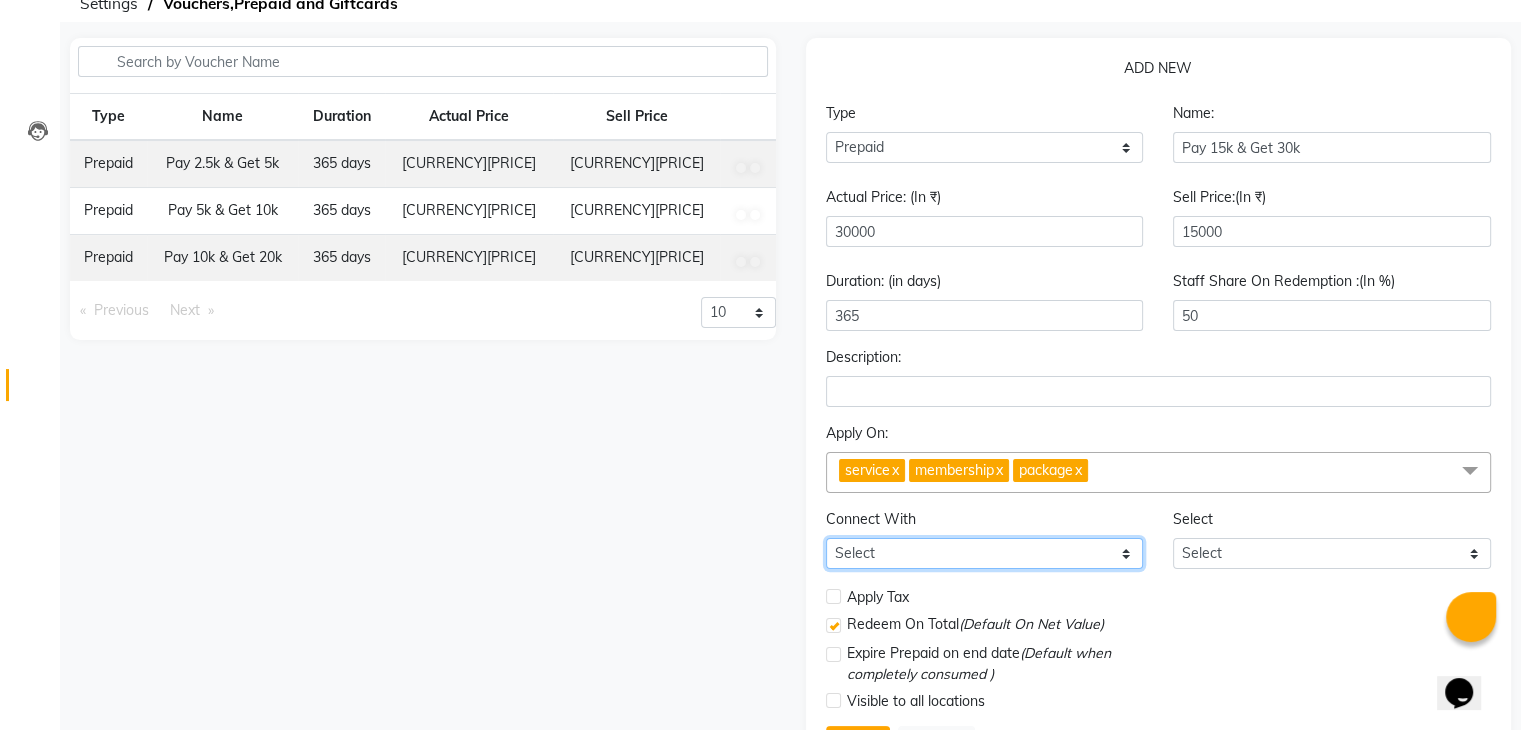 click on "Select Membership Package" at bounding box center (985, 553) 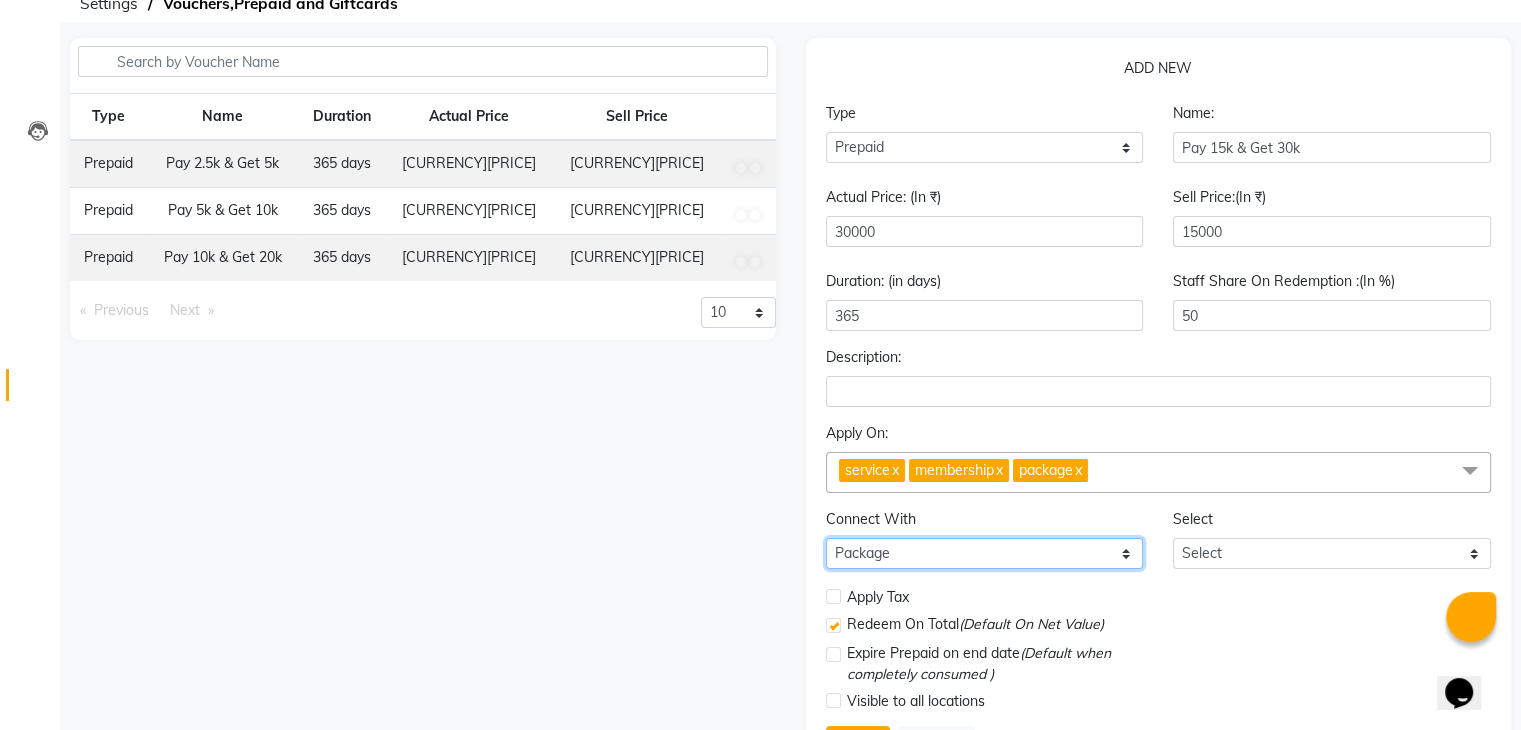 click on "Select Membership Package" at bounding box center (985, 553) 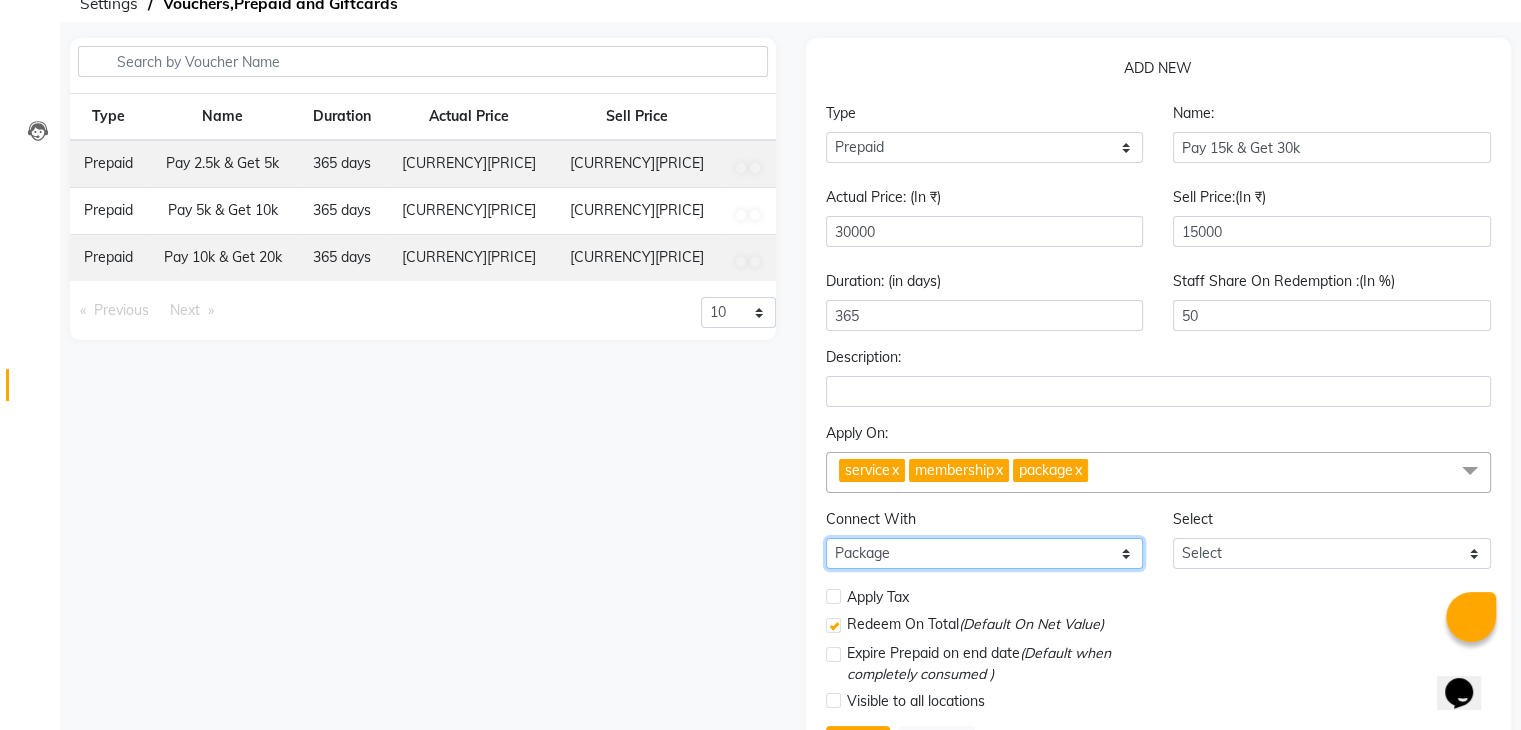 scroll, scrollTop: 201, scrollLeft: 0, axis: vertical 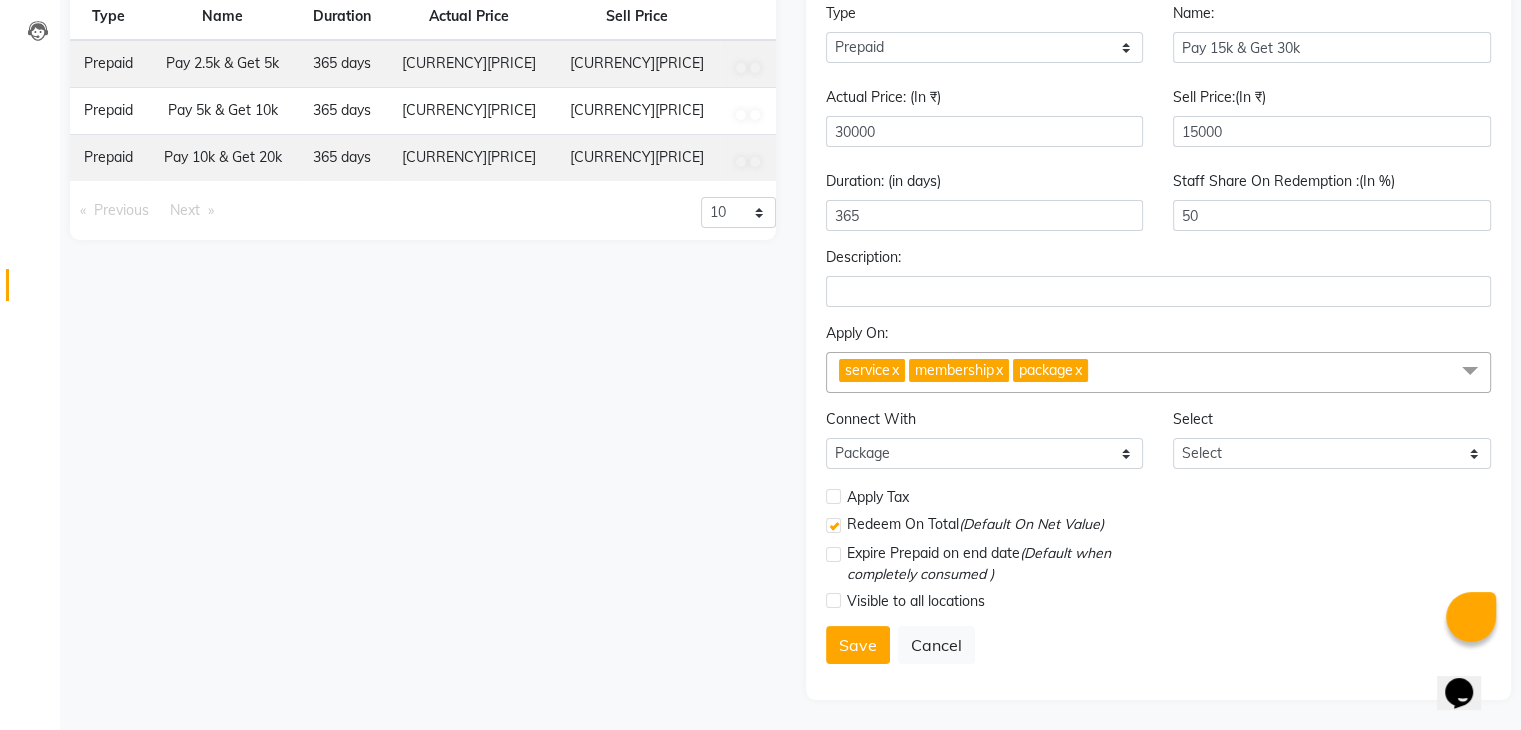 click at bounding box center [833, 554] 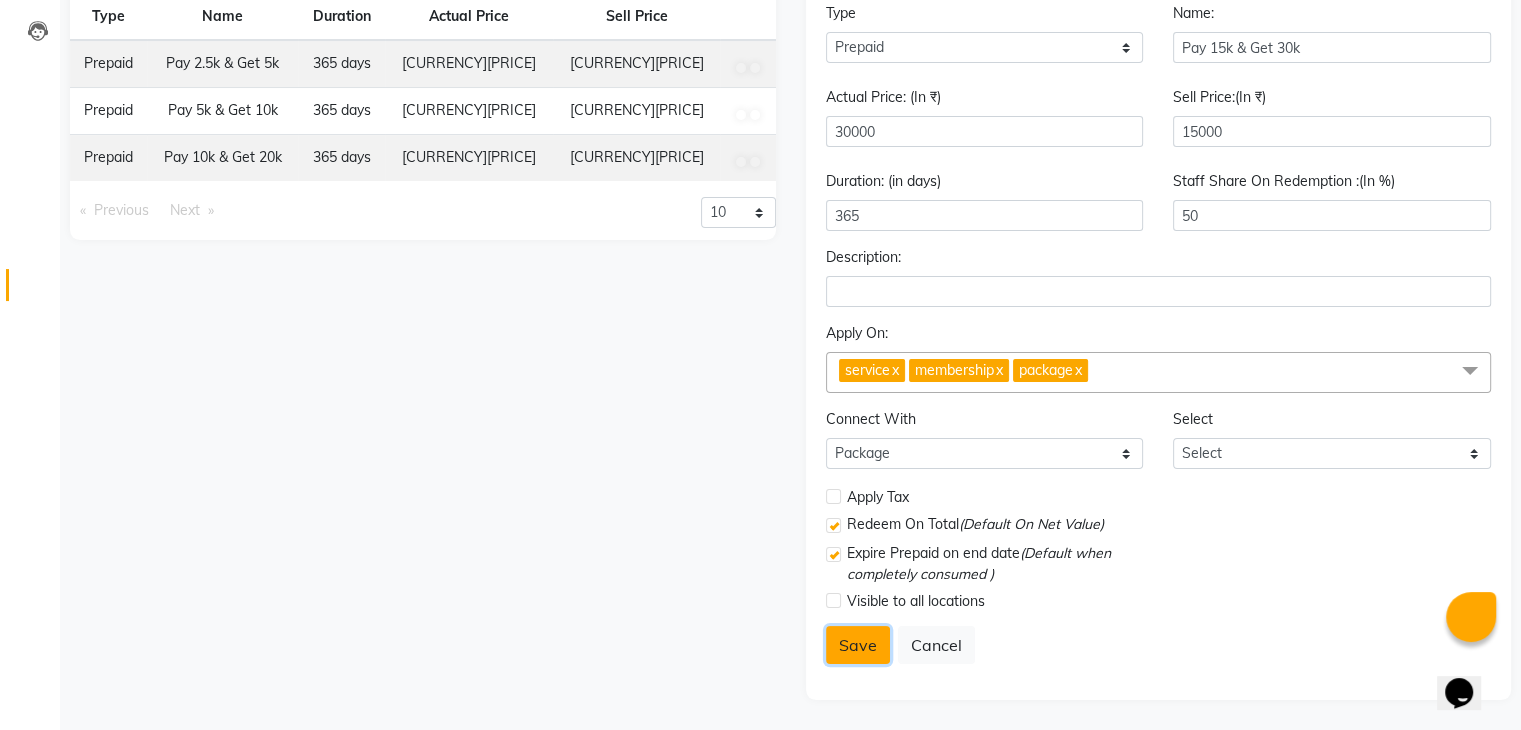 click on "Save" at bounding box center (858, 645) 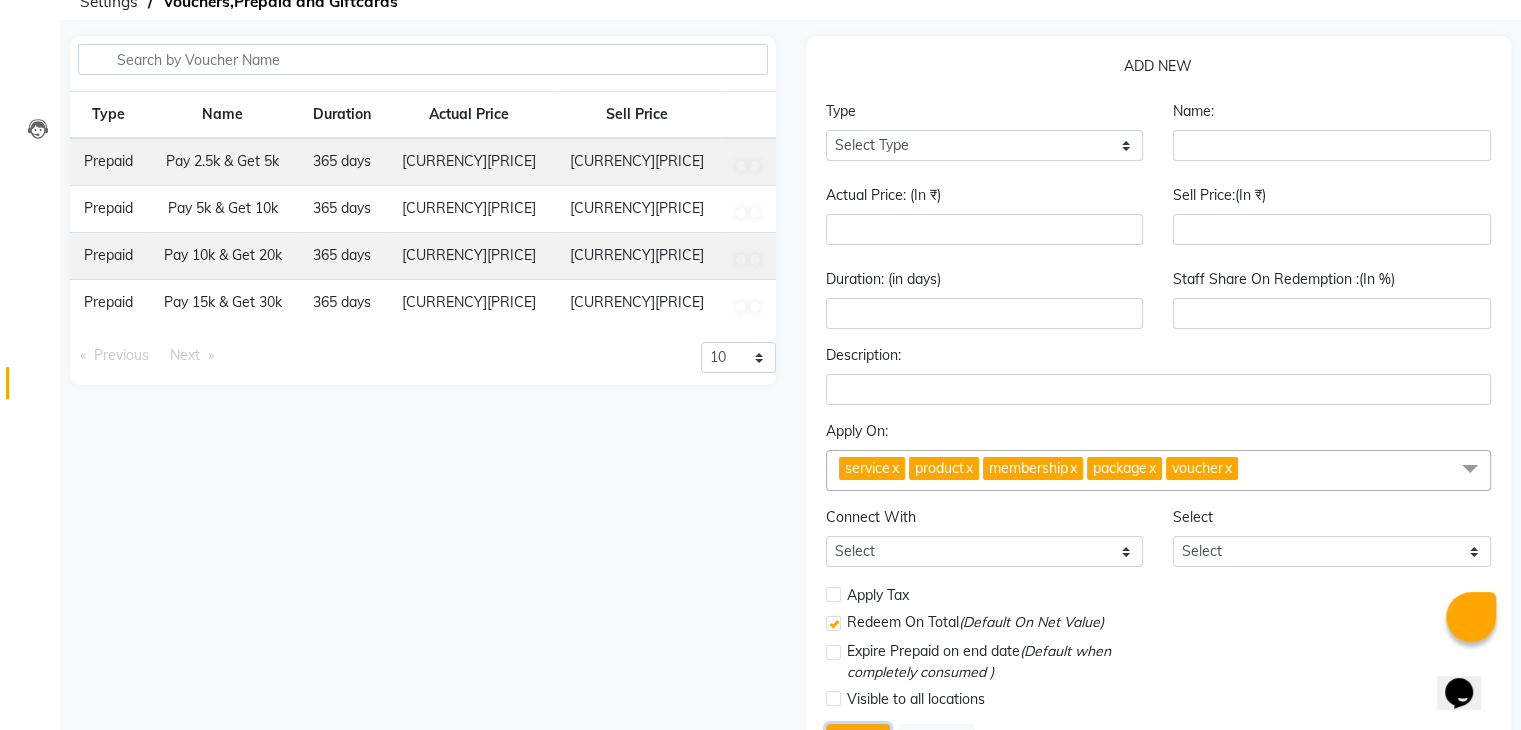 scroll, scrollTop: 1, scrollLeft: 0, axis: vertical 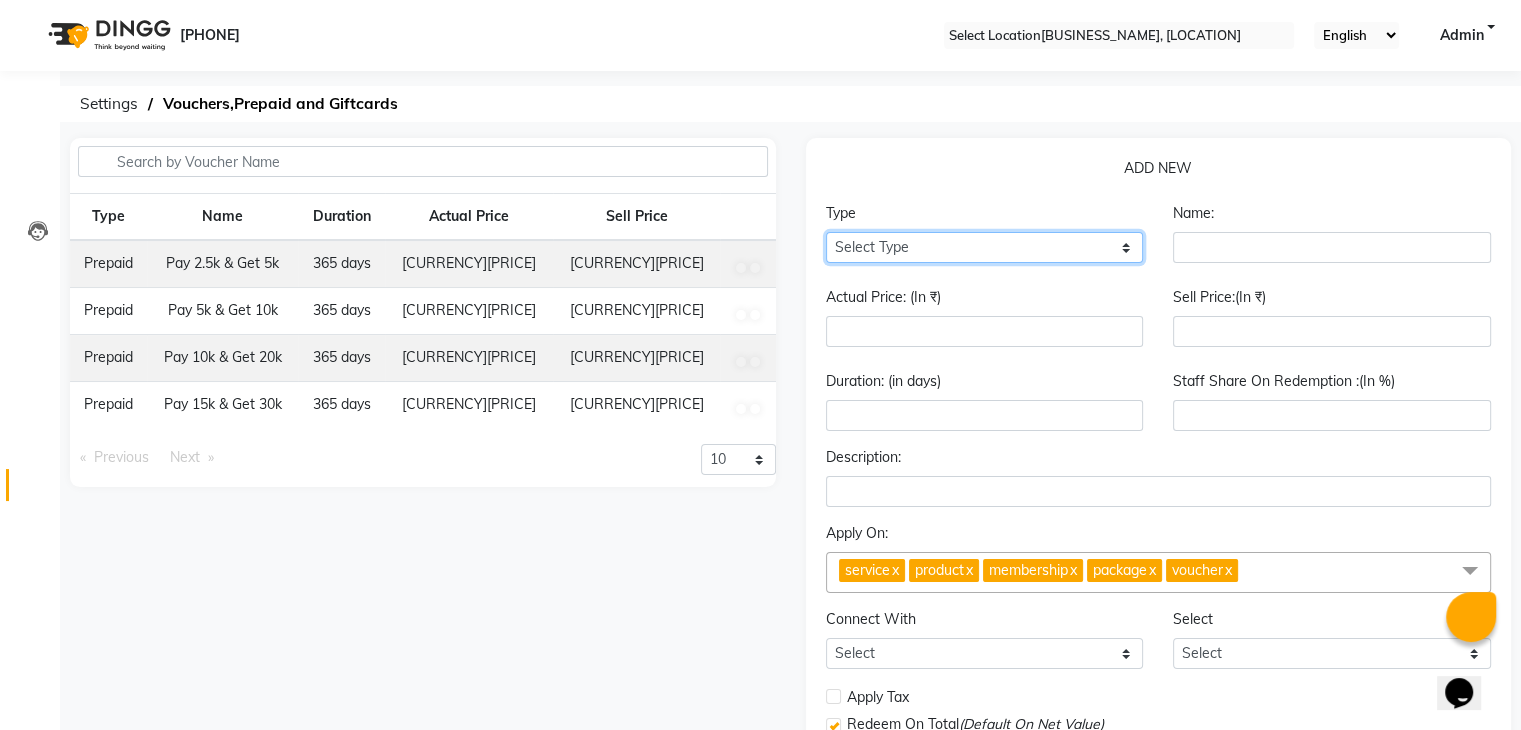click on "Select Type Voucher Prepaid Gift Card" at bounding box center (985, 247) 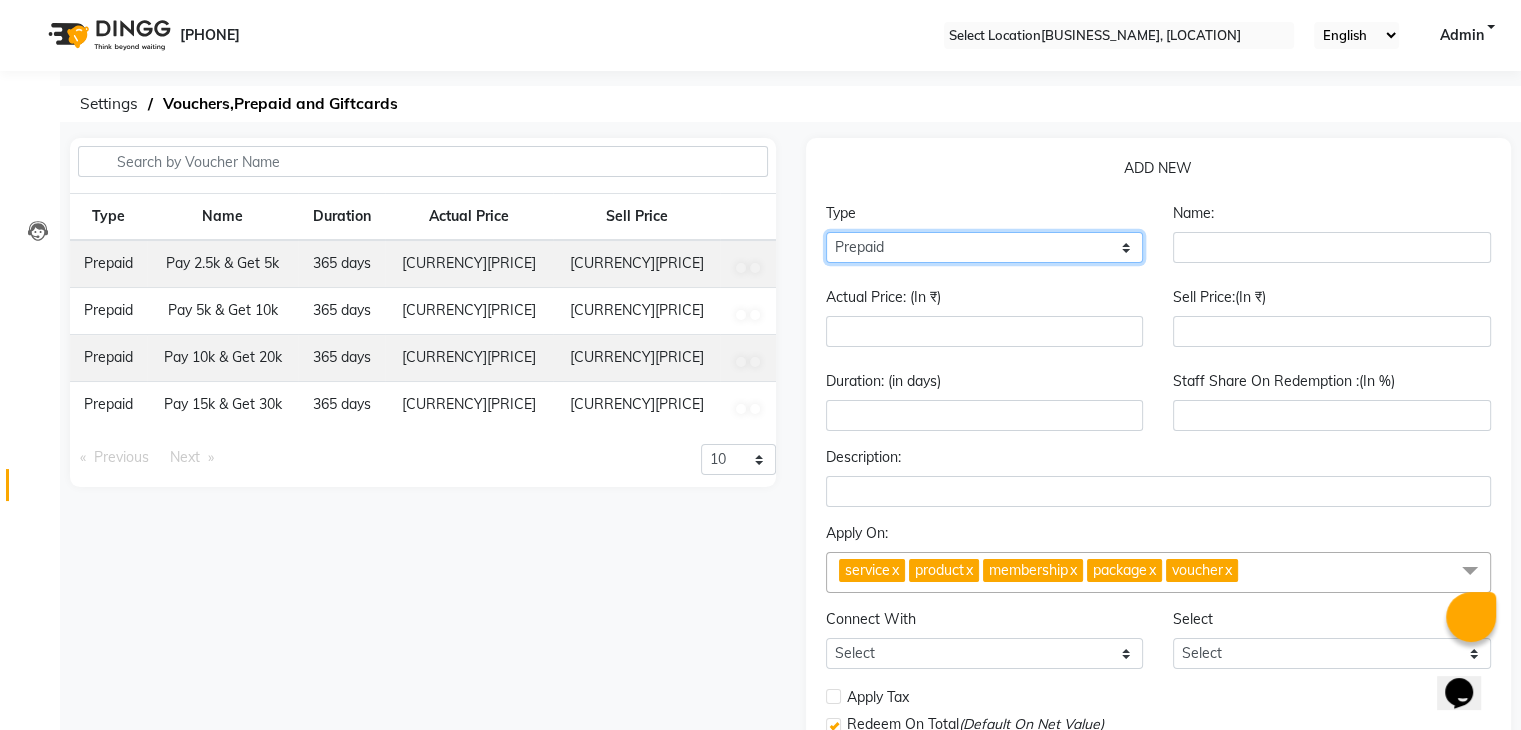 click on "Select Type Voucher Prepaid Gift Card" at bounding box center [985, 247] 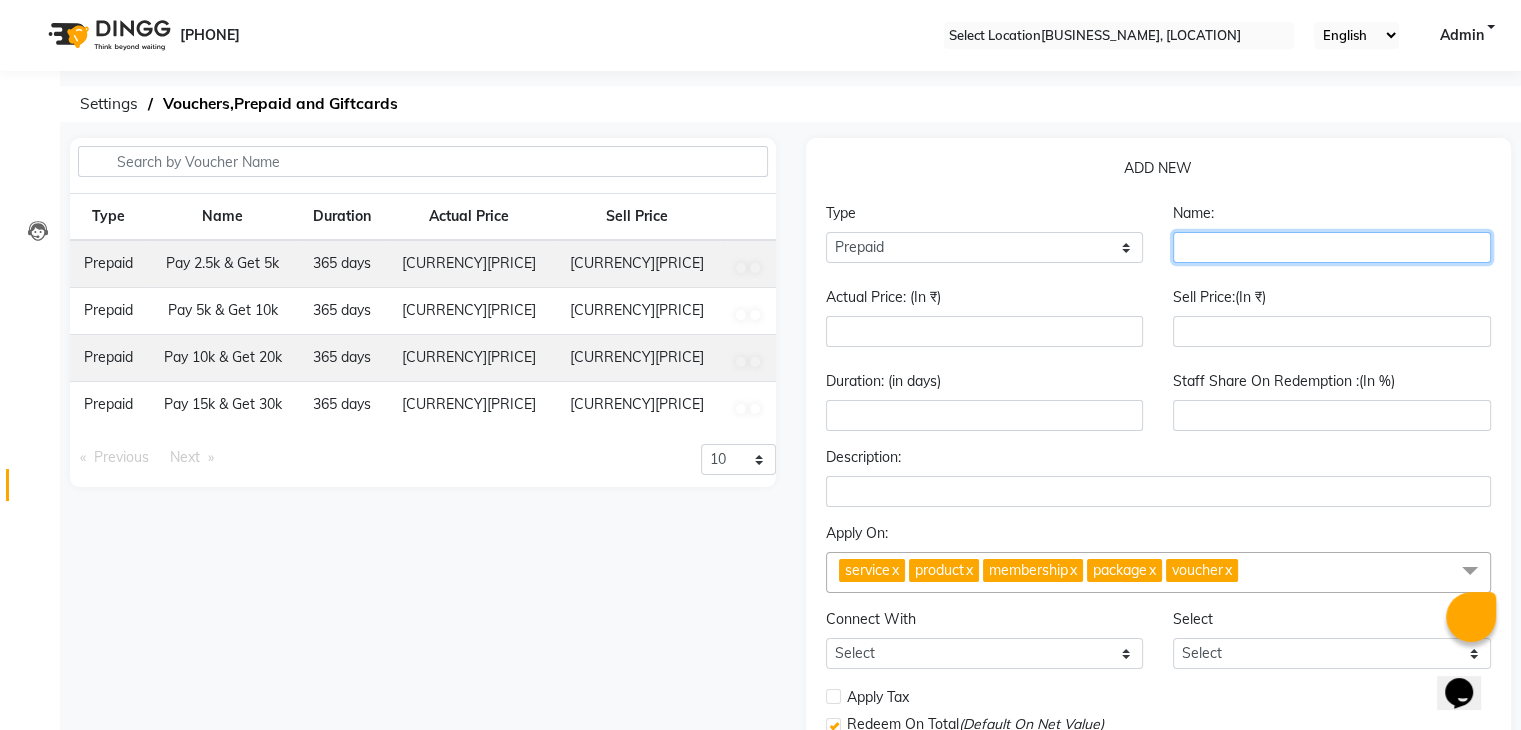 click at bounding box center (1332, 247) 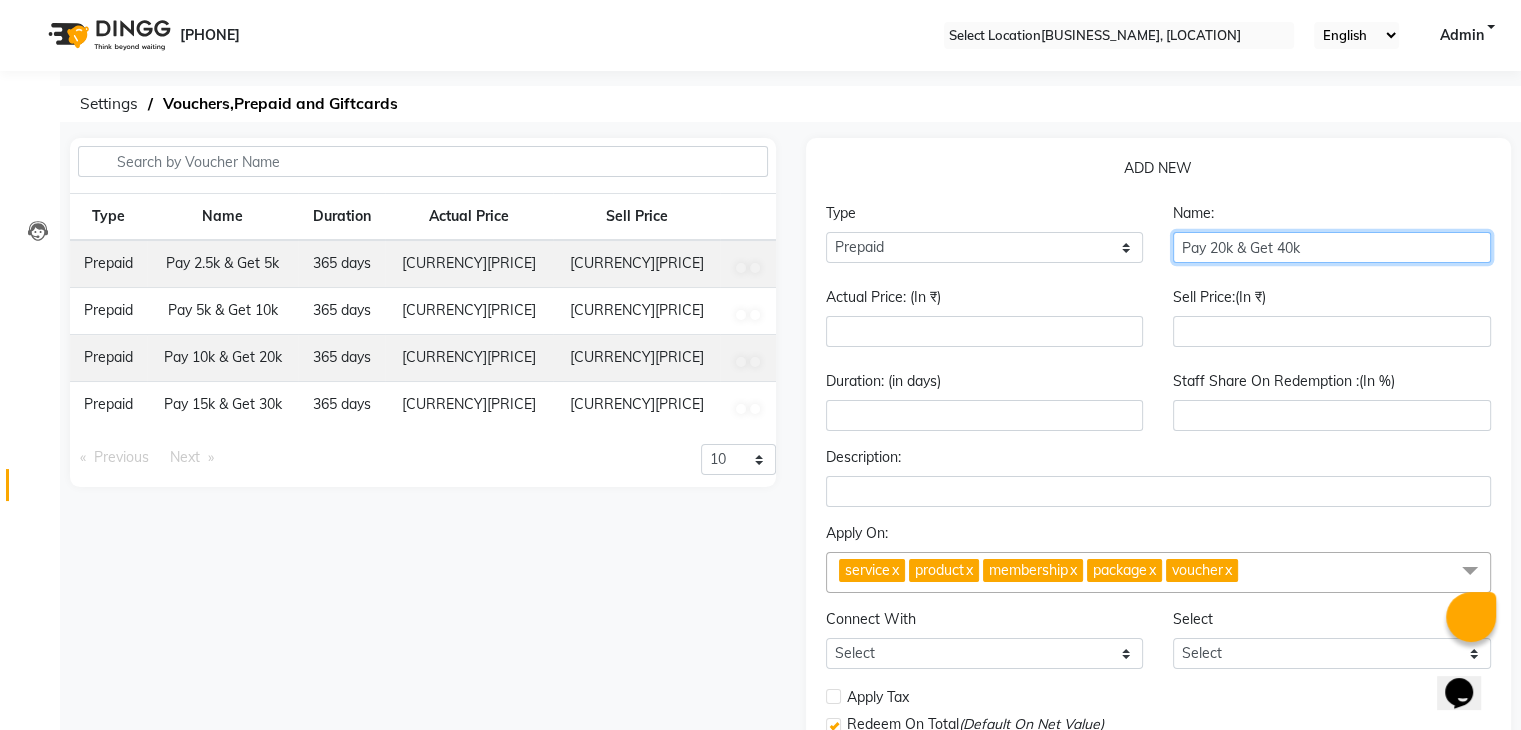 type on "Pay 20k & Get 40k" 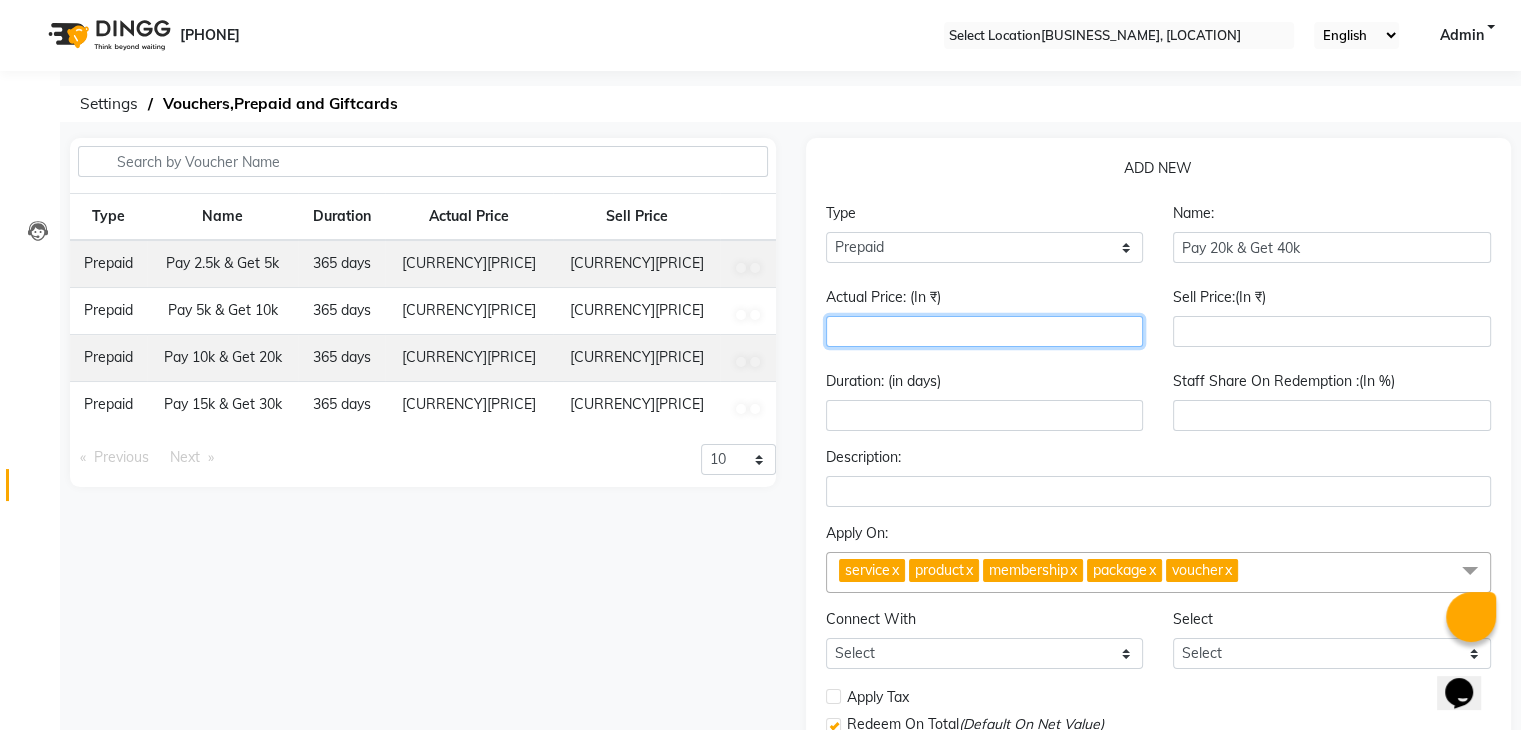 click at bounding box center (985, 331) 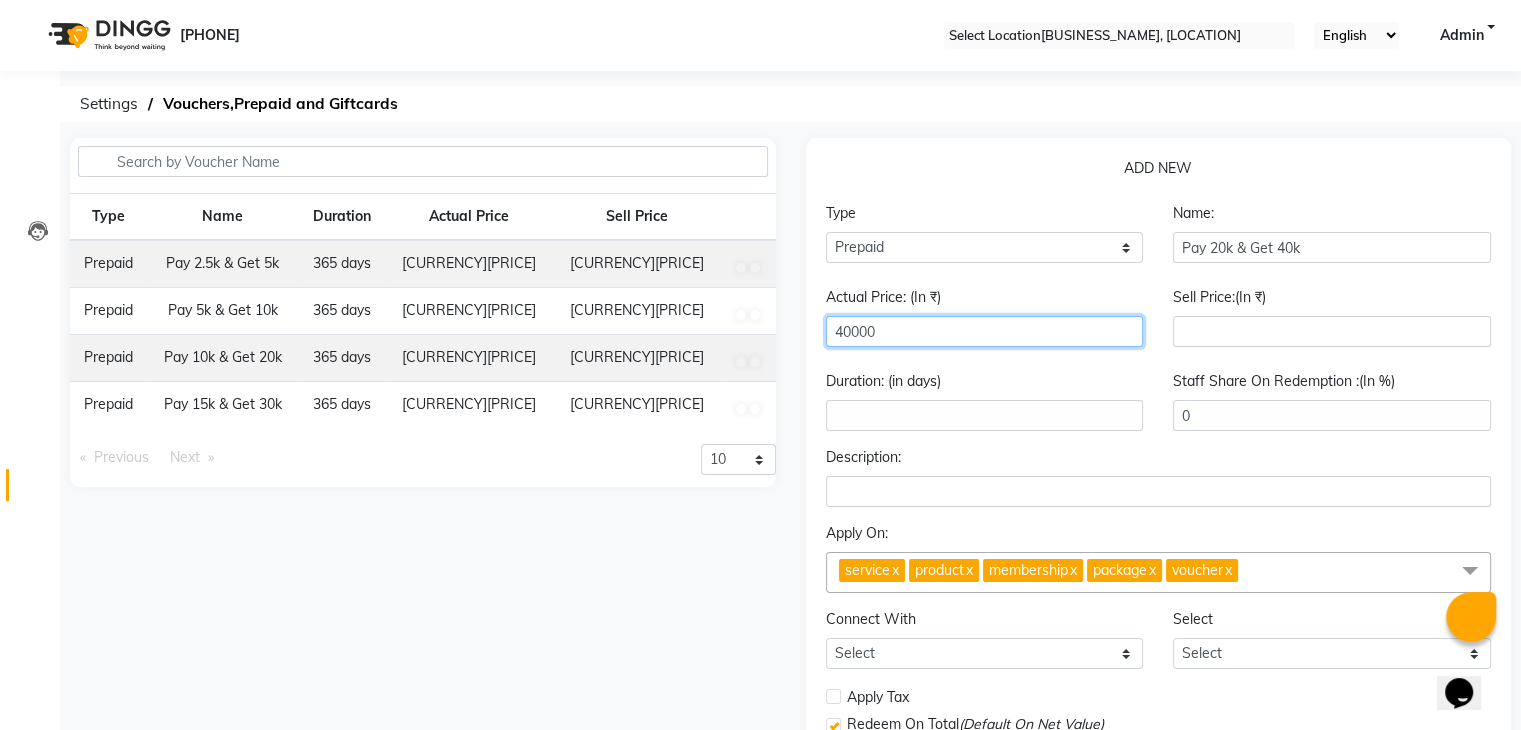 type on "40000" 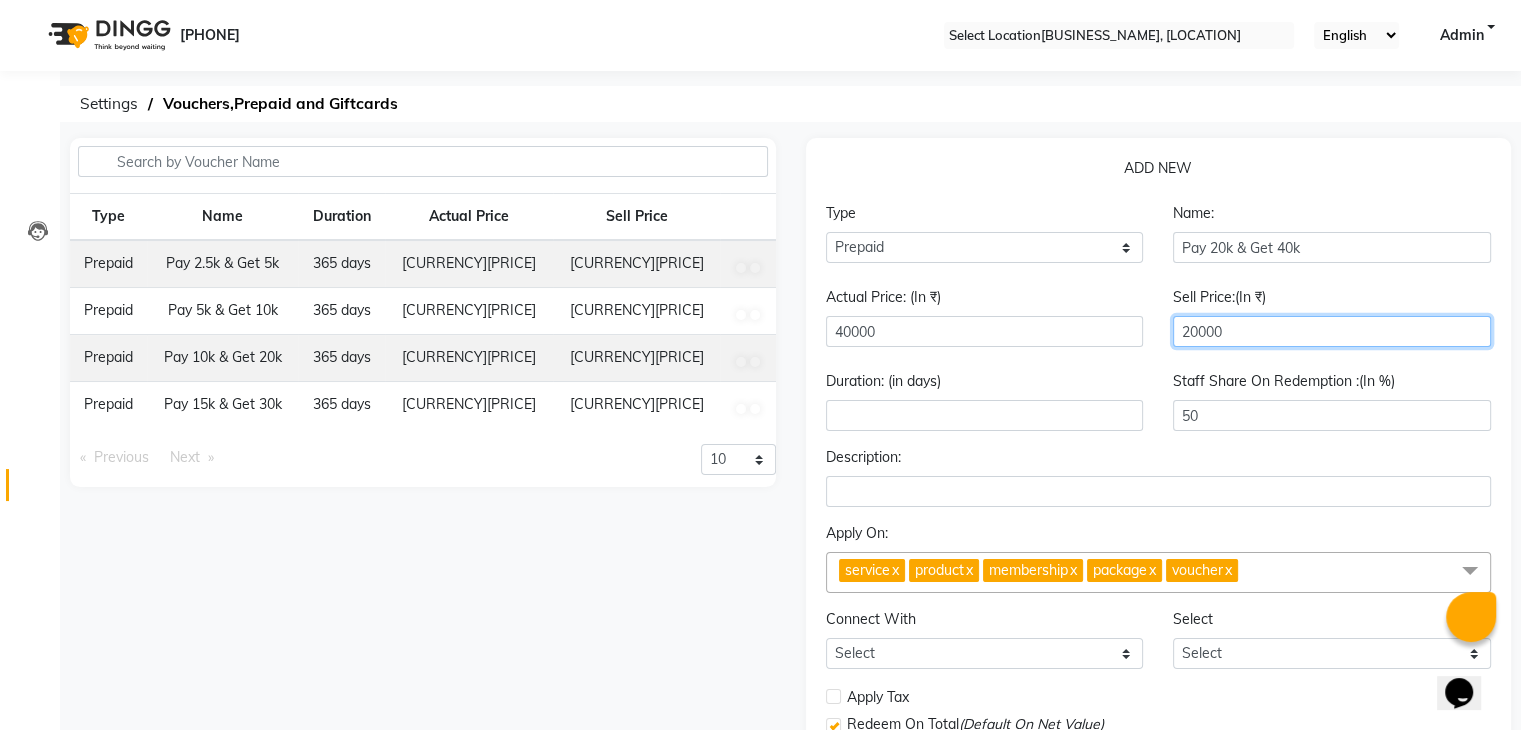 type on "20000" 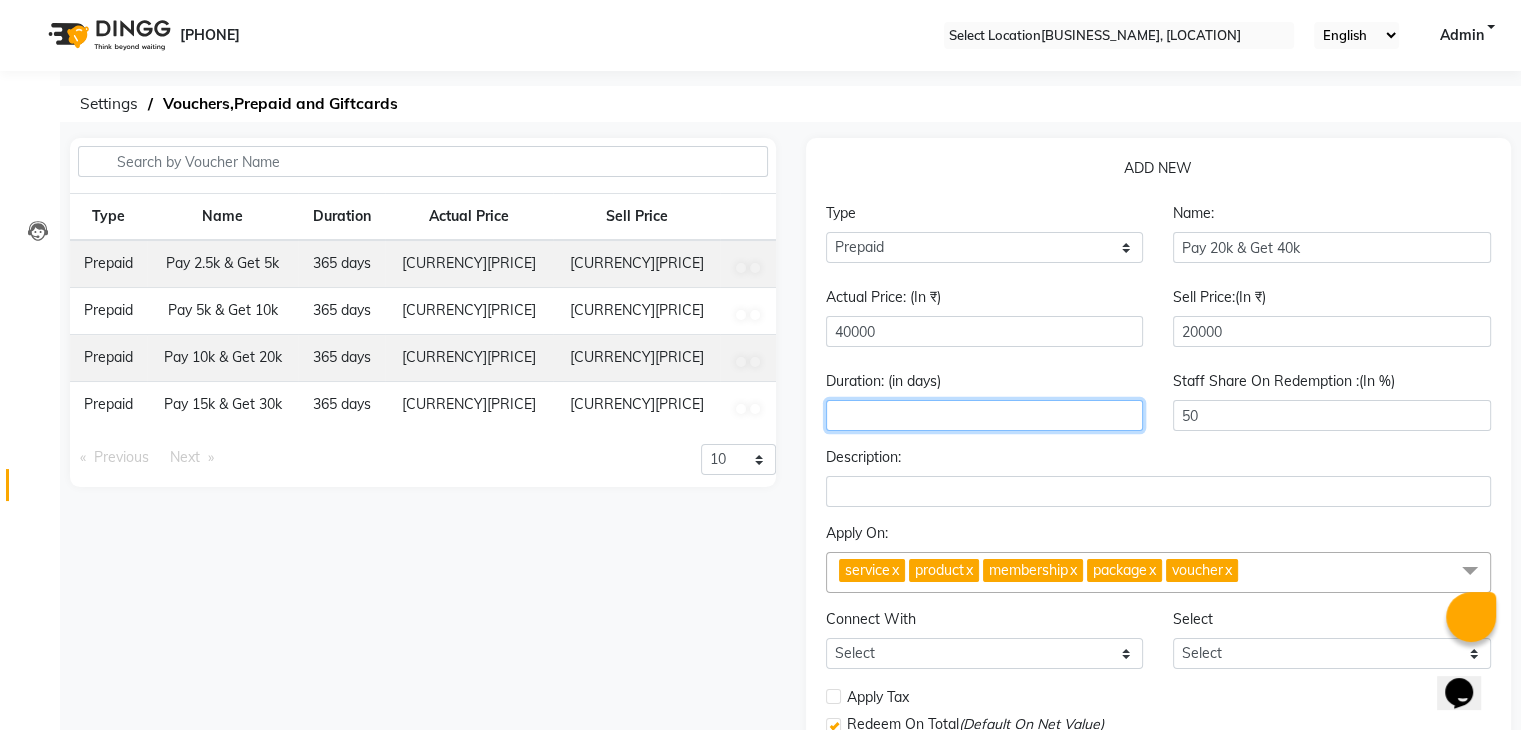 click at bounding box center [985, 415] 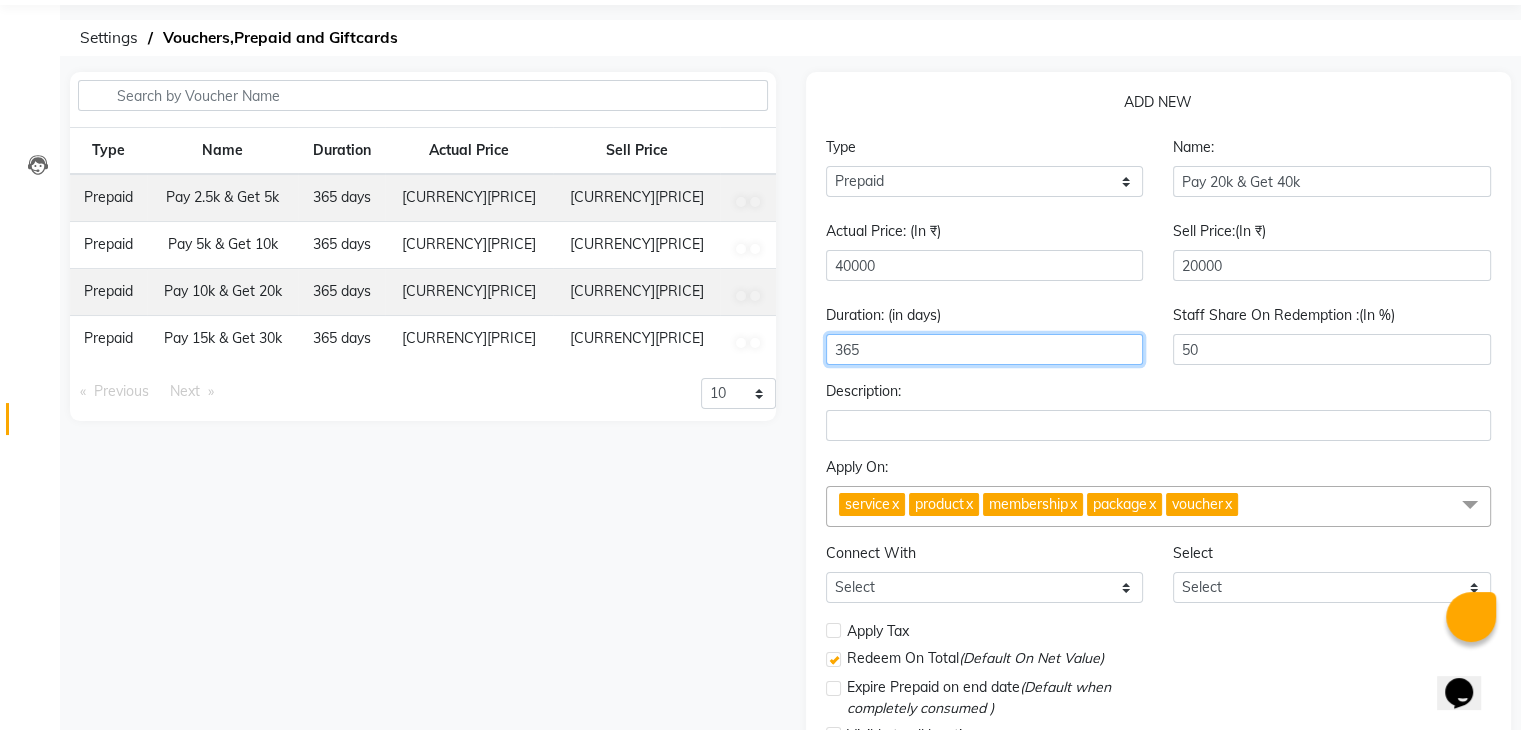 scroll, scrollTop: 201, scrollLeft: 0, axis: vertical 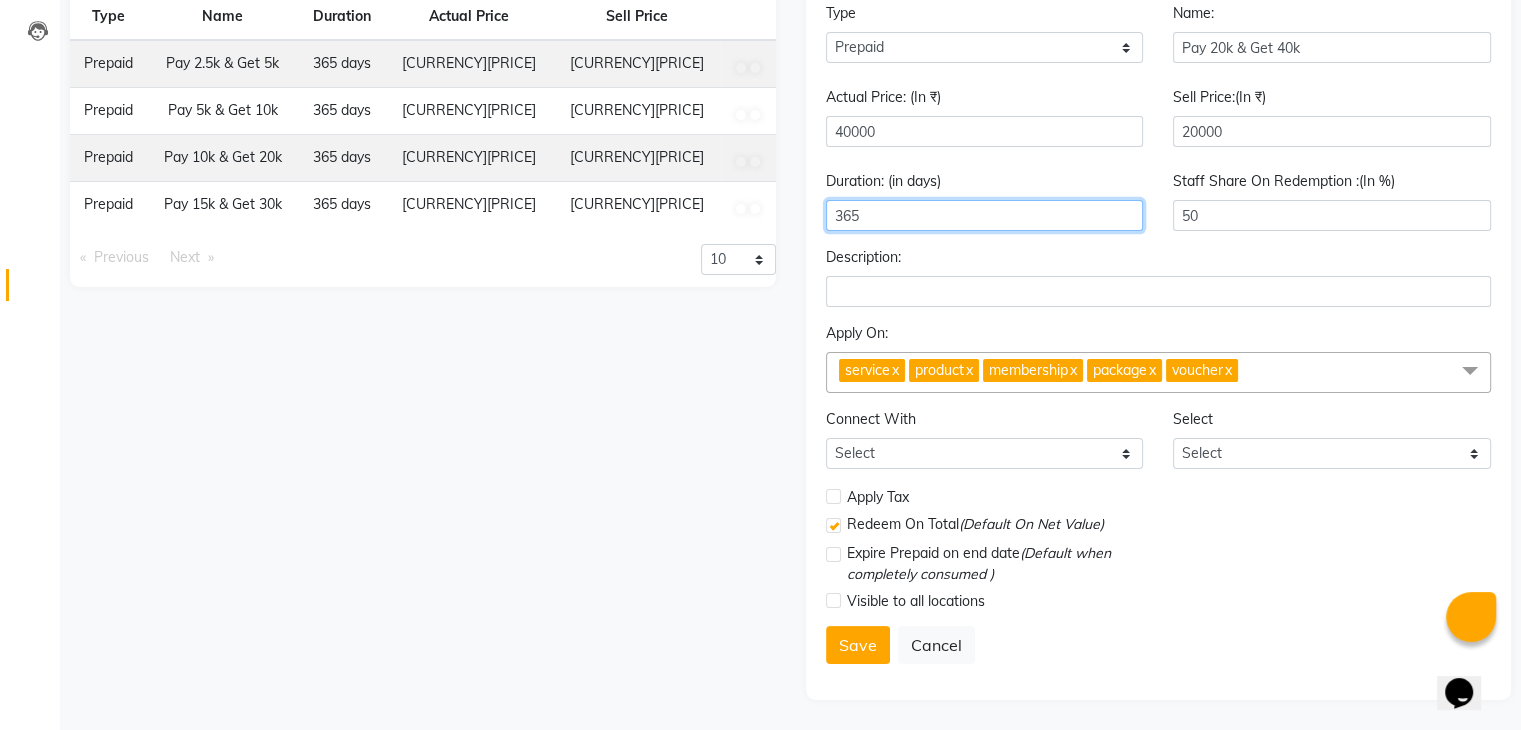 type on "365" 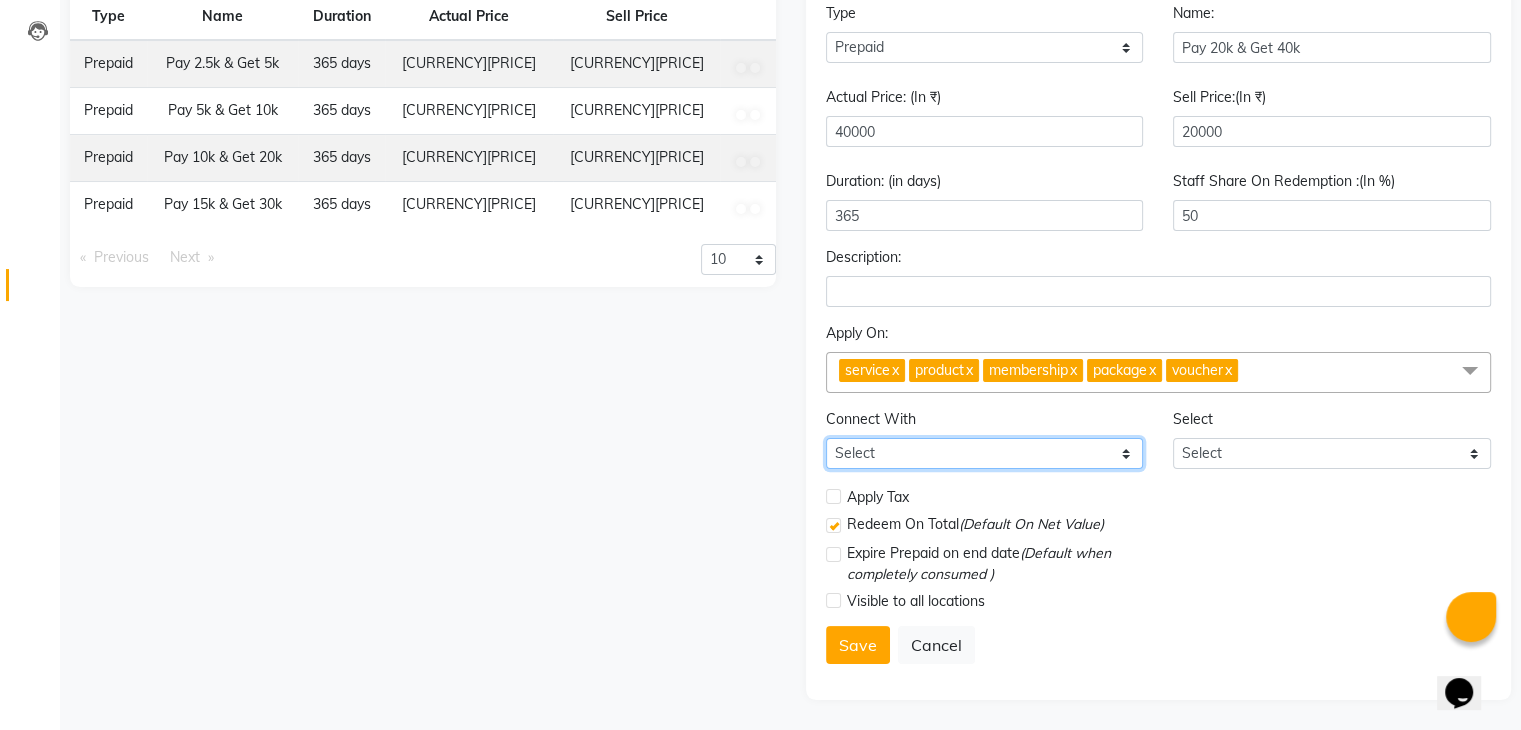 click on "Select Membership Package" at bounding box center (985, 453) 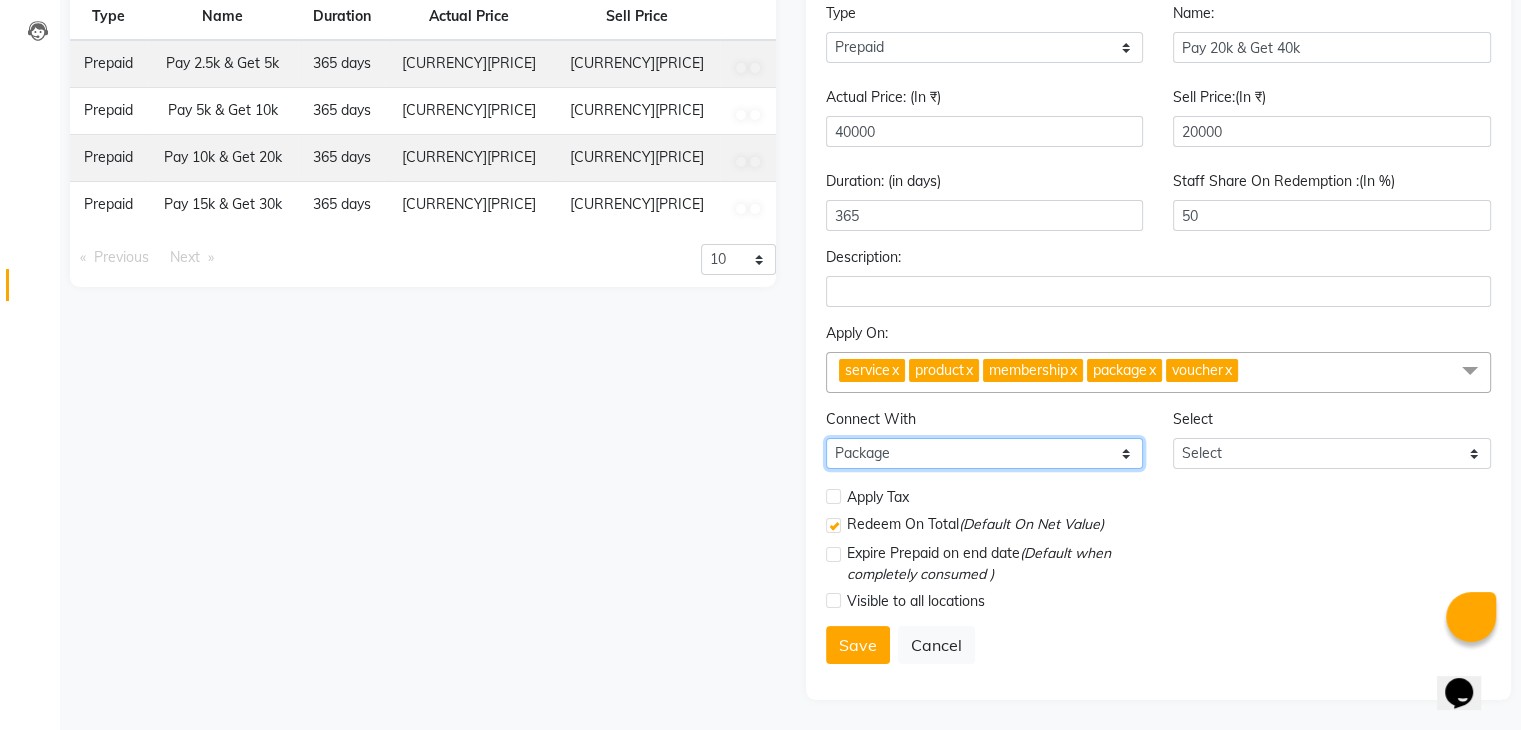 click on "Select Membership Package" at bounding box center (985, 453) 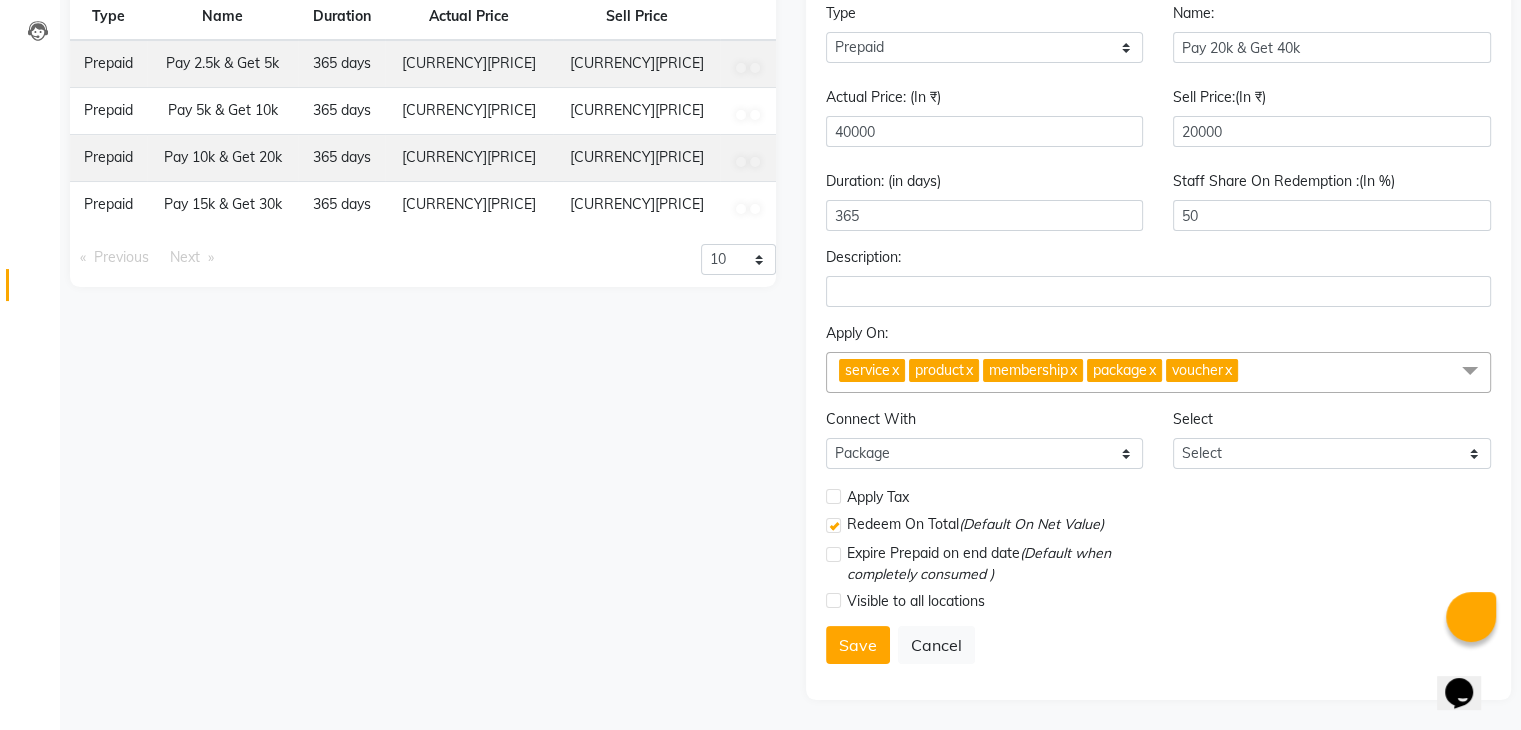click at bounding box center (833, 554) 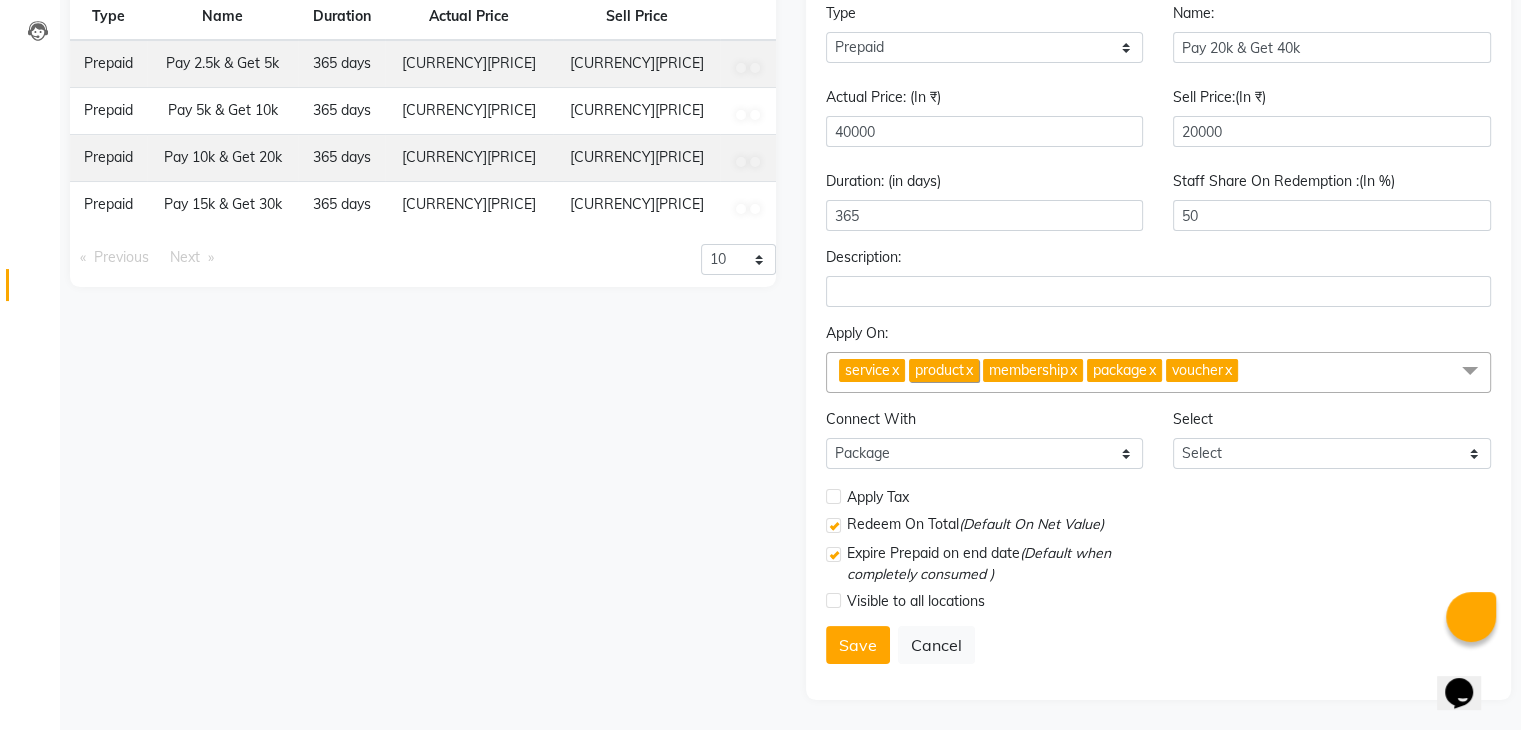 click on "x" at bounding box center [968, 370] 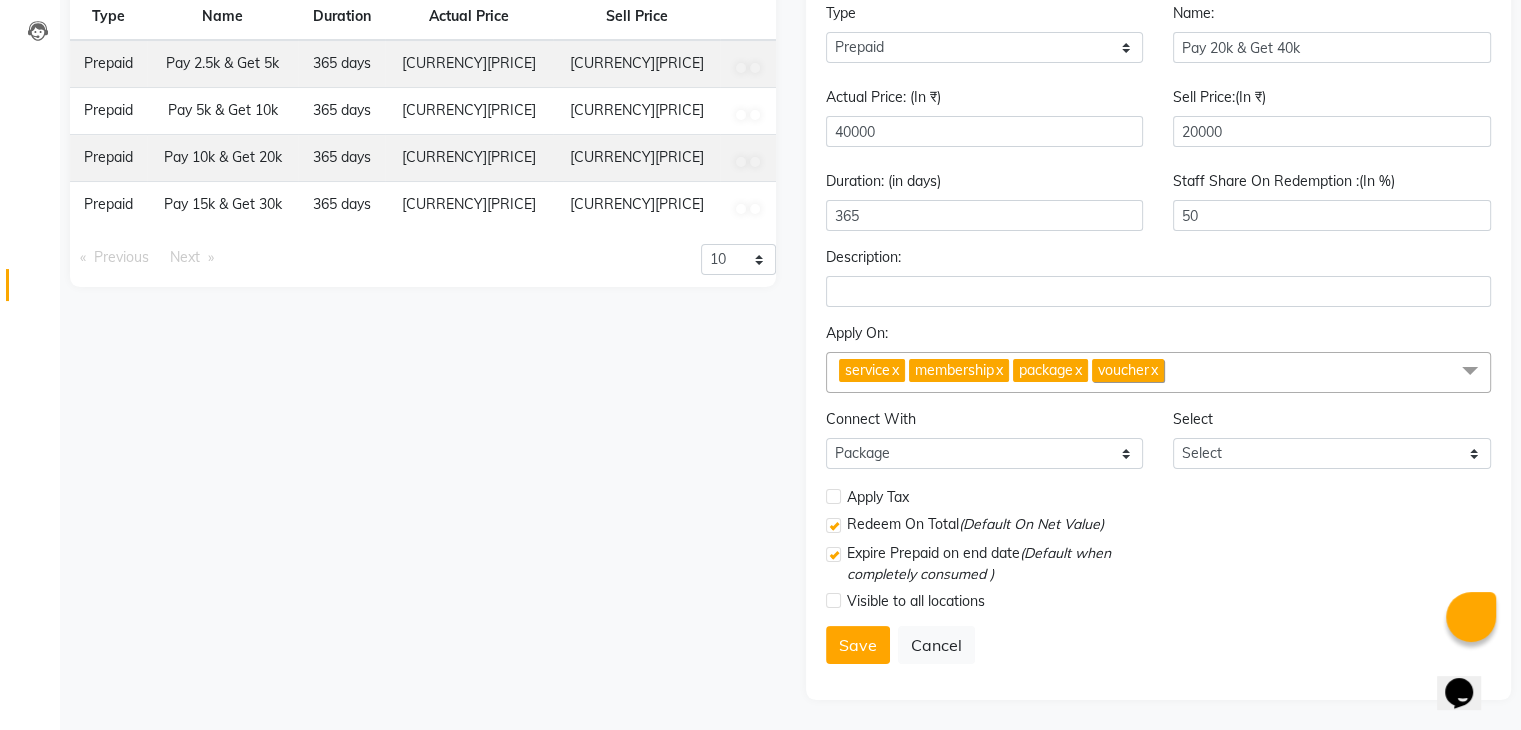 click on "x" at bounding box center (1153, 370) 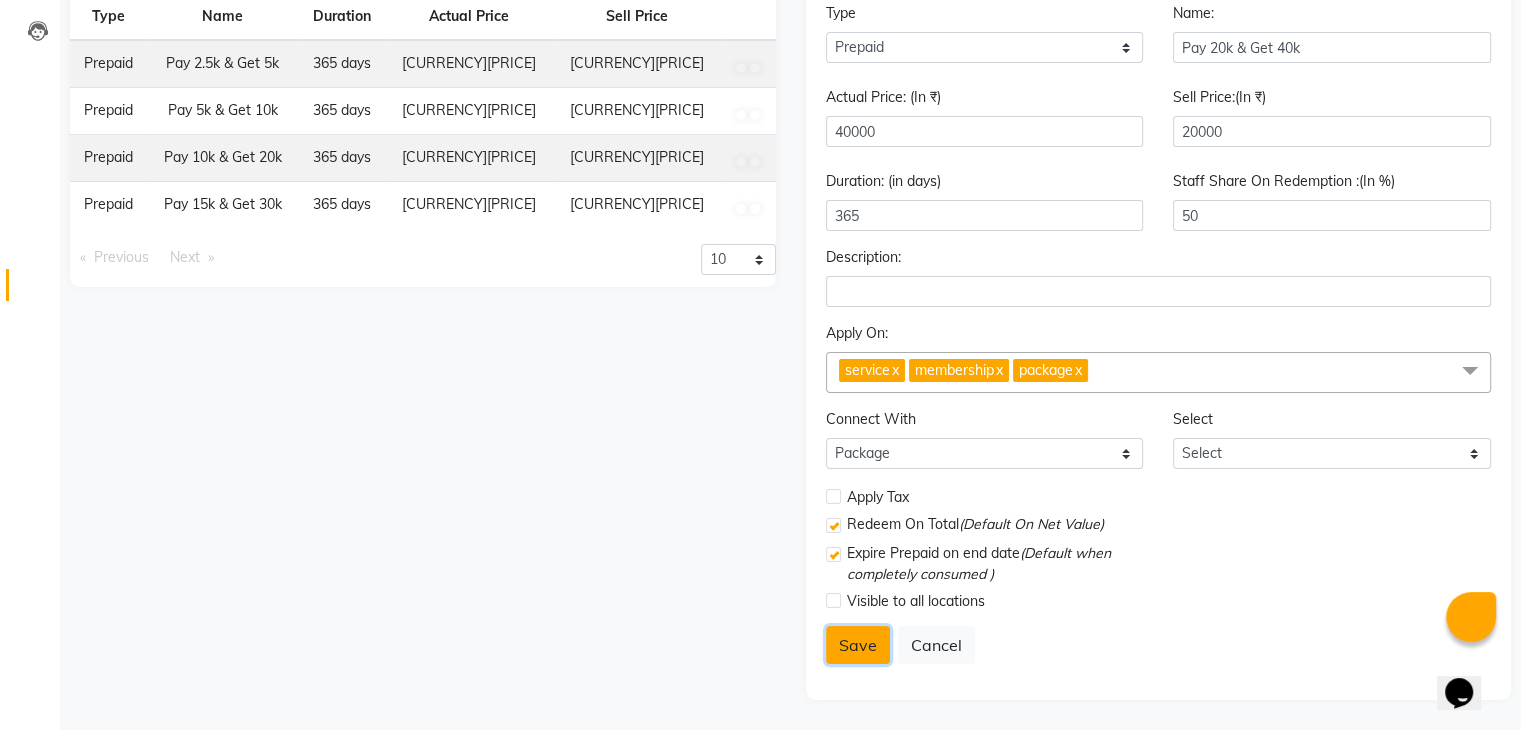 click on "Save" at bounding box center (858, 645) 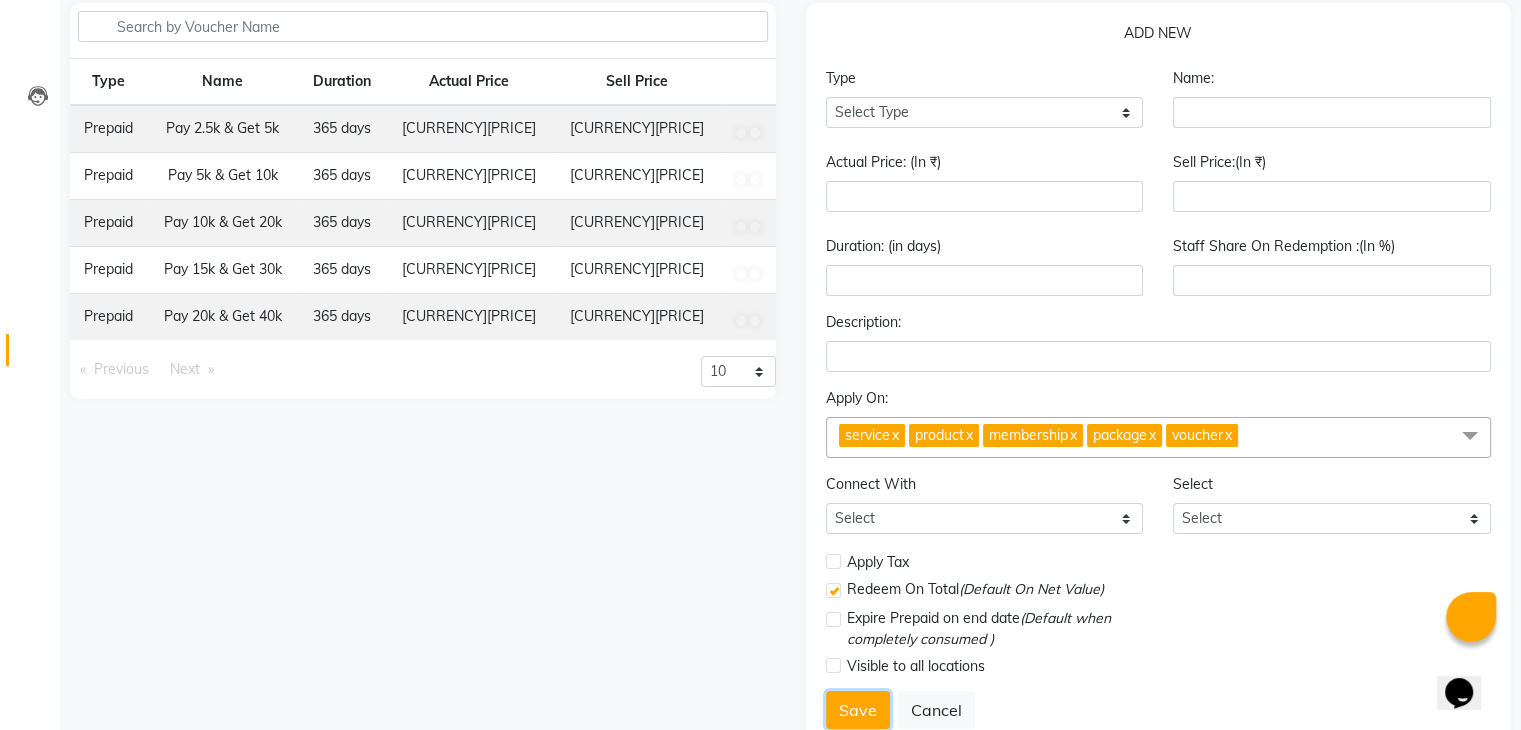 scroll, scrollTop: 101, scrollLeft: 0, axis: vertical 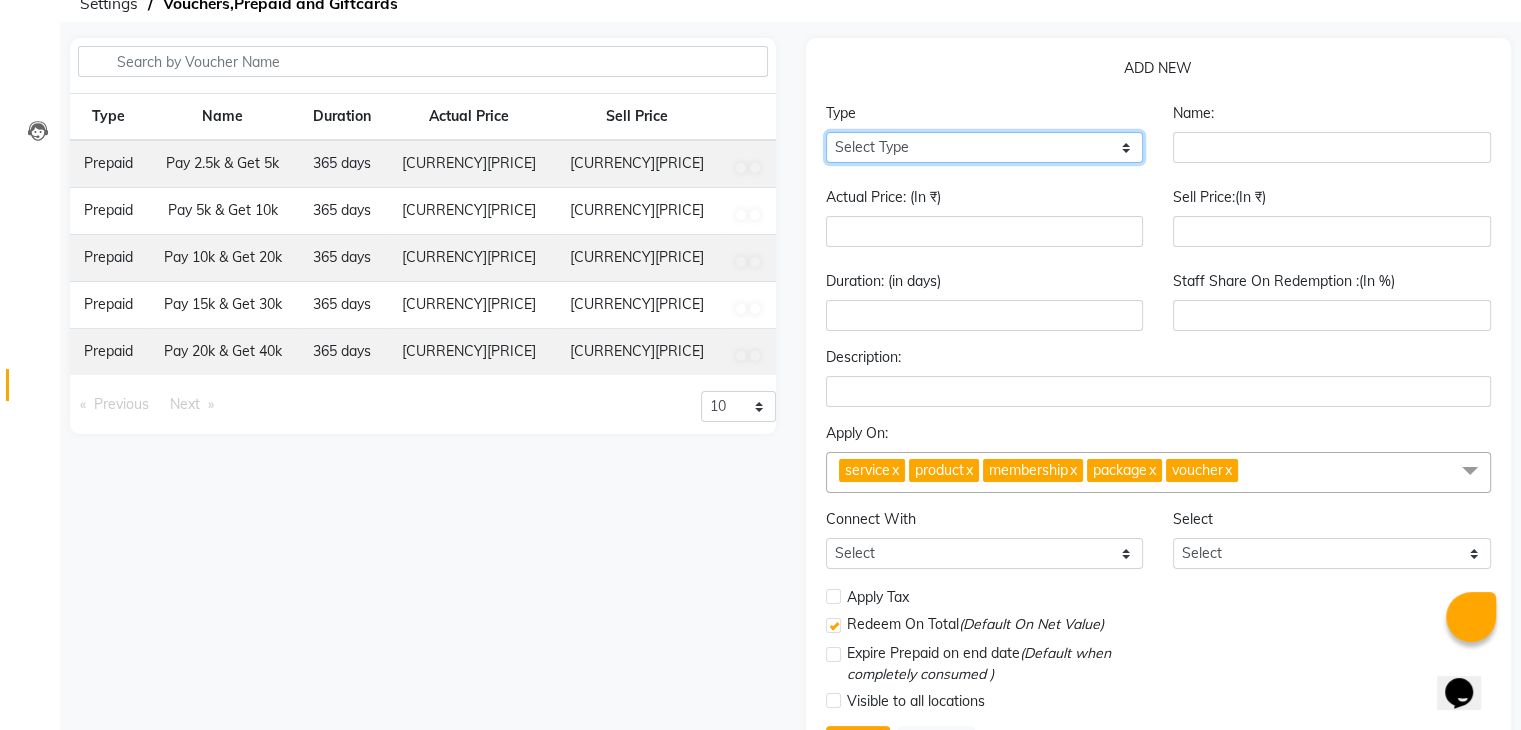 click on "Select Type Voucher Prepaid Gift Card" at bounding box center [985, 147] 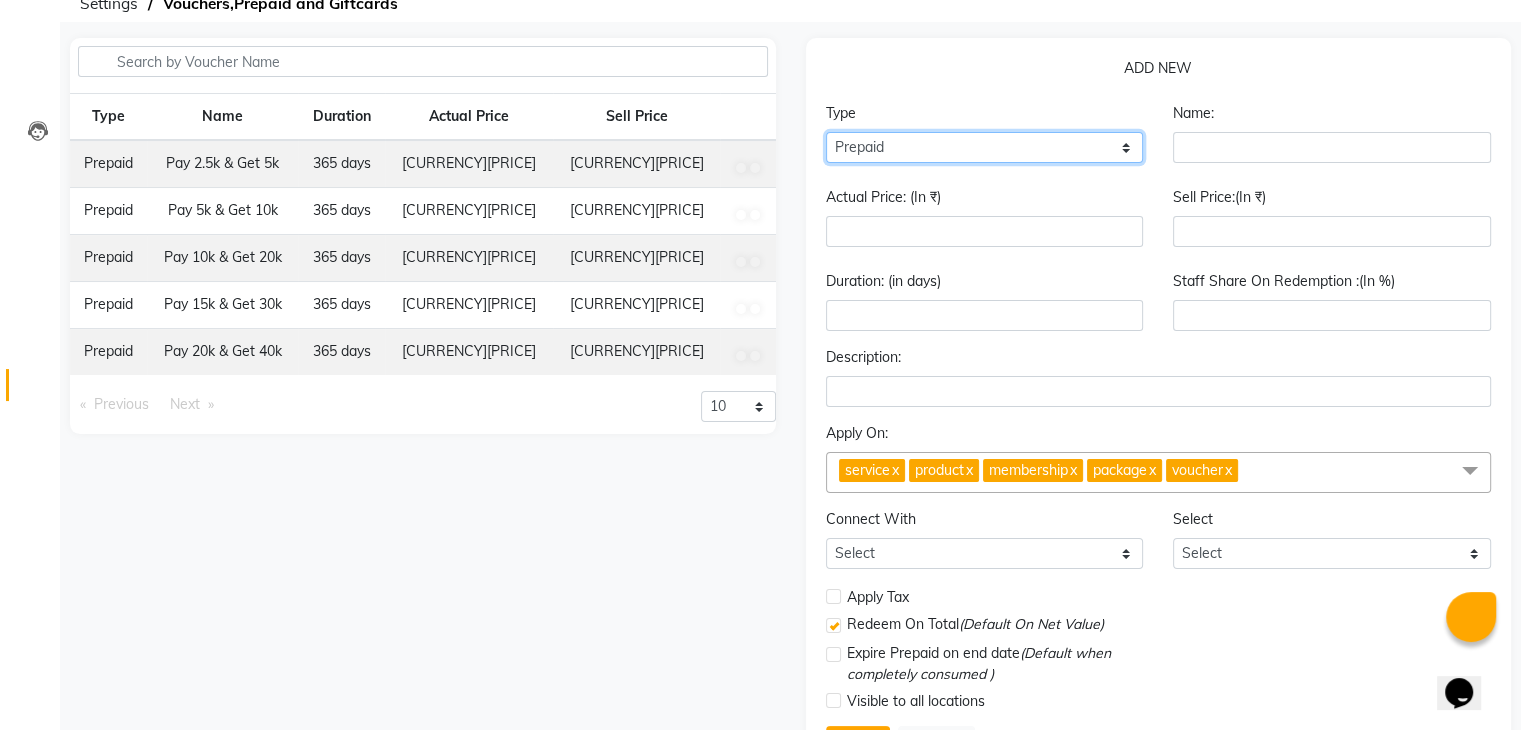click on "Select Type Voucher Prepaid Gift Card" at bounding box center [985, 147] 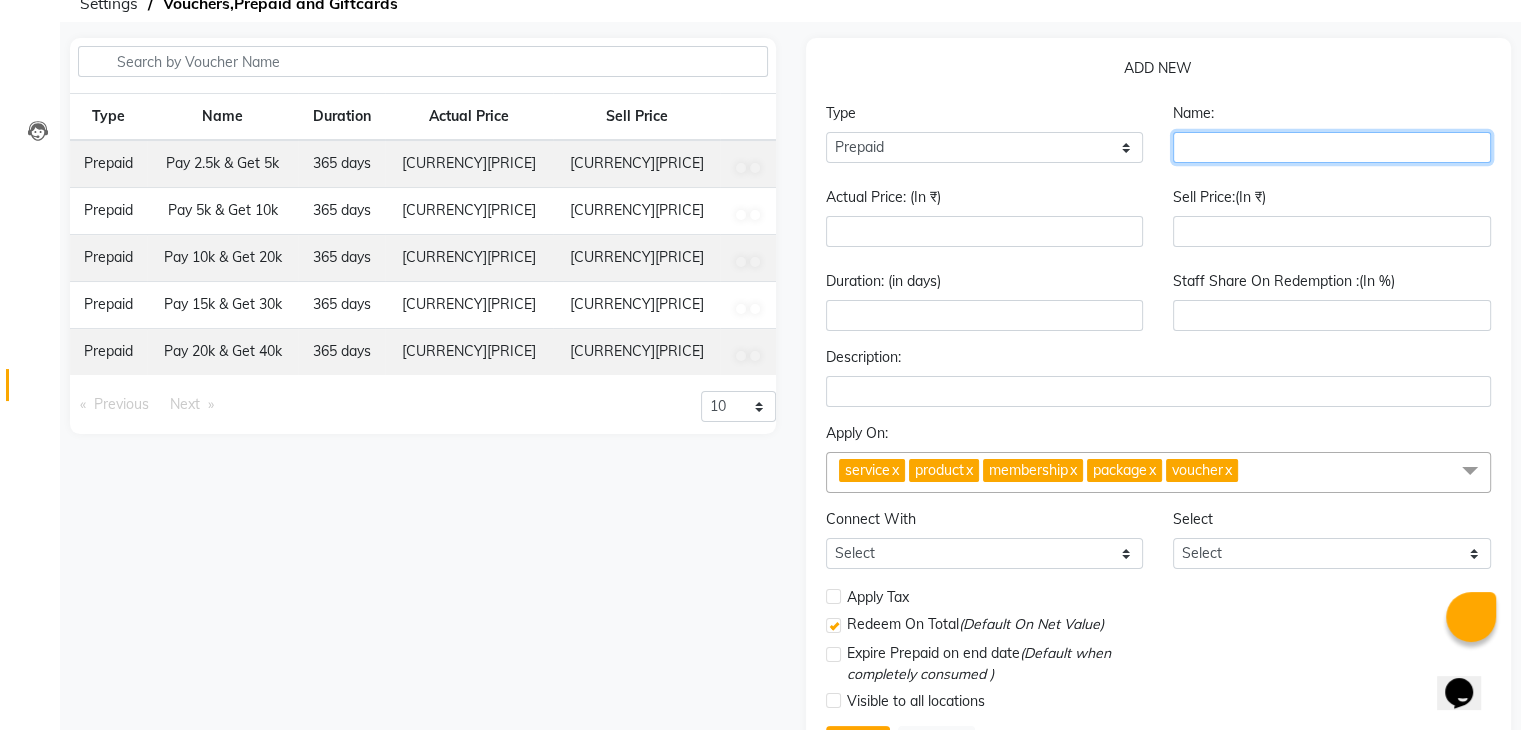 click at bounding box center (1332, 147) 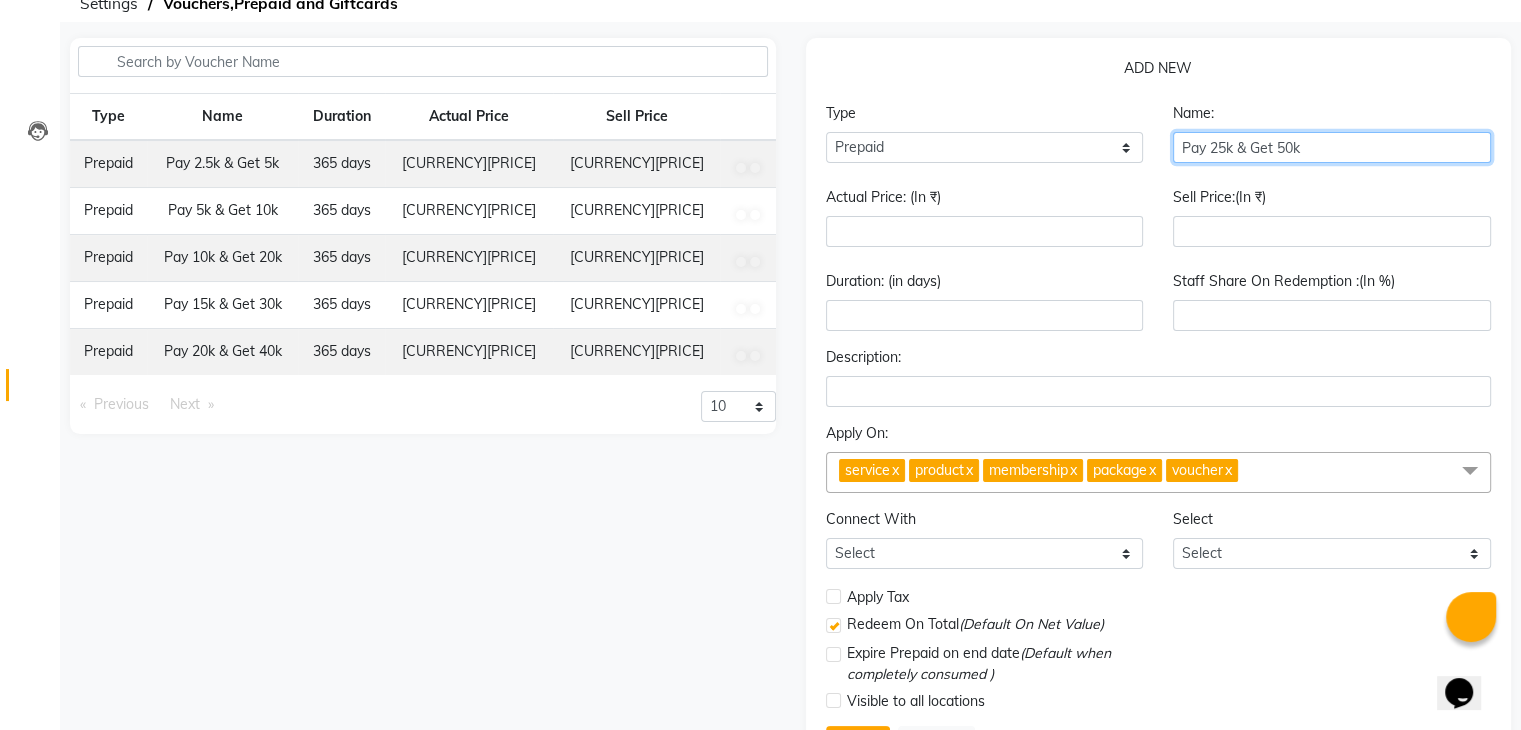 type on "Pay 25k & Get 50k" 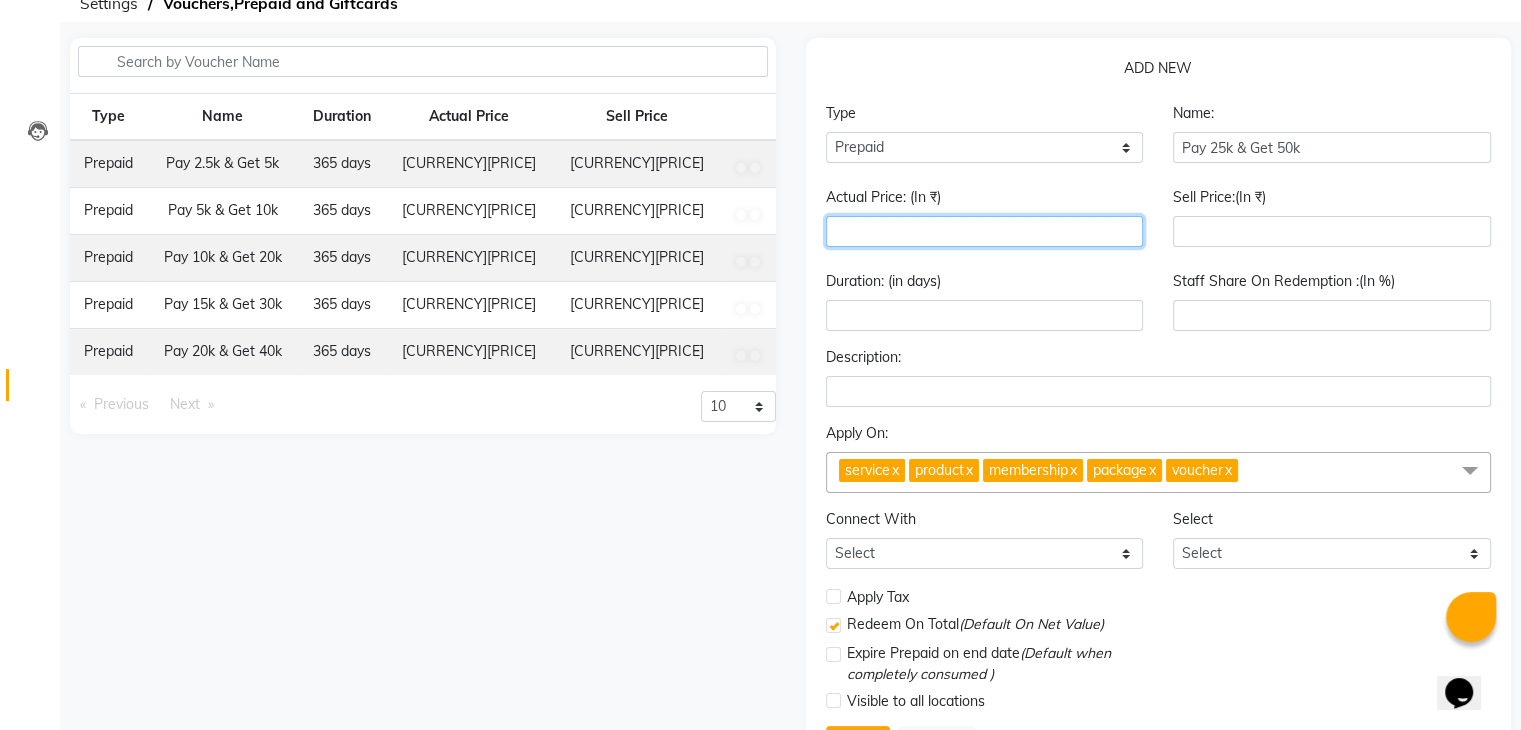 click at bounding box center (985, 231) 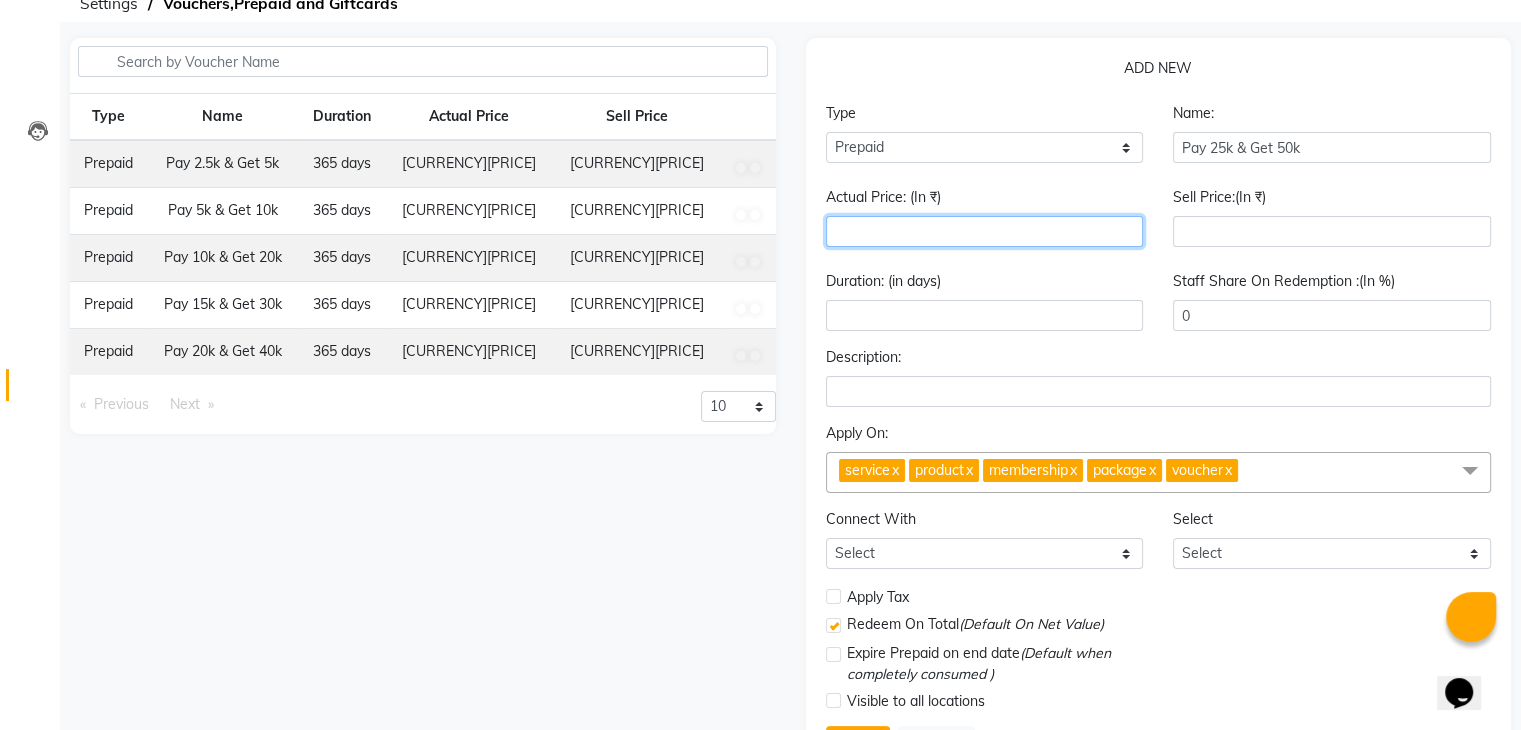 type on "50000" 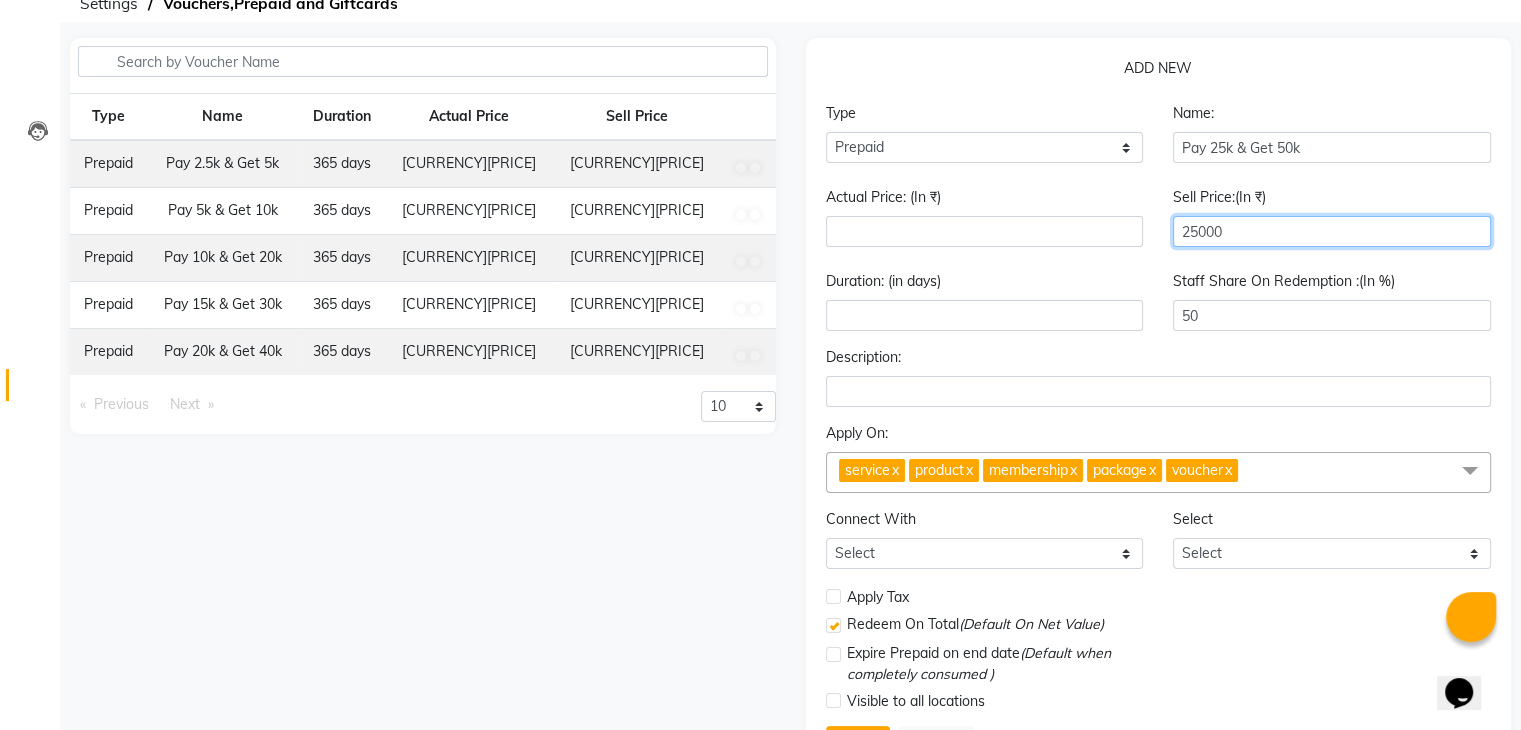 type on "25000" 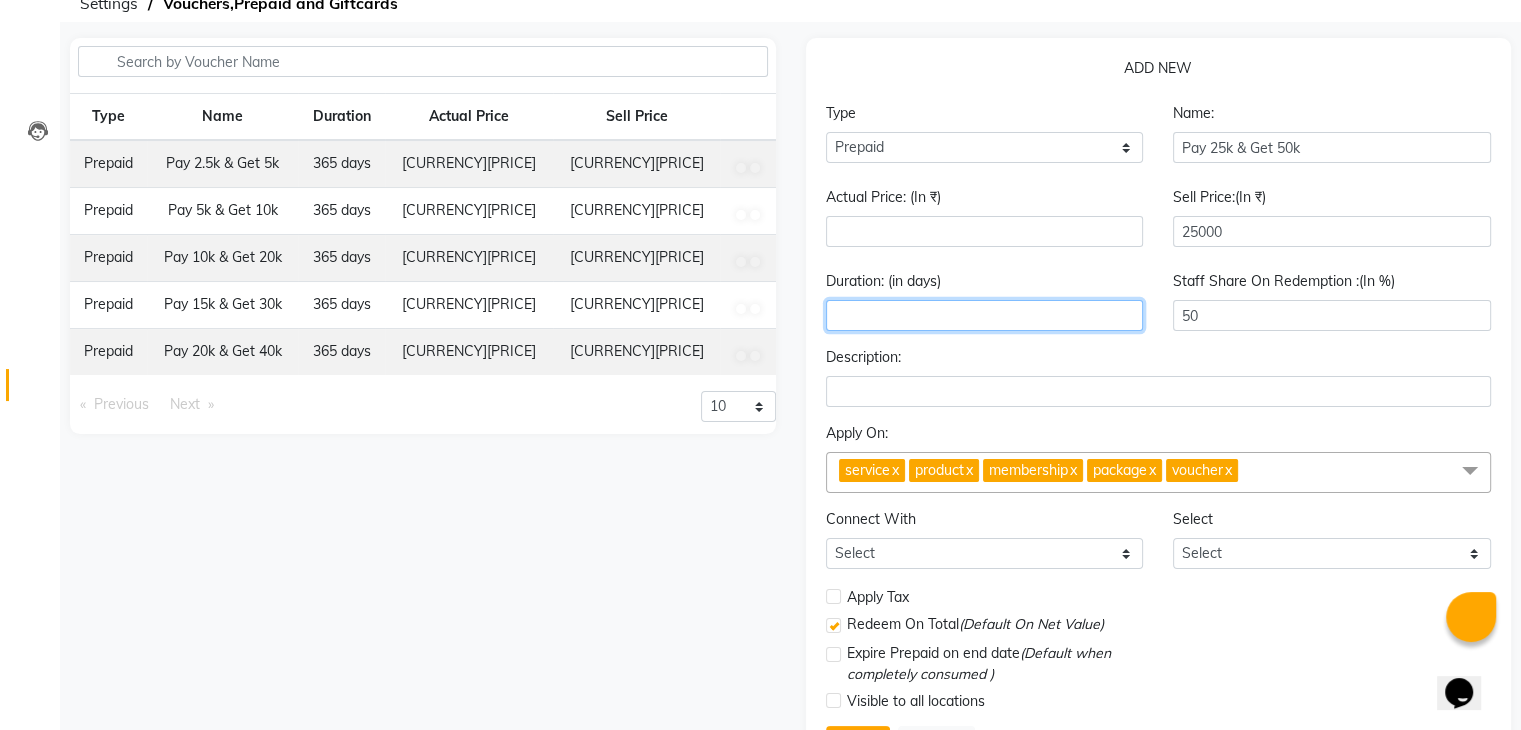 click at bounding box center (985, 315) 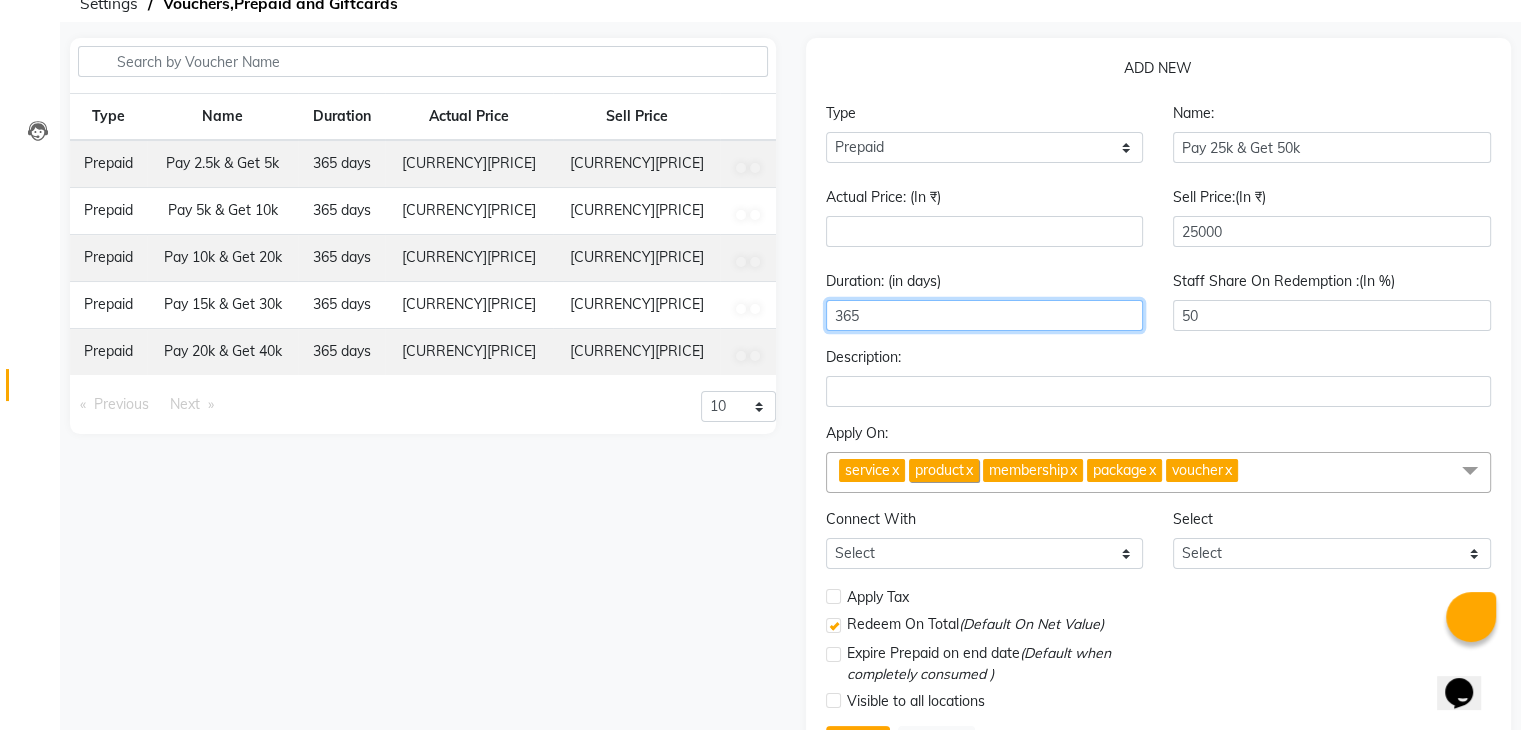 type on "365" 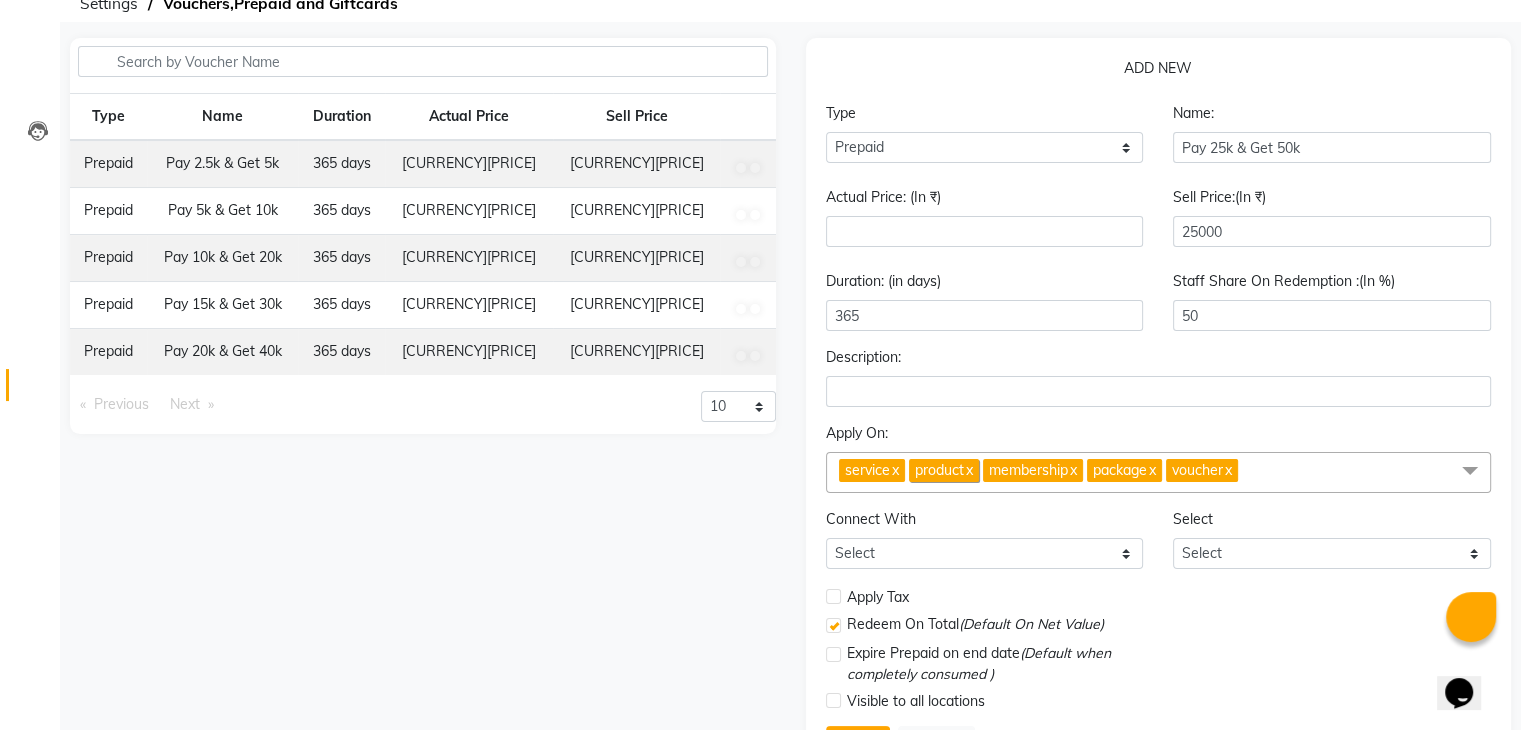 click on "product  x" at bounding box center (944, 470) 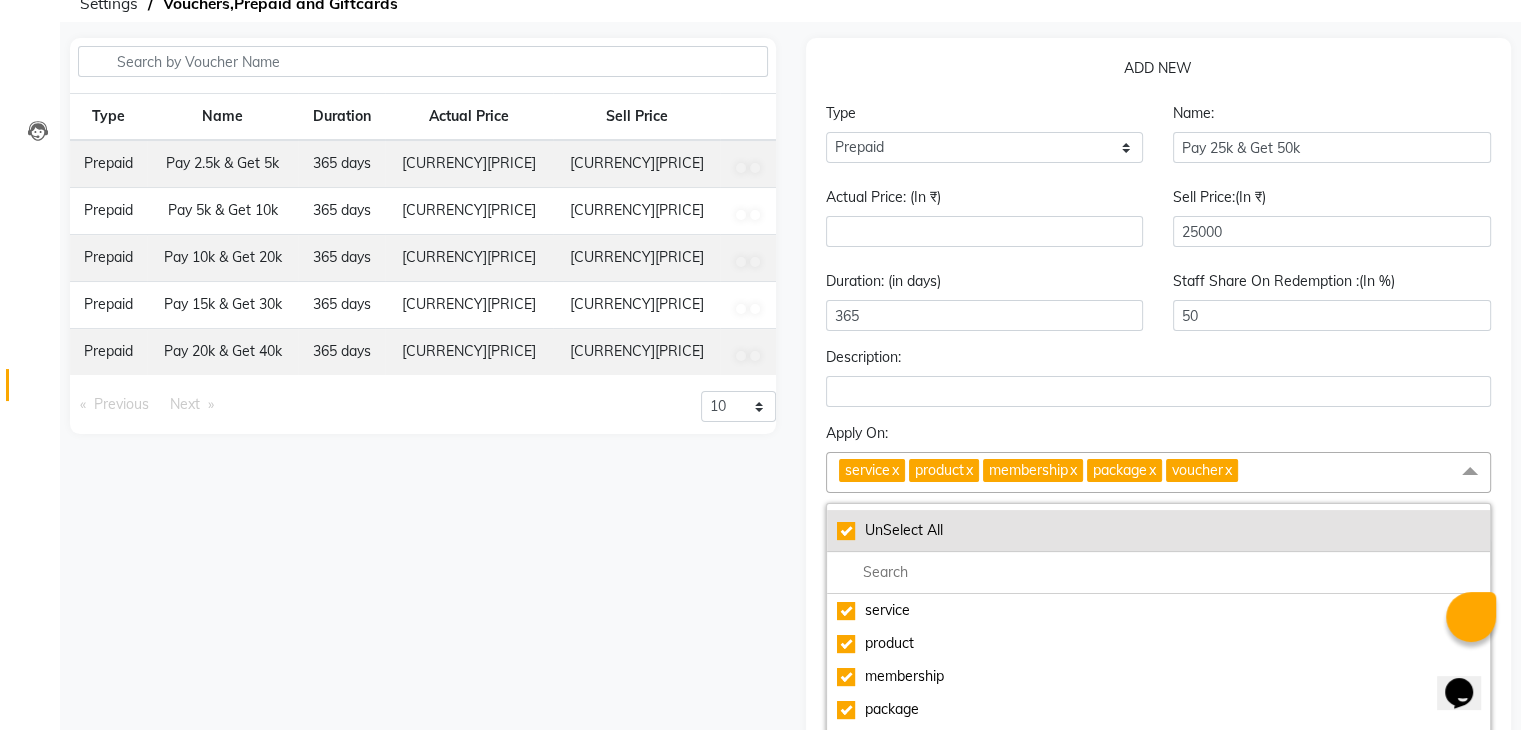 click on "UnSelect All" at bounding box center [1159, 530] 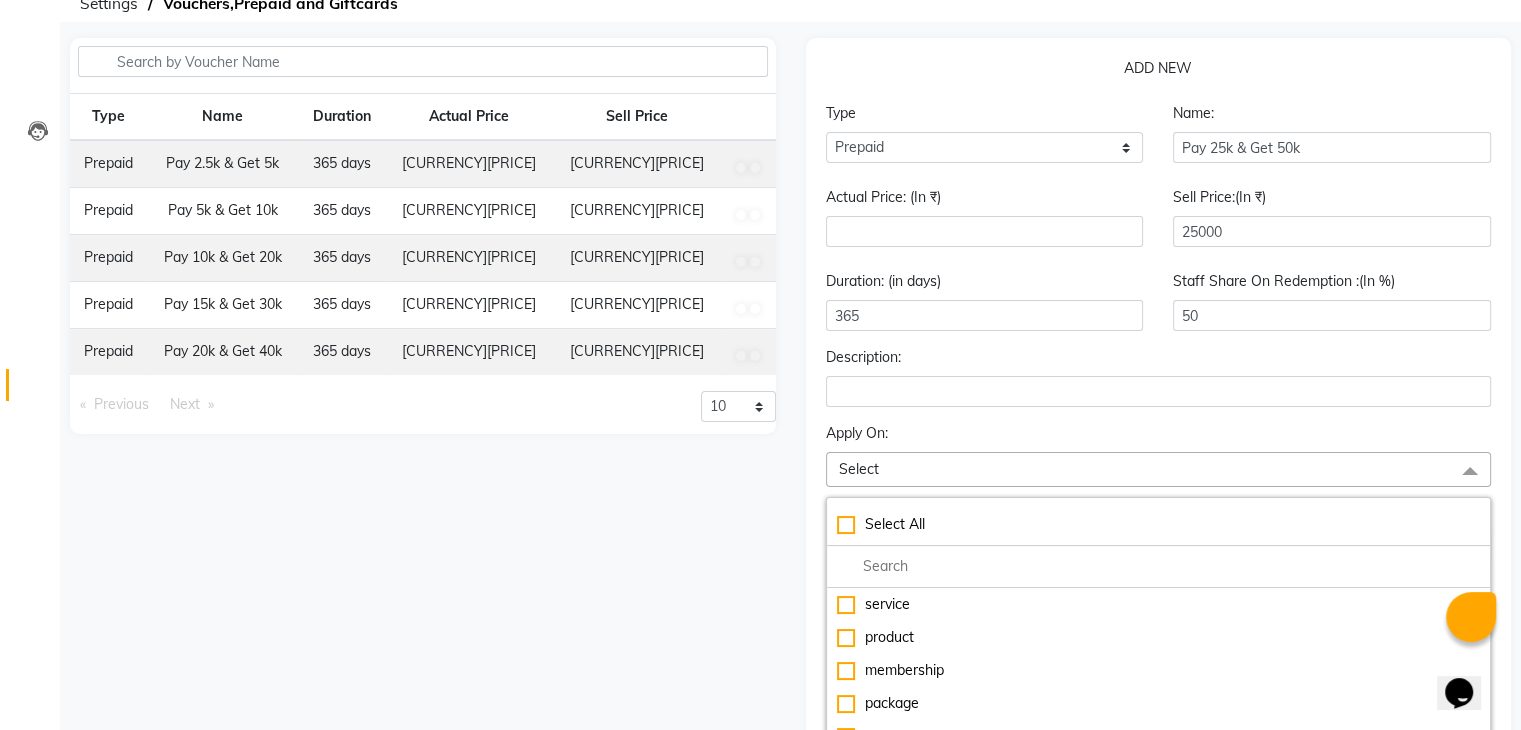 click on "Select" at bounding box center [1159, 469] 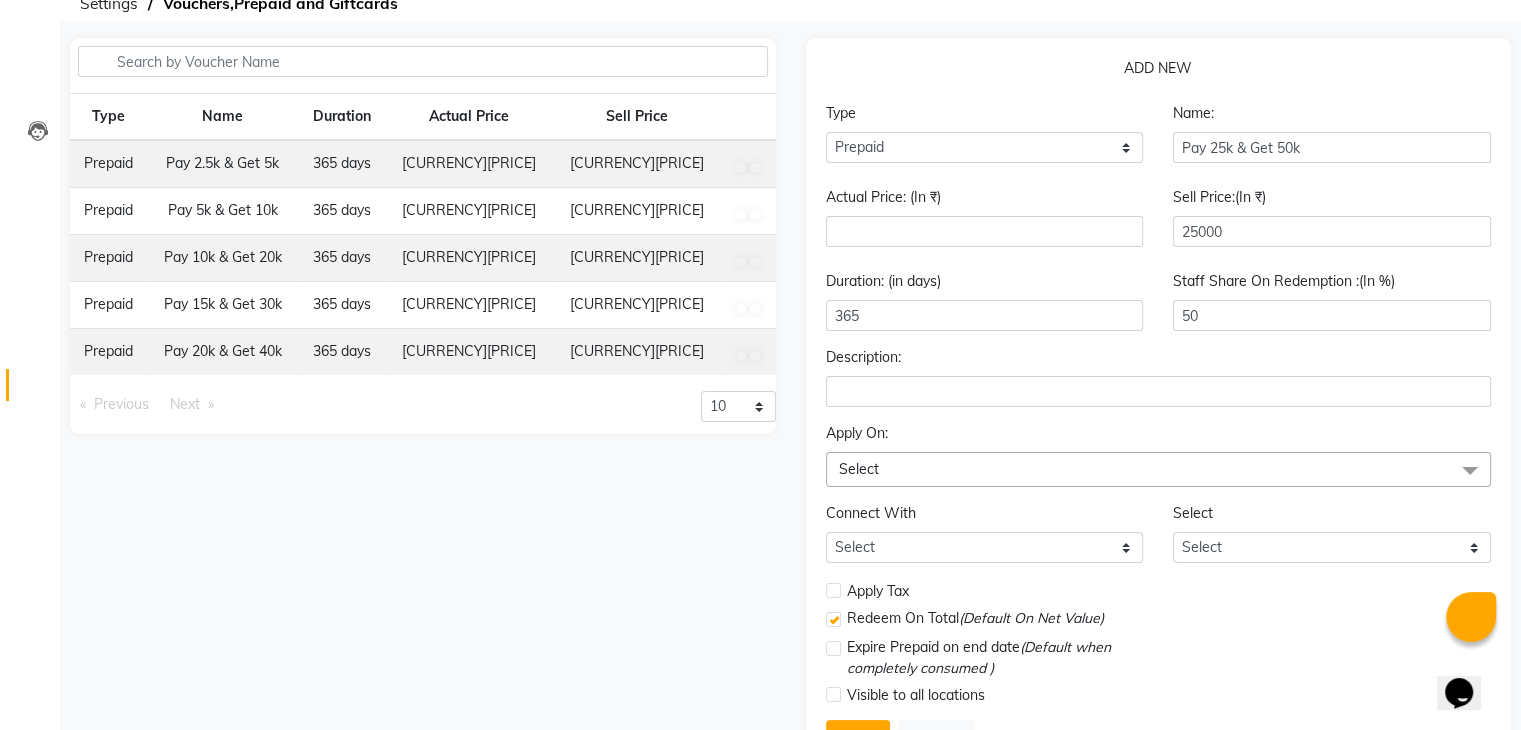 click on "Select" at bounding box center [1159, 469] 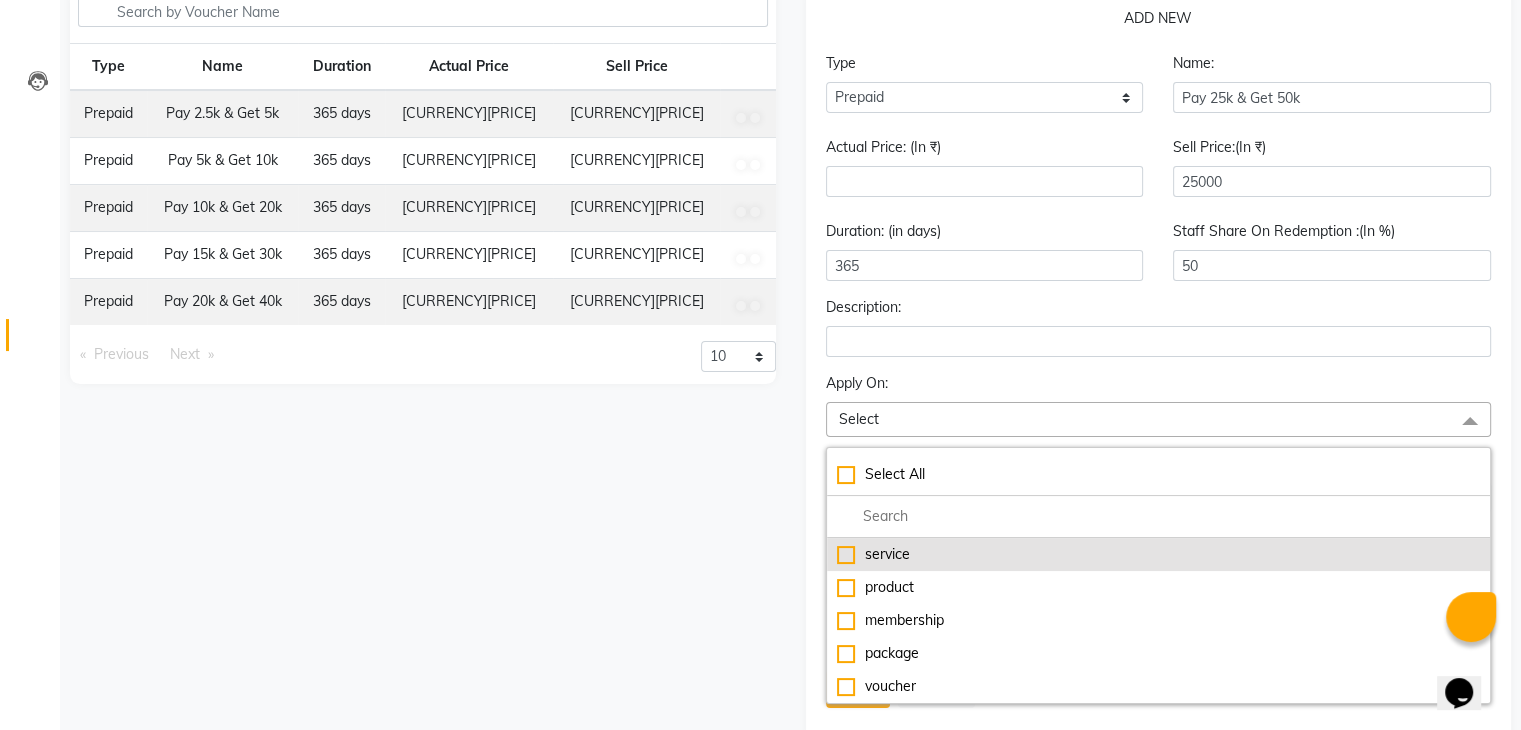 scroll, scrollTop: 196, scrollLeft: 0, axis: vertical 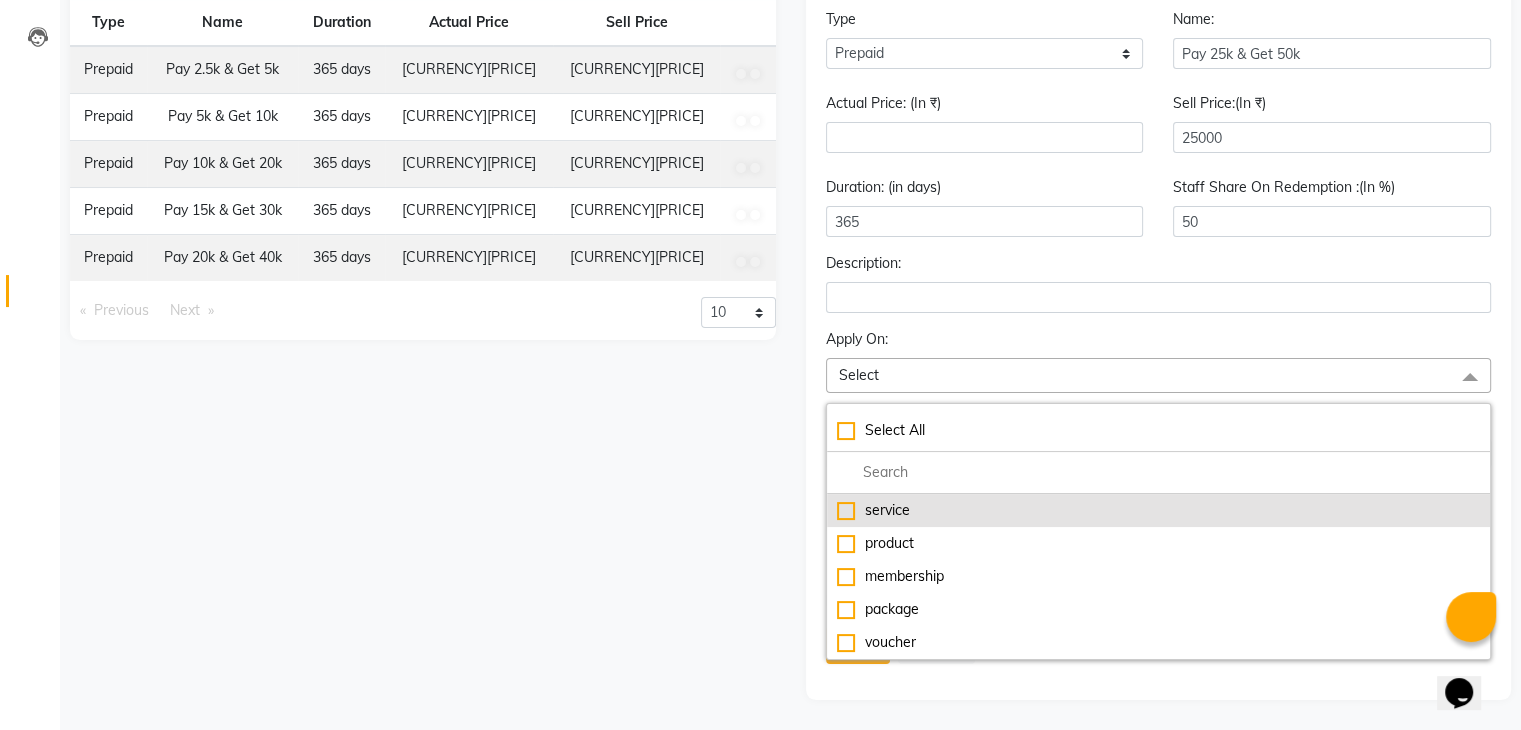 click on "service" at bounding box center (1159, 510) 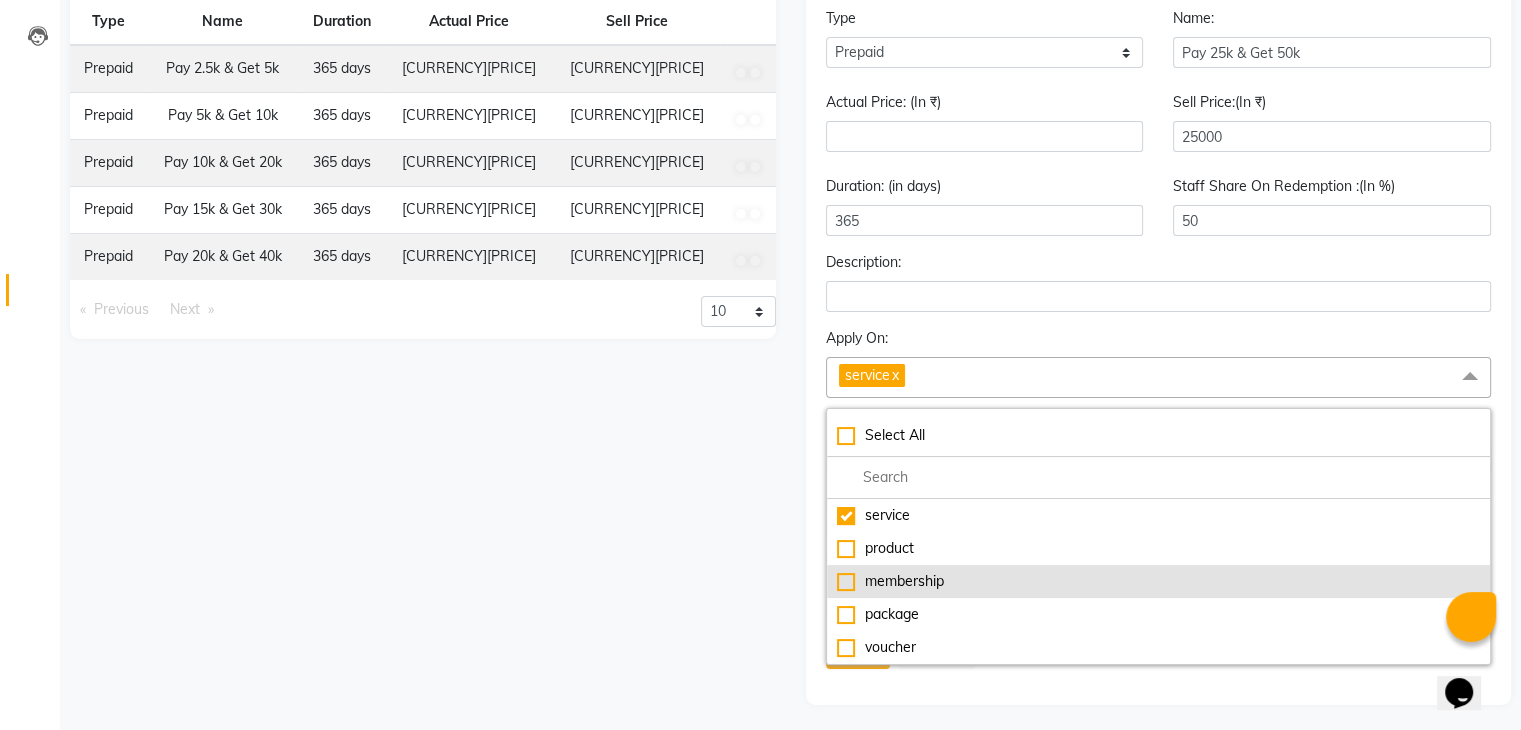 click on "membership" at bounding box center [1159, 515] 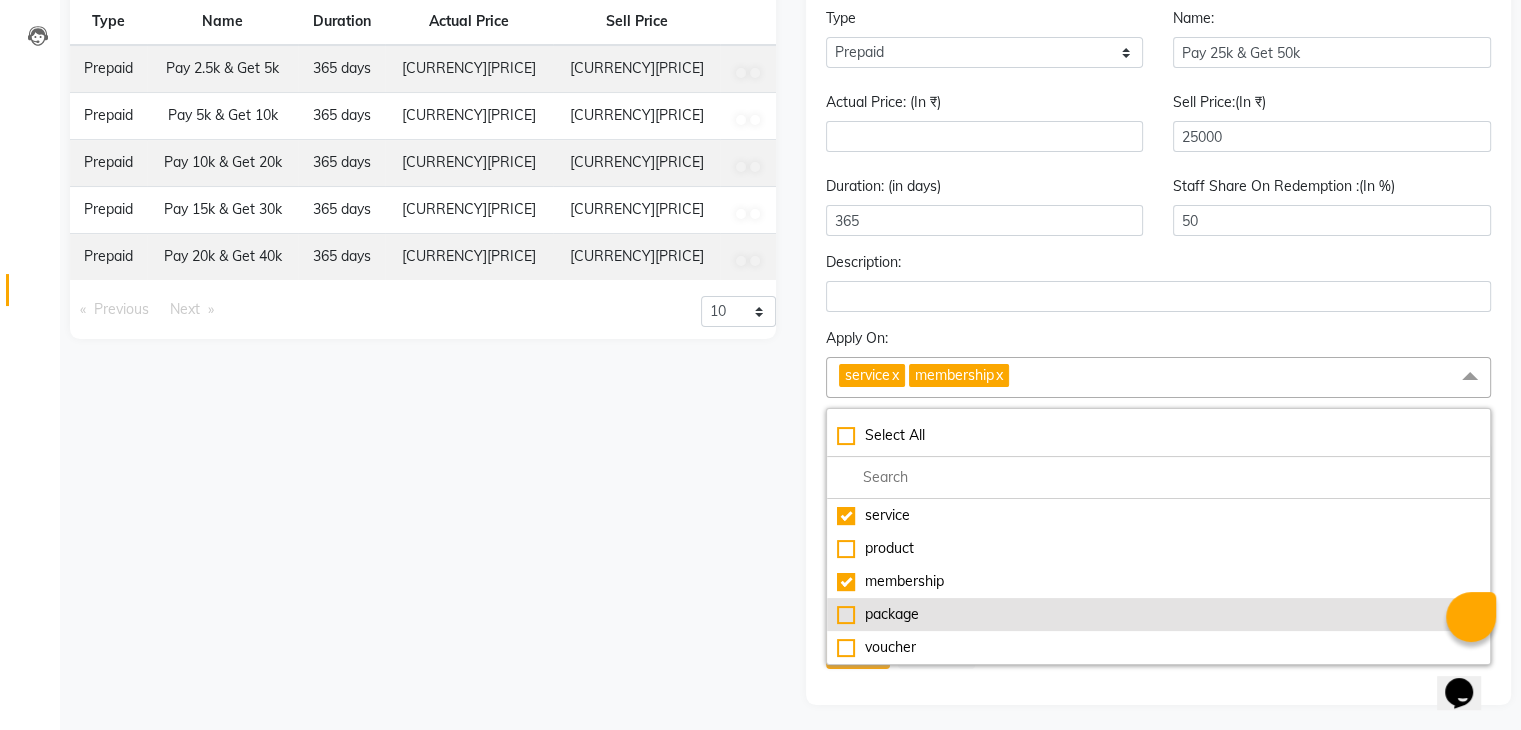 click on "package" at bounding box center (1159, 515) 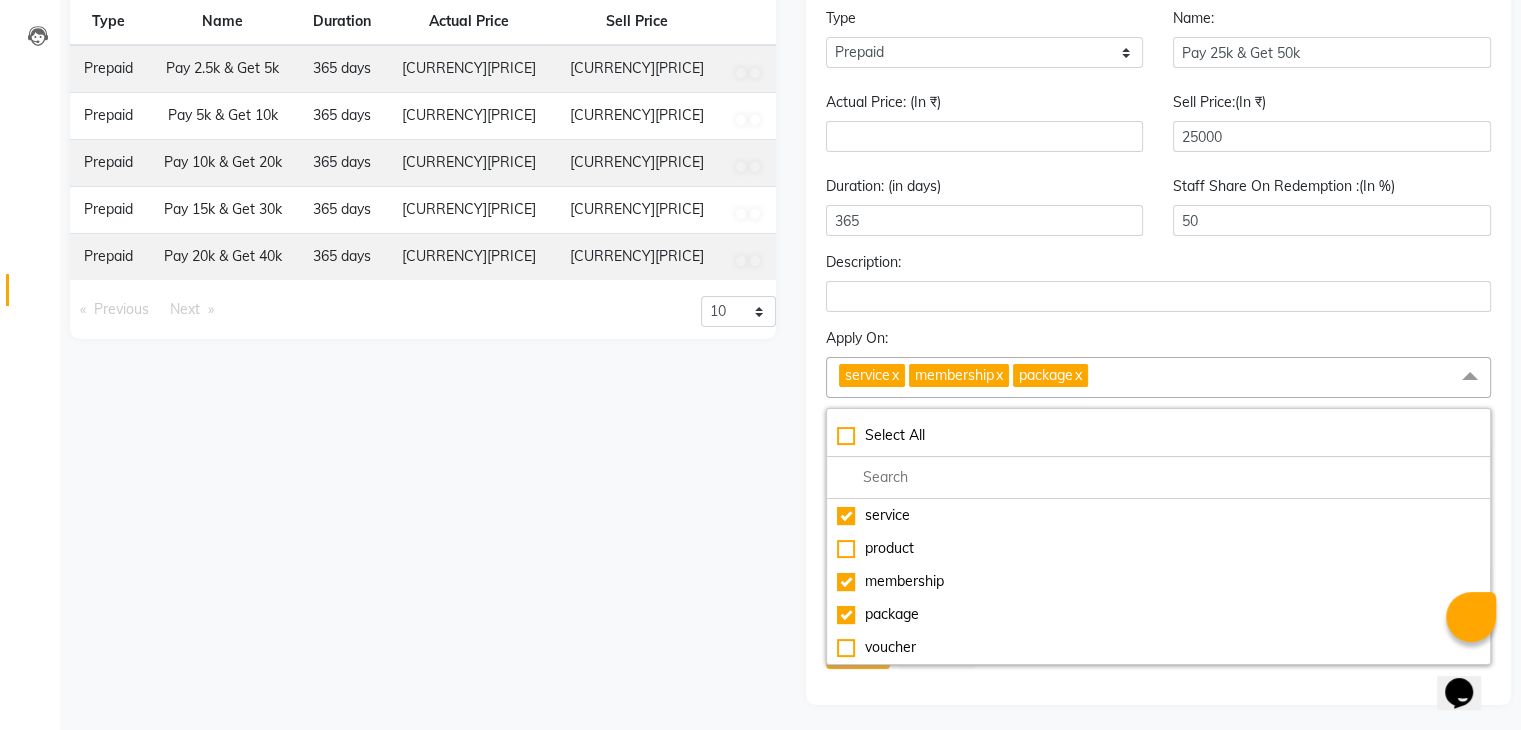 click on "Type Name Duration Actual Price Sell Price Prepaid Pay 2.5k & Get 5k 365 days  ₹5,000.00   ₹2,500.00  Prepaid Pay 5k & Get 10k 365 days  ₹10,000.00   ₹5,000.00  Prepaid Pay 10k & Get 20k 365 days  ₹20,000.00   ₹10,000.00  Prepaid Pay 15k & Get 30k 365 days  ₹30,000.00   ₹15,000.00  Prepaid Pay 20k & Get 40k 365 days  ₹40,000.00   ₹20,000.00   Previous  page  1 / 1   Next  page 10 20 50 100" at bounding box center [423, 324] 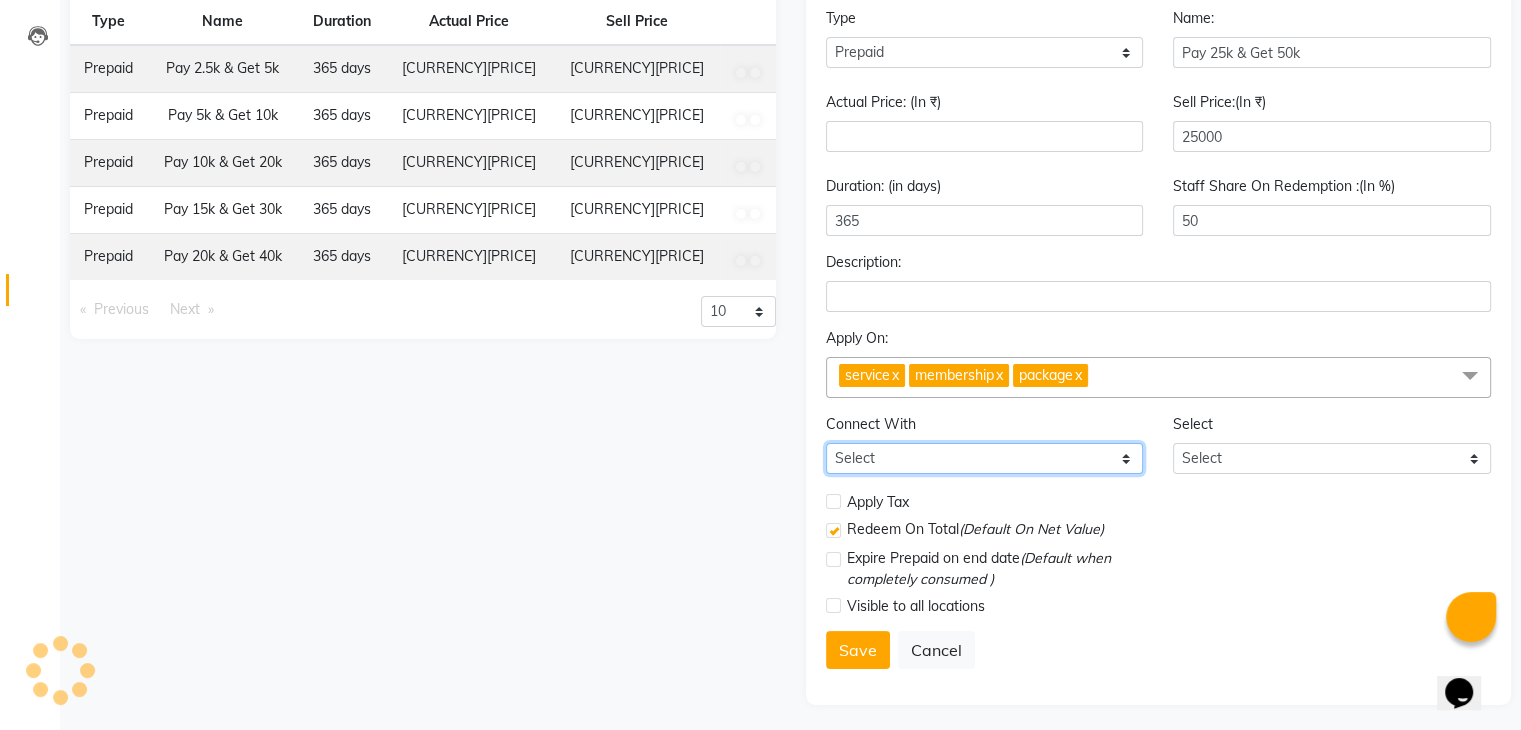 click on "Select Membership Package" at bounding box center [985, 458] 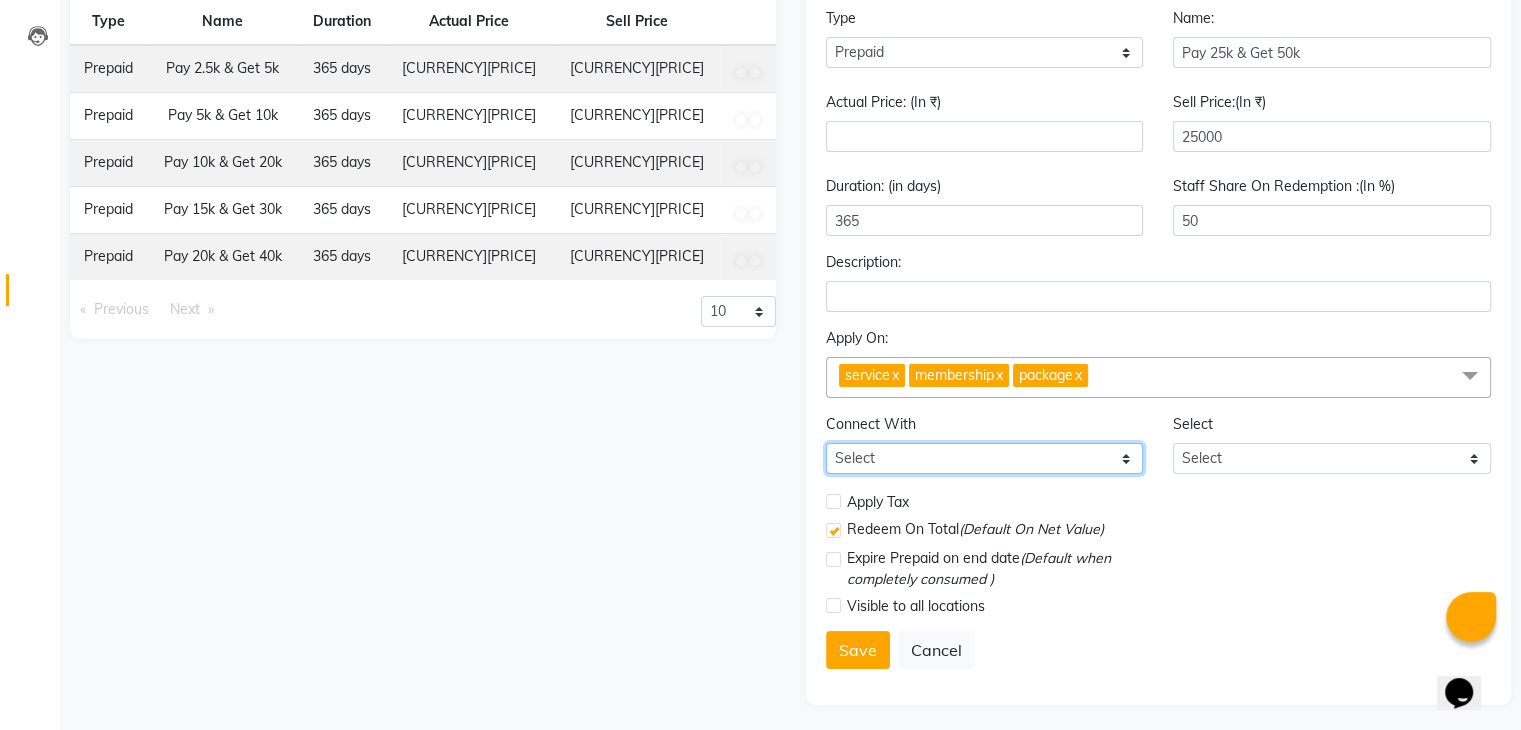 select on "2: PK" 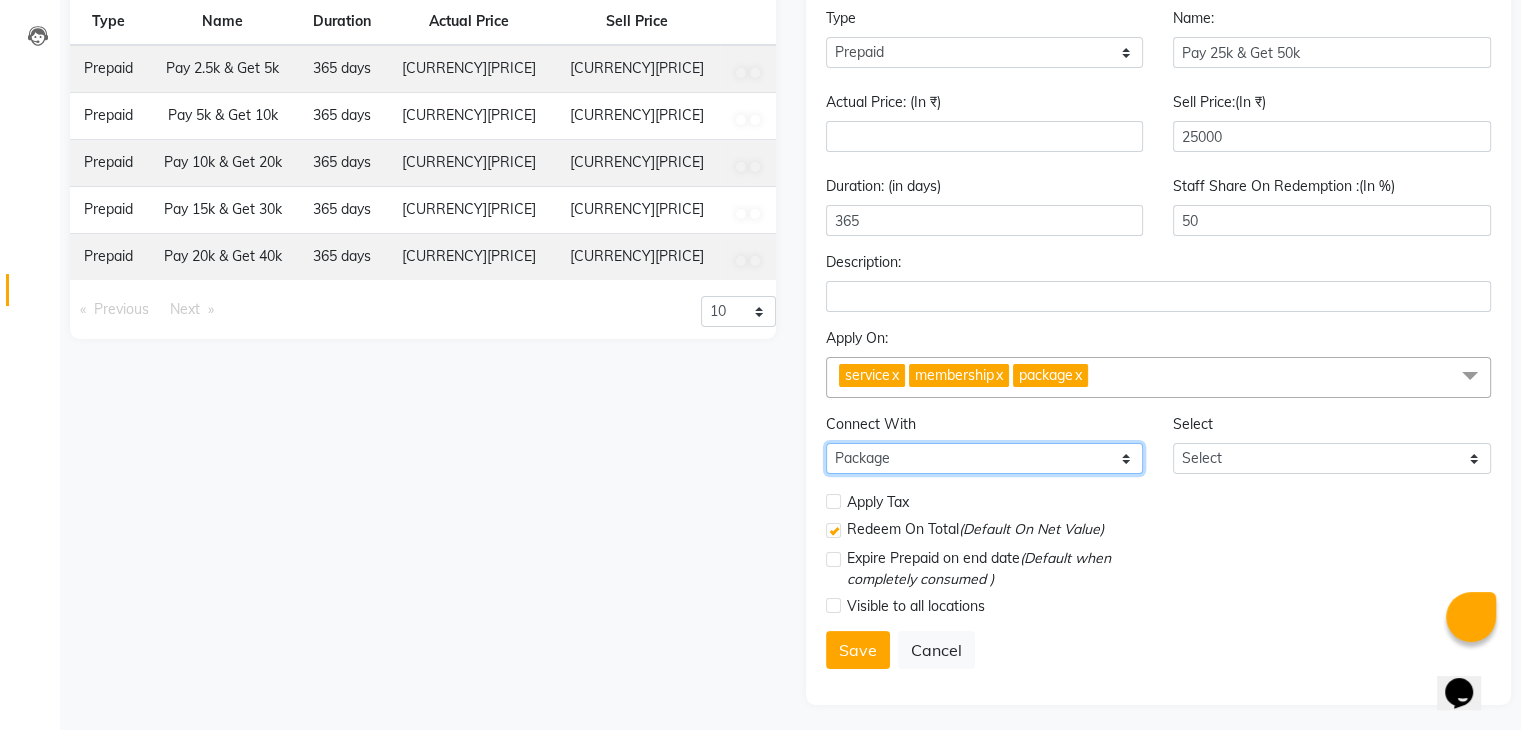 click on "Select Membership Package" at bounding box center [985, 458] 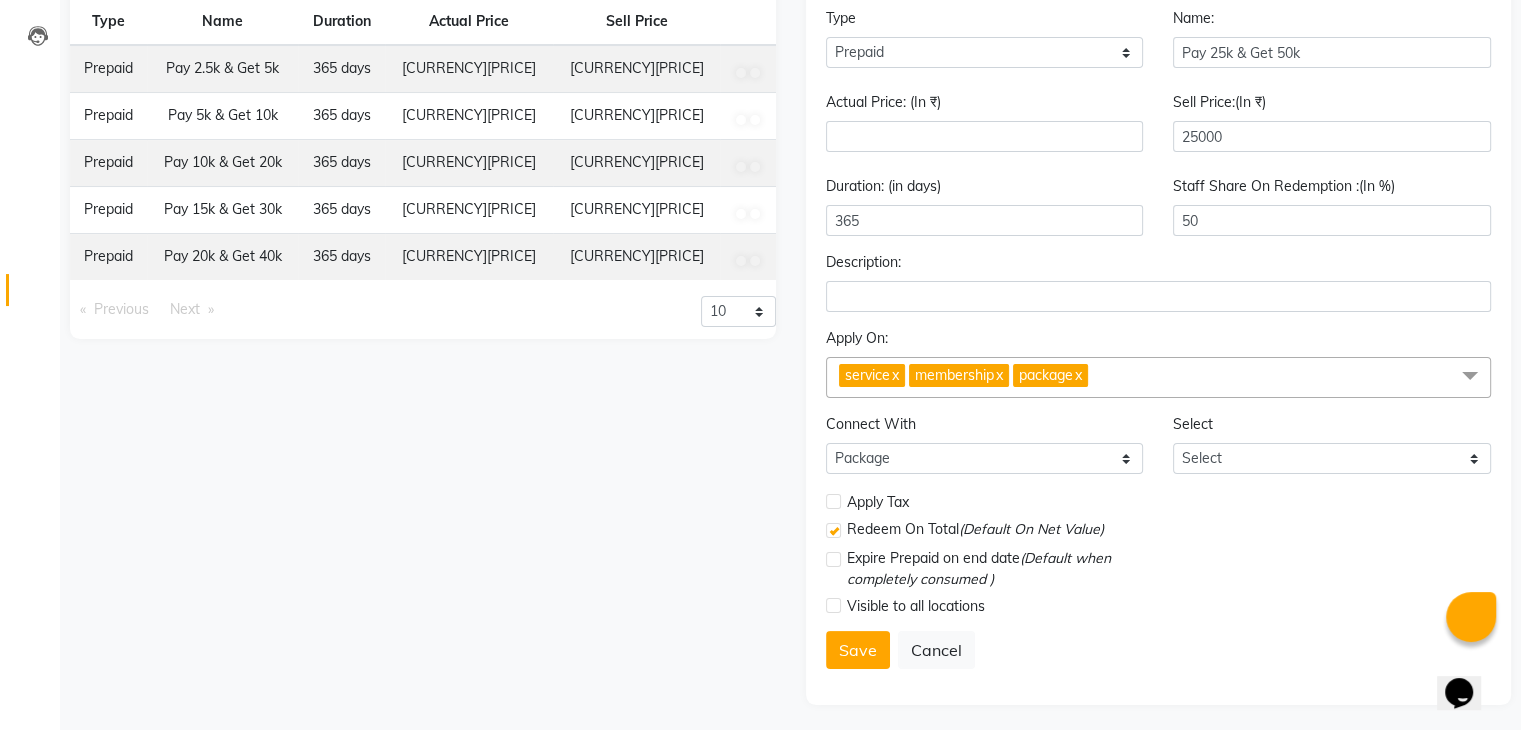 click at bounding box center (833, 559) 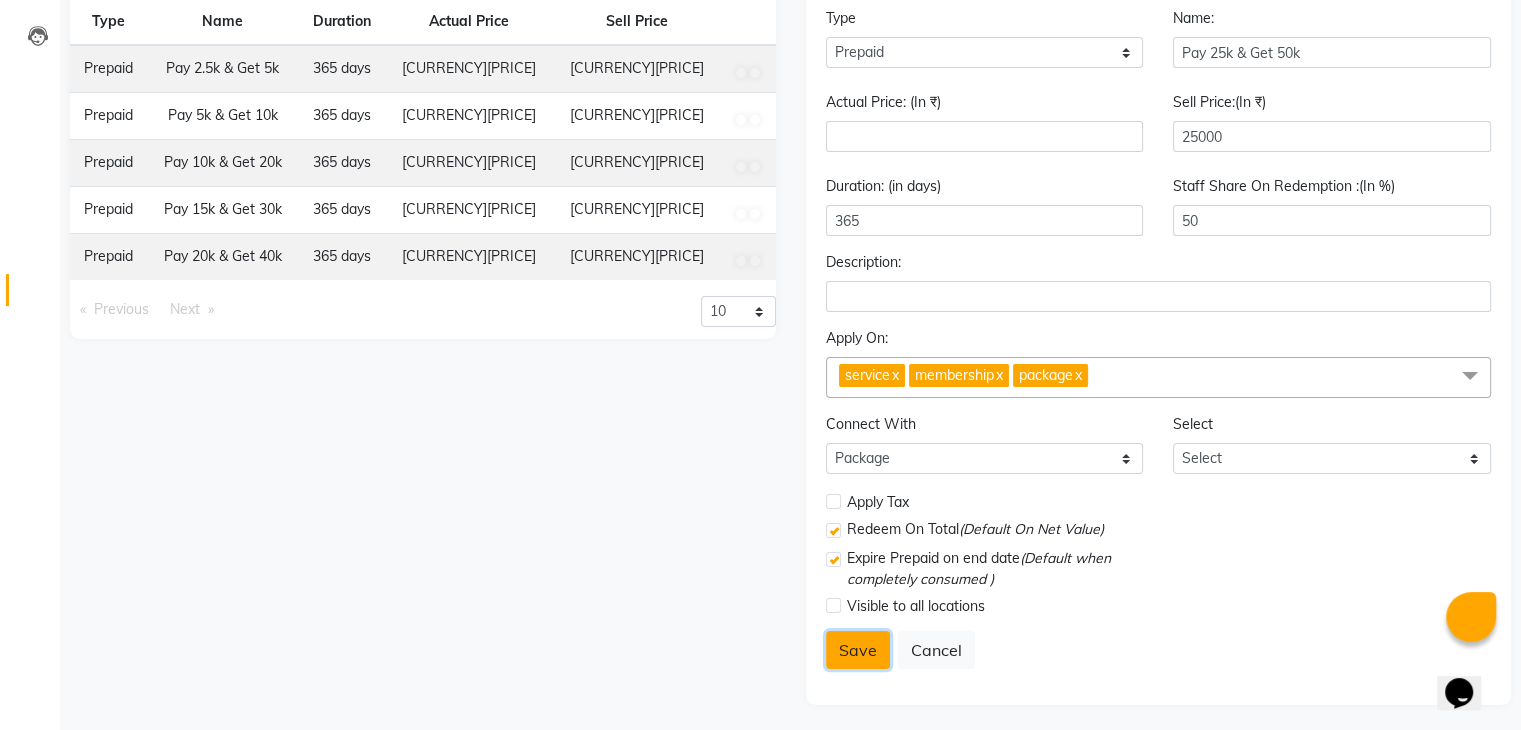 click on "Save" at bounding box center [858, 650] 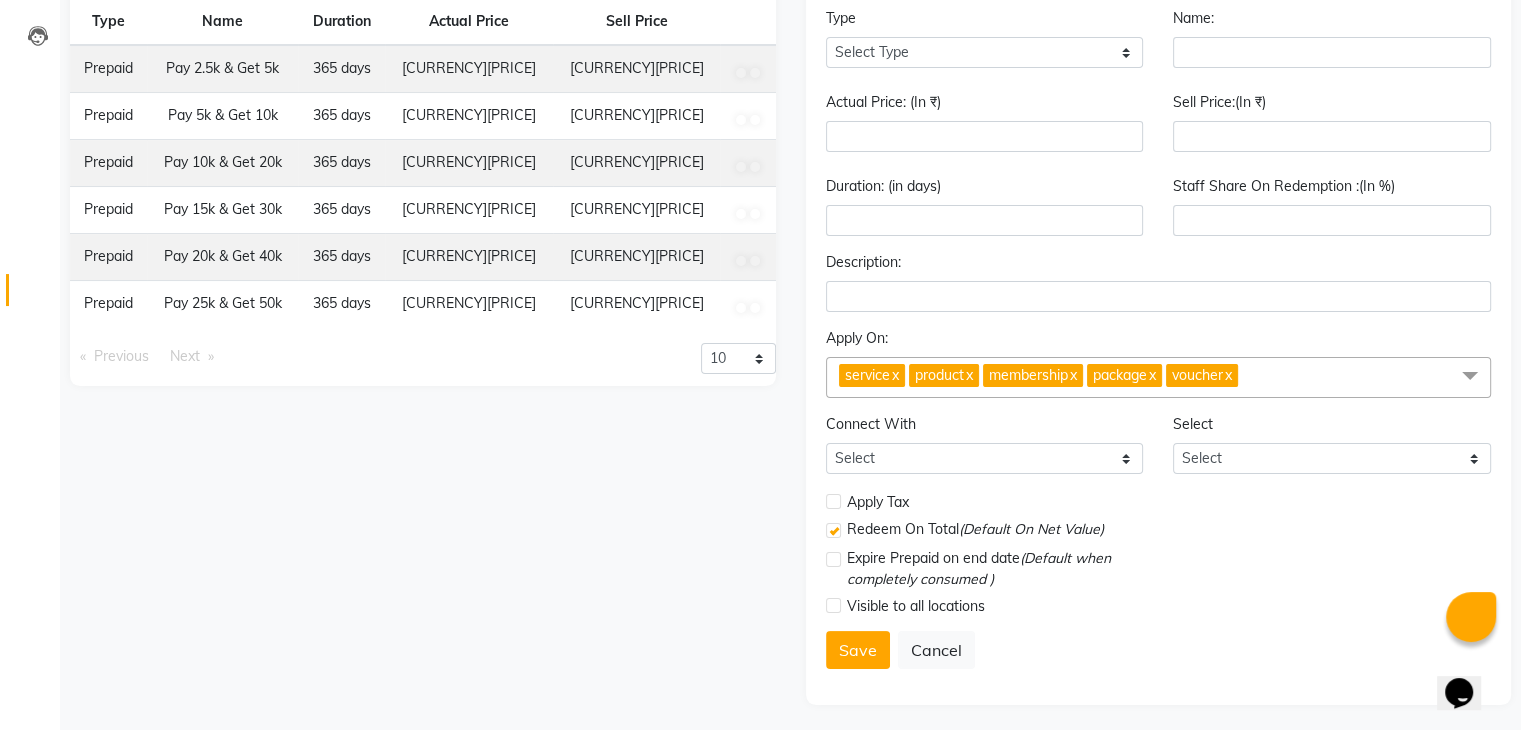 click on "Type Name Duration Actual Price Sell Price Prepaid Pay 2.5k & Get 5k 365 days  ₹5,000.00   ₹2,500.00  Prepaid Pay 5k & Get 10k 365 days  ₹10,000.00   ₹5,000.00  Prepaid Pay 10k & Get 20k 365 days  ₹20,000.00   ₹10,000.00  Prepaid Pay 15k & Get 30k 365 days  ₹30,000.00   ₹15,000.00  Prepaid Pay 20k & Get 40k 365 days  ₹40,000.00   ₹20,000.00  Prepaid Pay 25k & Get 50k 365 days  ₹50,000.00   ₹25,000.00   Previous  page  1 / 1   Next  page 10 20 50 100" at bounding box center [423, 324] 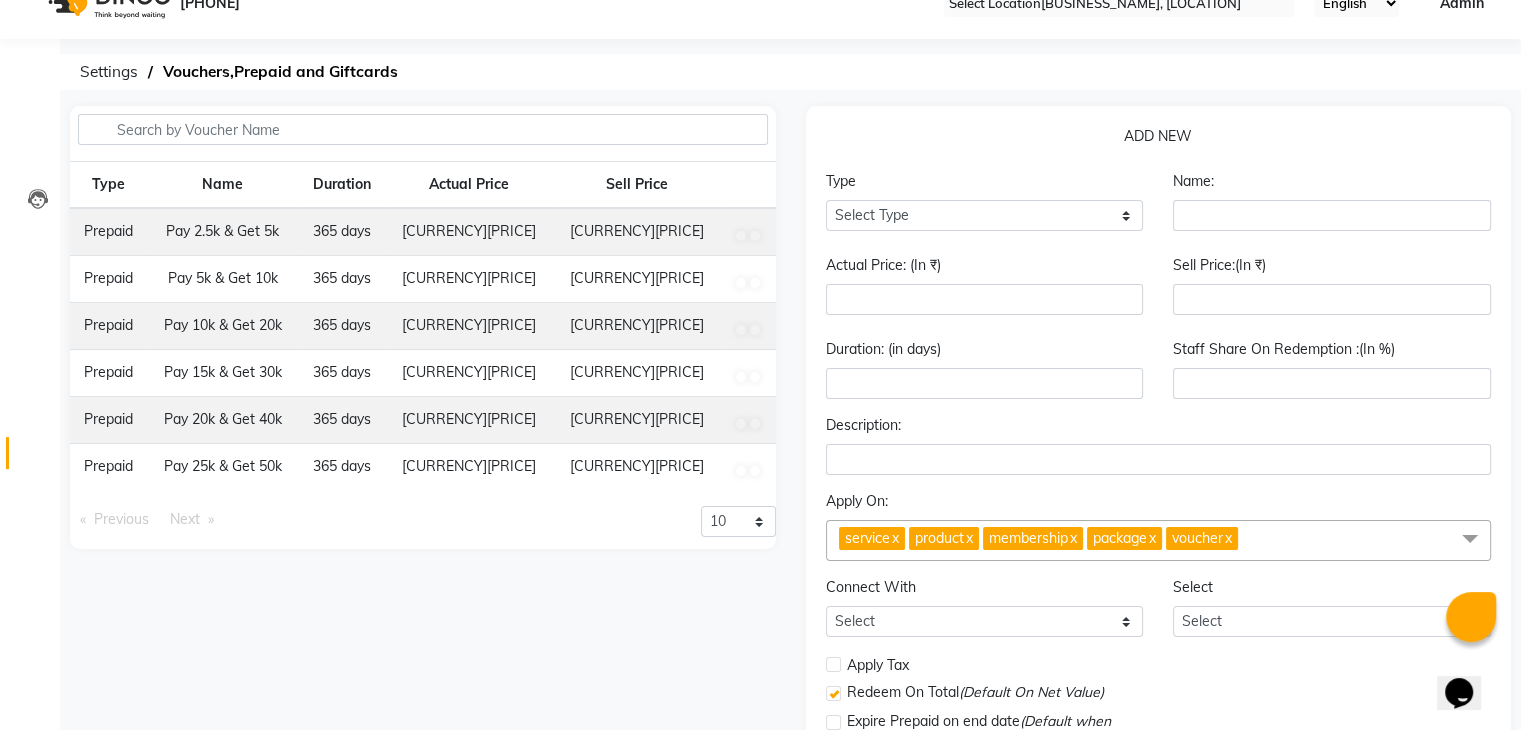 scroll, scrollTop: 0, scrollLeft: 0, axis: both 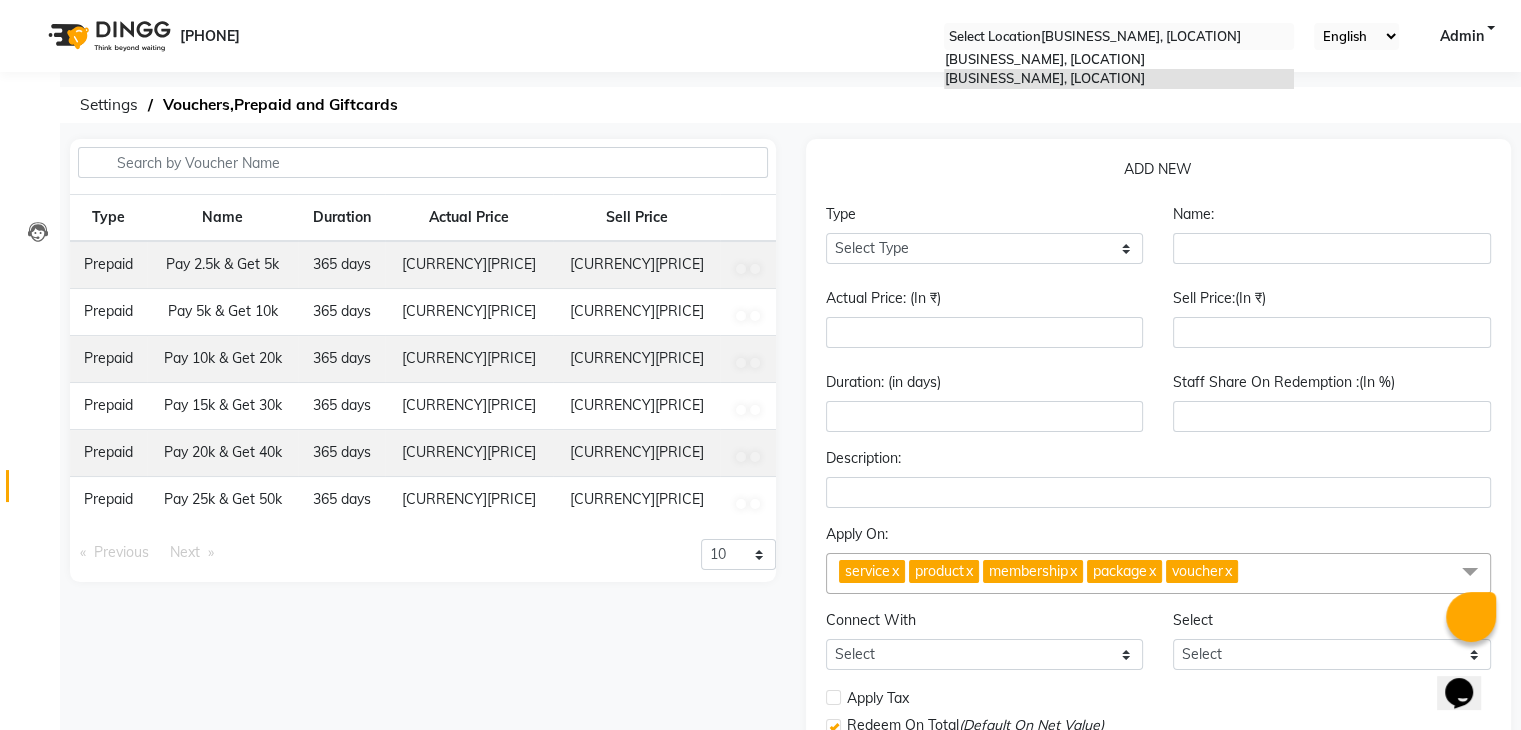 click at bounding box center [1119, 37] 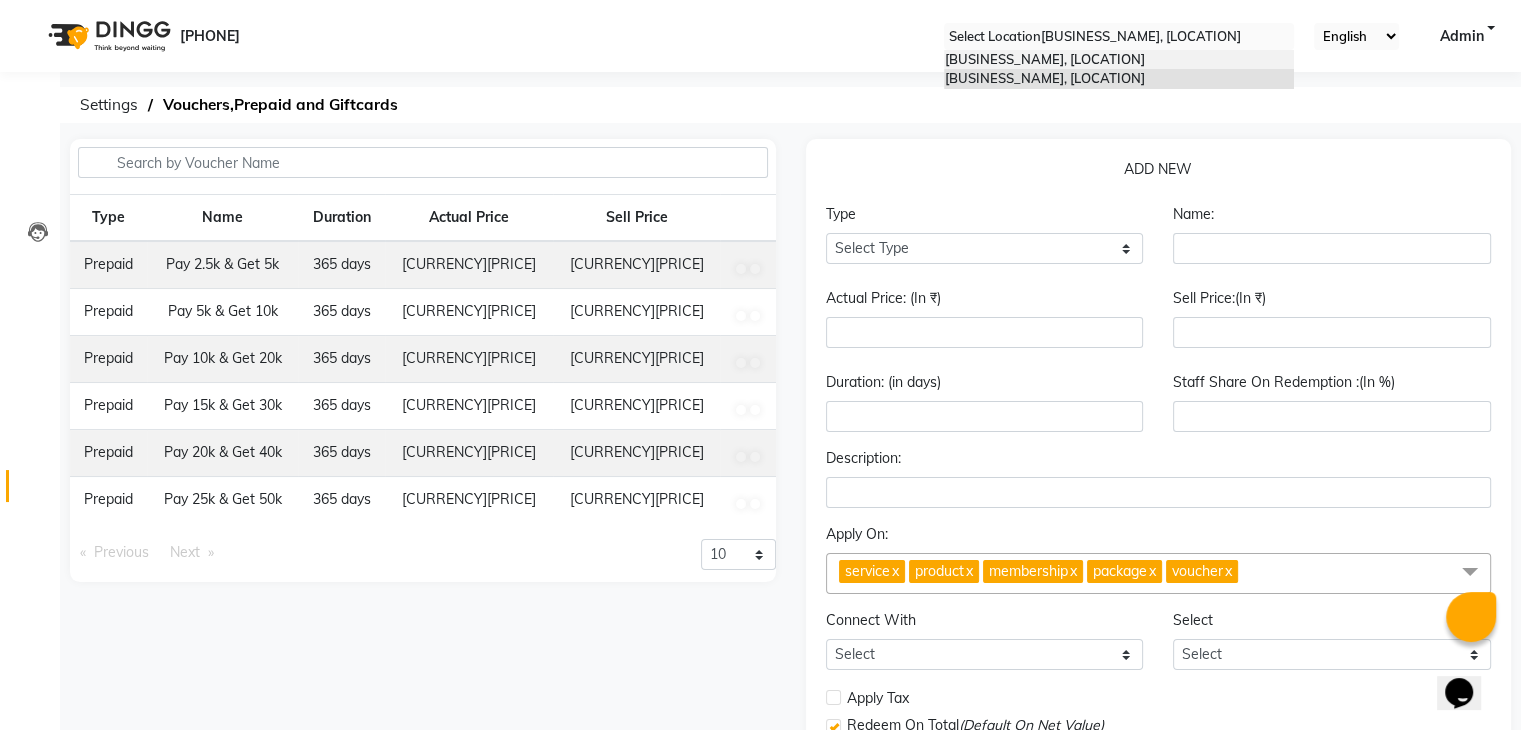click on "Indulge Salon, [AREA], [CITY]" at bounding box center (1044, 59) 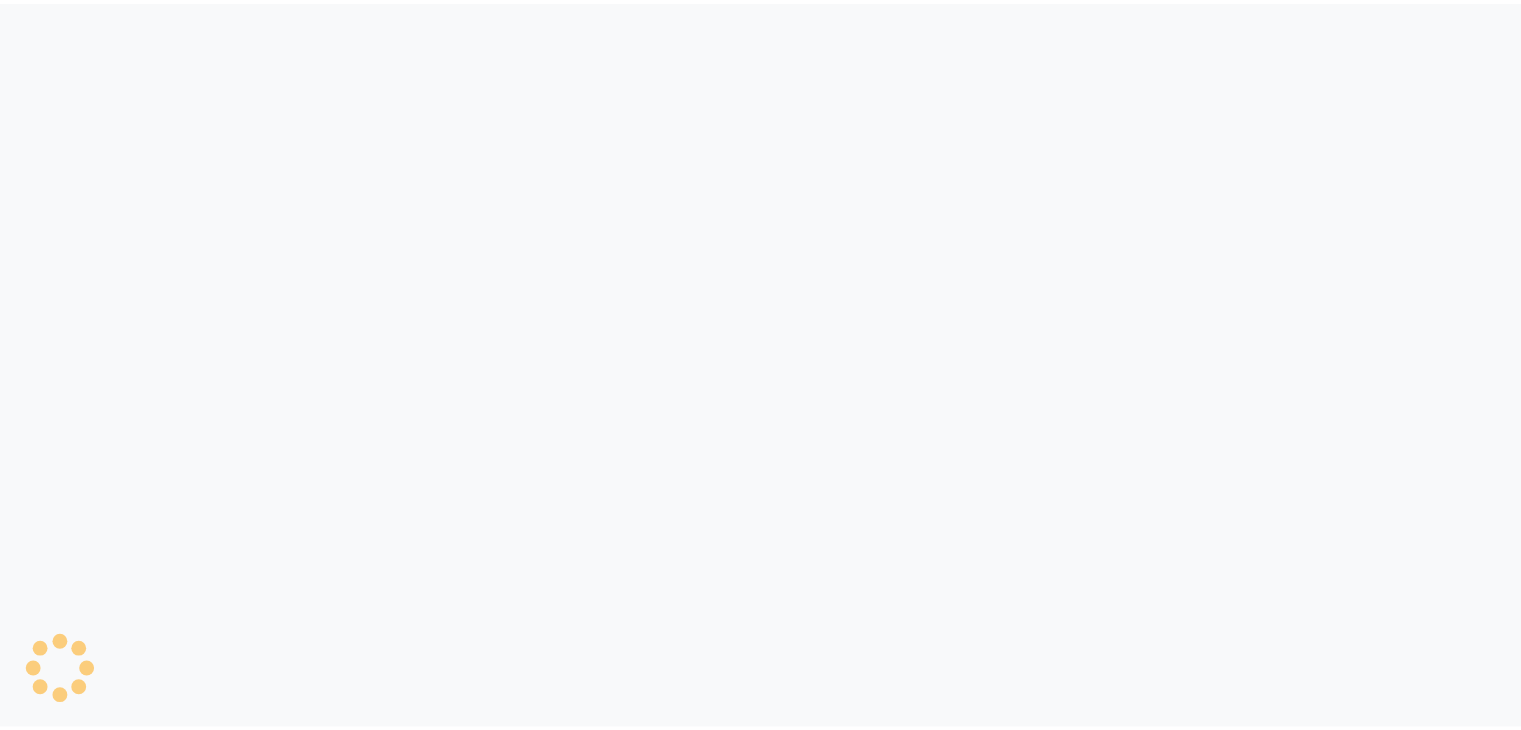 scroll, scrollTop: 0, scrollLeft: 0, axis: both 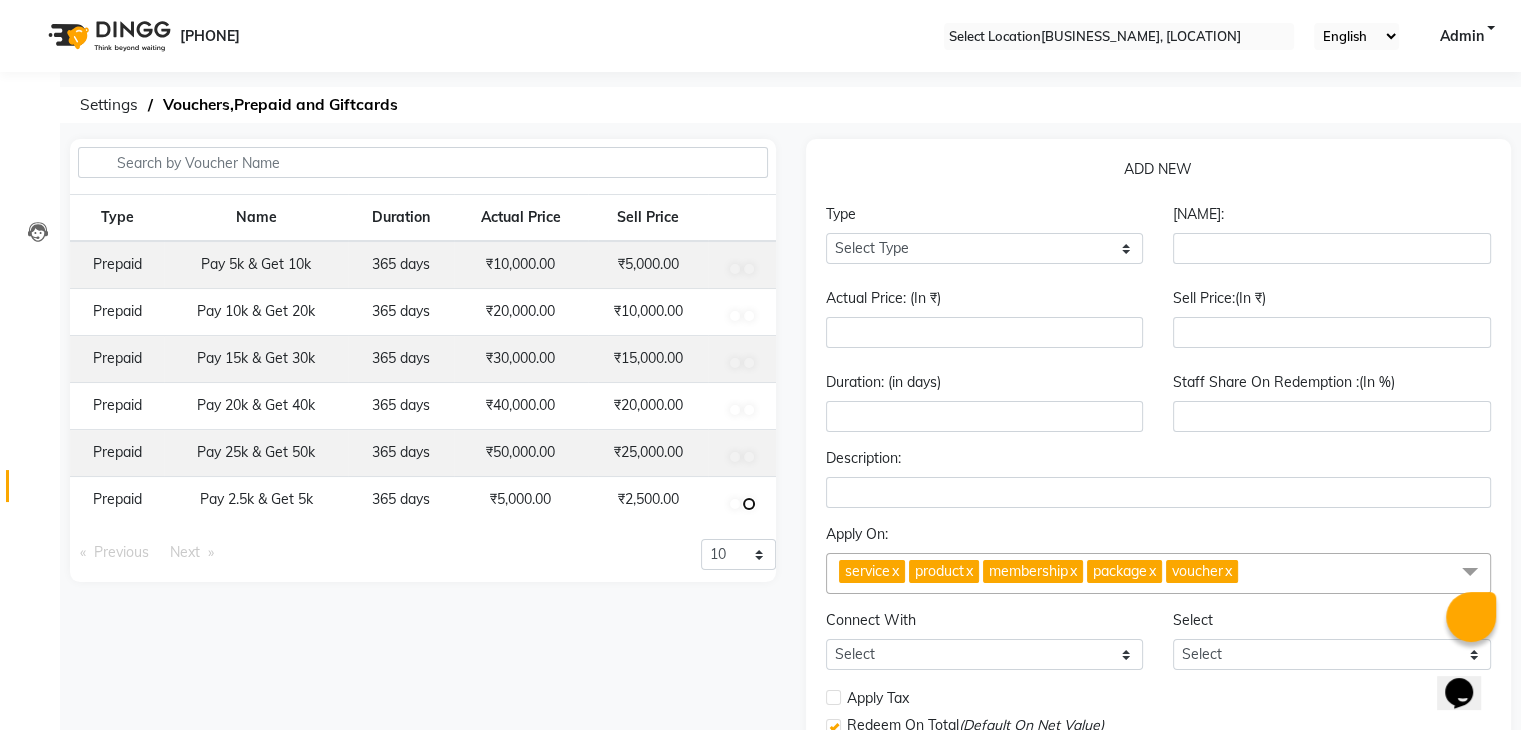 click at bounding box center [749, 269] 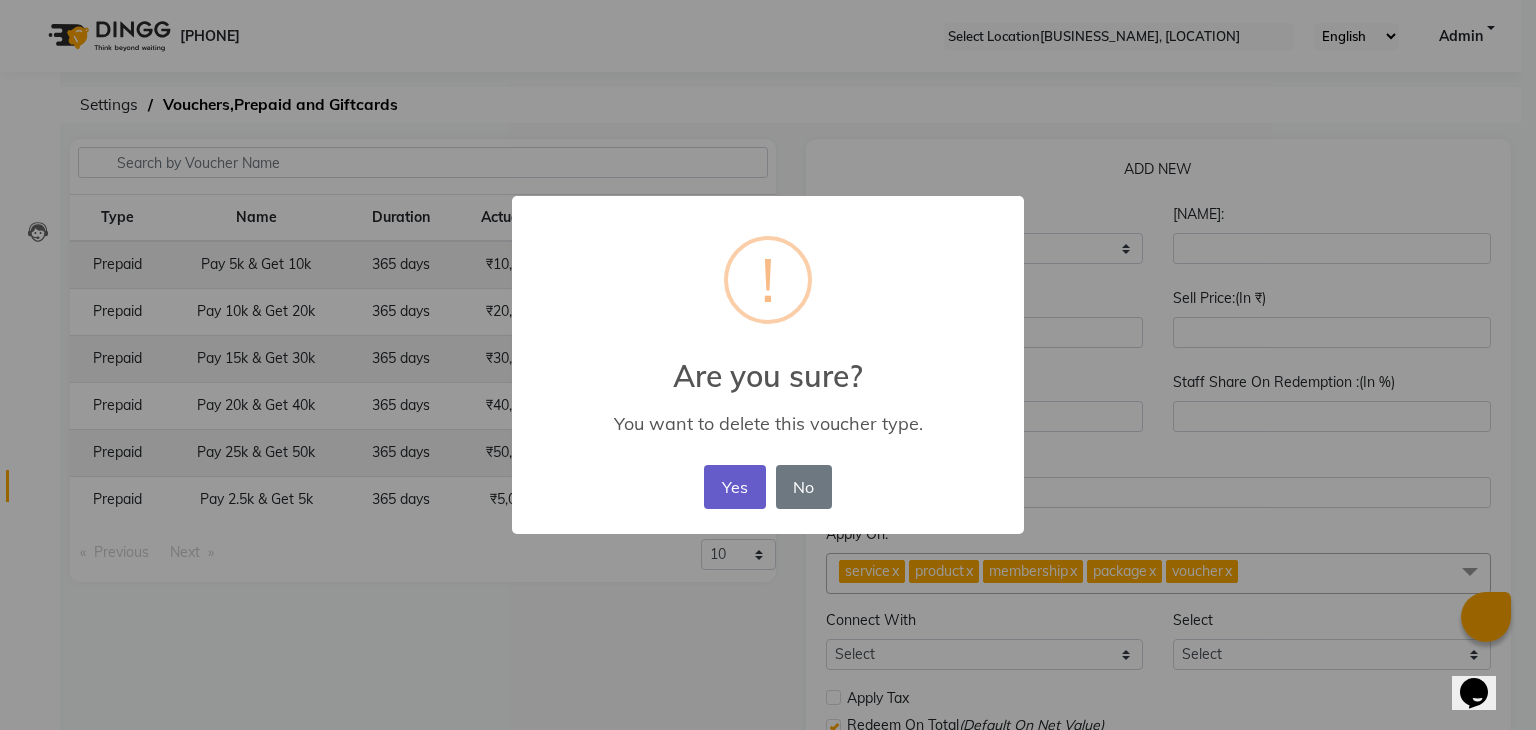 click on "Yes" at bounding box center (734, 487) 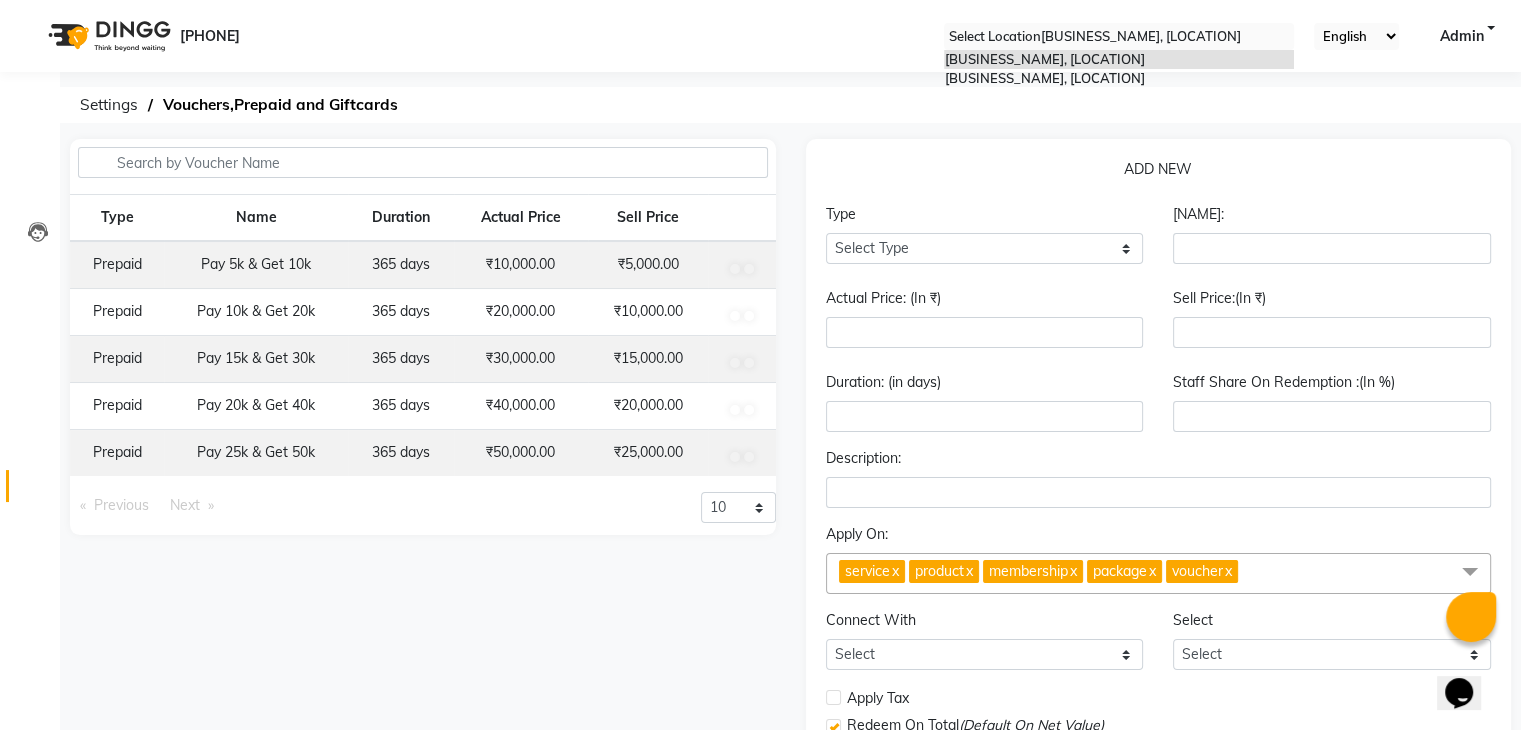 click at bounding box center (1119, 37) 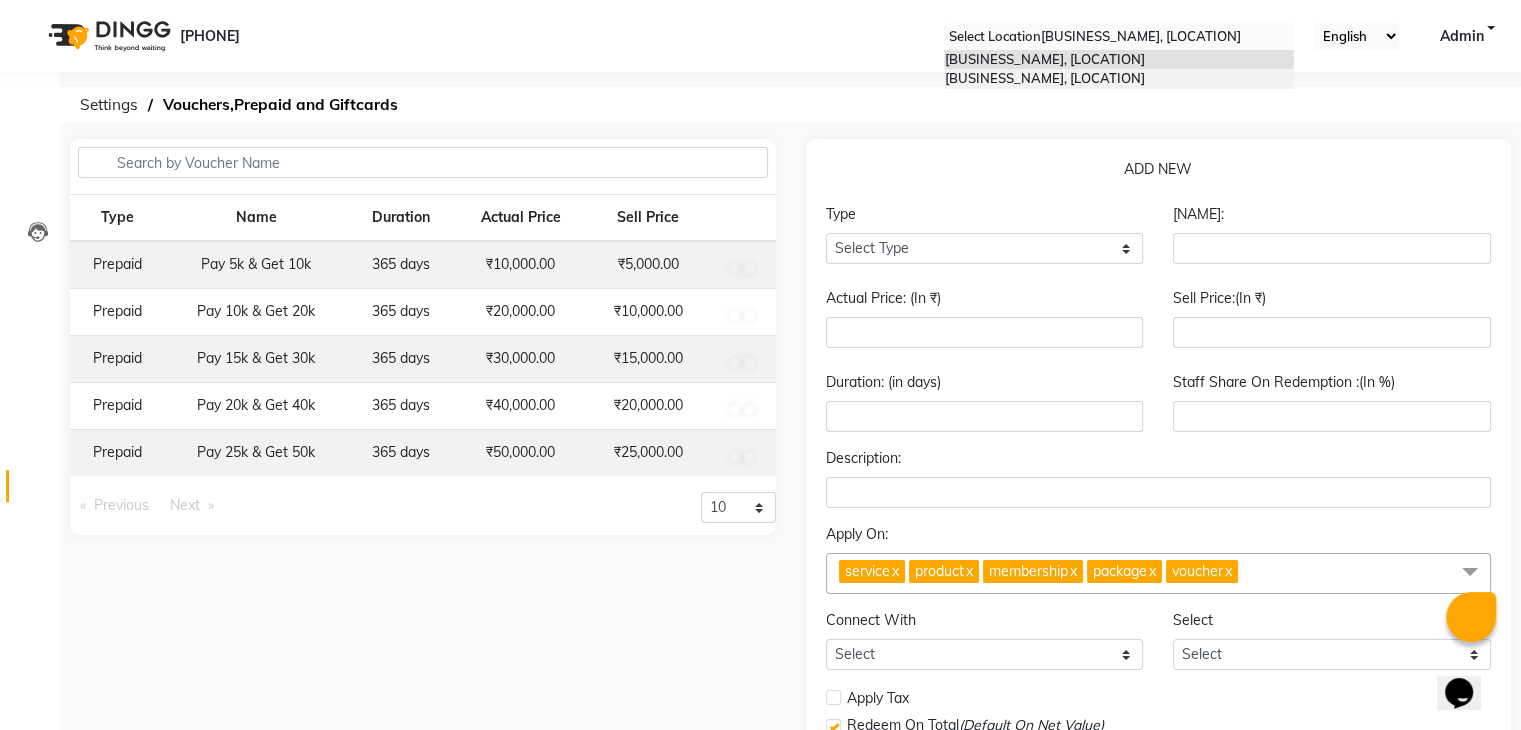 click on "[BUSINESS_NAME], [LOCATION]" at bounding box center (1044, 78) 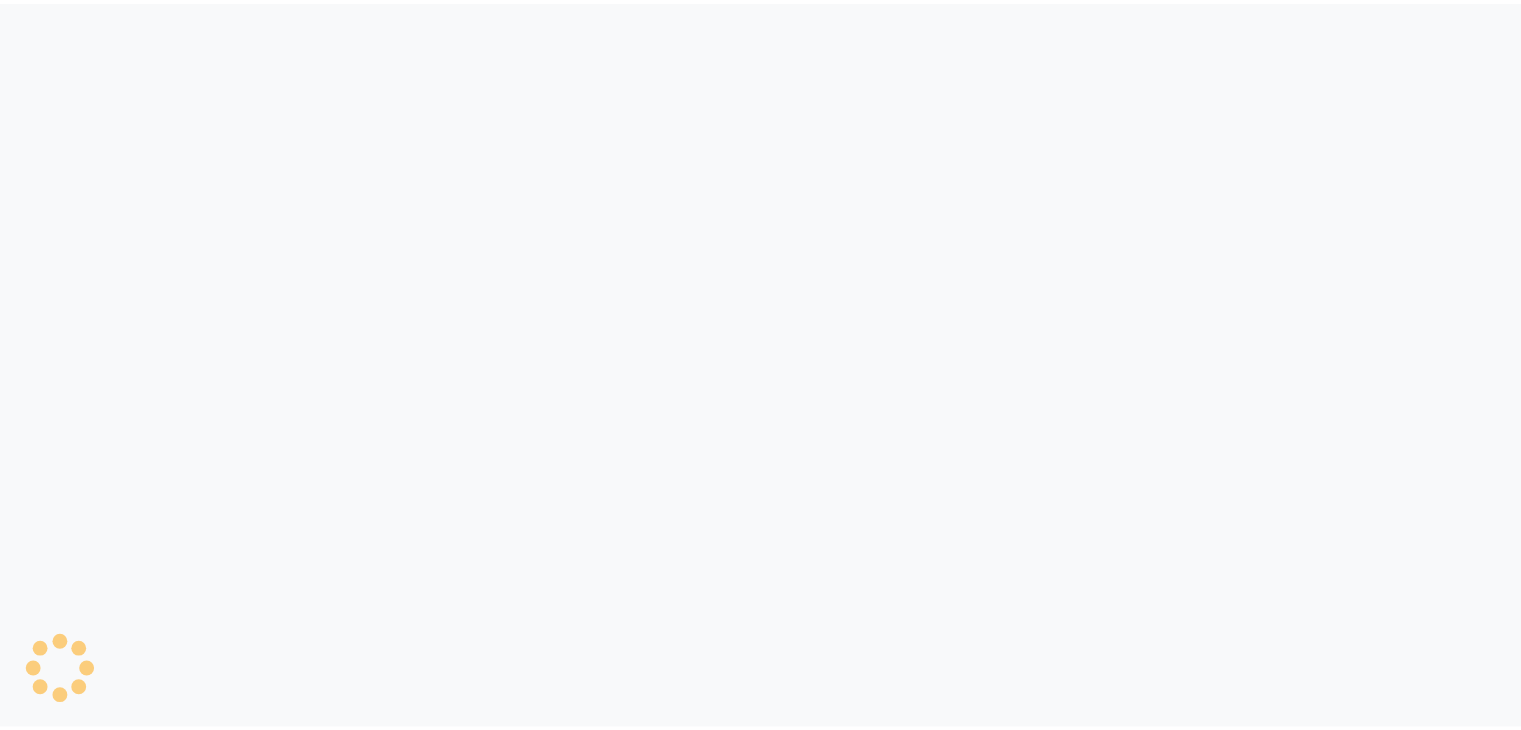scroll, scrollTop: 0, scrollLeft: 0, axis: both 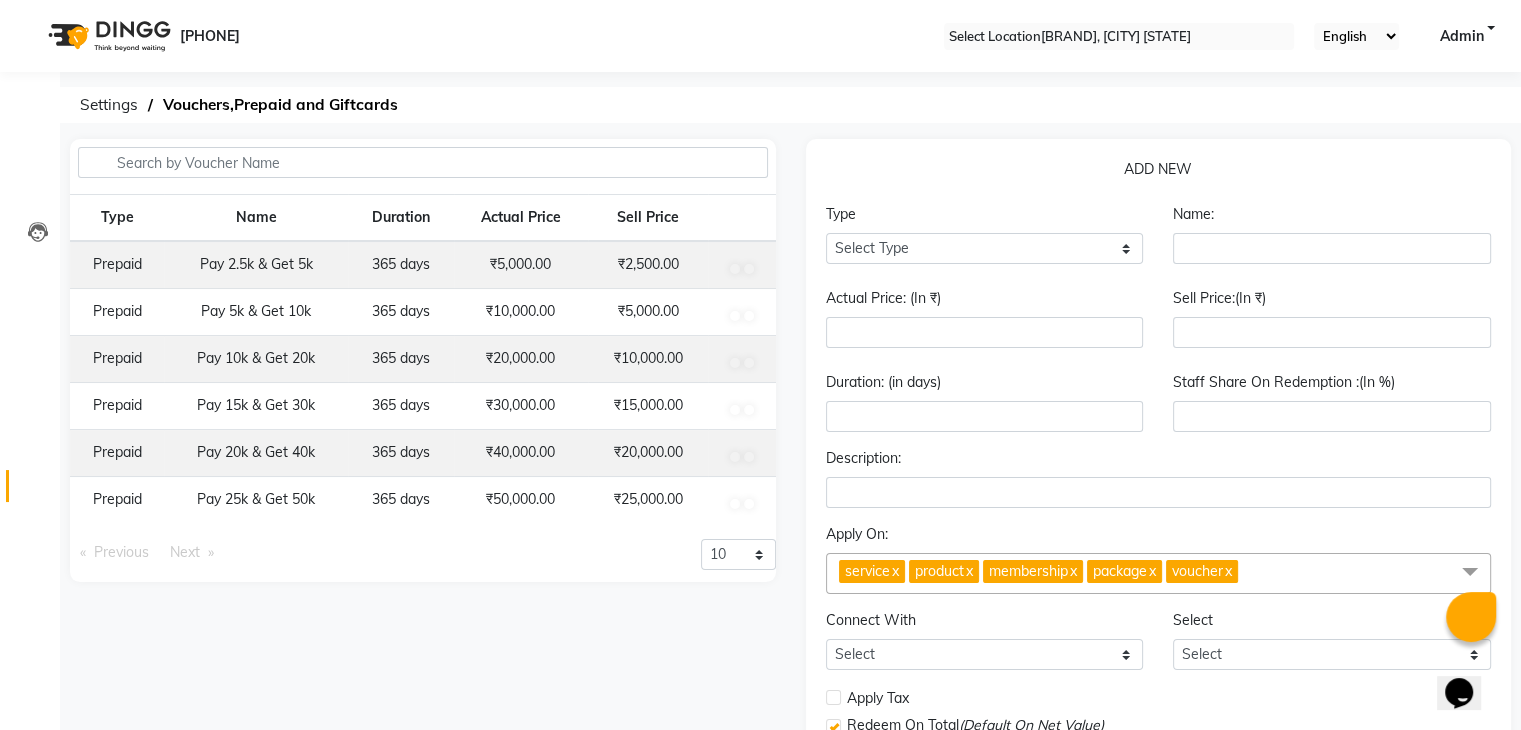 click on "Admin" at bounding box center (1467, 36) 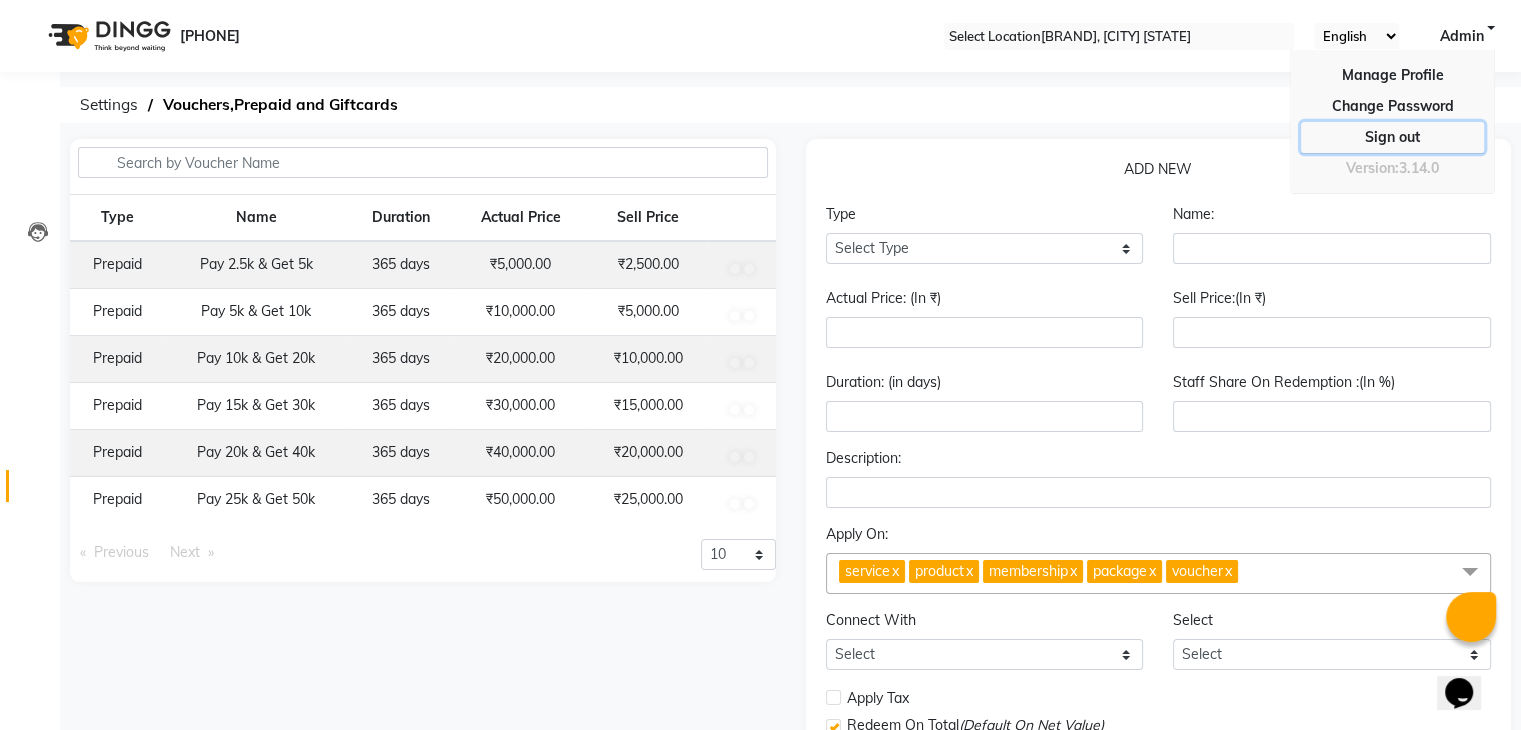 click on "Sign out" at bounding box center (1392, 106) 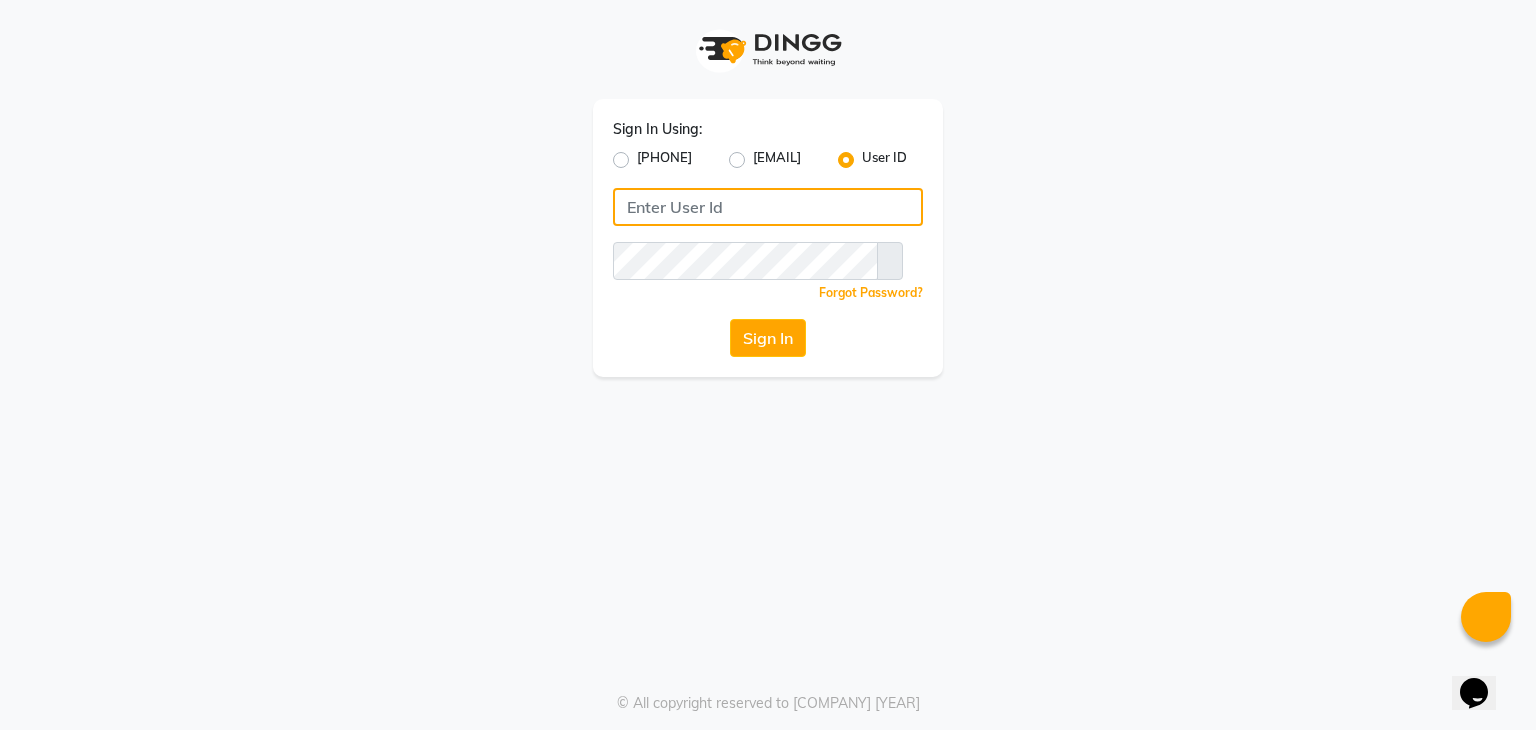 click at bounding box center (768, 207) 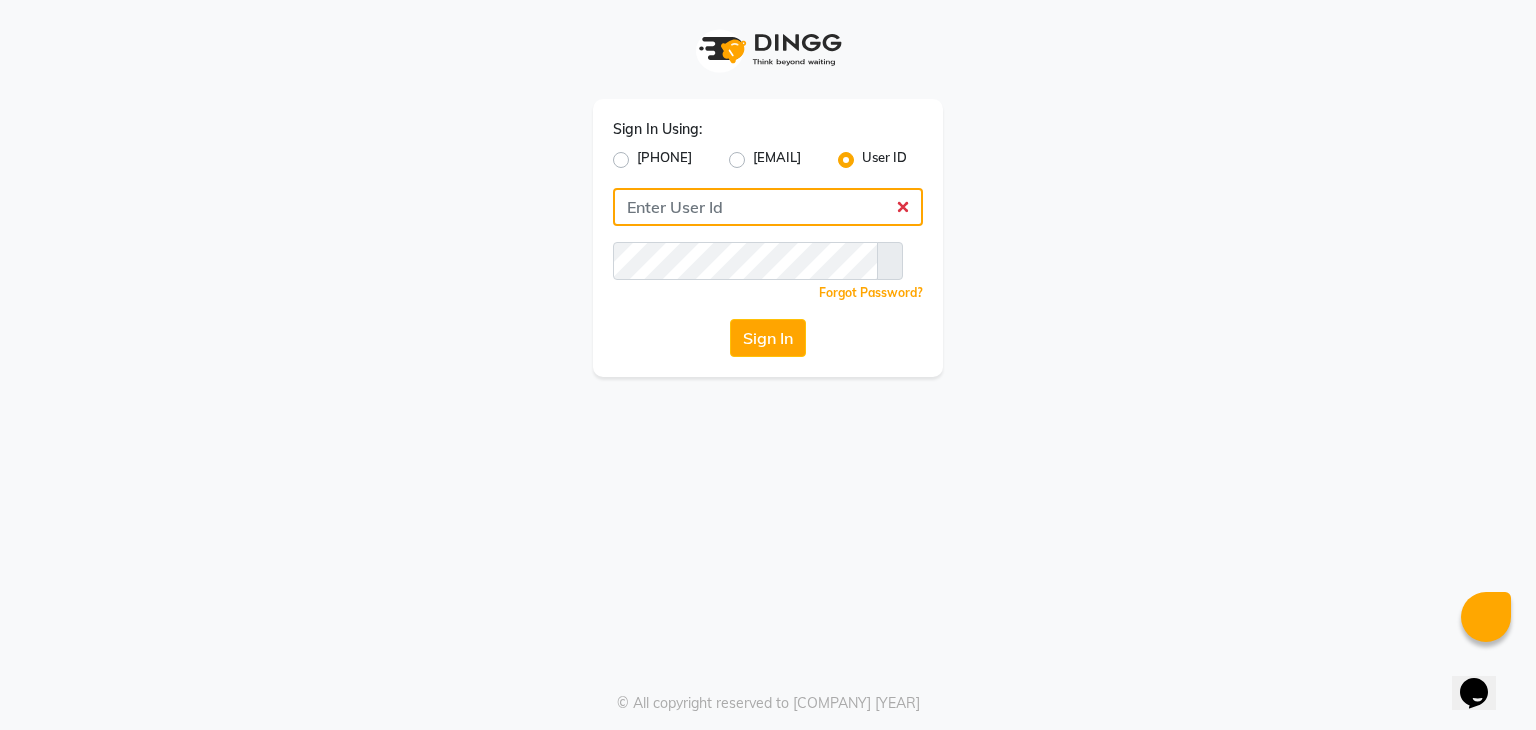 type on "7848815516" 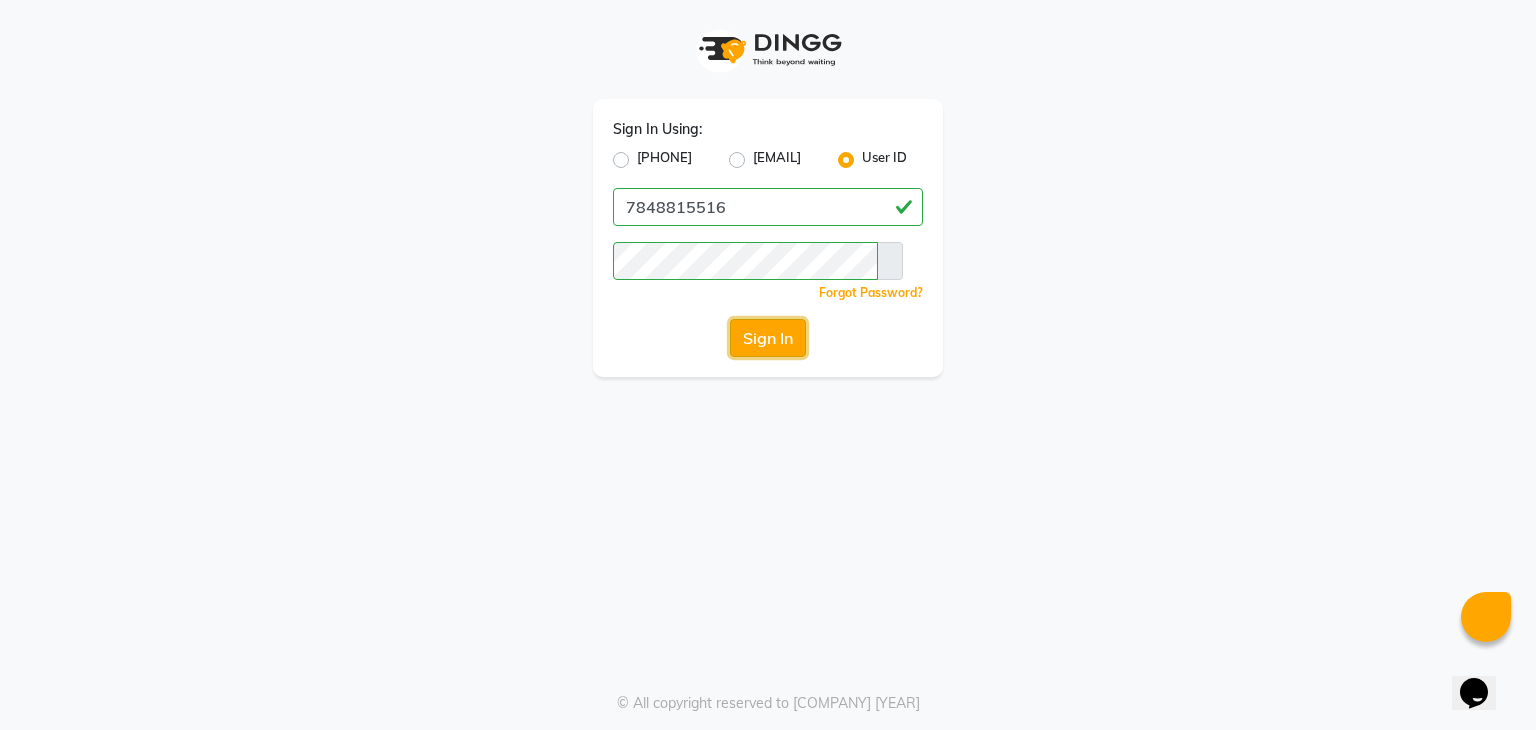 click on "Sign In" at bounding box center [768, 338] 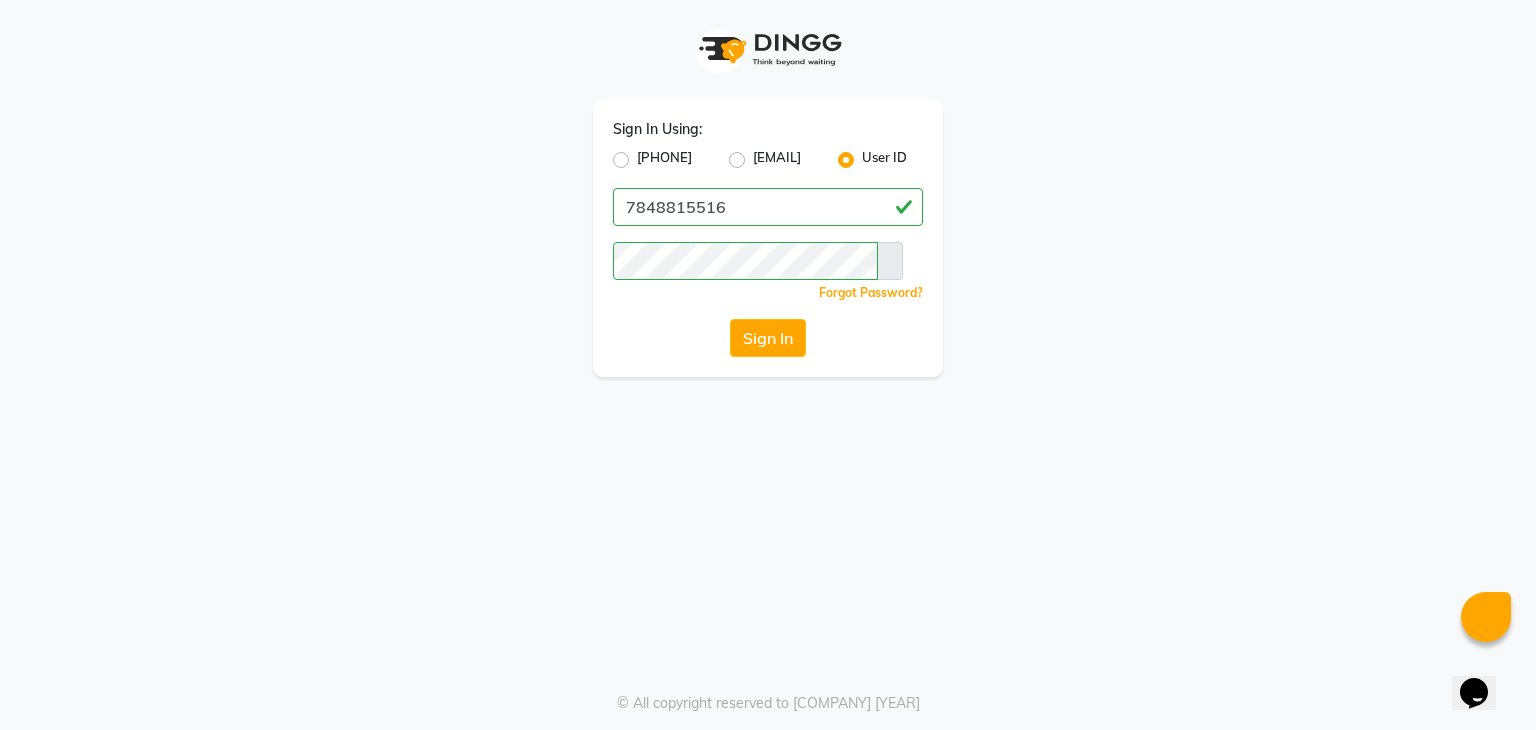 click on "Error   User ID does not exist." at bounding box center [768, 751] 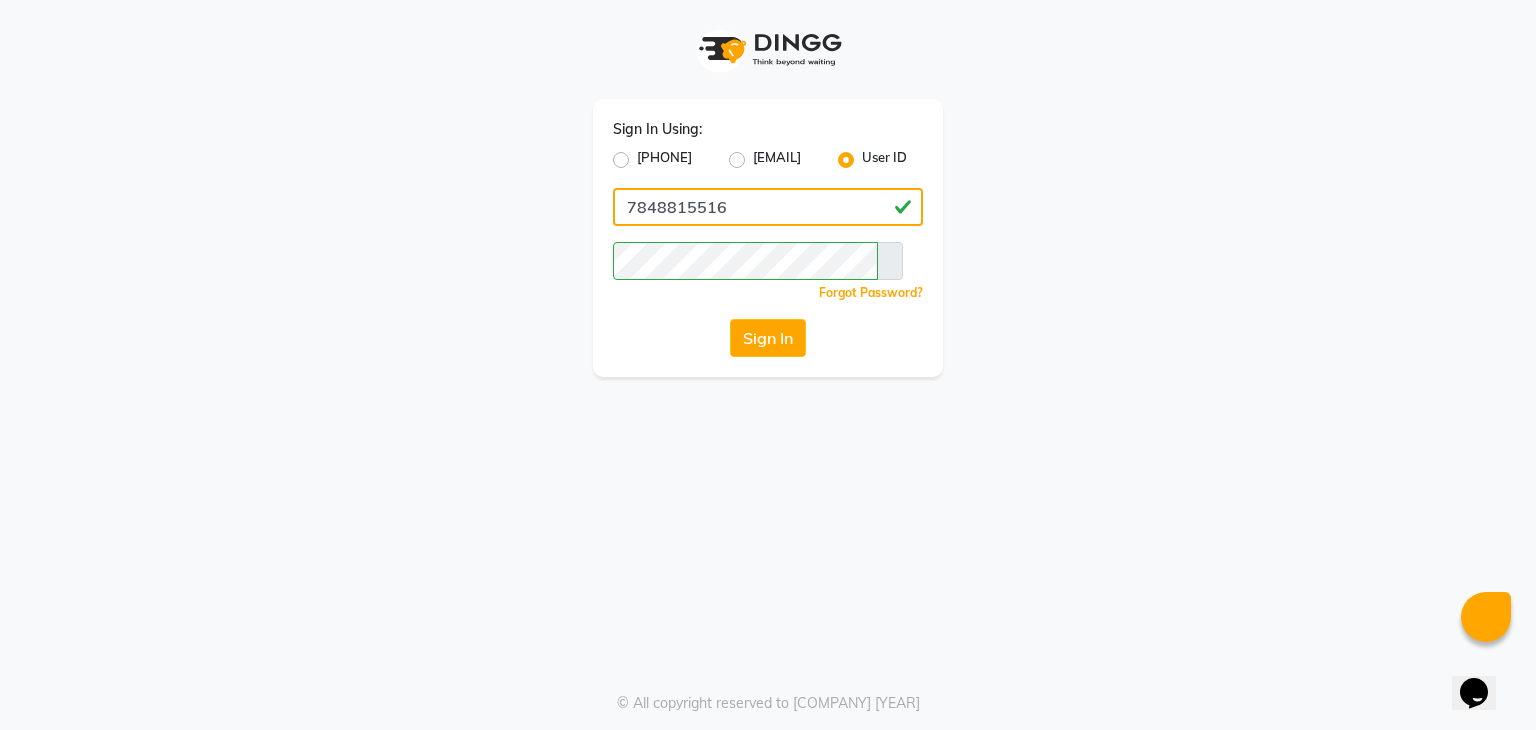 click on "7848815516" at bounding box center (768, 207) 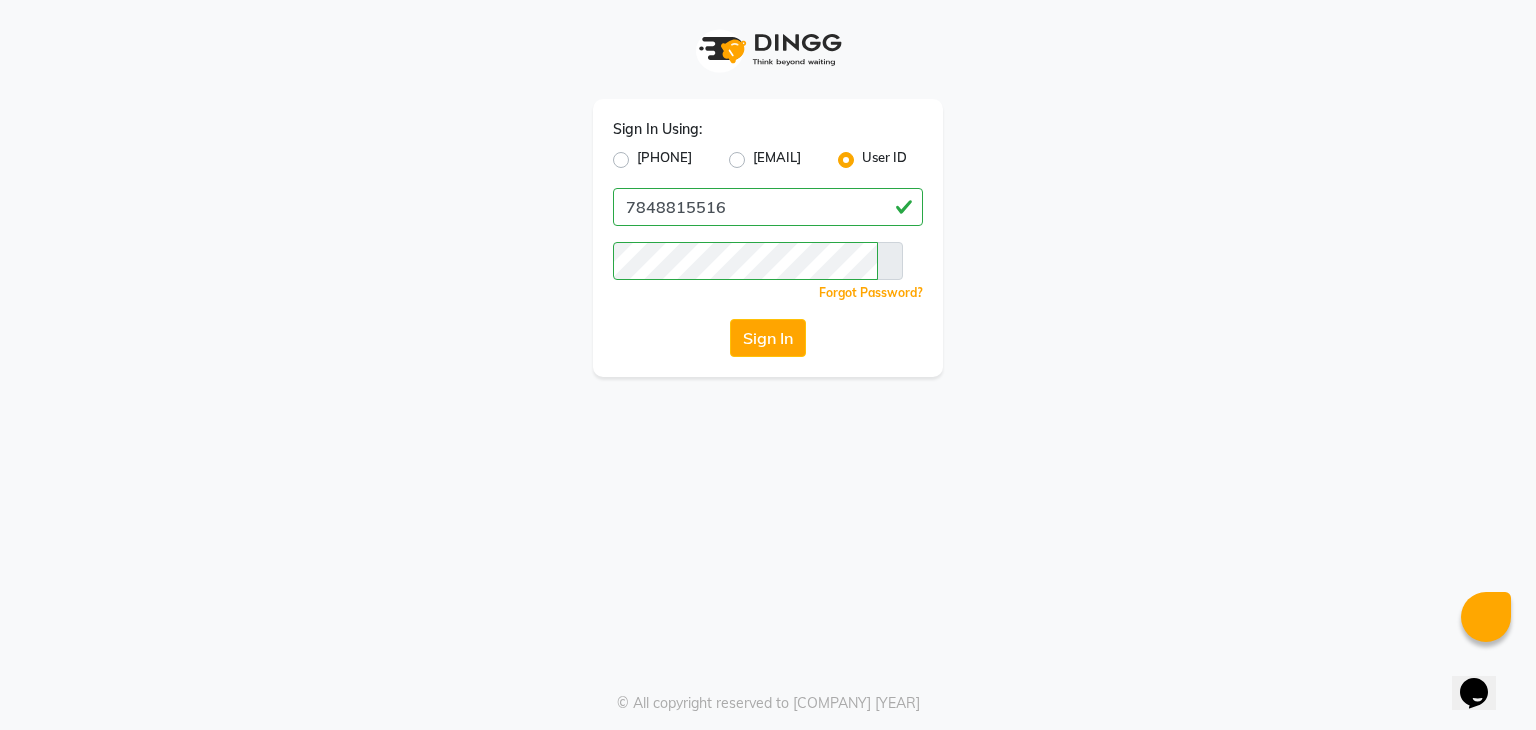 click on "Mobile Number" at bounding box center [664, 160] 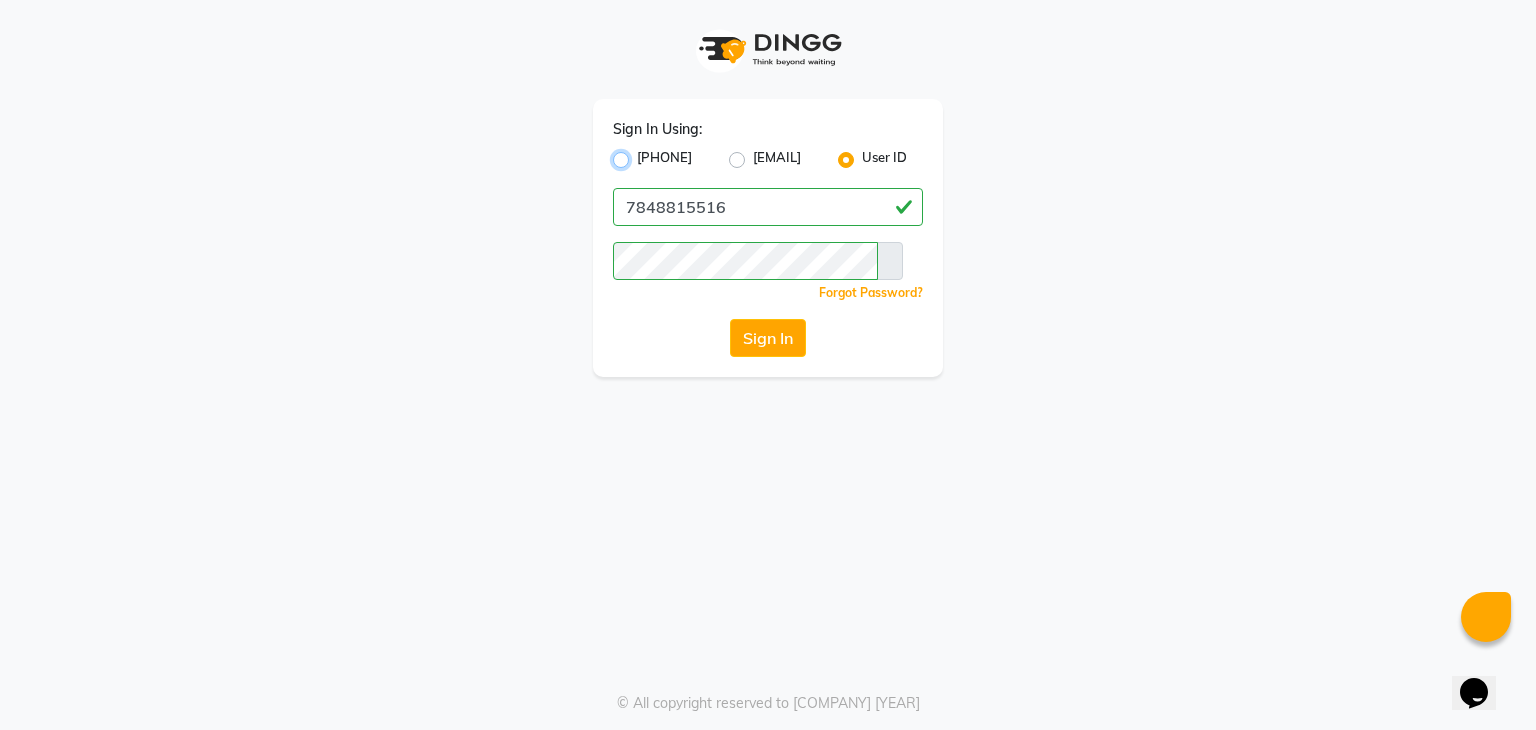 click on "Mobile Number" at bounding box center (643, 154) 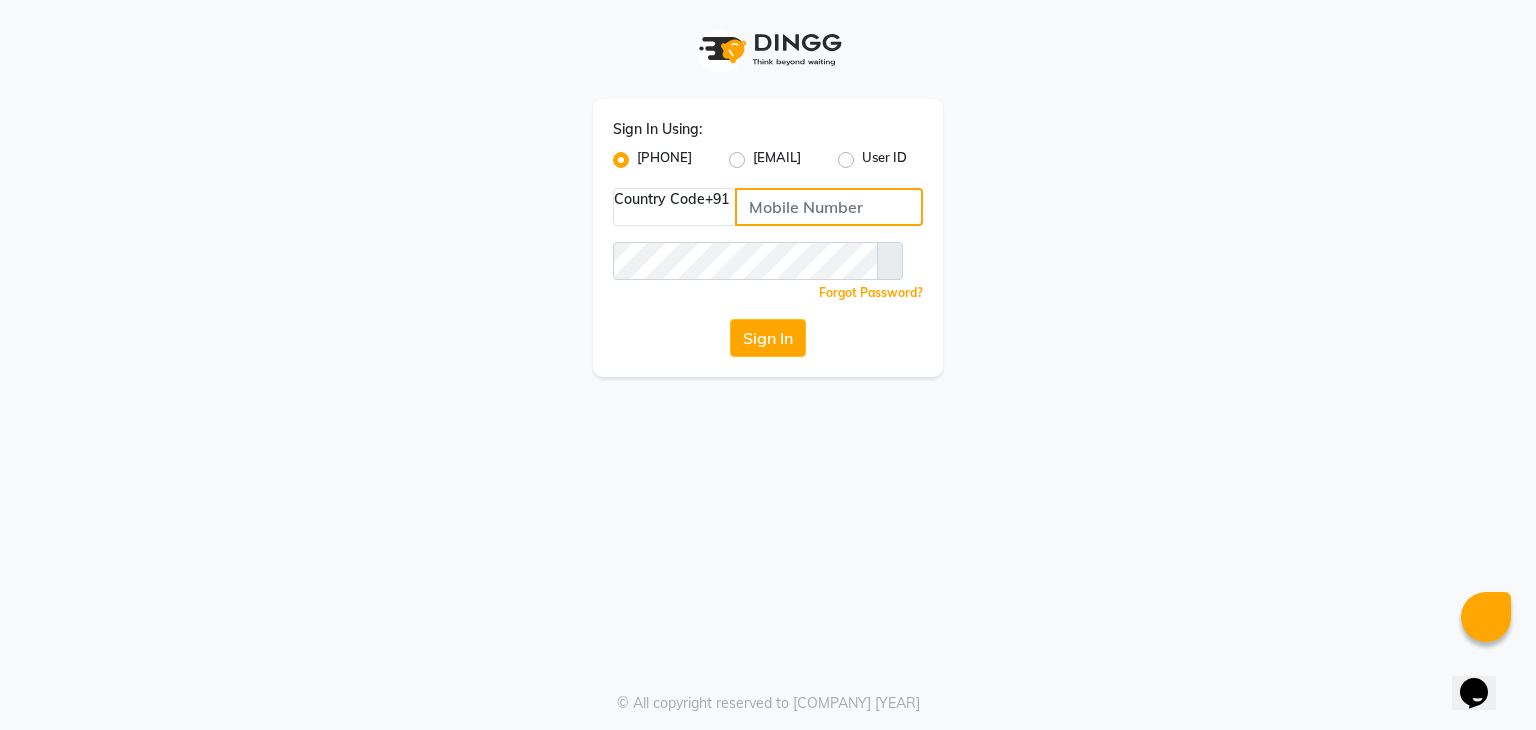 click at bounding box center (829, 207) 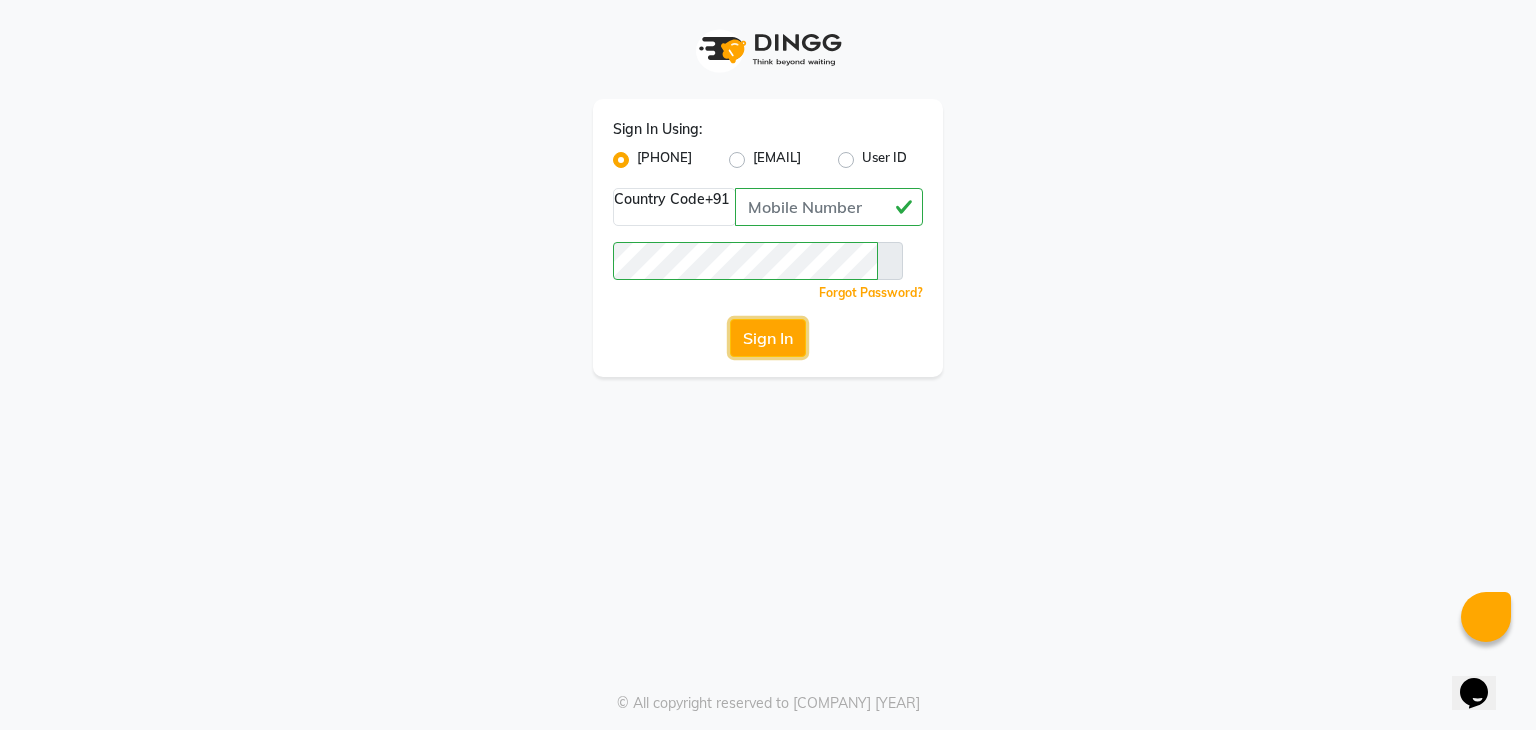 click on "Sign In" at bounding box center (768, 338) 